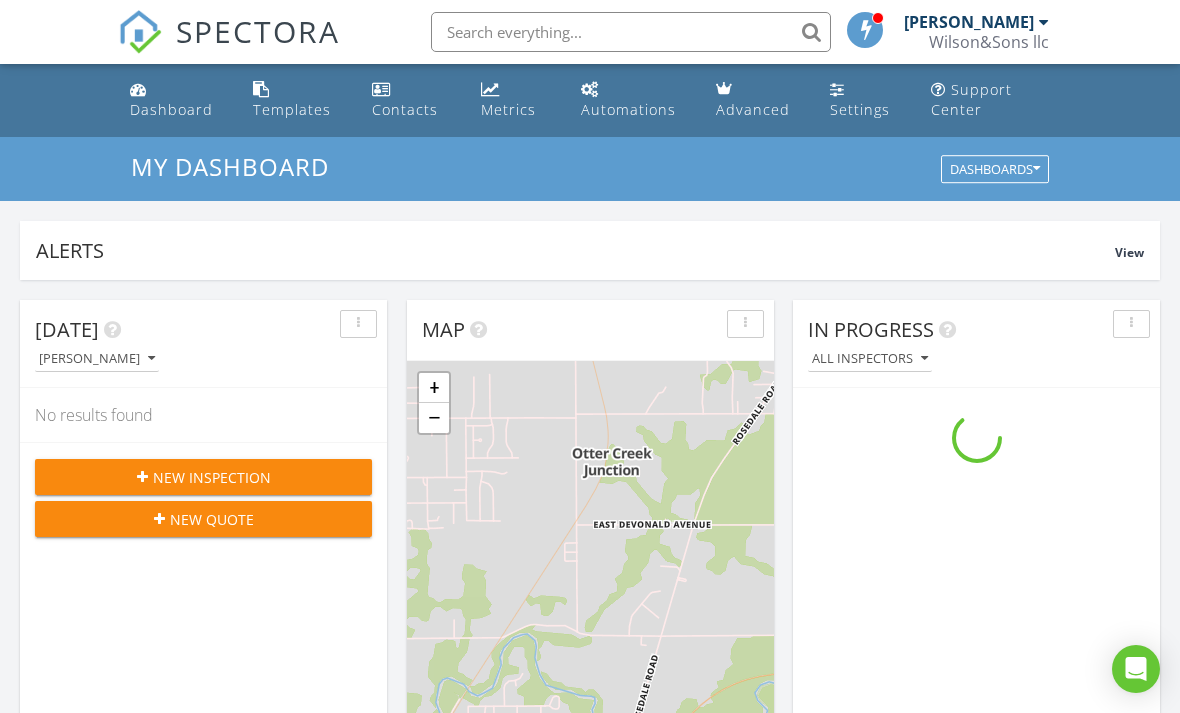 scroll, scrollTop: 558, scrollLeft: 0, axis: vertical 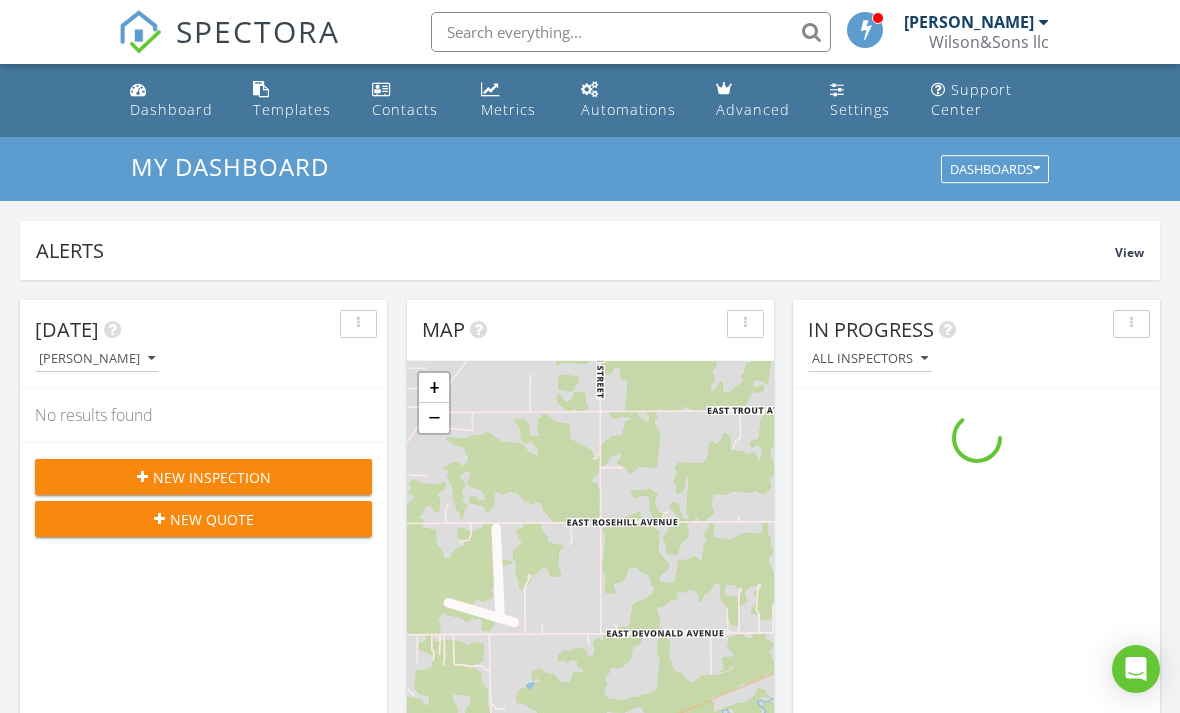 click on "Templates" at bounding box center (292, 109) 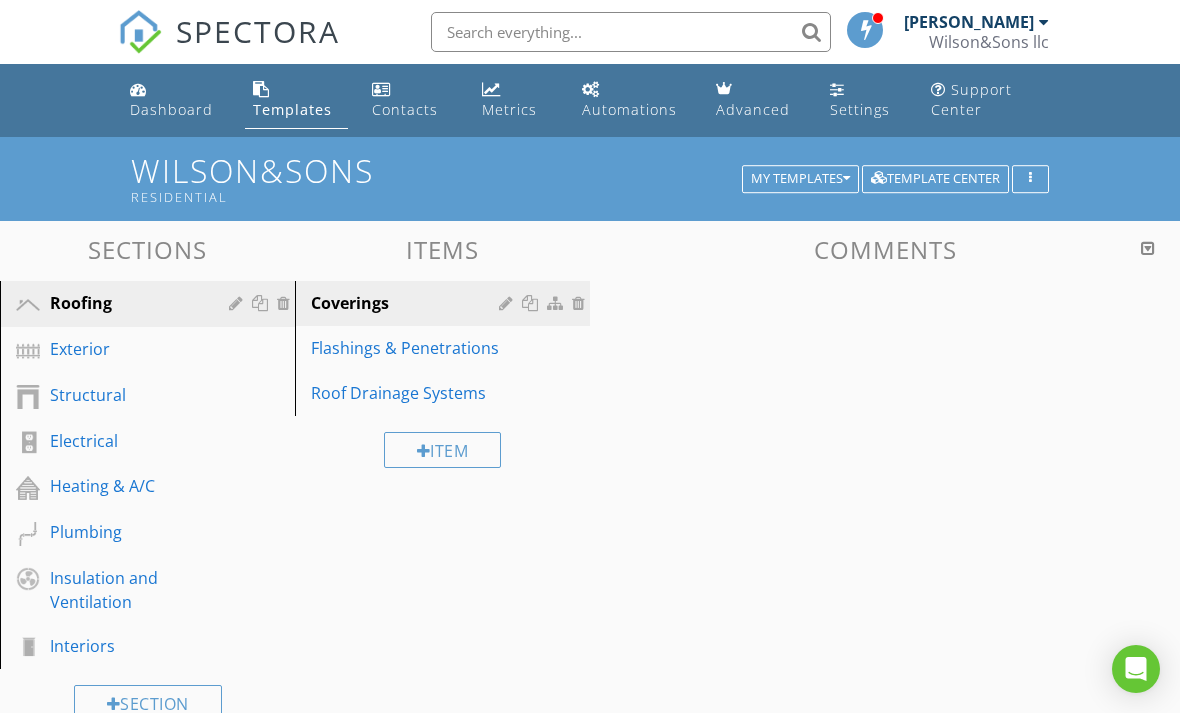 scroll, scrollTop: 0, scrollLeft: 0, axis: both 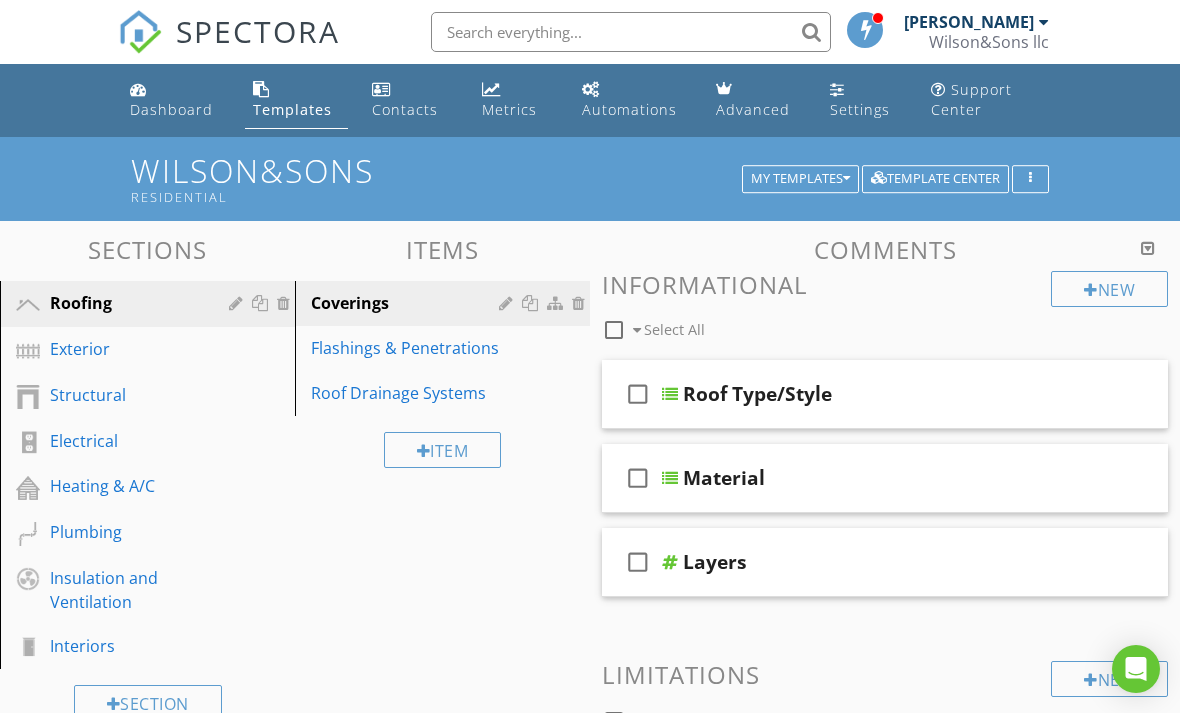 click at bounding box center (846, 179) 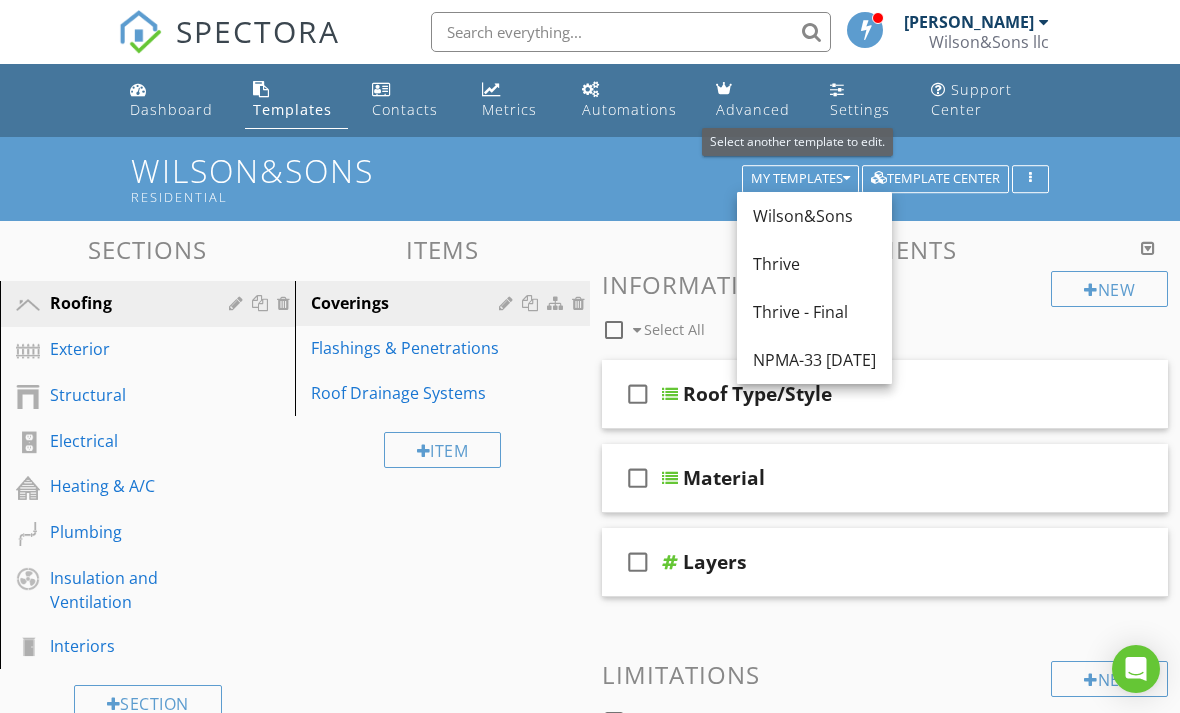 click on "Thrive - Final" at bounding box center [814, 312] 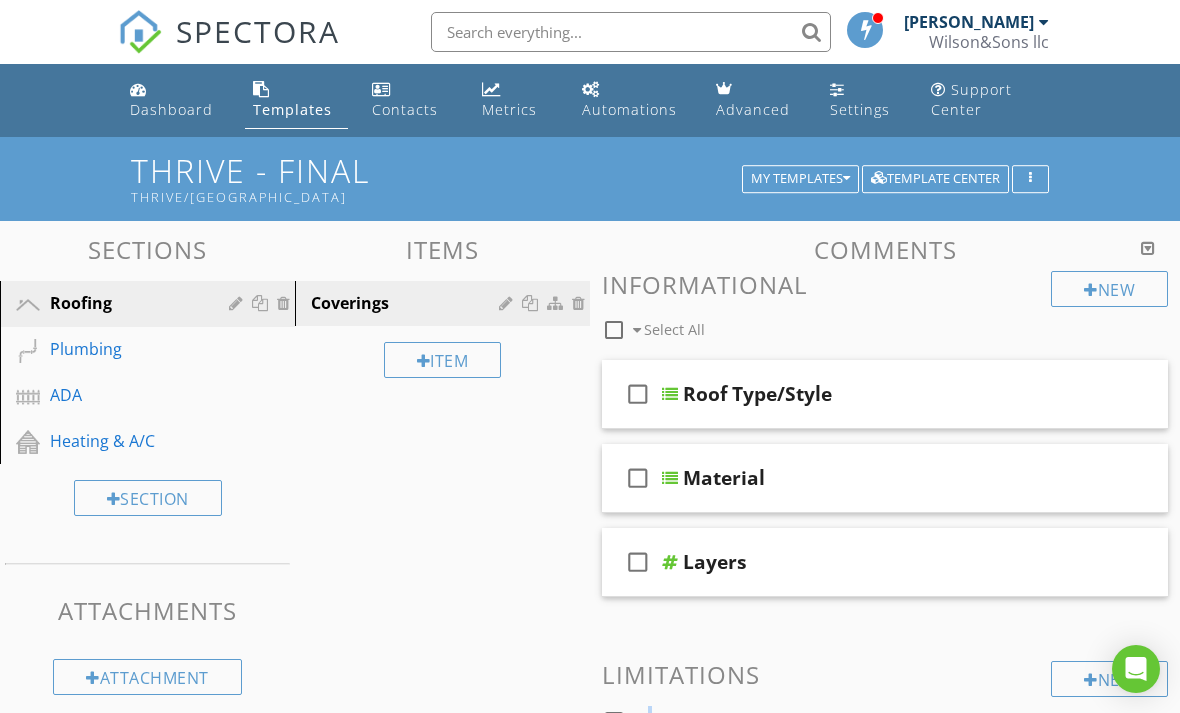 click at bounding box center (1030, 179) 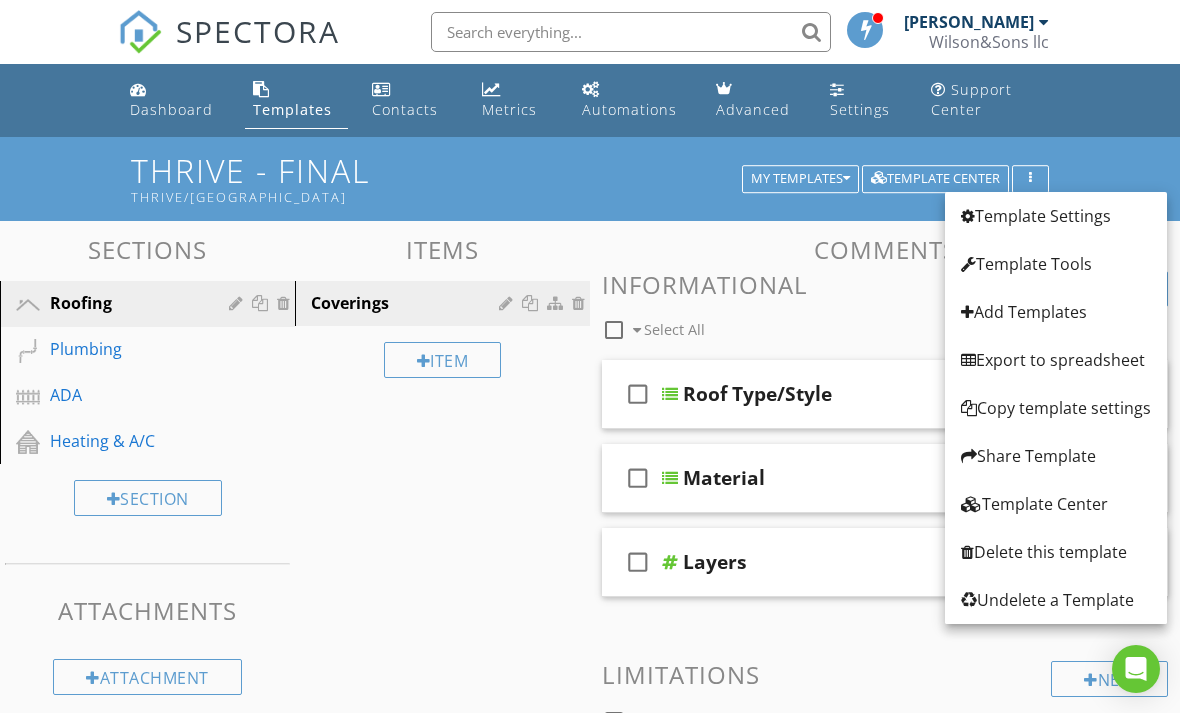 click on "Sections
Roofing           Plumbing           ADA           Heating & A/C
Section
Attachments
Attachment
Items
Coverings
Item
Comments
New
Informational   check_box_outline_blank     Select All       check_box_outline_blank
Roof Type/Style
check_box_outline_blank
Material
check_box_outline_blank
Layers
New
Limitations   check_box_outline_blank     Select All     check_box_outline_blank
Inspection Method
check_box_outline_blank
Snow/Ice
check_box_outline_blank
Inspection Agreement
check_box_outline_blank" at bounding box center [590, 847] 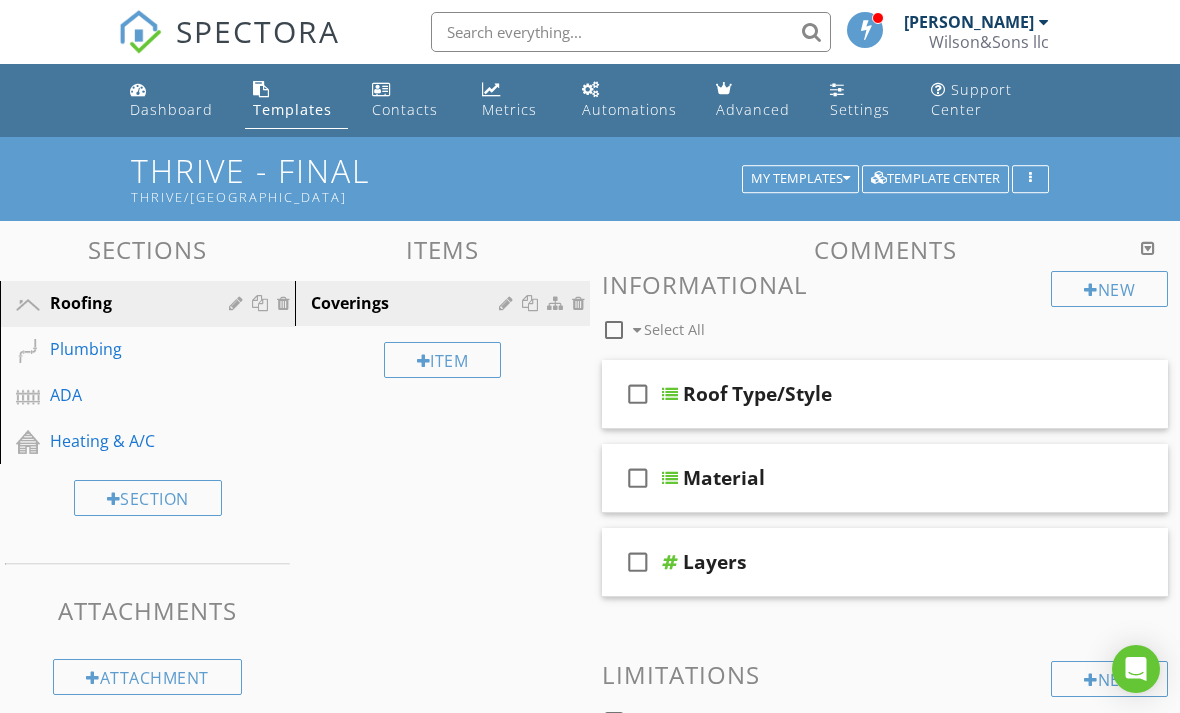 click at bounding box center [1148, 248] 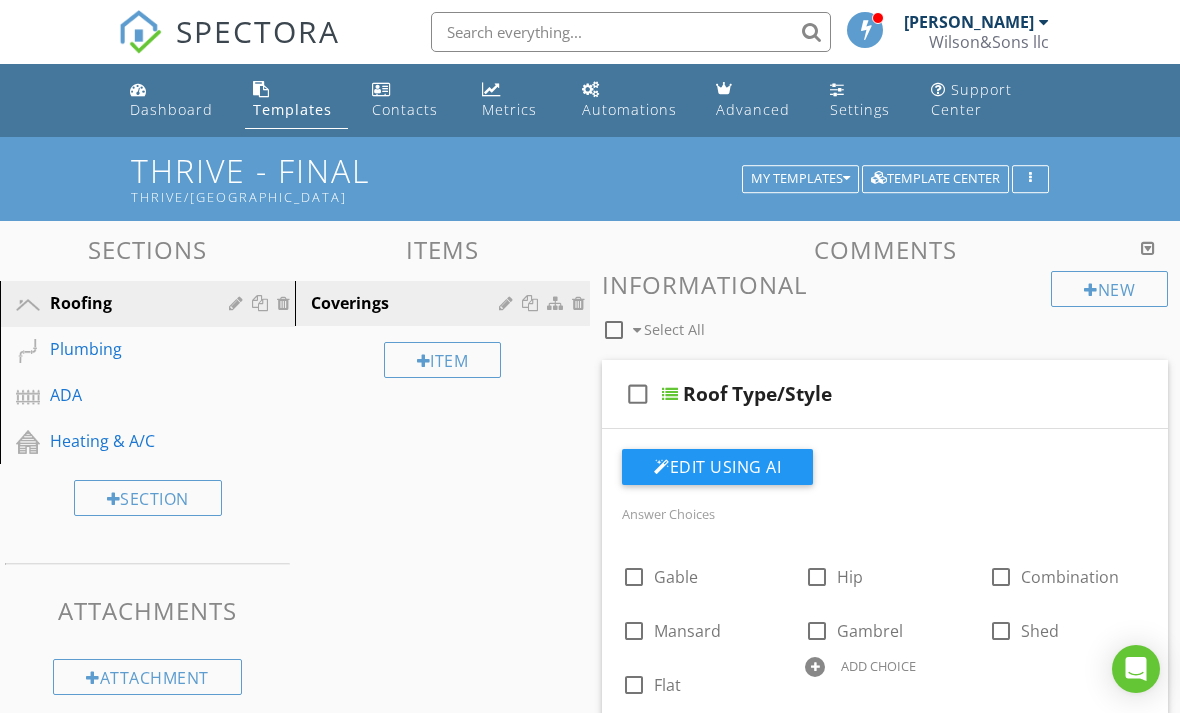 click at bounding box center (1148, 248) 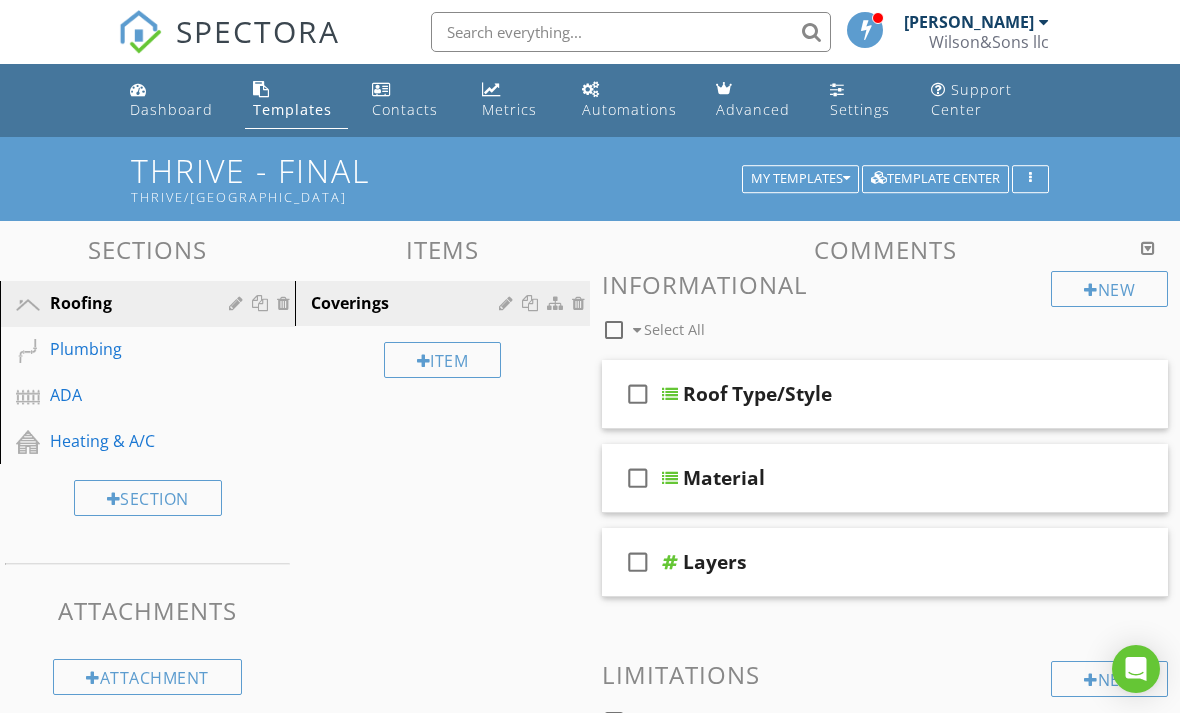 click on "Comments" at bounding box center (885, 249) 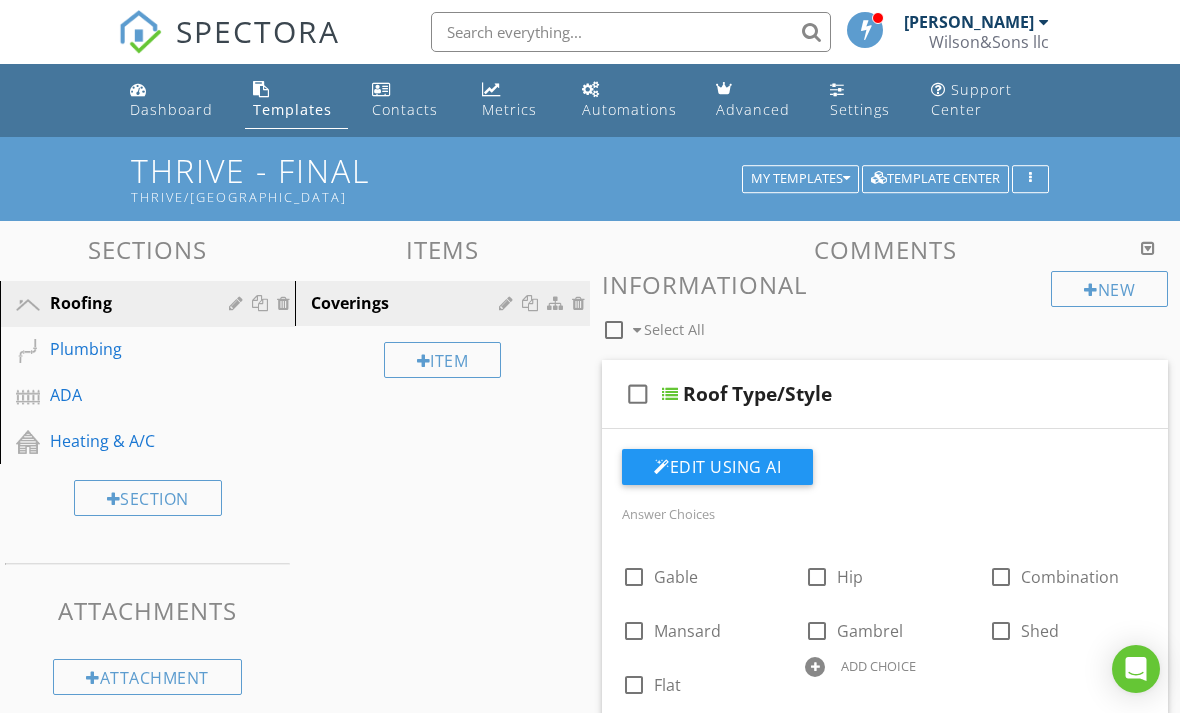 click on "Edit Using AI" at bounding box center [717, 467] 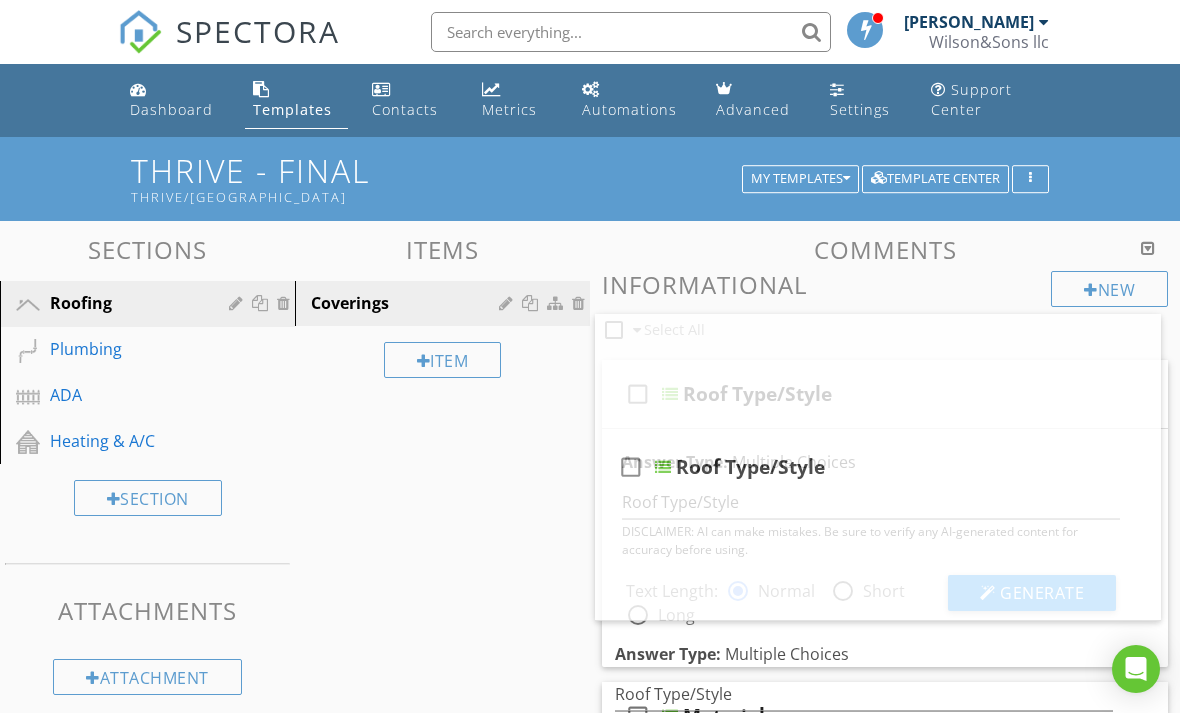 radio on "true" 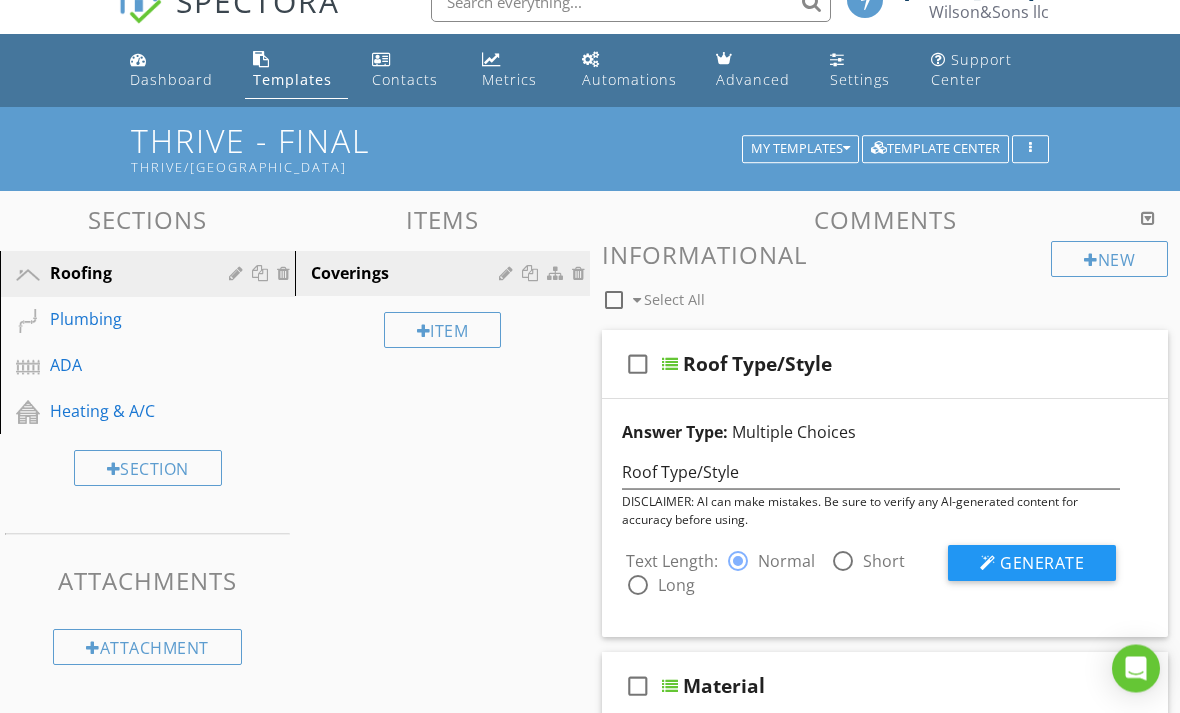 scroll, scrollTop: 35, scrollLeft: 0, axis: vertical 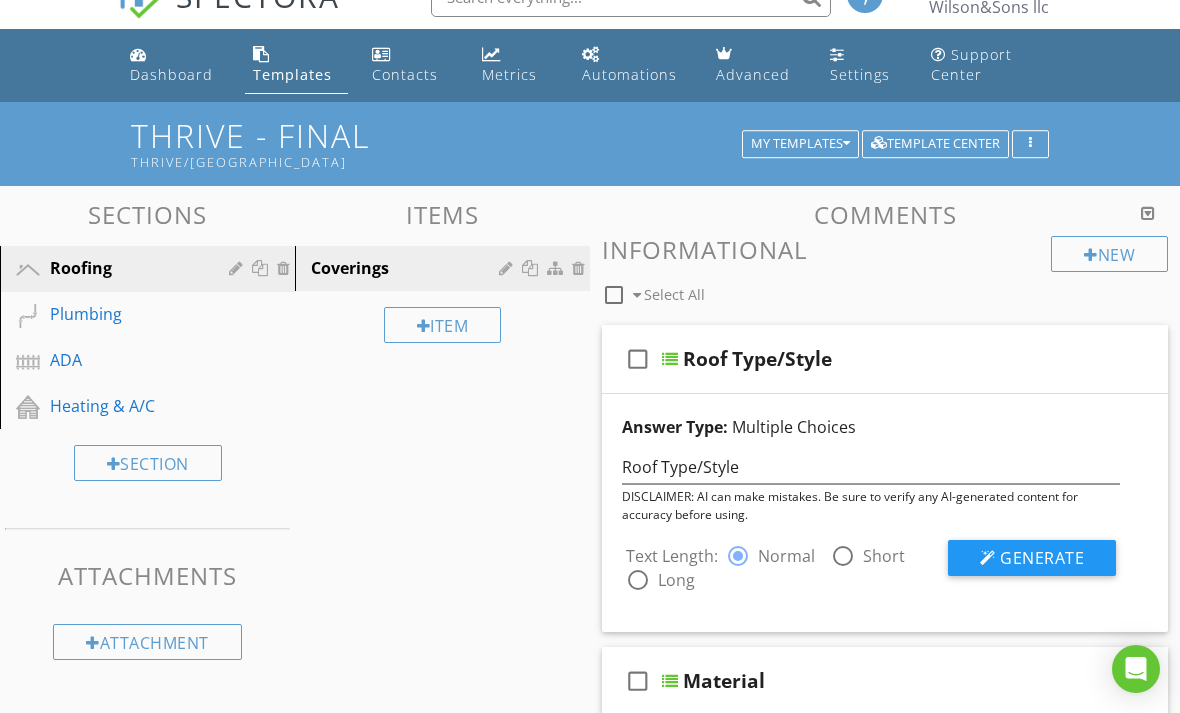 click at bounding box center (1148, 213) 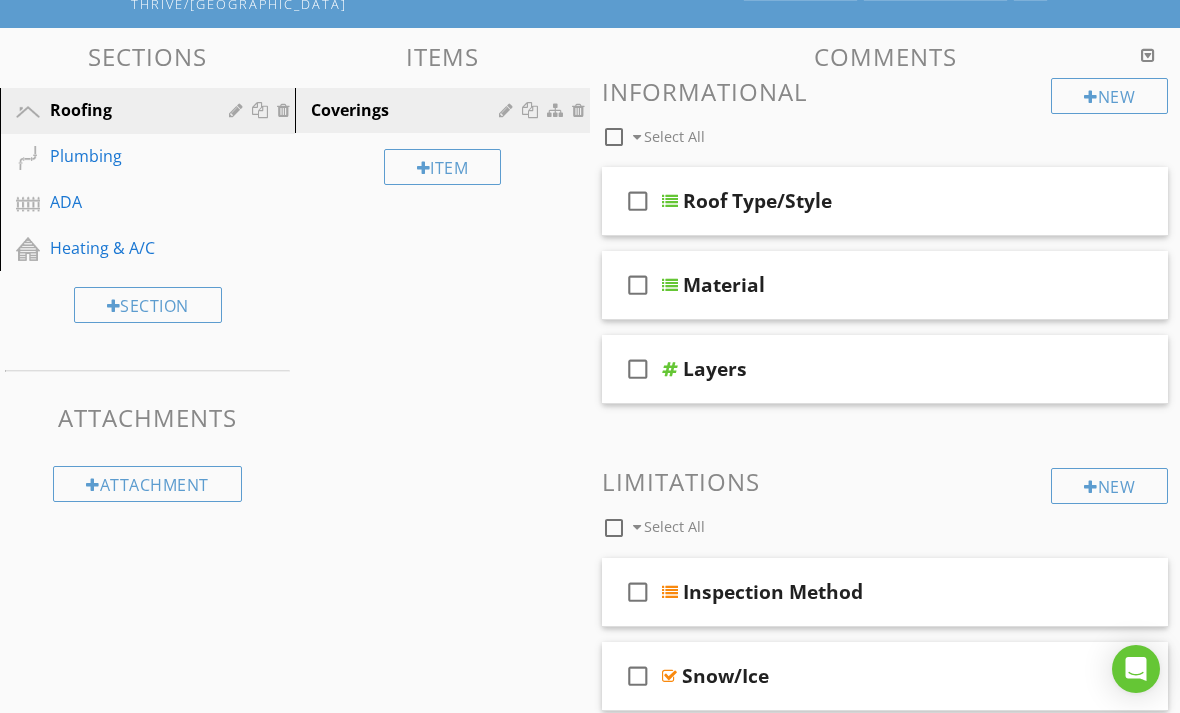scroll, scrollTop: 229, scrollLeft: 0, axis: vertical 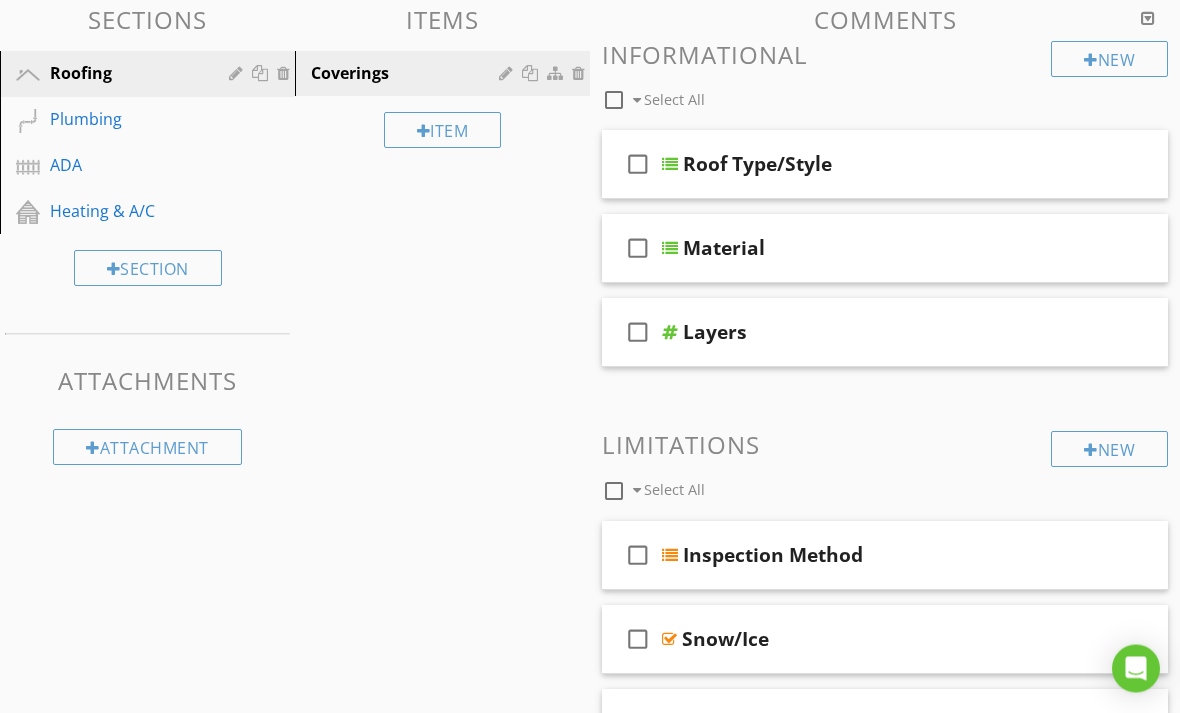 click on "Limitations" at bounding box center (885, 445) 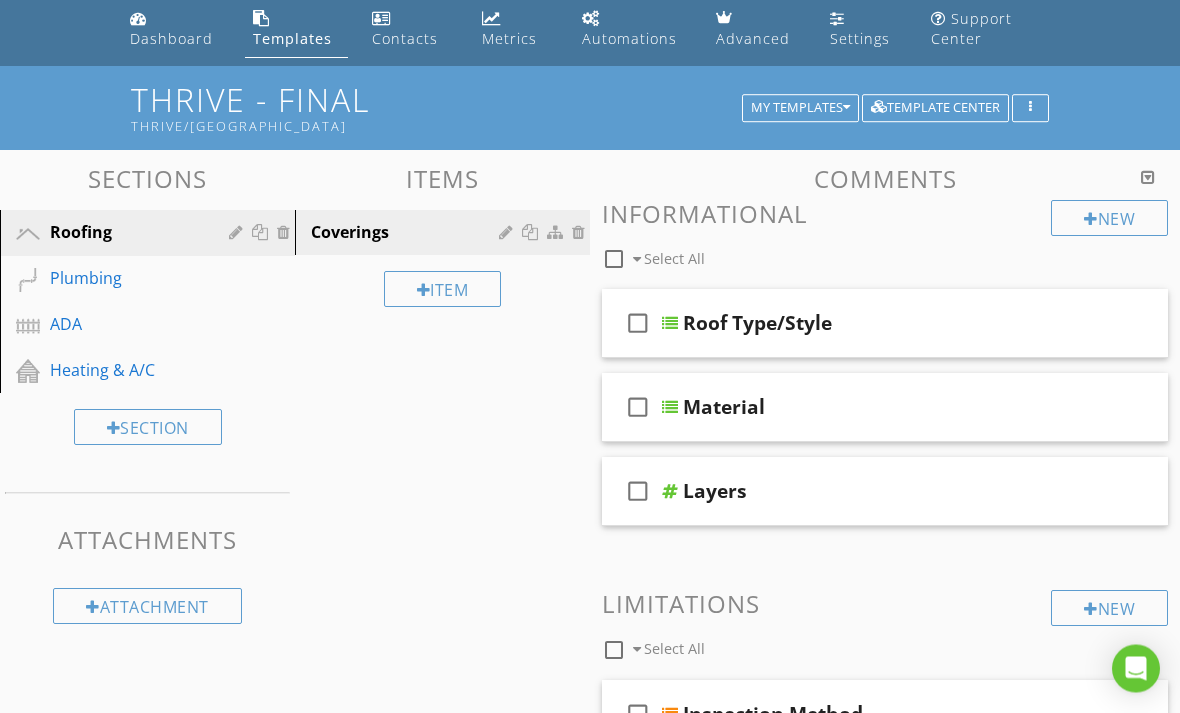 scroll, scrollTop: 25, scrollLeft: 0, axis: vertical 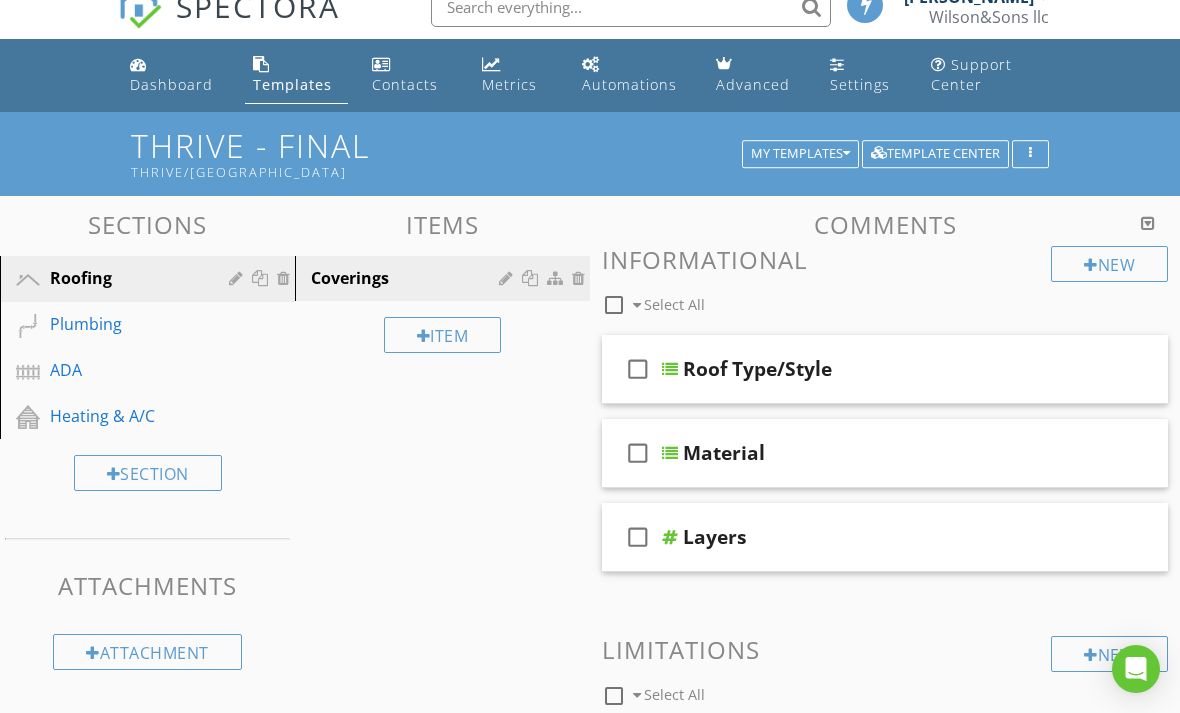 click at bounding box center [1030, 154] 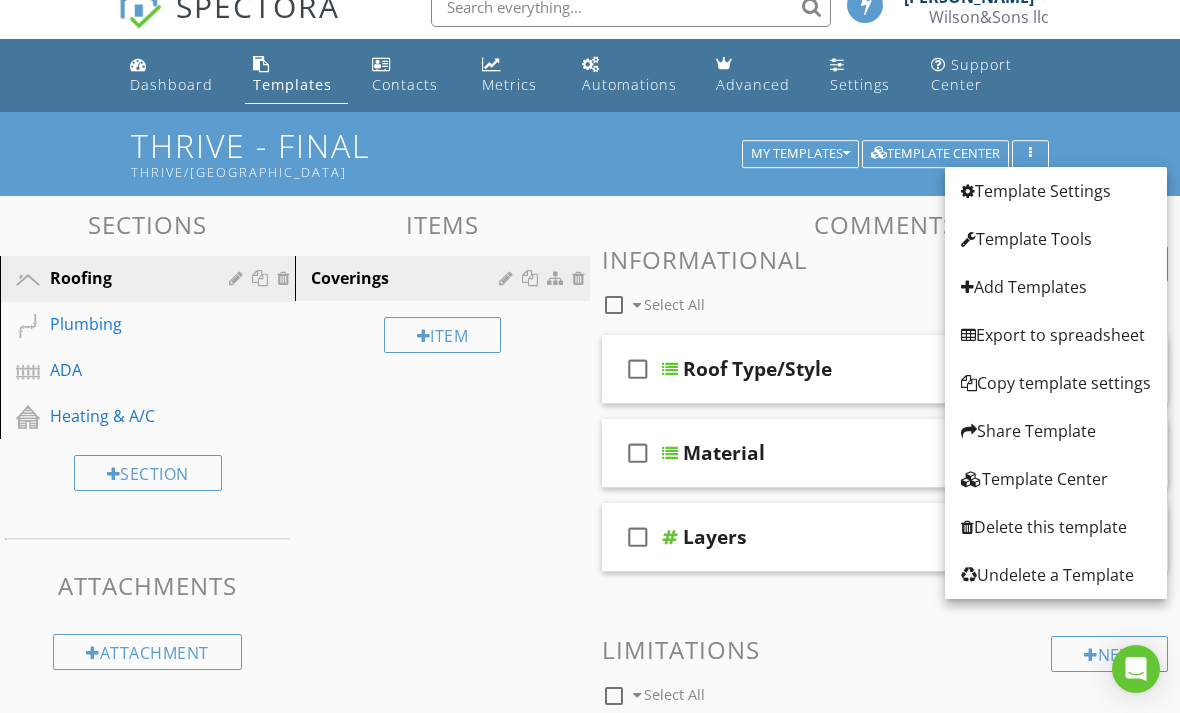 click on "Template Settings" at bounding box center (1056, 191) 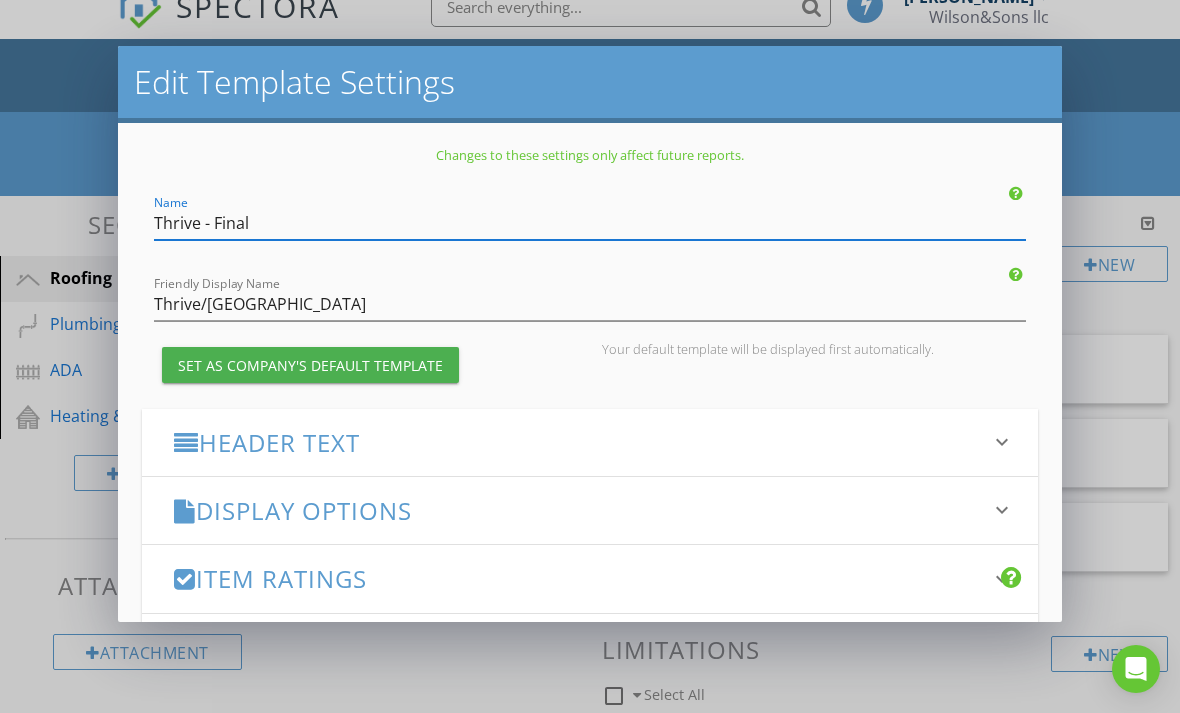 click on "keyboard_arrow_down" at bounding box center (1002, 442) 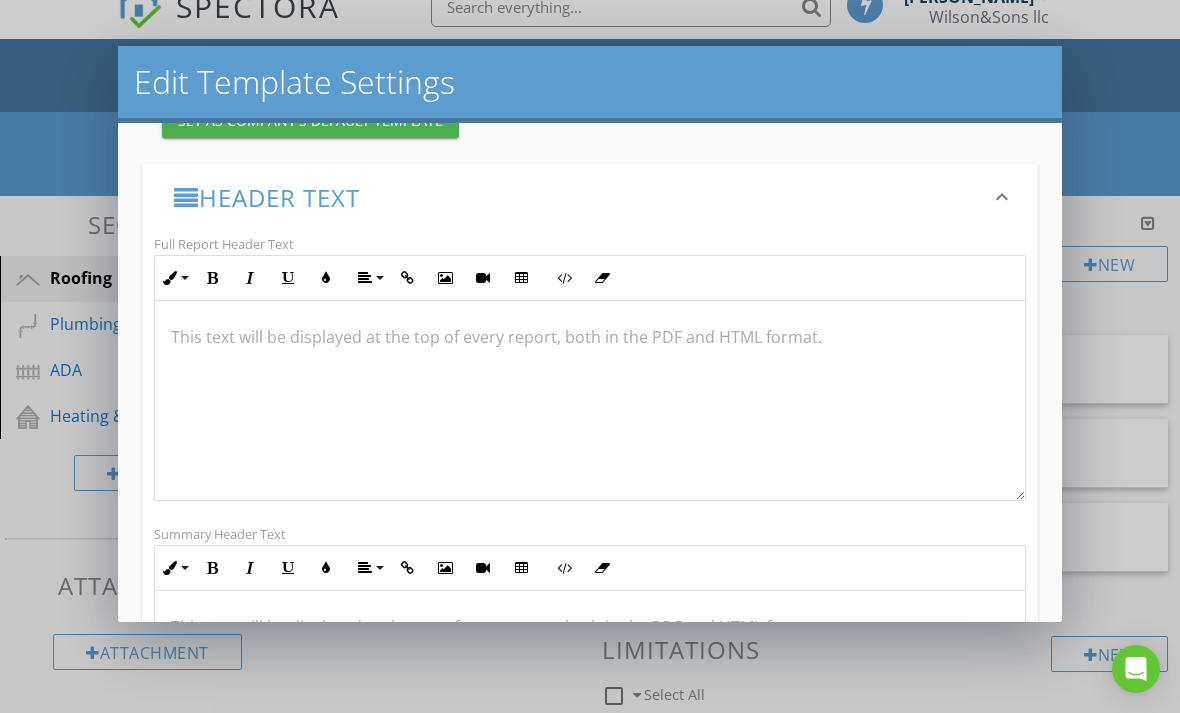 scroll, scrollTop: 242, scrollLeft: 0, axis: vertical 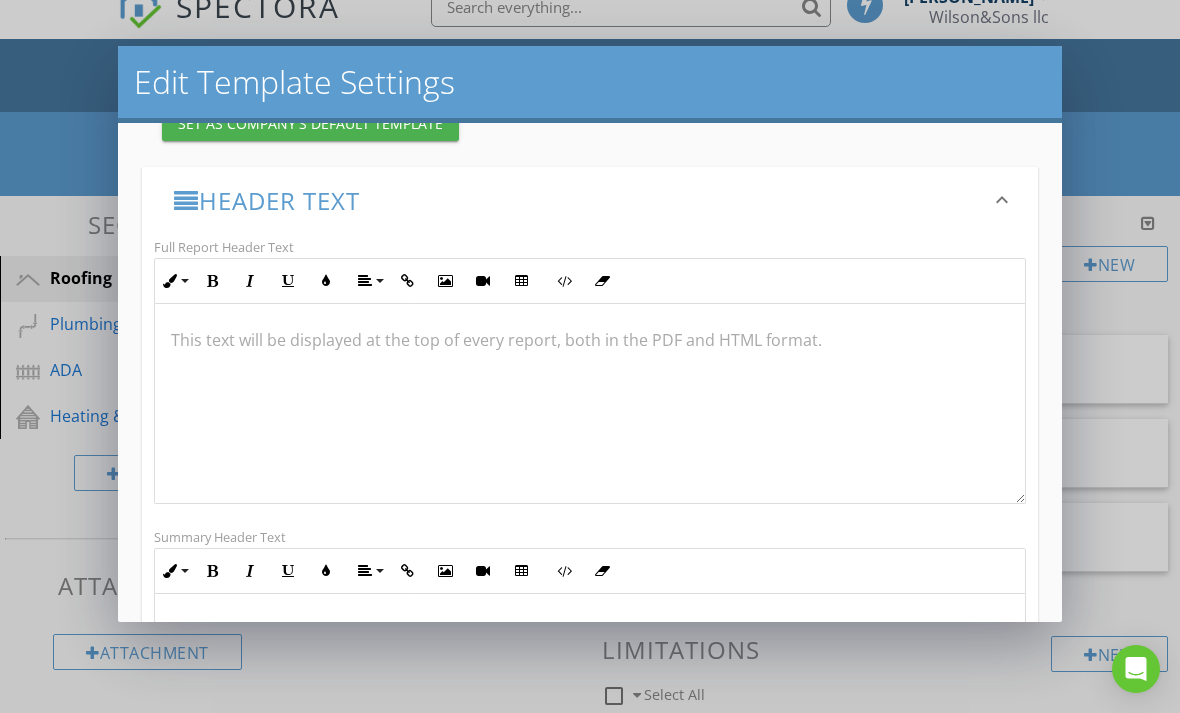 click at bounding box center [590, 404] 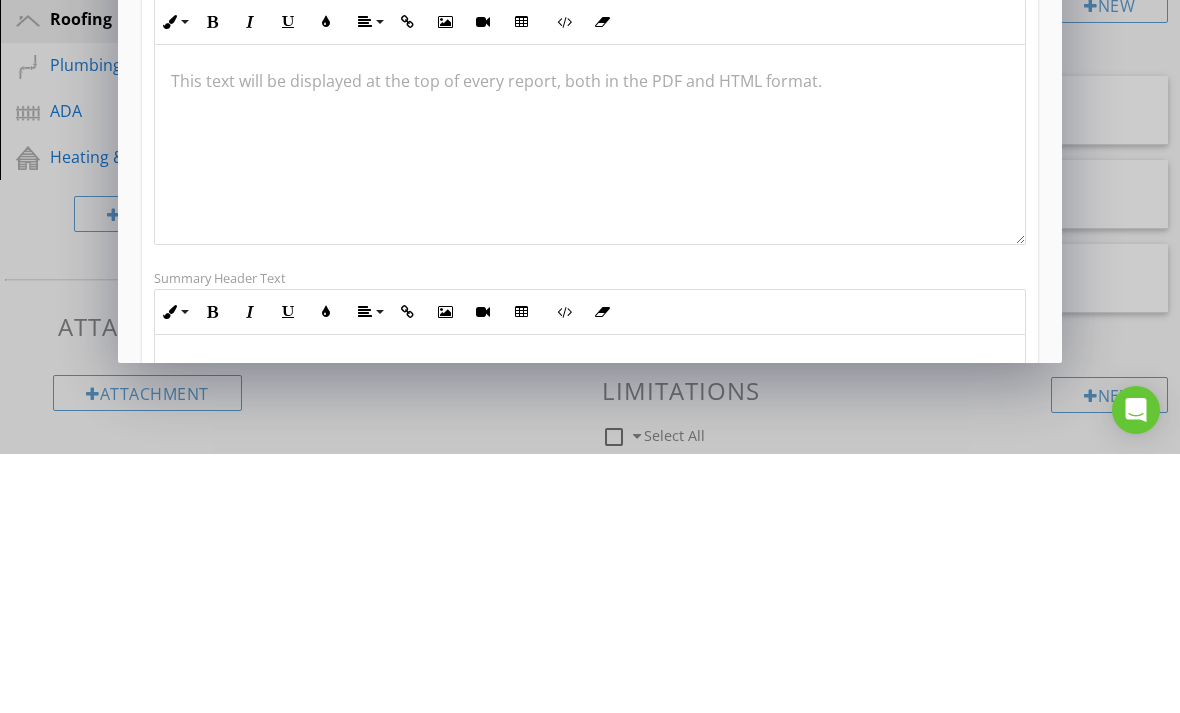 scroll, scrollTop: 284, scrollLeft: 0, axis: vertical 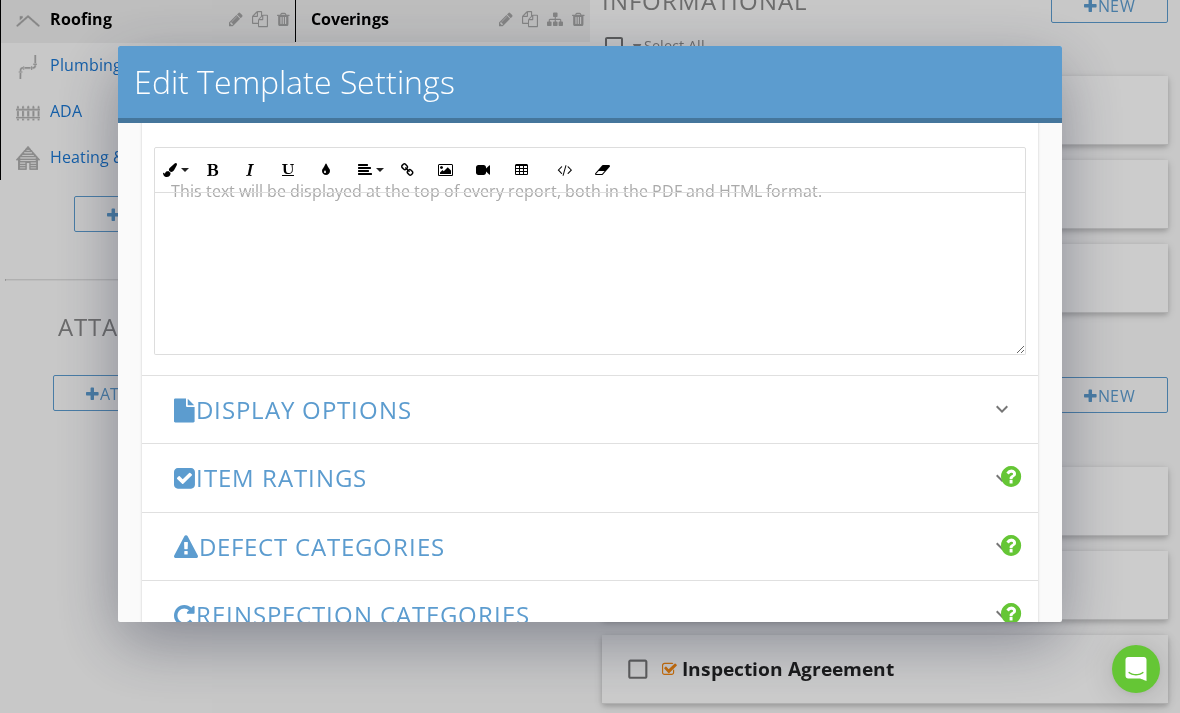 click on "keyboard_arrow_down" at bounding box center [1002, 409] 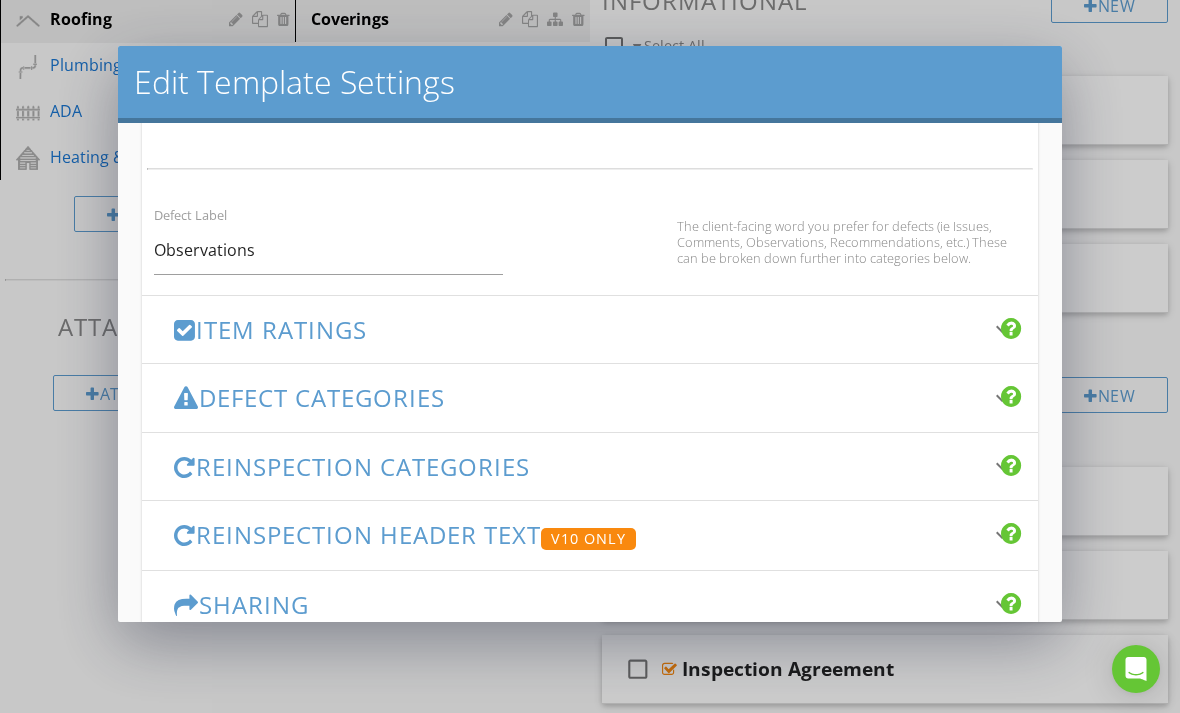 scroll, scrollTop: 1362, scrollLeft: 0, axis: vertical 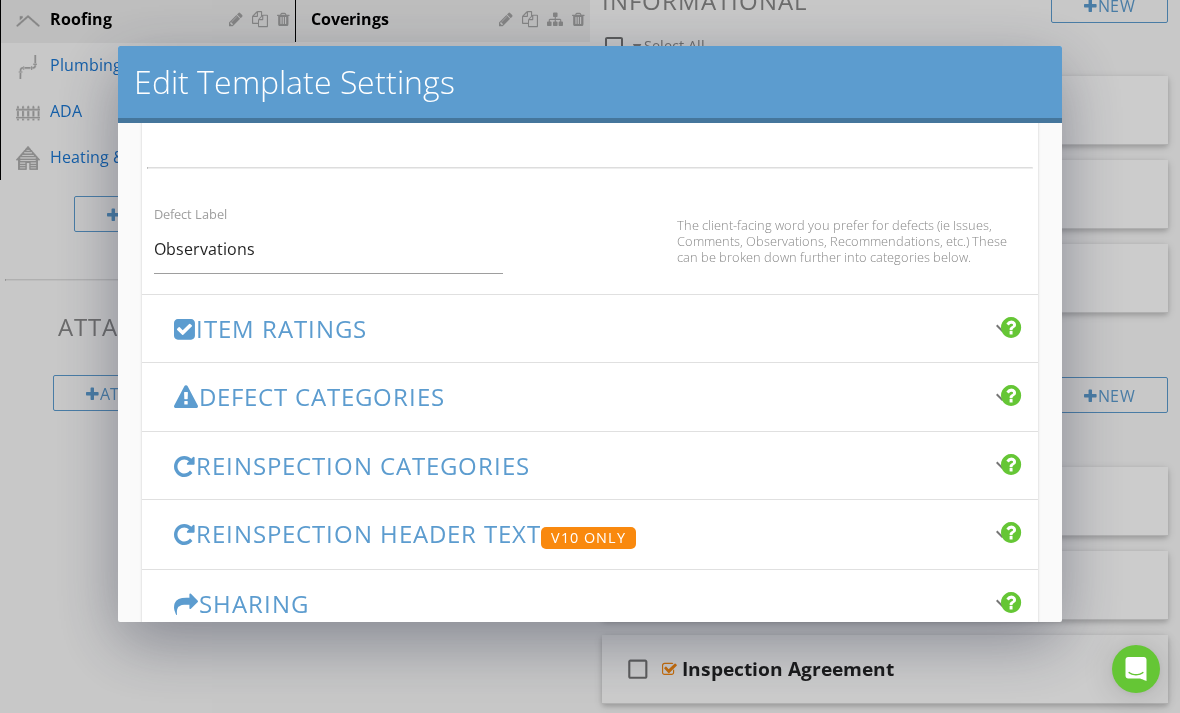 click on "Defect Categories
keyboard_arrow_down" at bounding box center [590, 396] 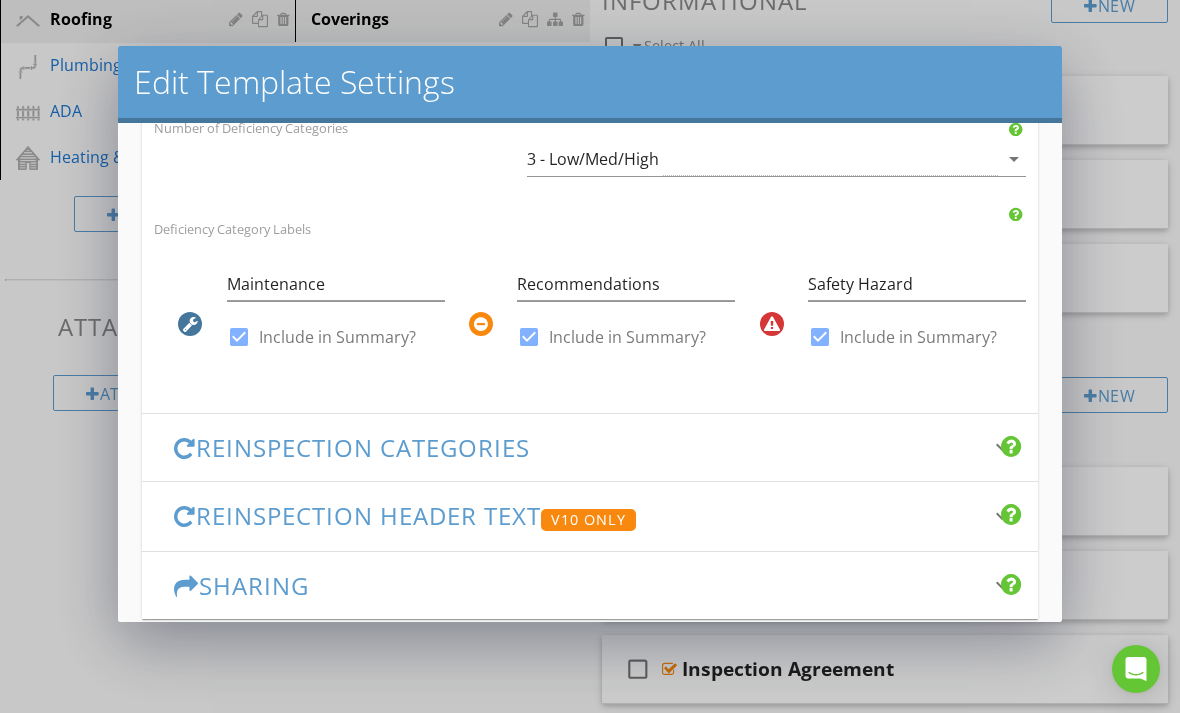 scroll, scrollTop: 574, scrollLeft: 0, axis: vertical 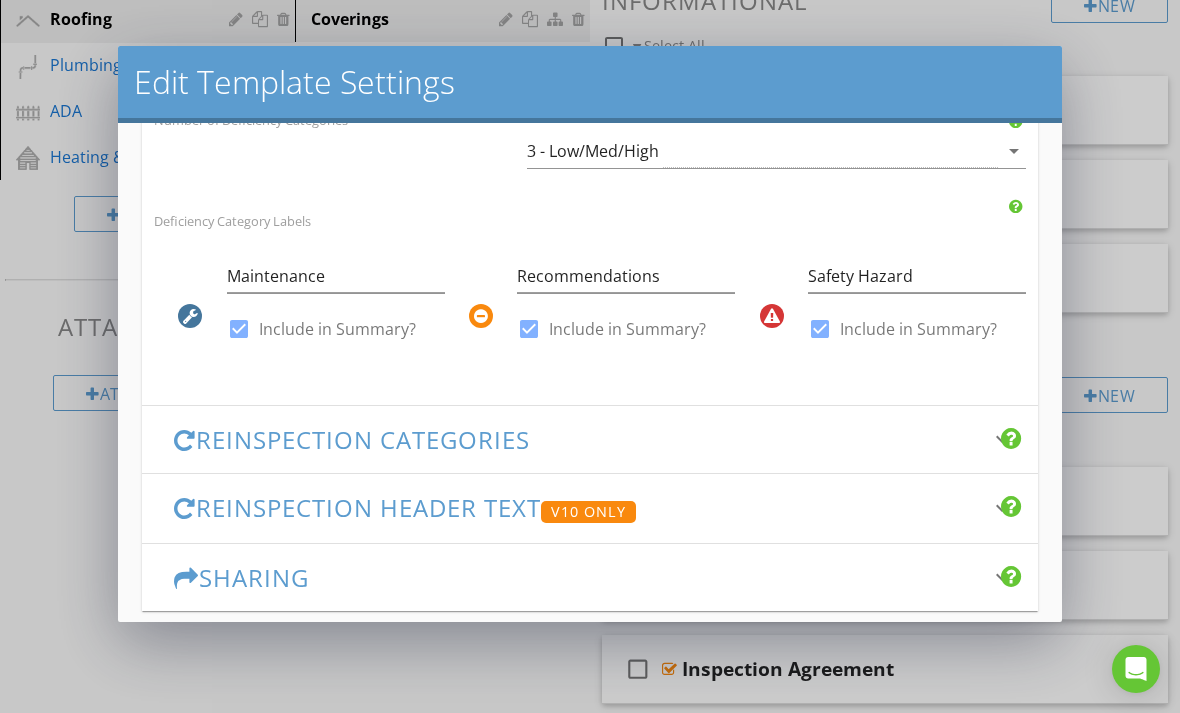 click on "Reinspection Categories
keyboard_arrow_down" at bounding box center [590, 439] 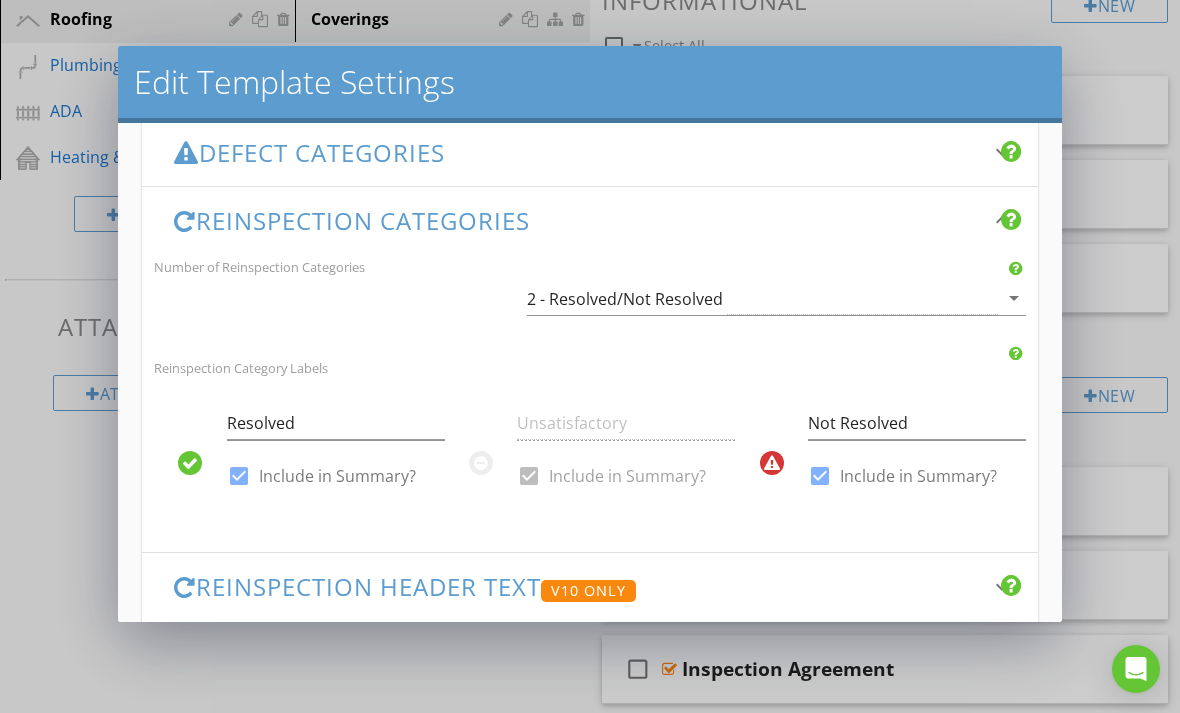 scroll, scrollTop: 493, scrollLeft: 0, axis: vertical 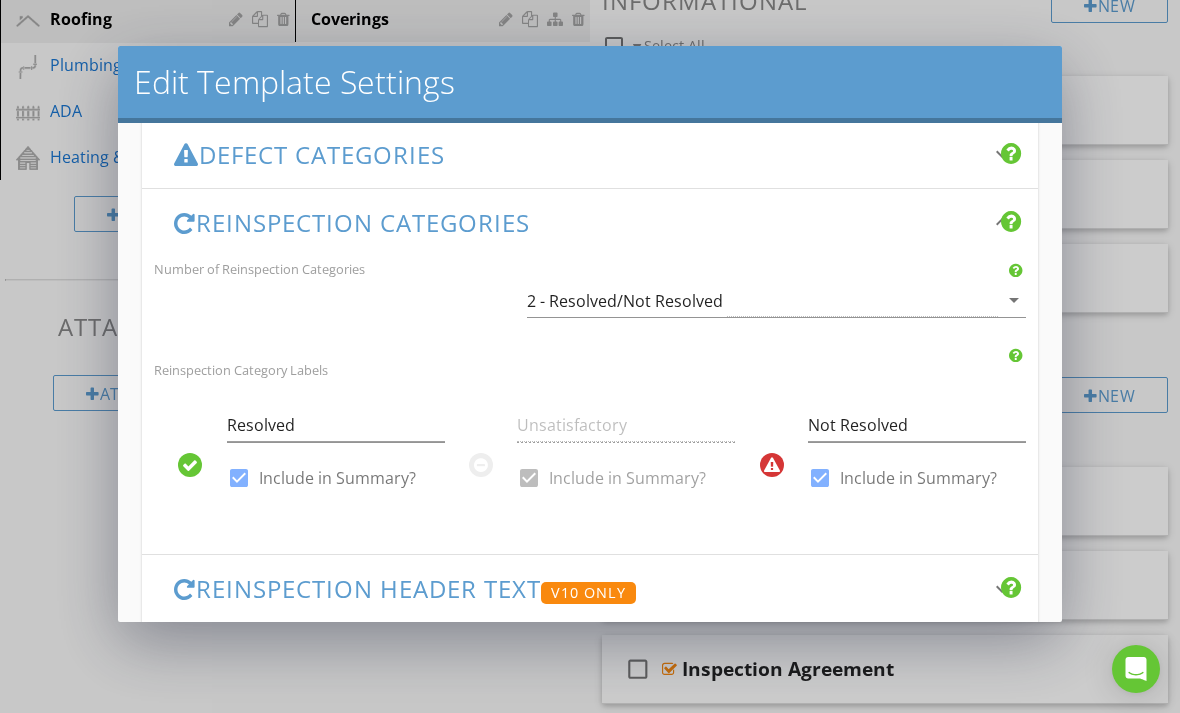 click on "Unsatisfactory   check_box Include in Summary?" at bounding box center [626, 455] 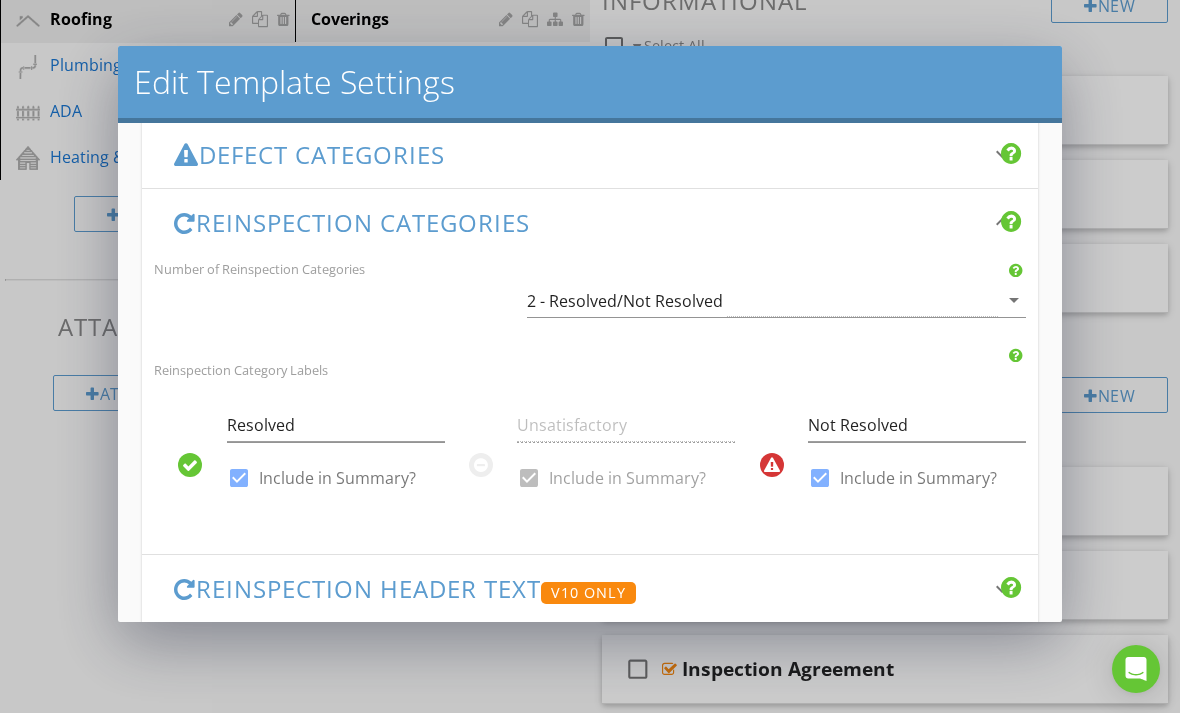 click on "arrow_drop_down" at bounding box center (1014, 300) 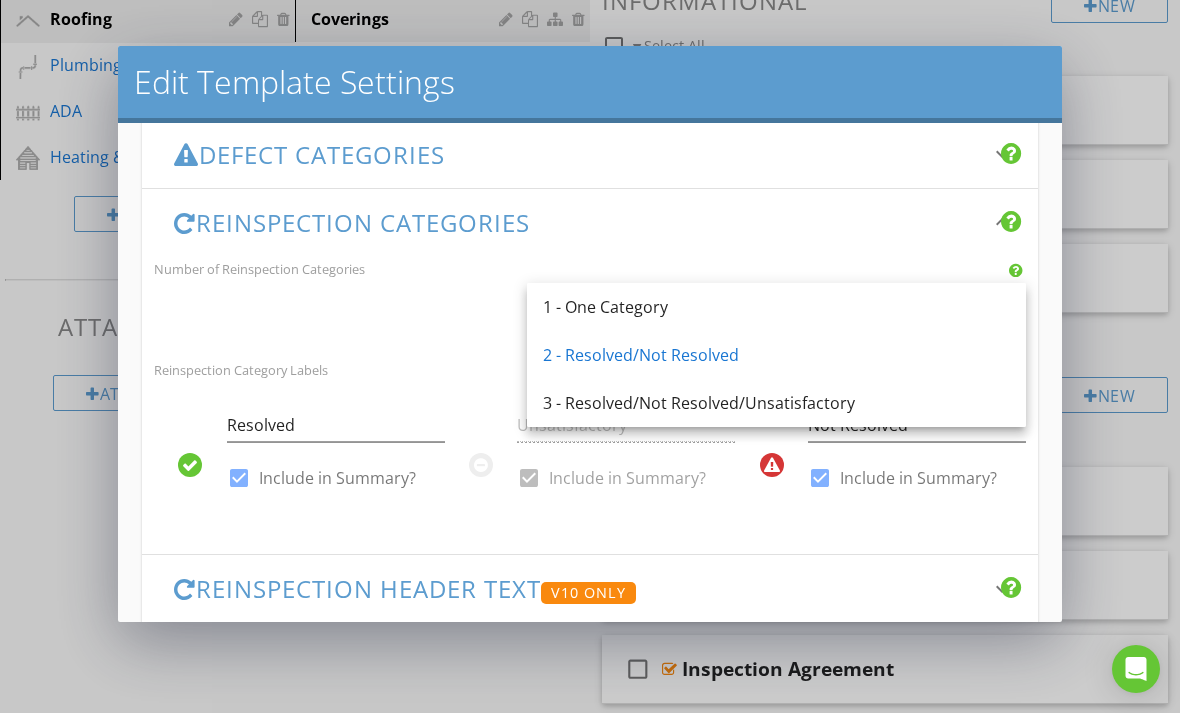 click on "Number of Reinspection Categories
2 - Resolved/Not Resolved arrow_drop_down" at bounding box center (590, 296) 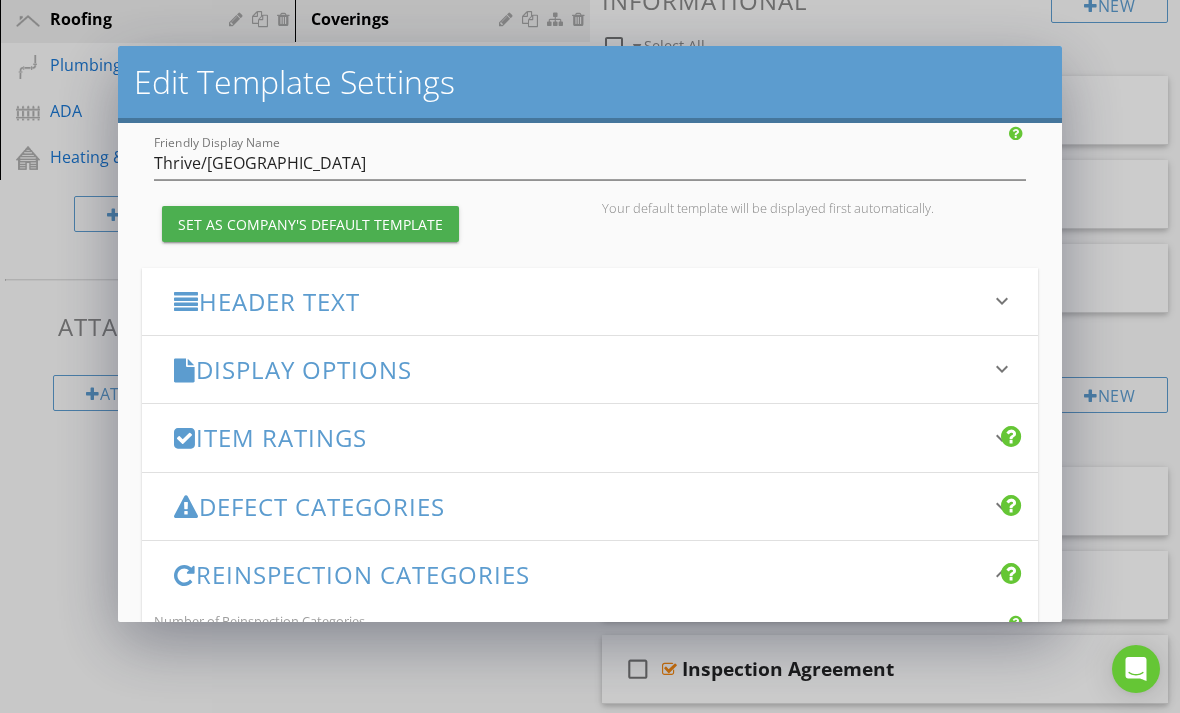 scroll, scrollTop: 140, scrollLeft: 0, axis: vertical 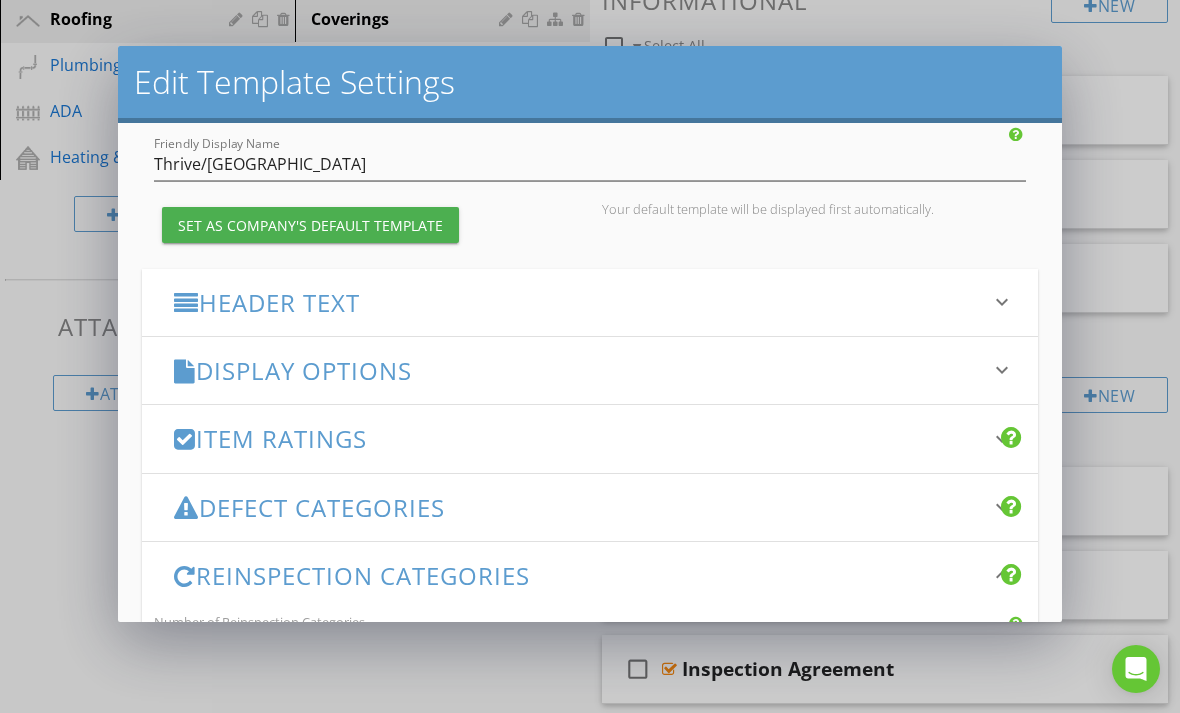 click on "Item Ratings" at bounding box center (578, 438) 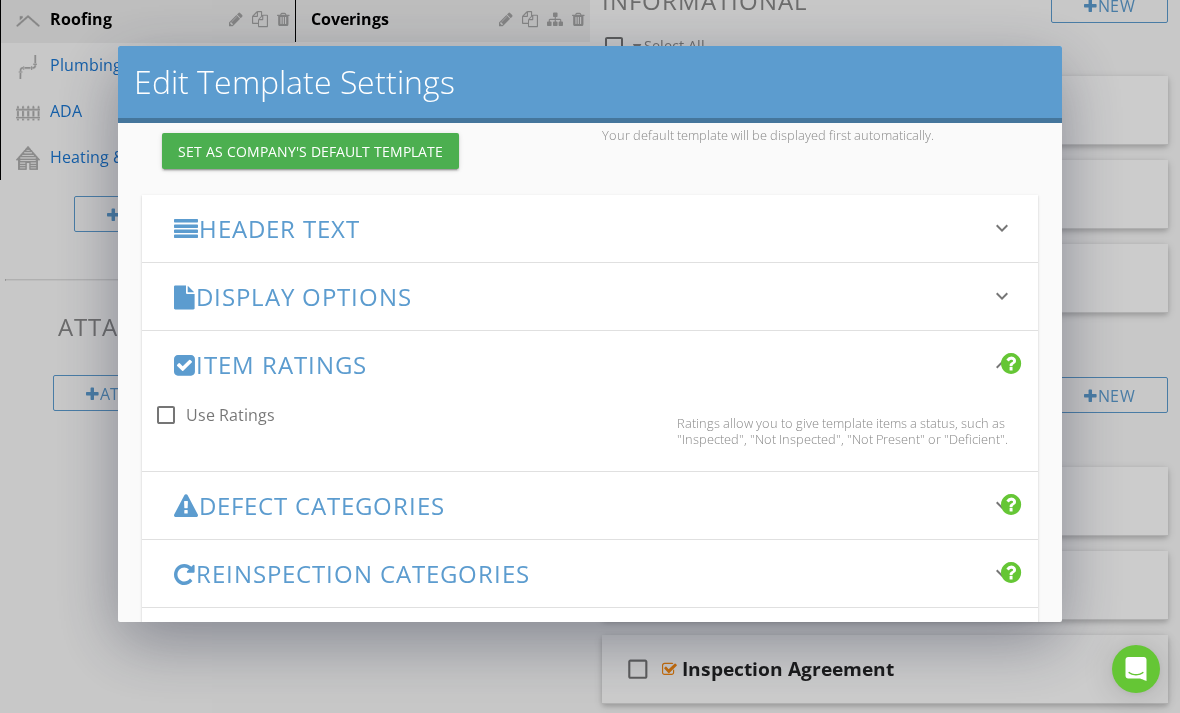 scroll, scrollTop: 235, scrollLeft: 0, axis: vertical 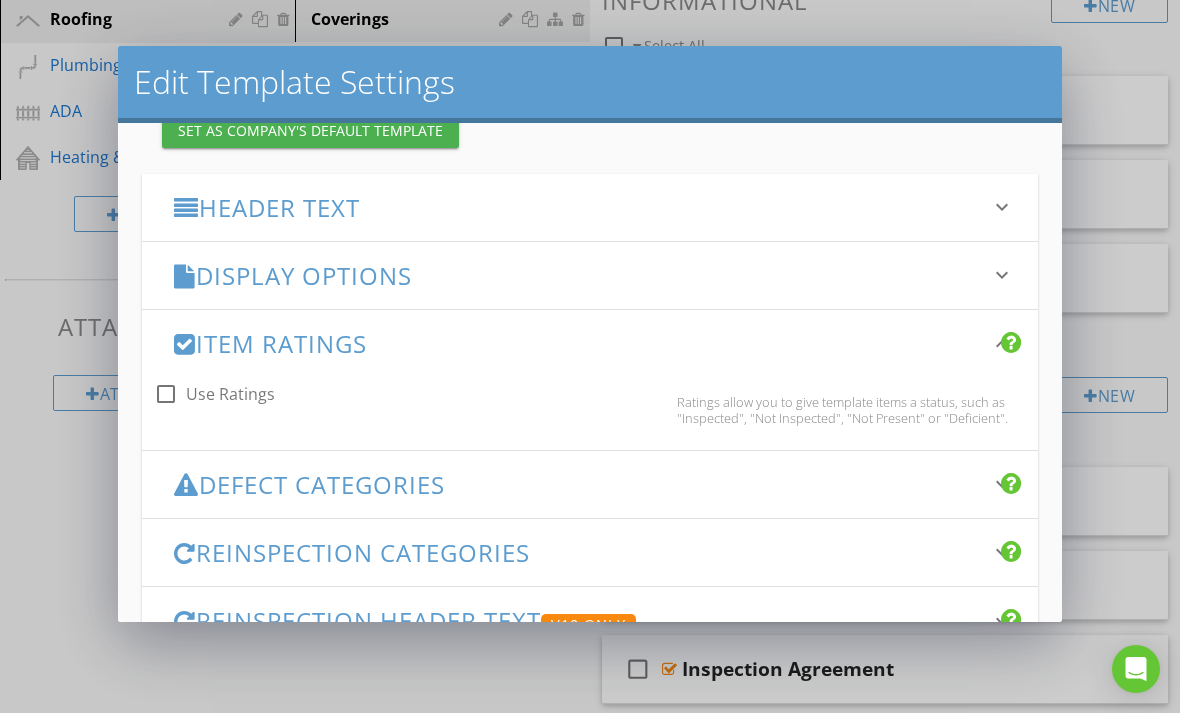 click on "Defect Categories
keyboard_arrow_down" at bounding box center (590, 484) 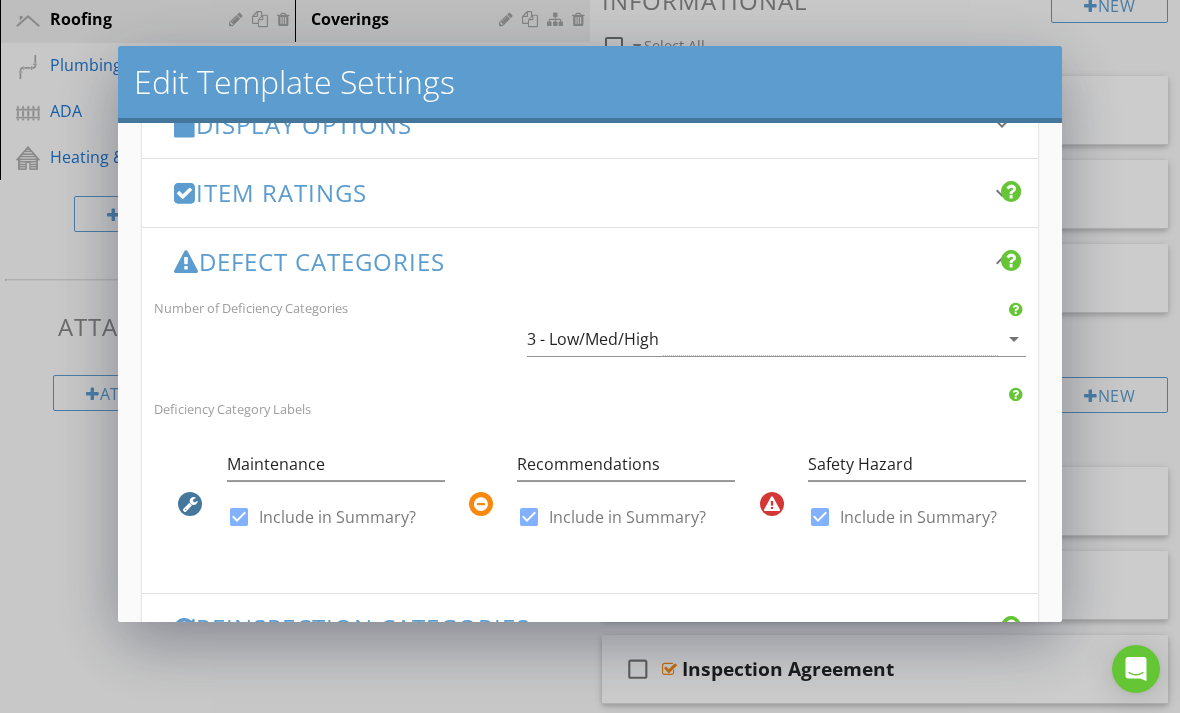scroll, scrollTop: 390, scrollLeft: 0, axis: vertical 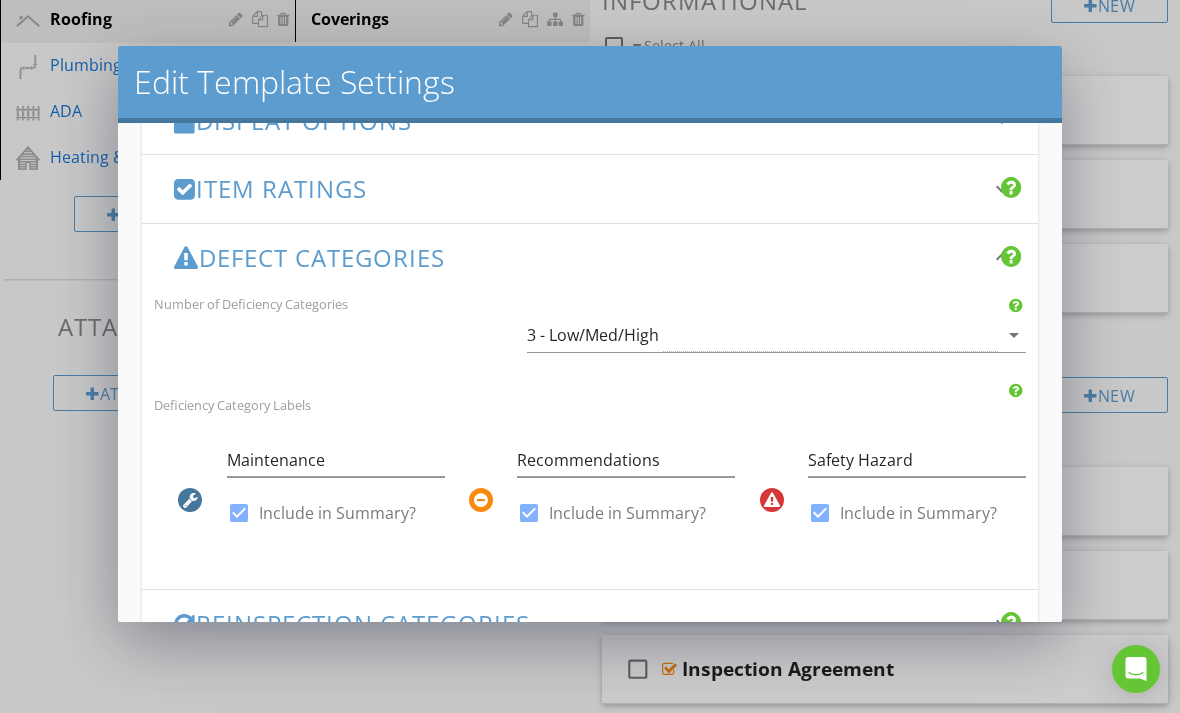 click on "3 - Low/Med/High" at bounding box center (762, 335) 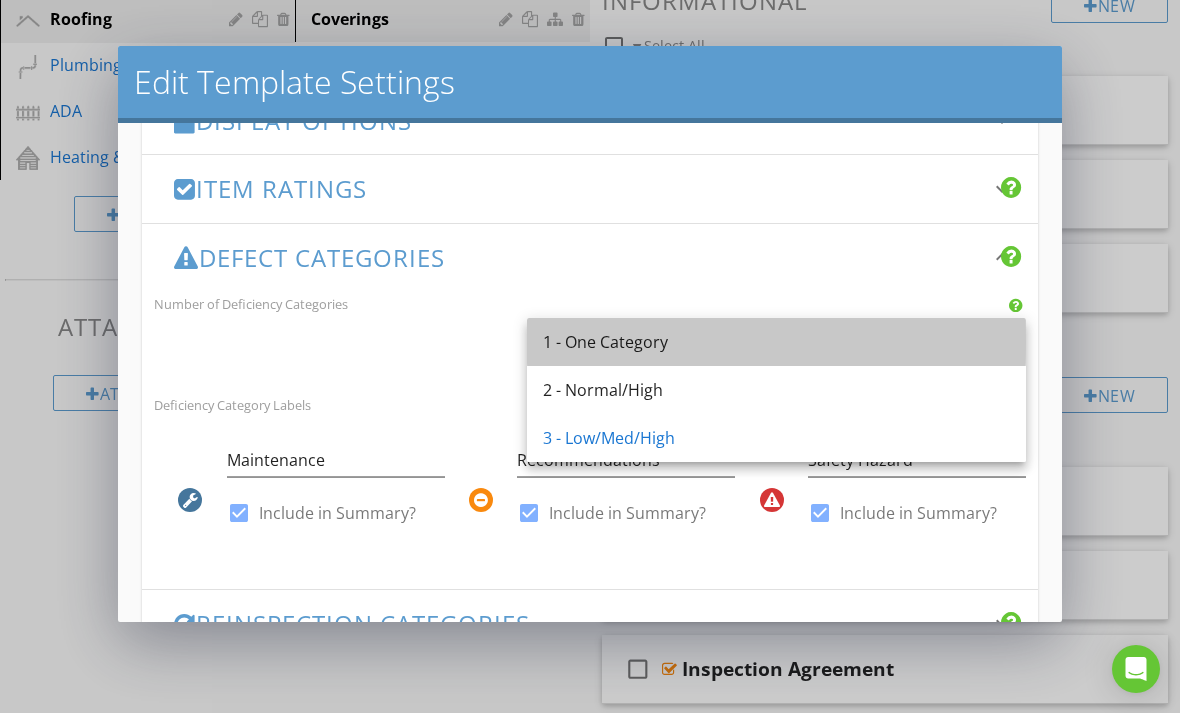click on "1 - One Category" at bounding box center [776, 342] 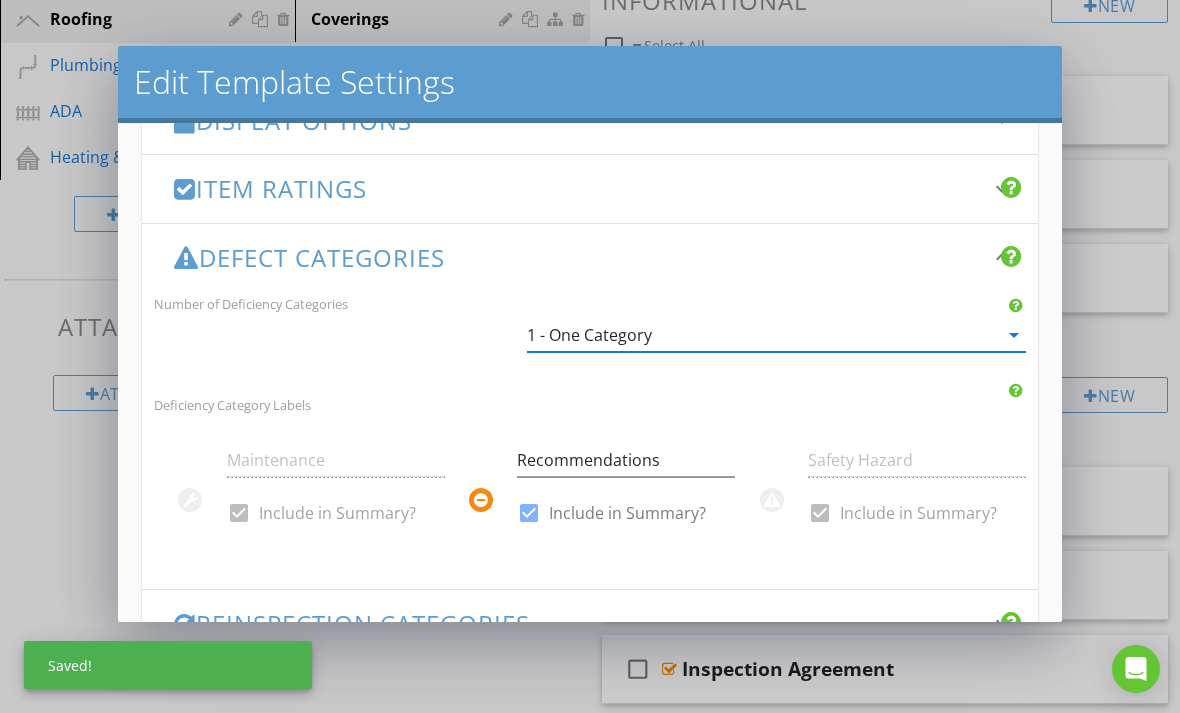 click on "1 - One Category" at bounding box center (762, 335) 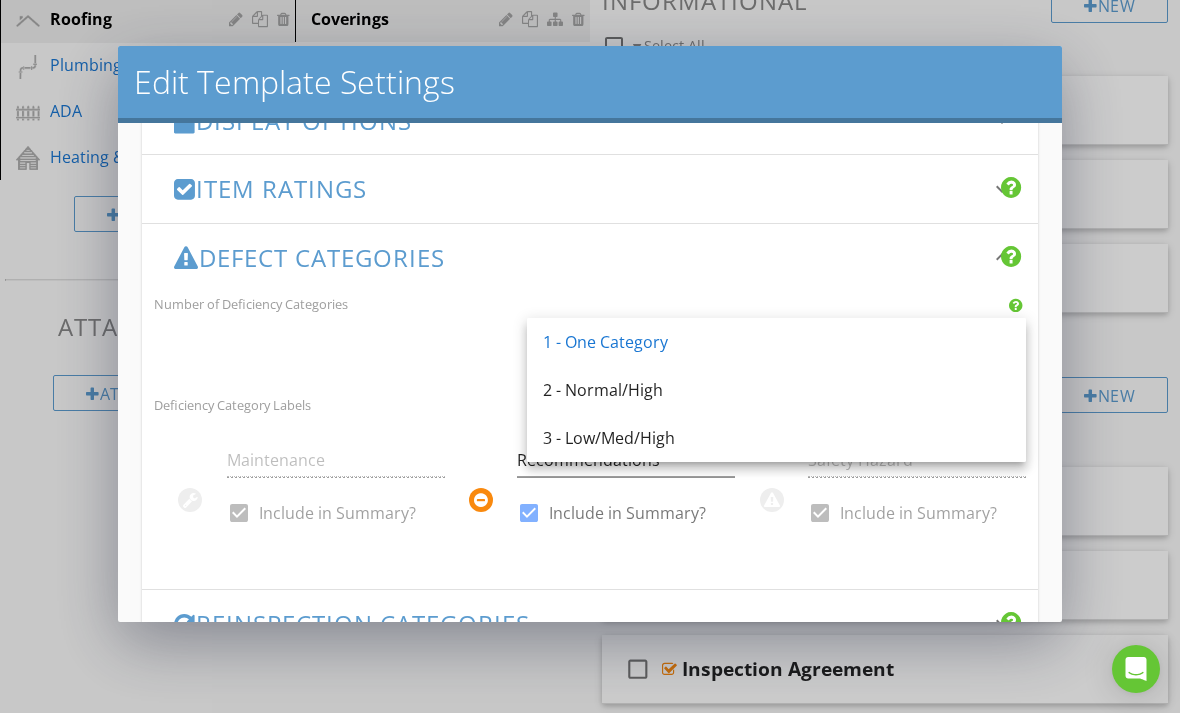 click on "1 - One Category" at bounding box center [776, 342] 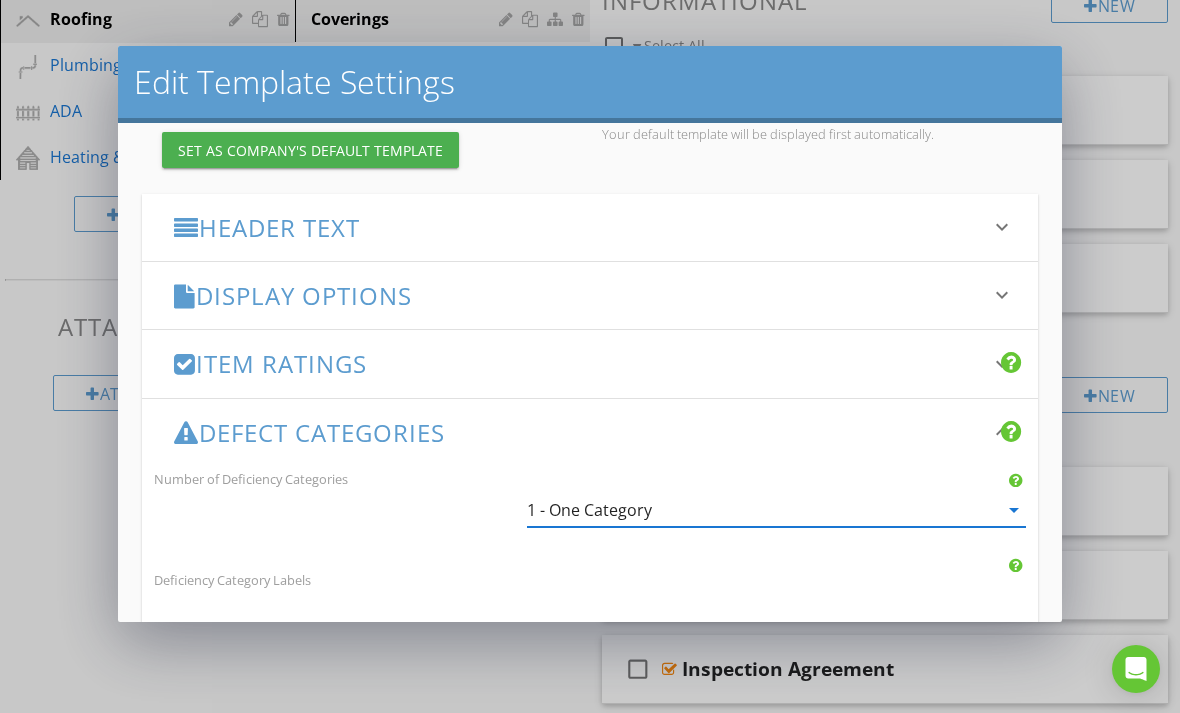 scroll, scrollTop: 196, scrollLeft: 0, axis: vertical 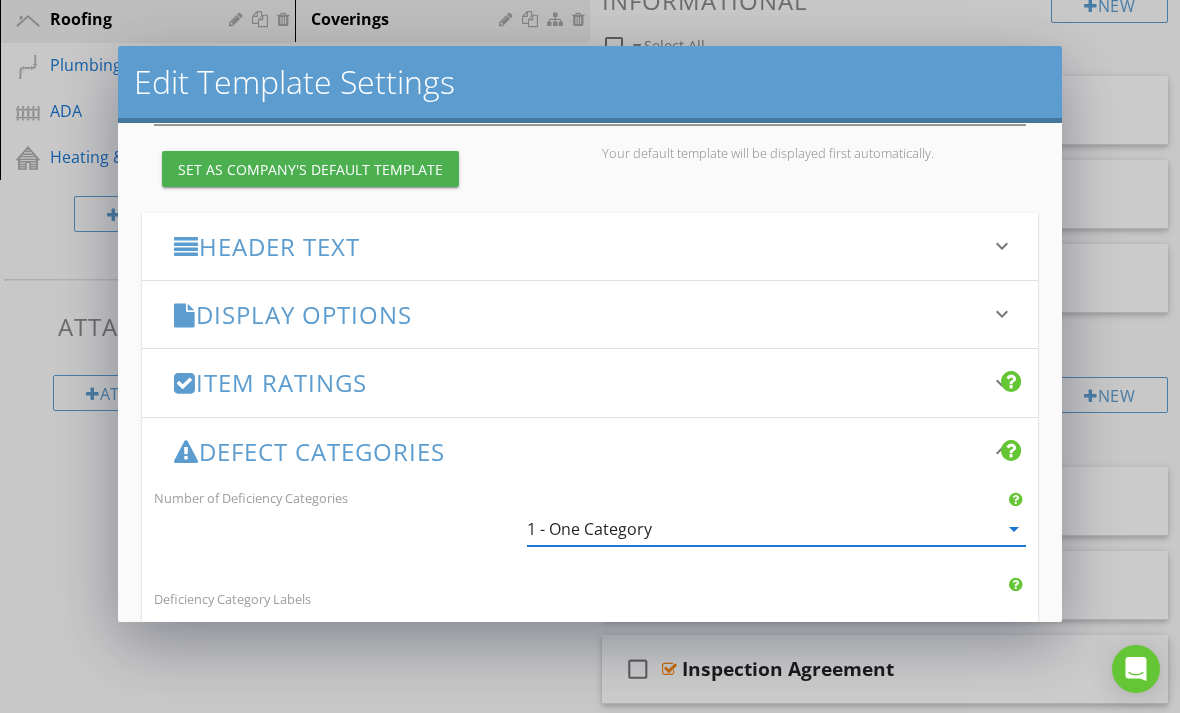 click on "Display Options" at bounding box center [578, 314] 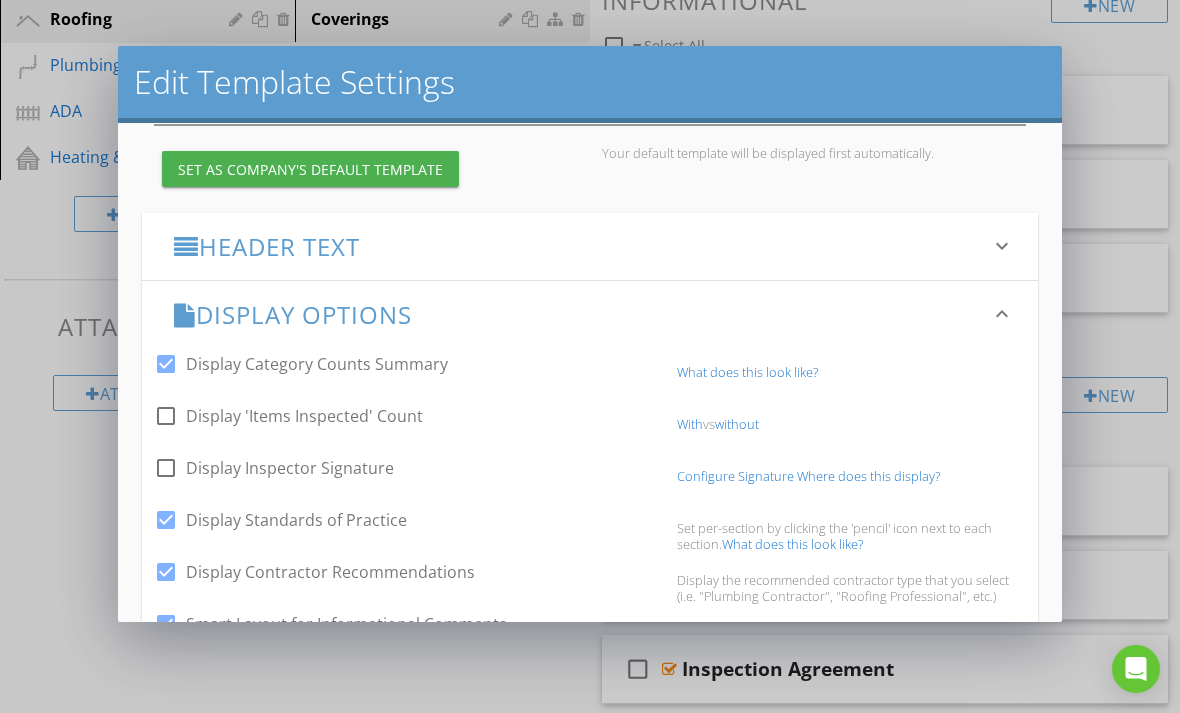 click on "What does this look like?" at bounding box center [747, 372] 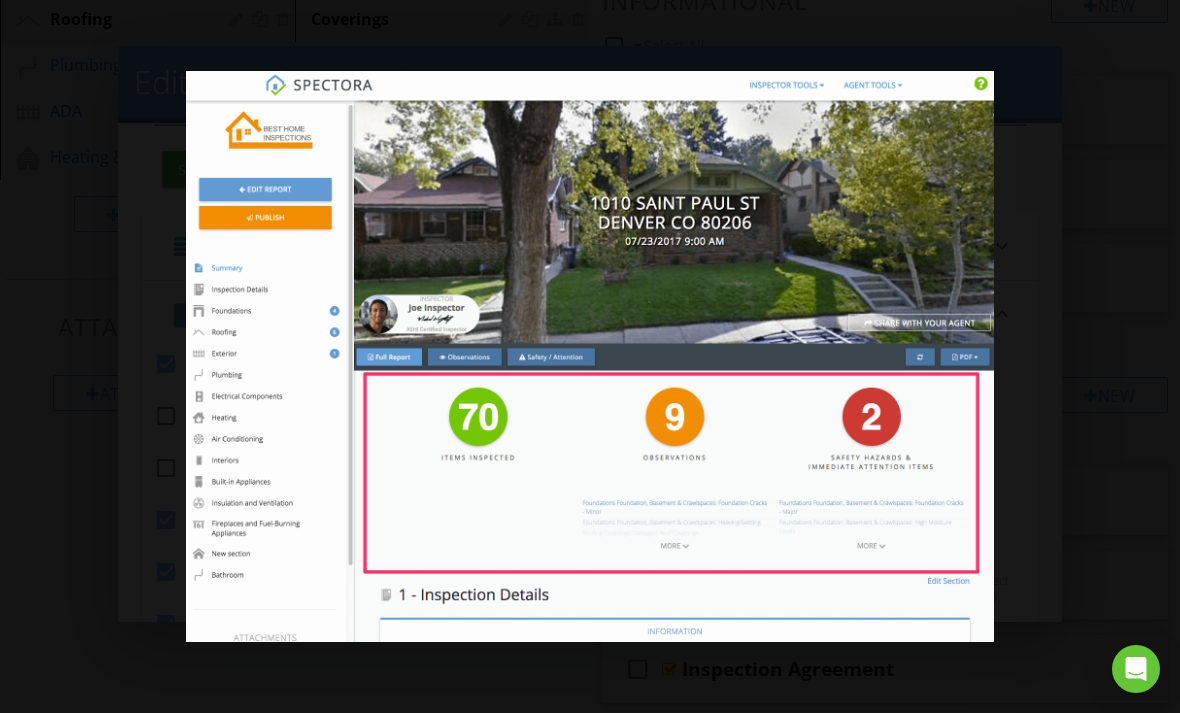 click at bounding box center (590, 356) 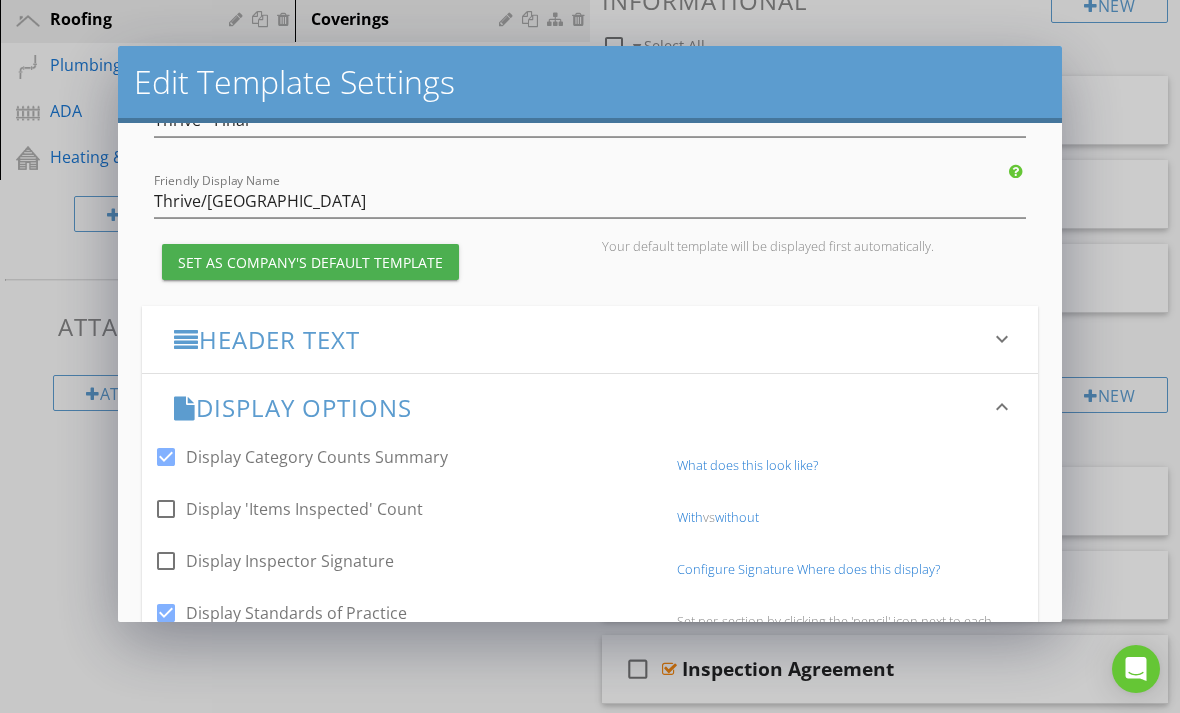 scroll, scrollTop: 98, scrollLeft: 0, axis: vertical 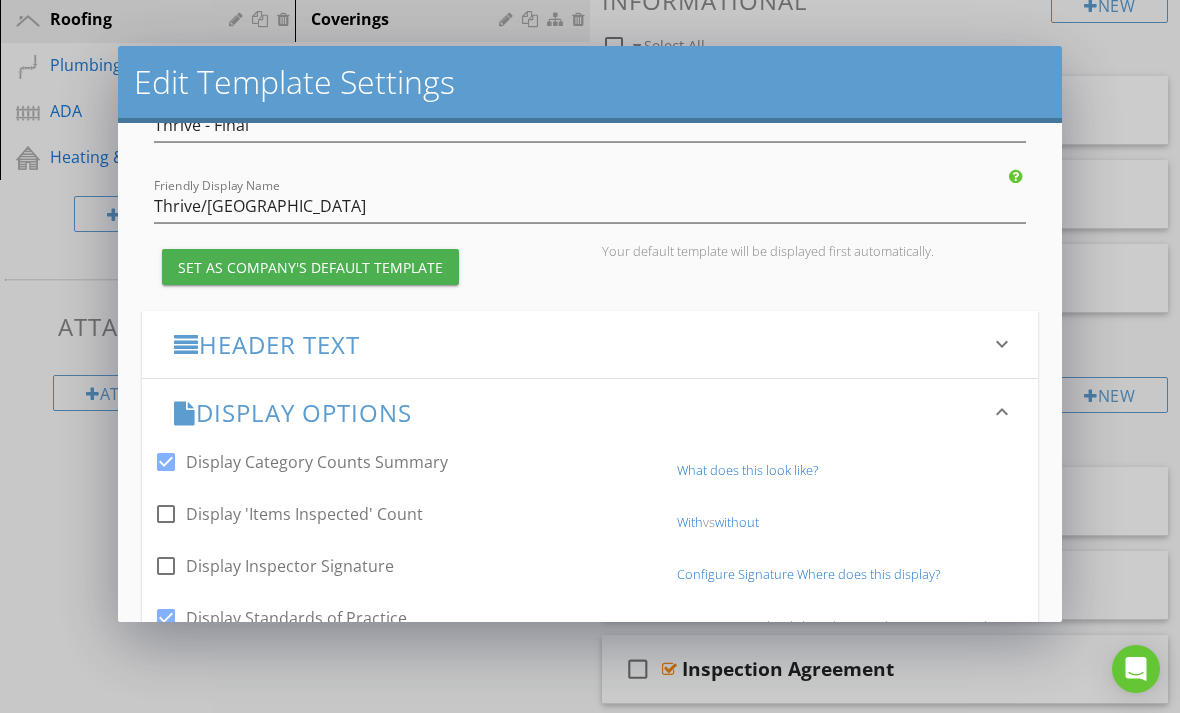click on "keyboard_arrow_down" at bounding box center [1002, 344] 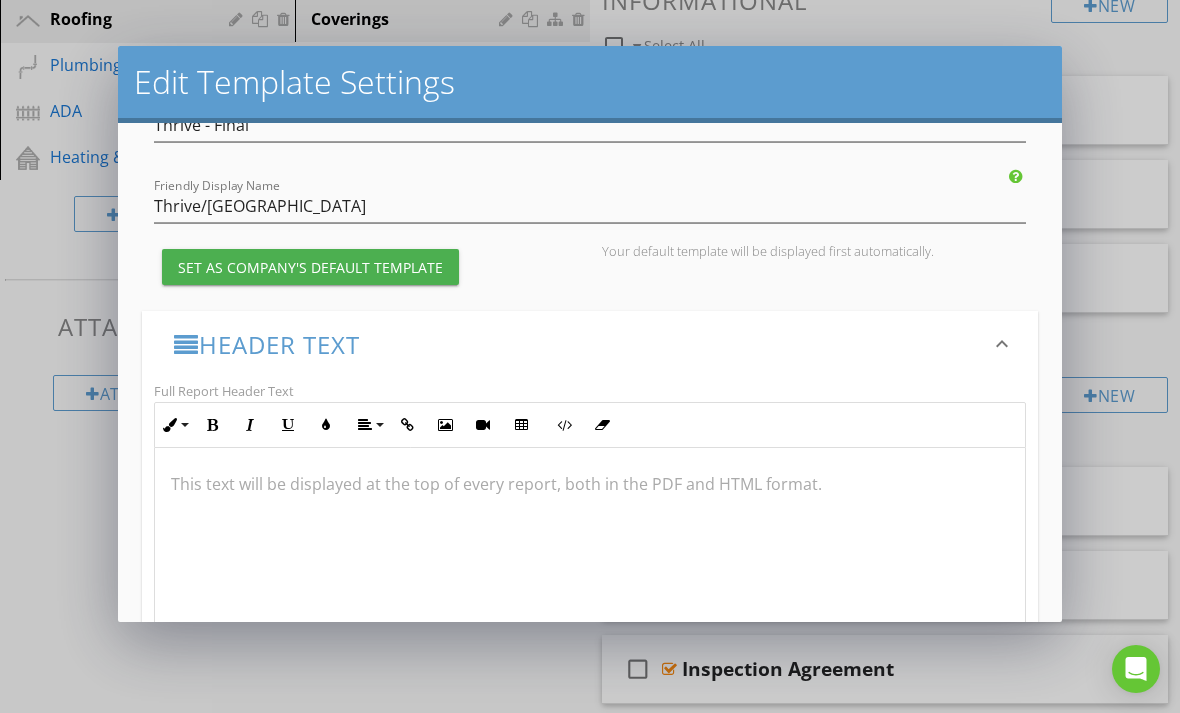 click at bounding box center [590, 548] 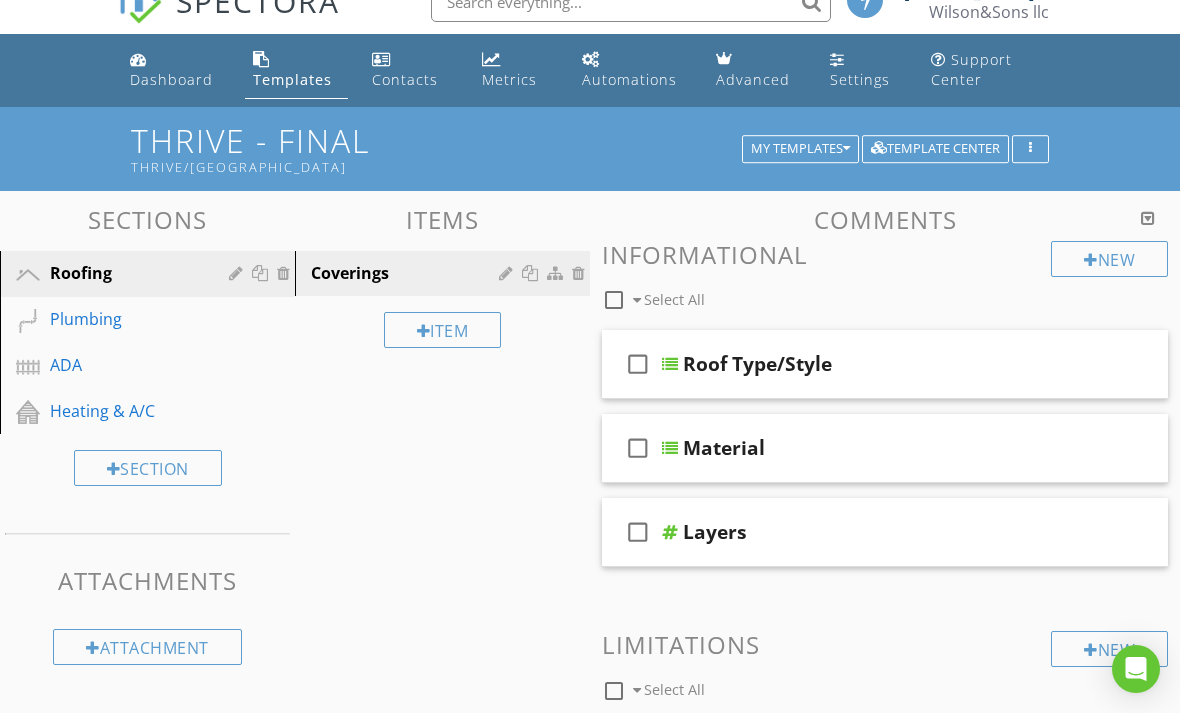 scroll, scrollTop: 2, scrollLeft: 0, axis: vertical 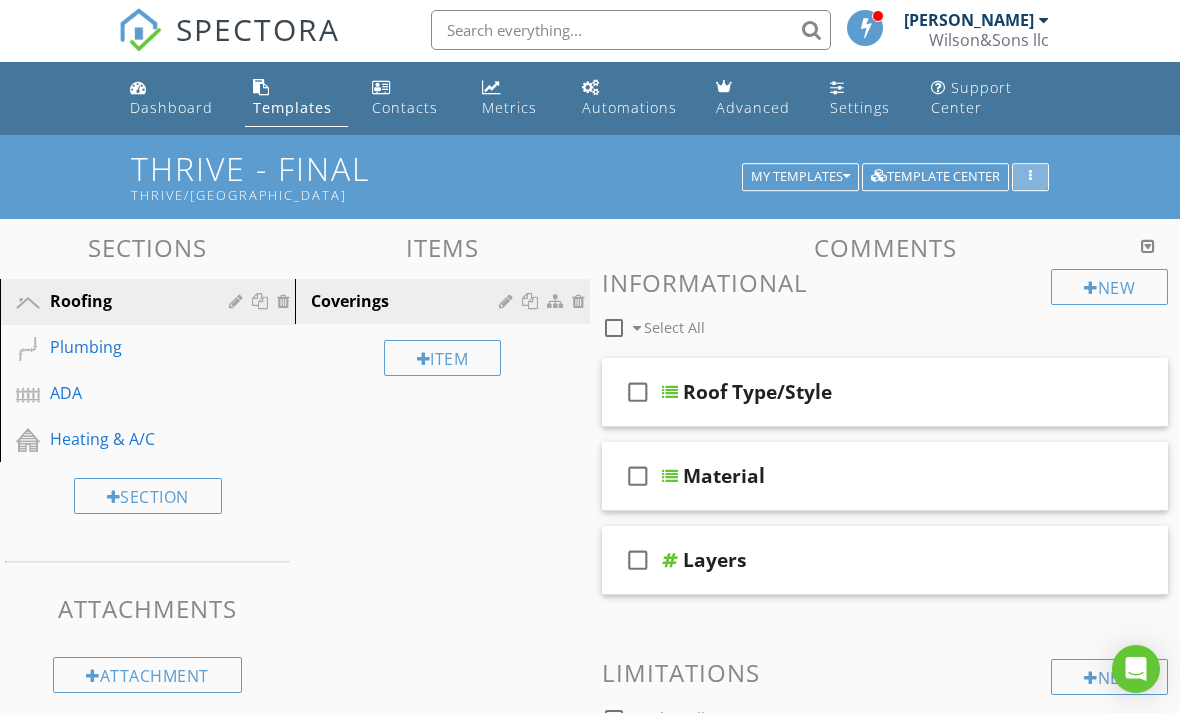 click at bounding box center (1030, 177) 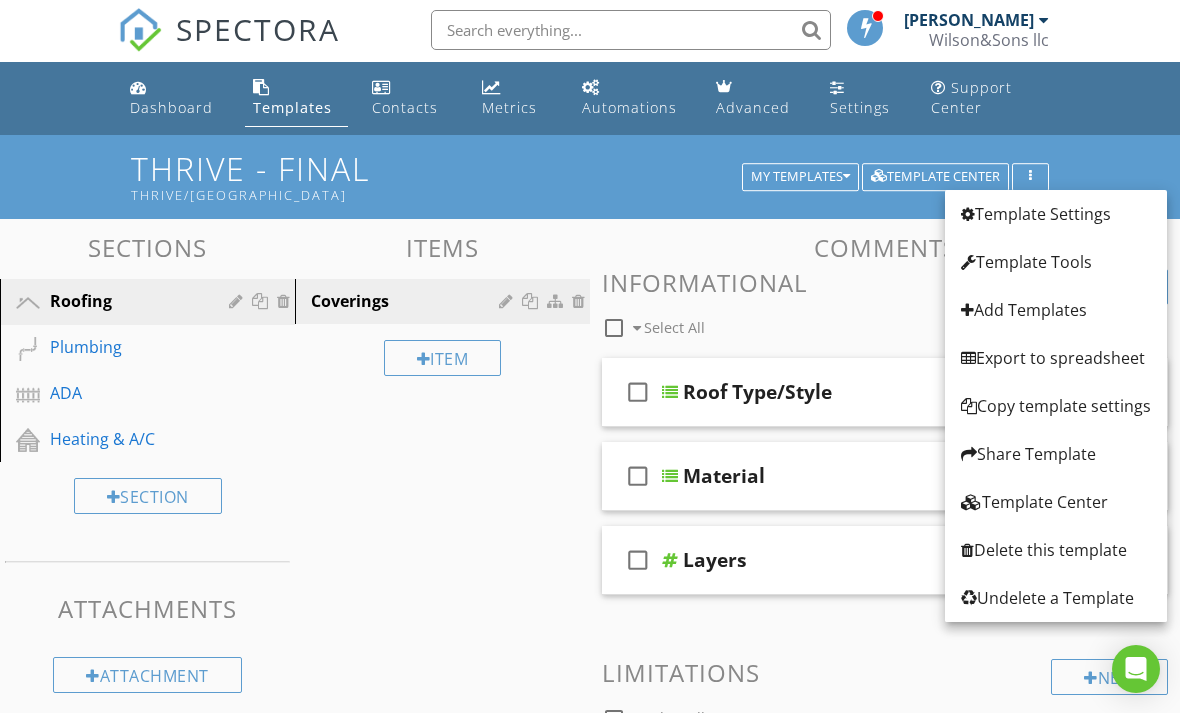 click on "Template Settings" at bounding box center (1056, 214) 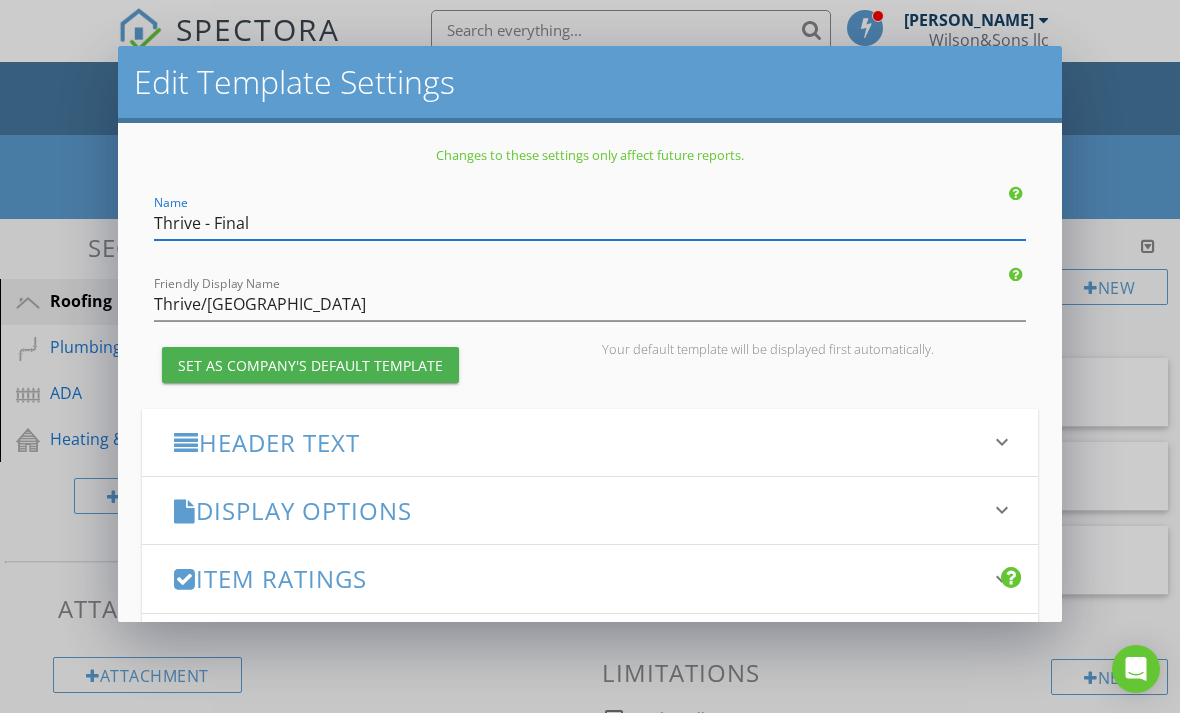 click on "Header Text" at bounding box center [578, 442] 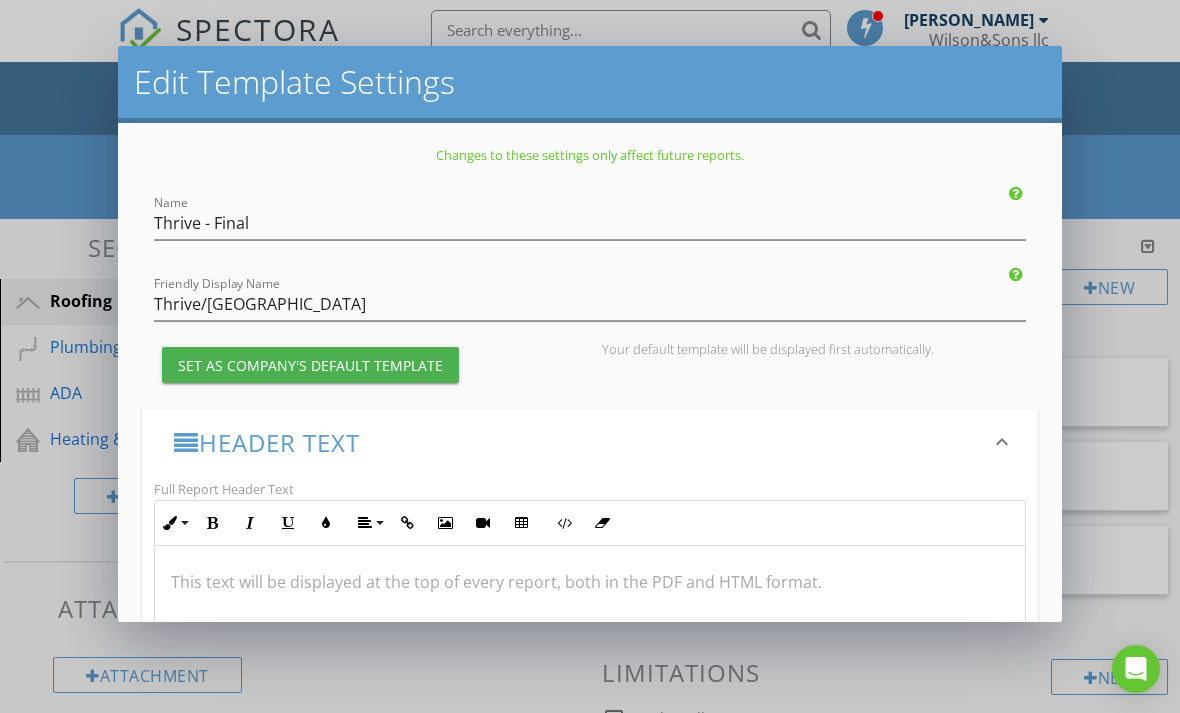 click at bounding box center (590, 582) 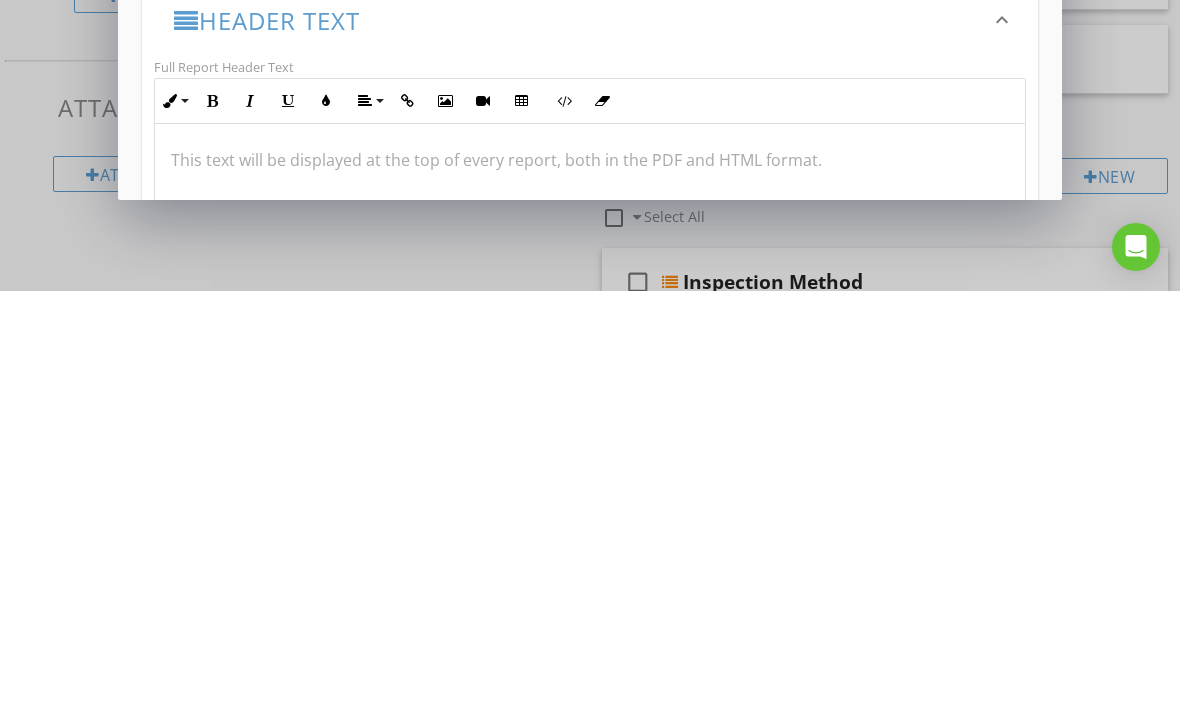 type 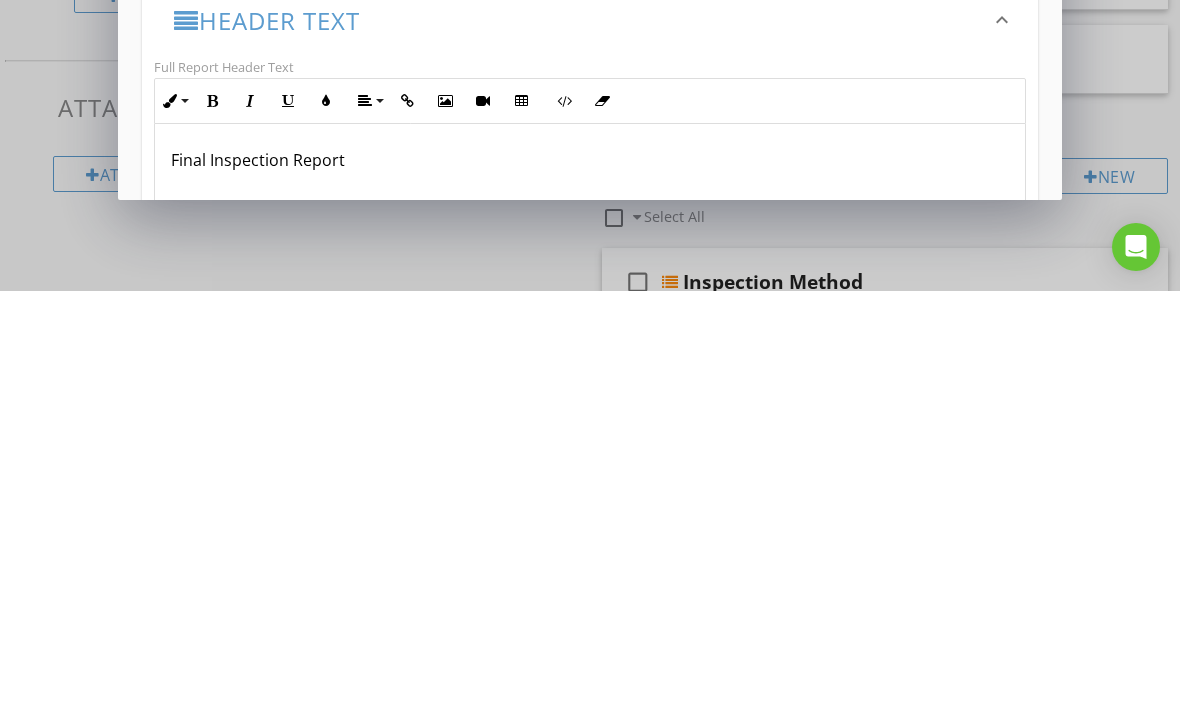 scroll, scrollTop: 503, scrollLeft: 0, axis: vertical 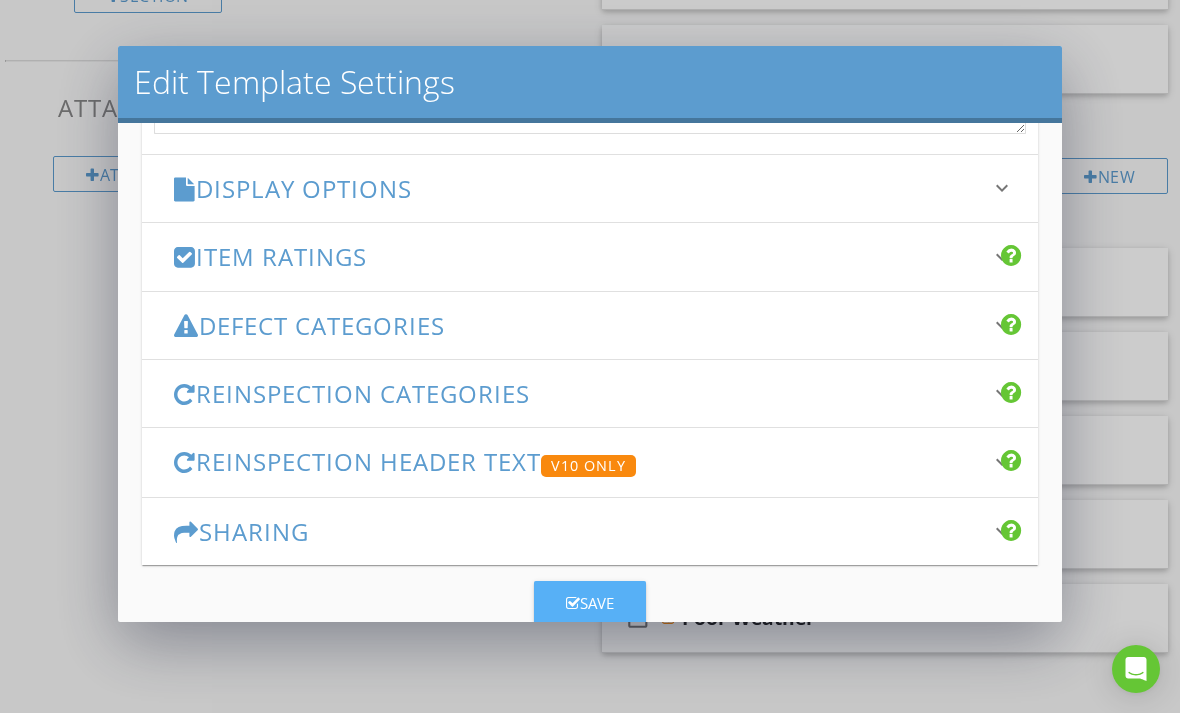 click on "Save" at bounding box center (590, 603) 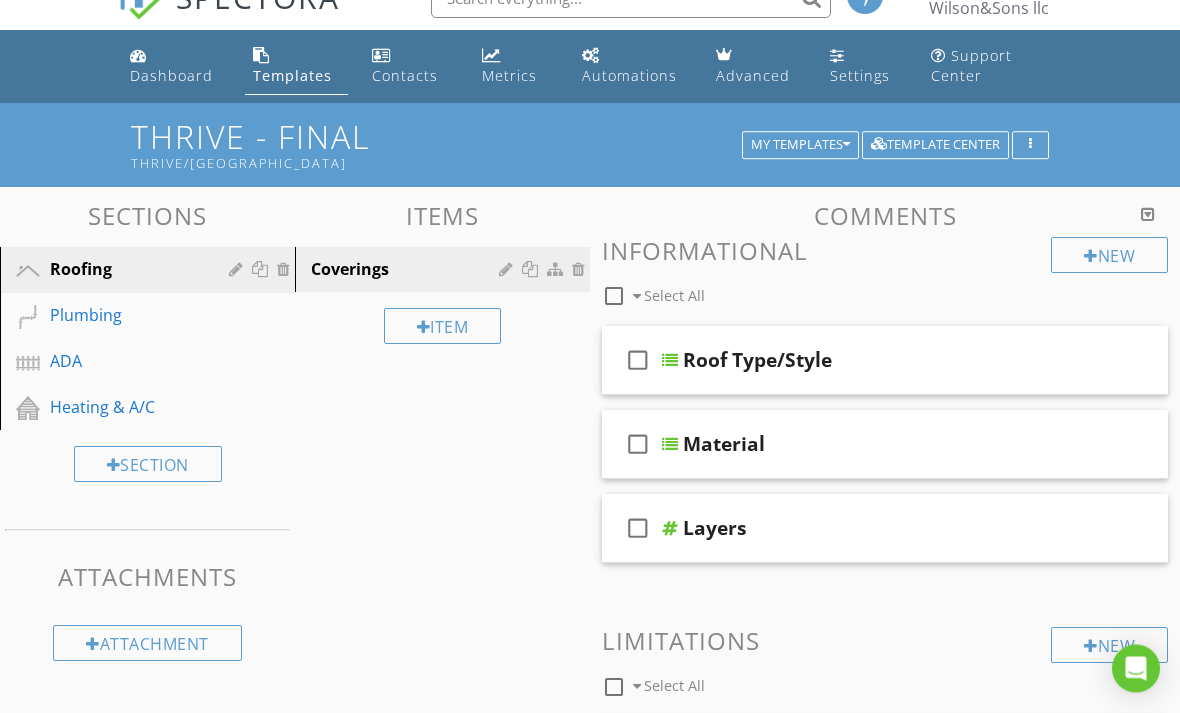 scroll, scrollTop: 0, scrollLeft: 0, axis: both 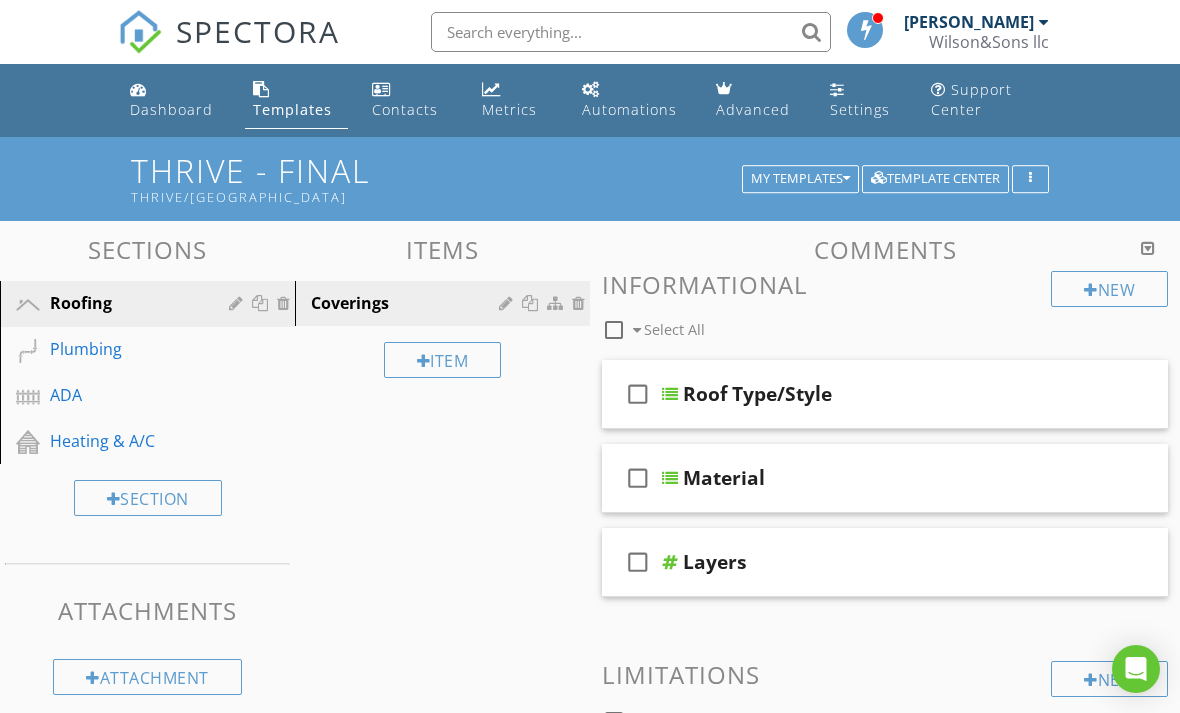 click at bounding box center (1030, 179) 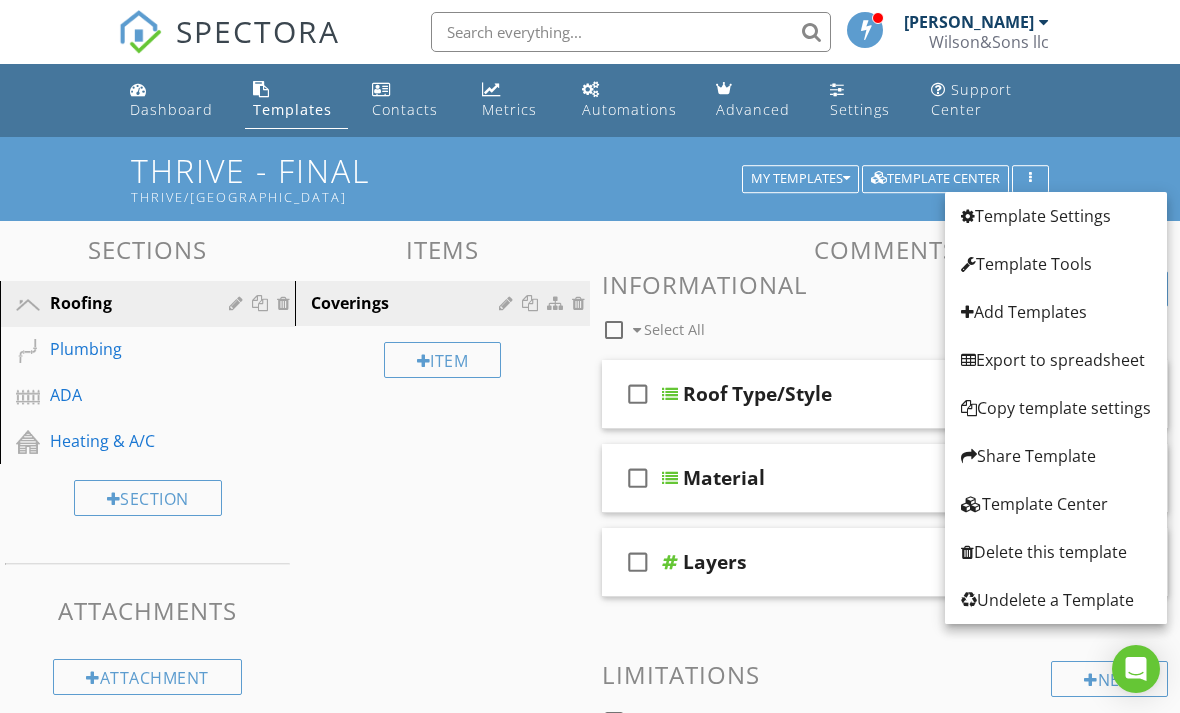 click on "Template Tools" at bounding box center (1056, 264) 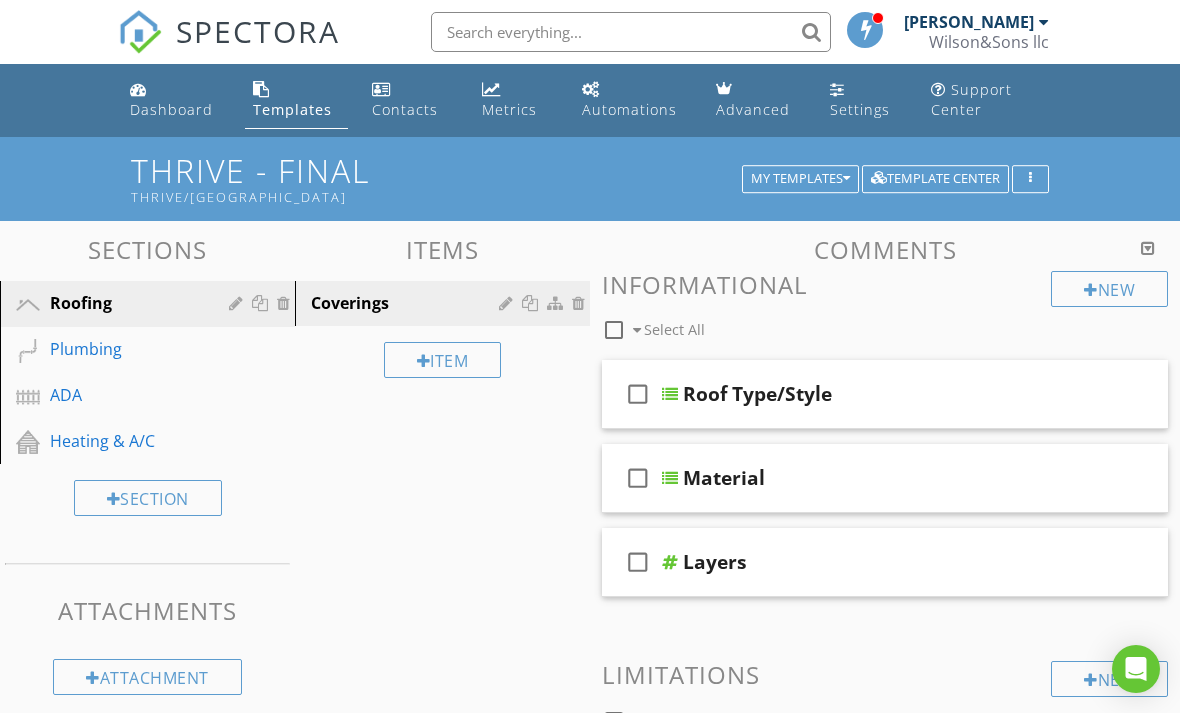 click at bounding box center [590, 356] 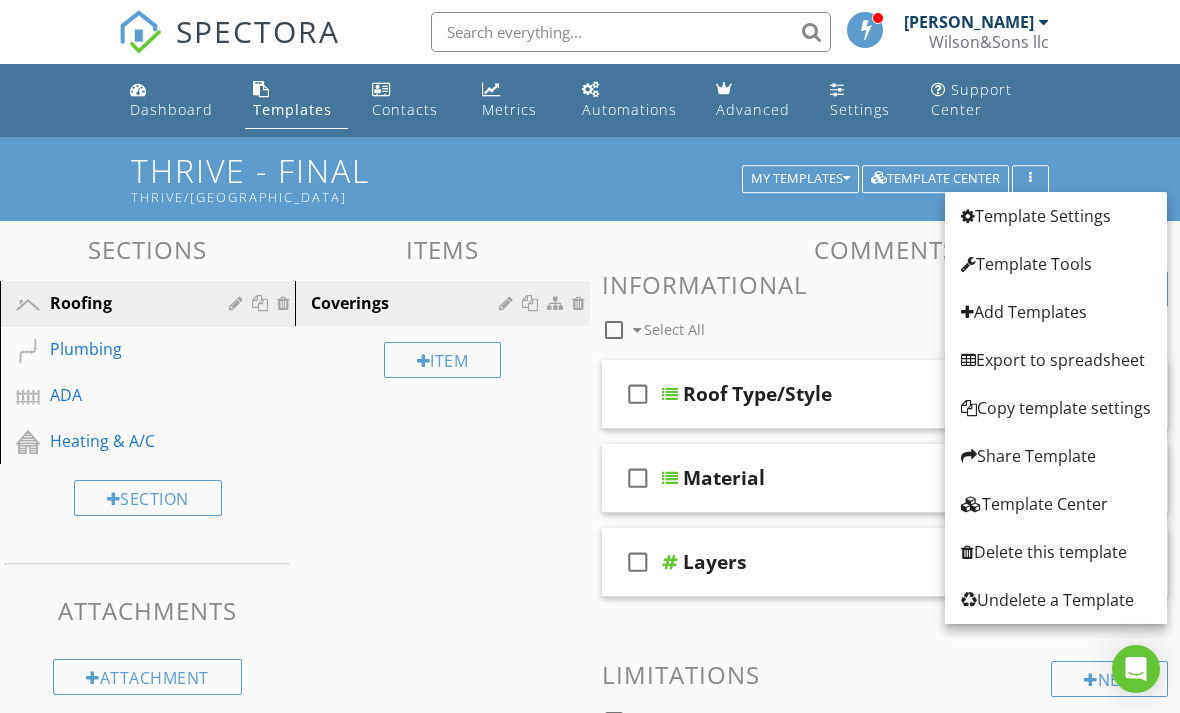 click on "Sections
Roofing           Plumbing           ADA           Heating & A/C
Section
Attachments
Attachment
Items
Coverings
Item
Comments
New
Informational   check_box_outline_blank     Select All       check_box_outline_blank
Roof Type/Style
check_box_outline_blank
Material
check_box_outline_blank
Layers
New
Limitations   check_box_outline_blank     Select All     check_box_outline_blank
Inspection Method
check_box_outline_blank
Snow/Ice
check_box_outline_blank
Inspection Agreement
check_box_outline_blank" at bounding box center (590, 847) 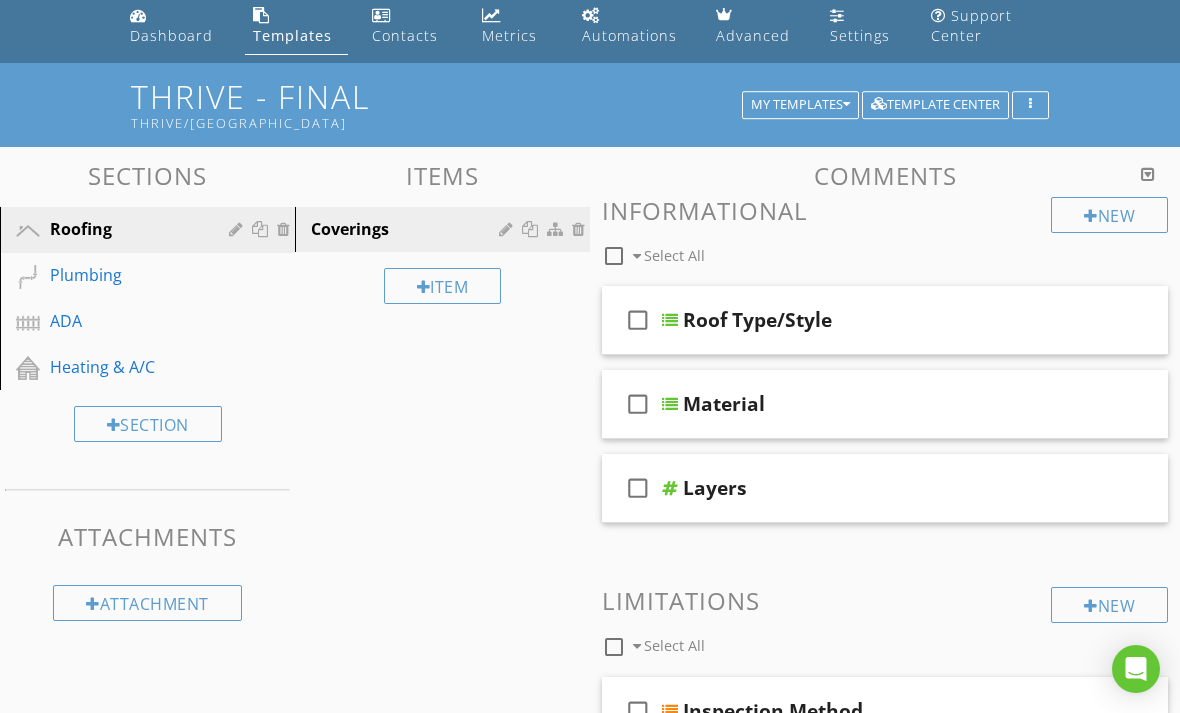 scroll, scrollTop: 0, scrollLeft: 0, axis: both 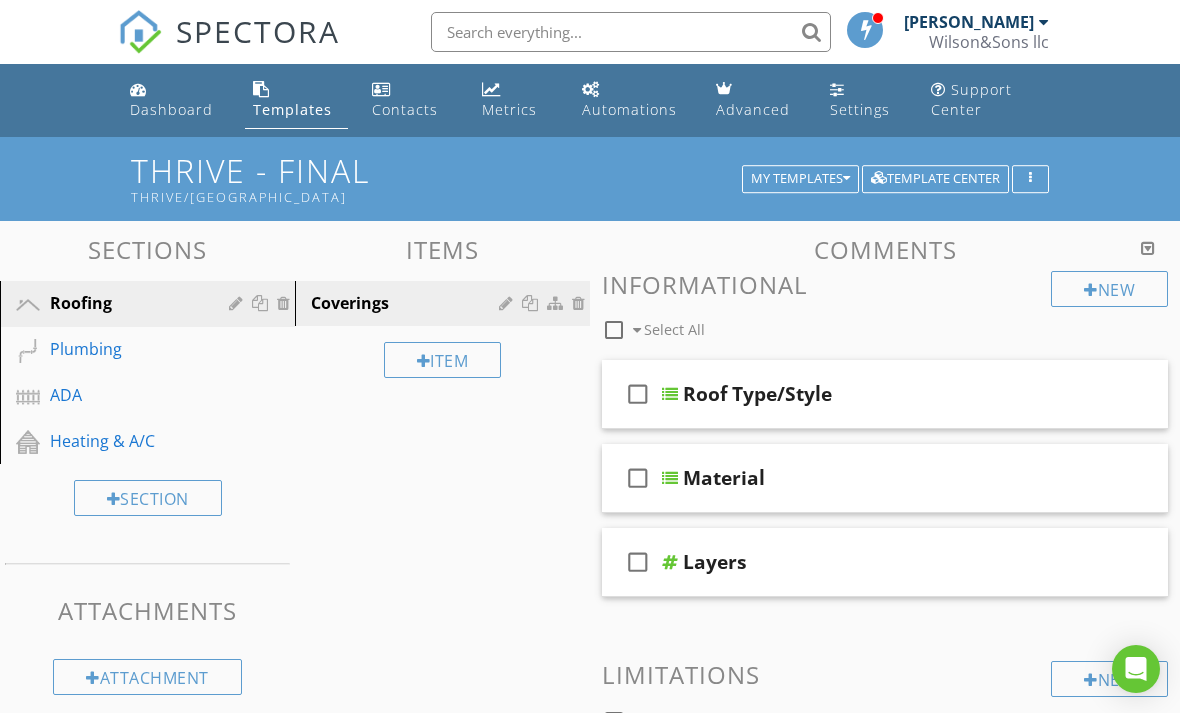 click at bounding box center (1030, 179) 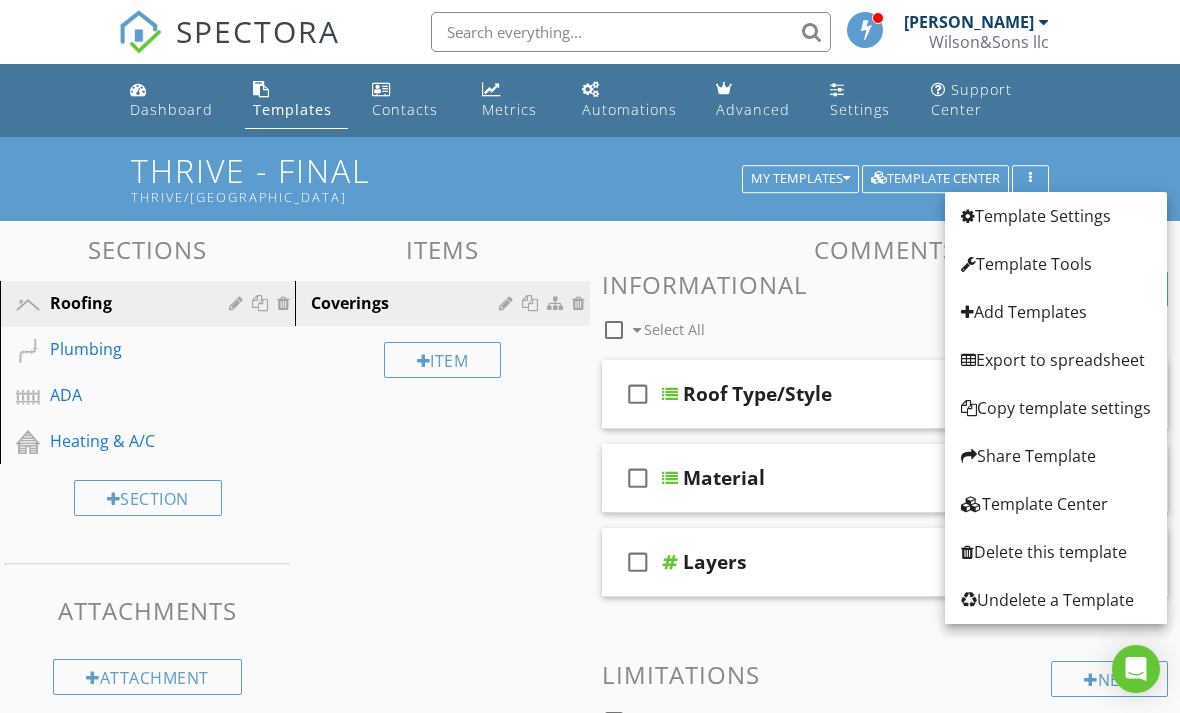 click on "Template Settings" at bounding box center [1056, 216] 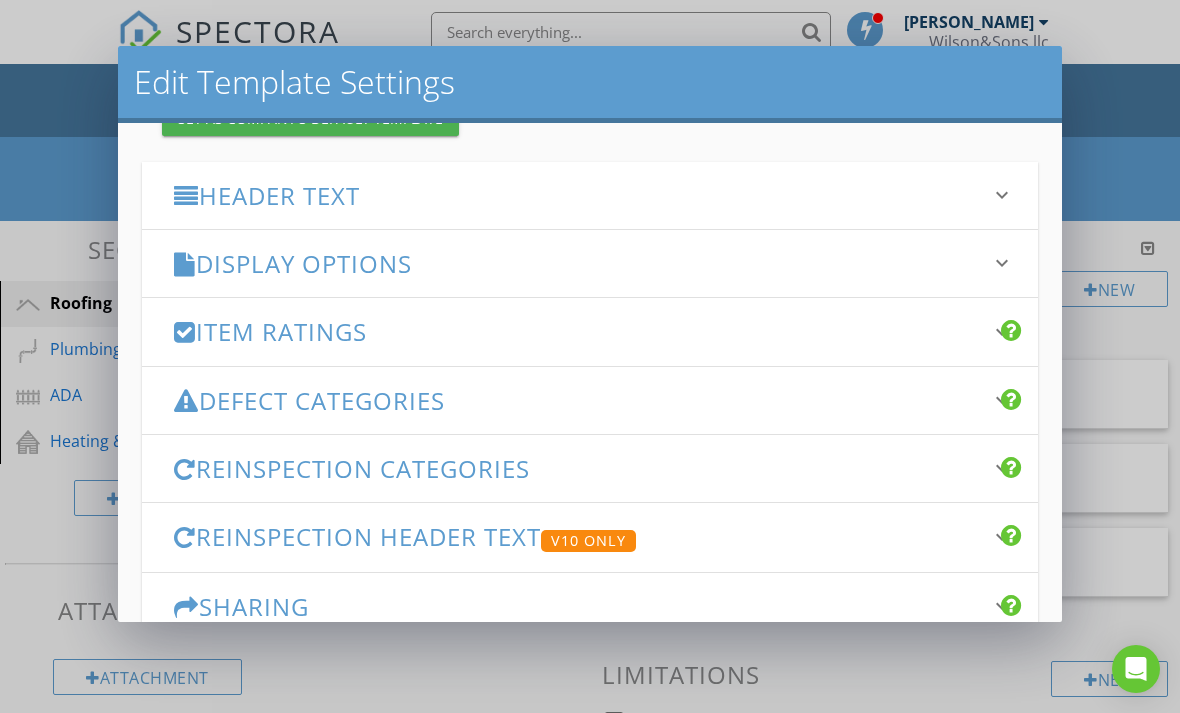 scroll, scrollTop: 250, scrollLeft: 0, axis: vertical 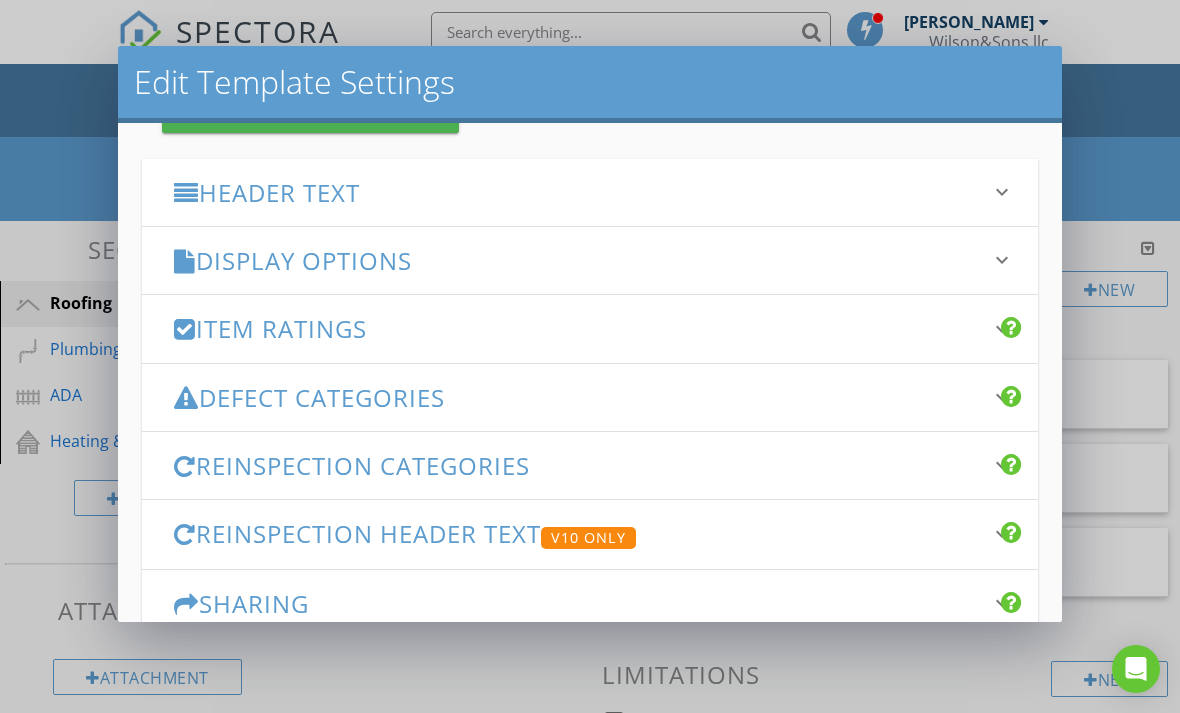 click on "Defect Categories" at bounding box center [578, 397] 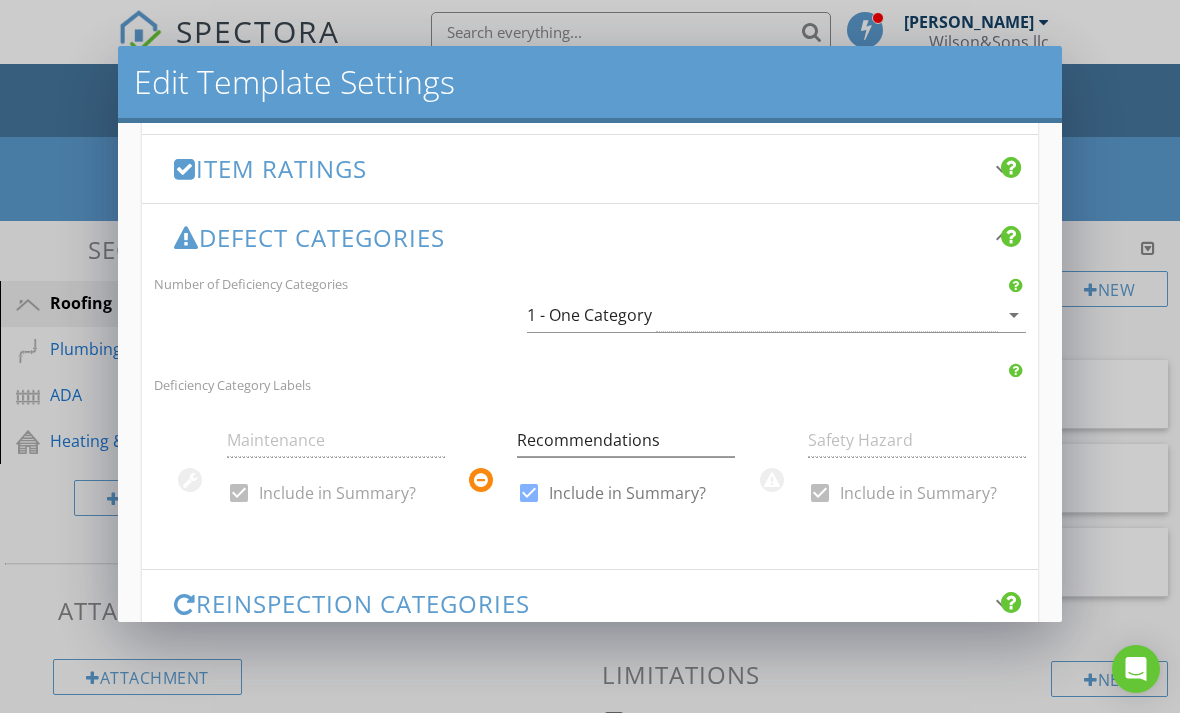 scroll, scrollTop: 416, scrollLeft: 0, axis: vertical 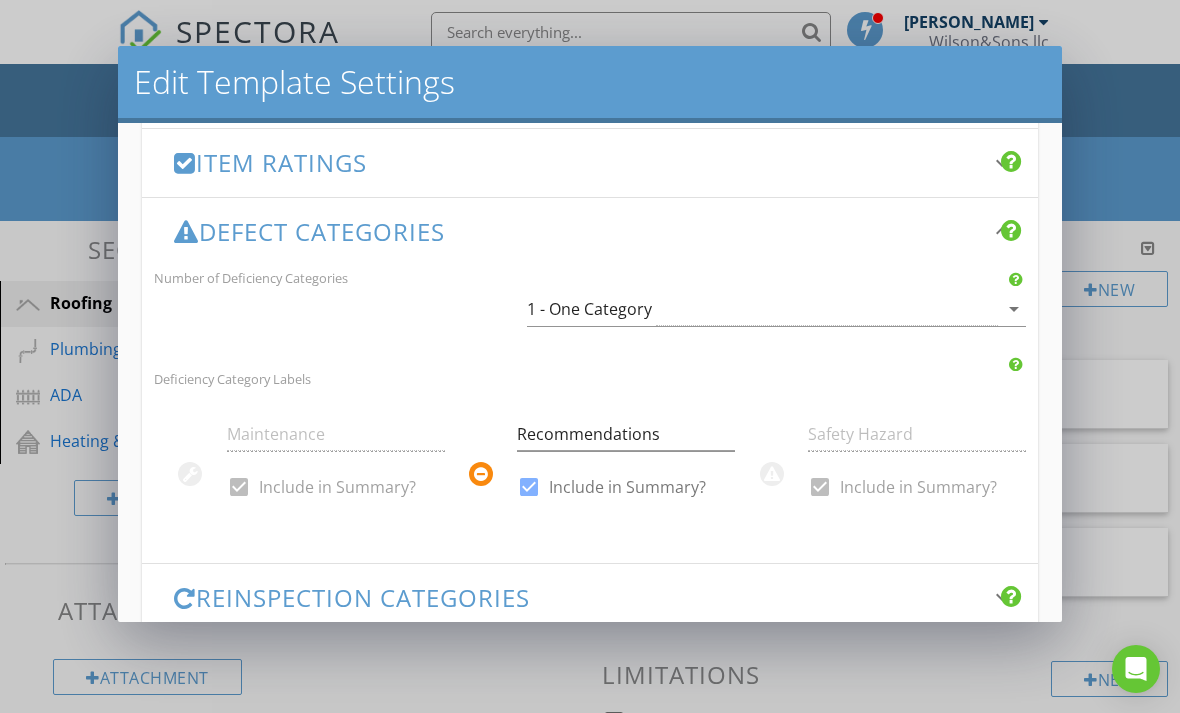 click on "arrow_drop_down" at bounding box center (1014, 309) 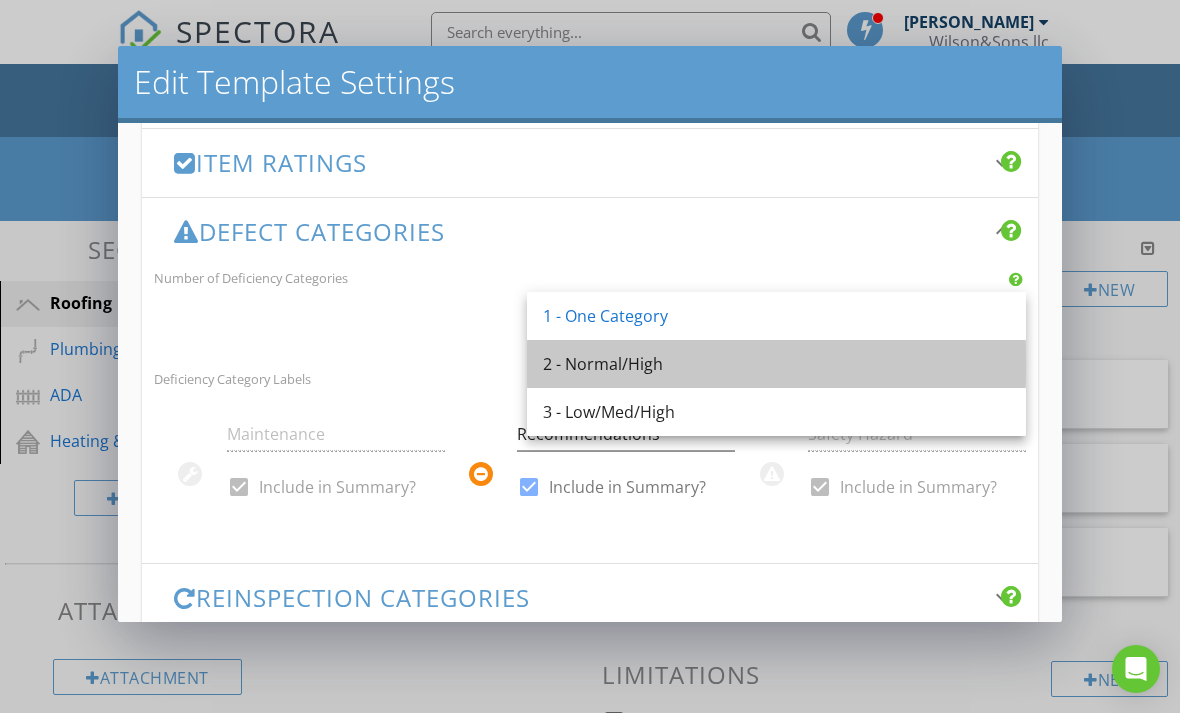 click on "2 - Normal/High" at bounding box center (776, 364) 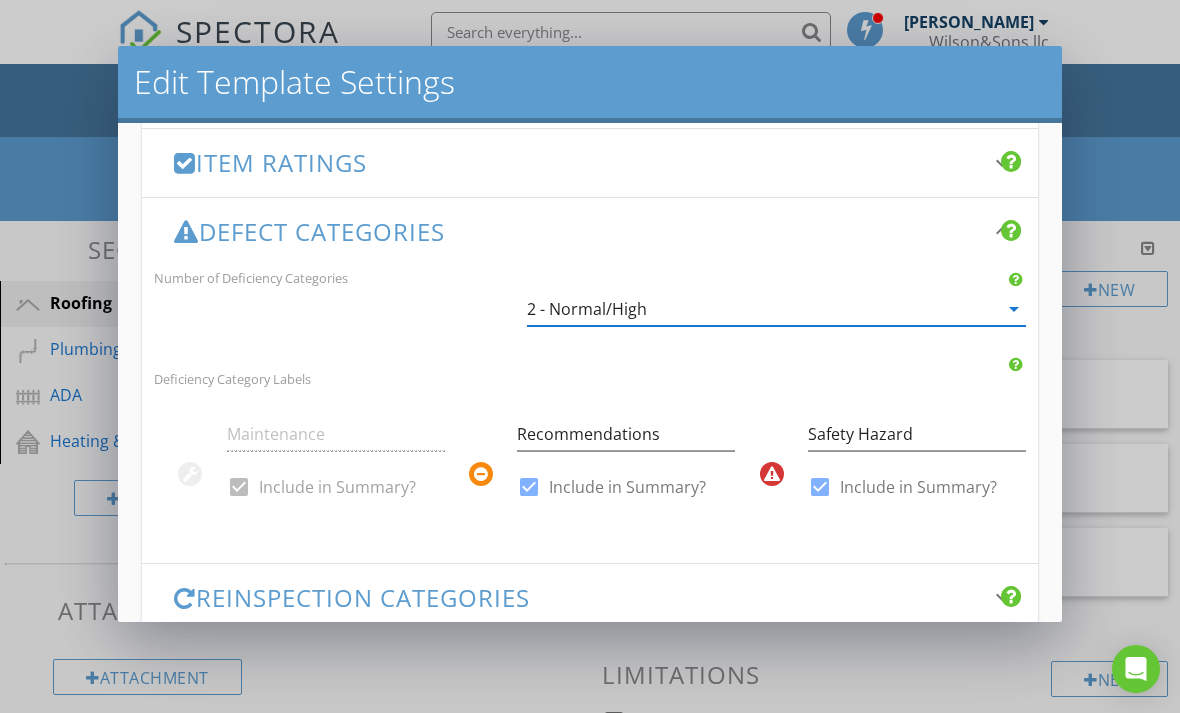 click on "arrow_drop_down" at bounding box center (1014, 309) 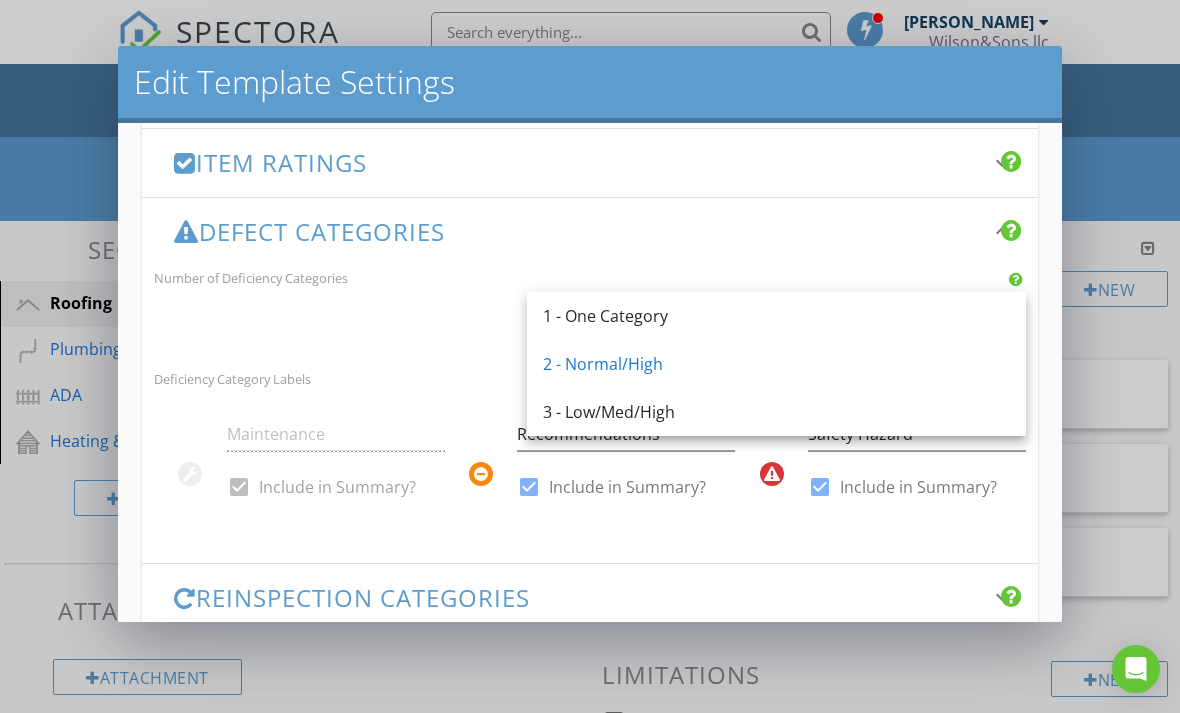 click on "2 - Normal/High" at bounding box center [776, 364] 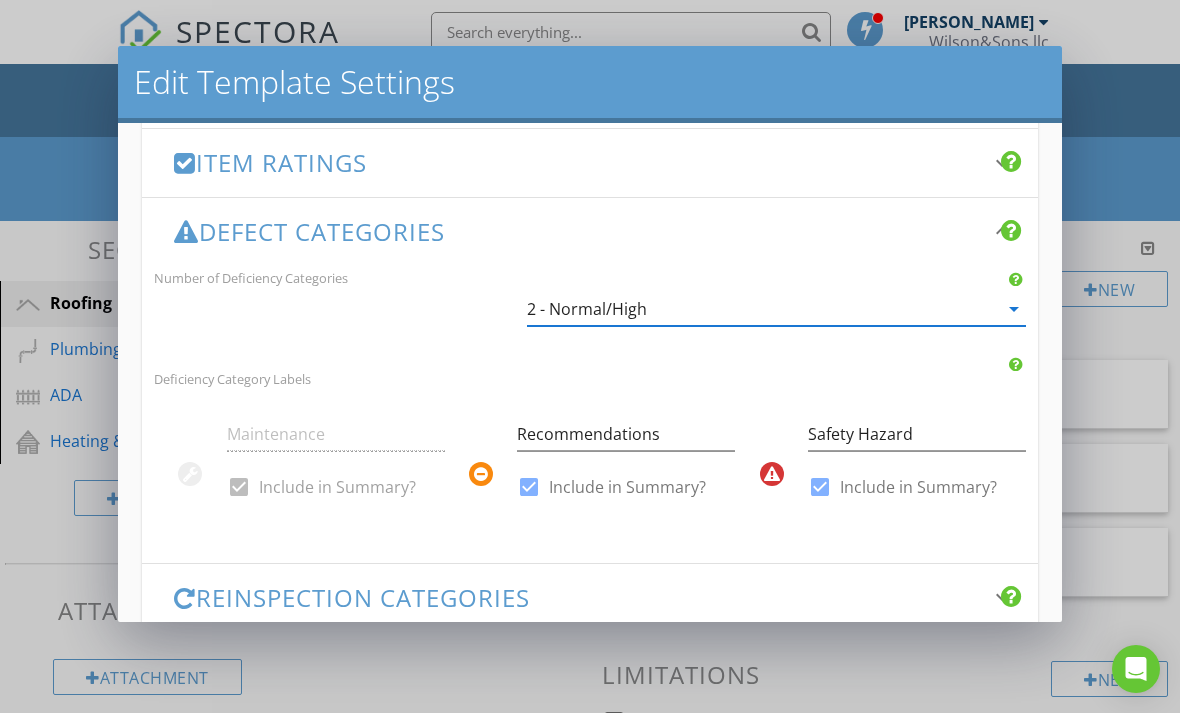 click at bounding box center [771, 457] 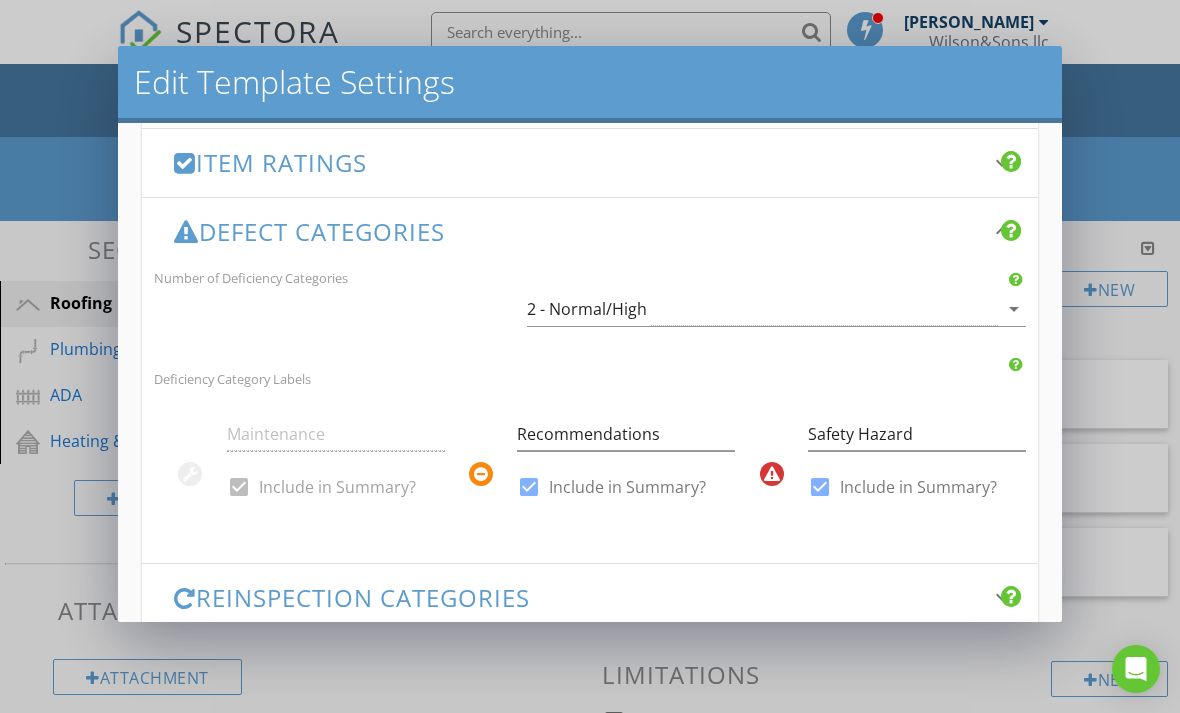click at bounding box center [772, 474] 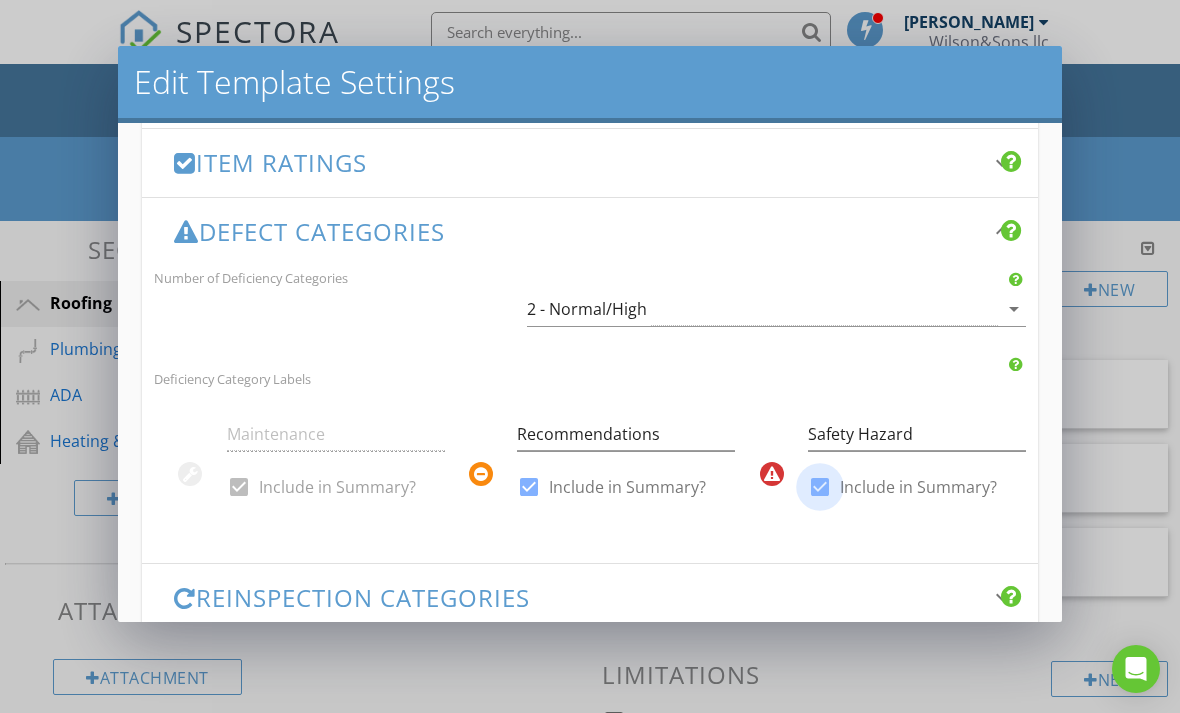 click at bounding box center (820, 487) 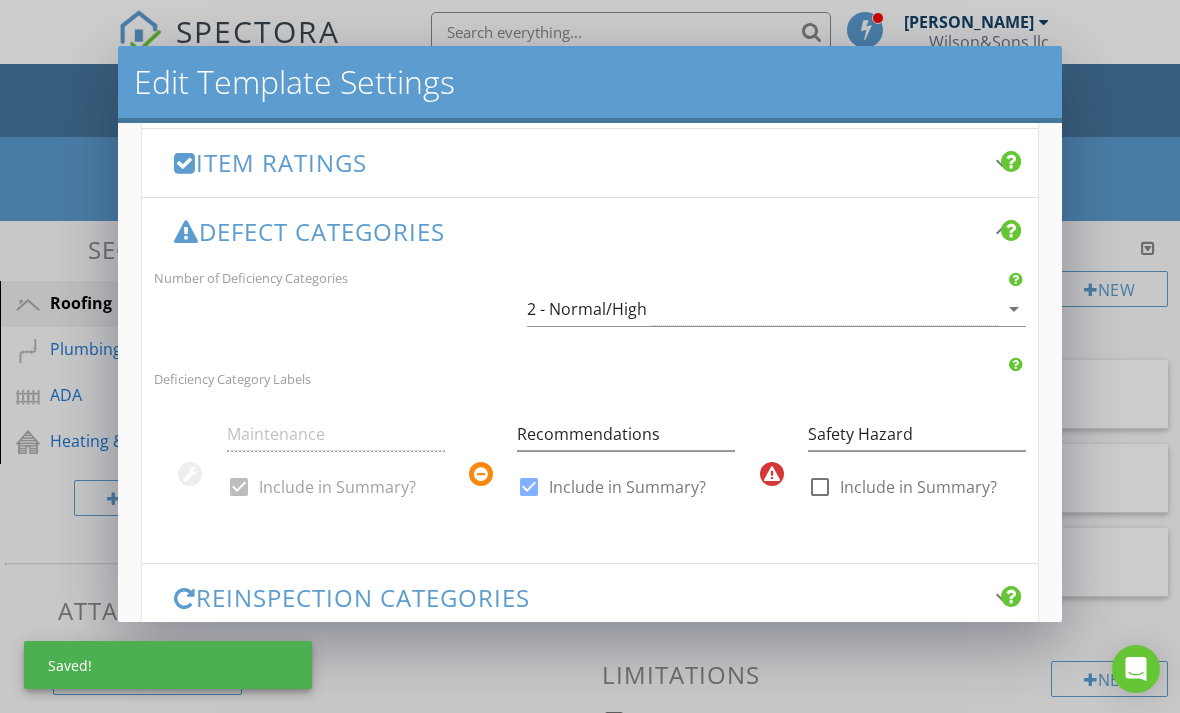 click at bounding box center (772, 474) 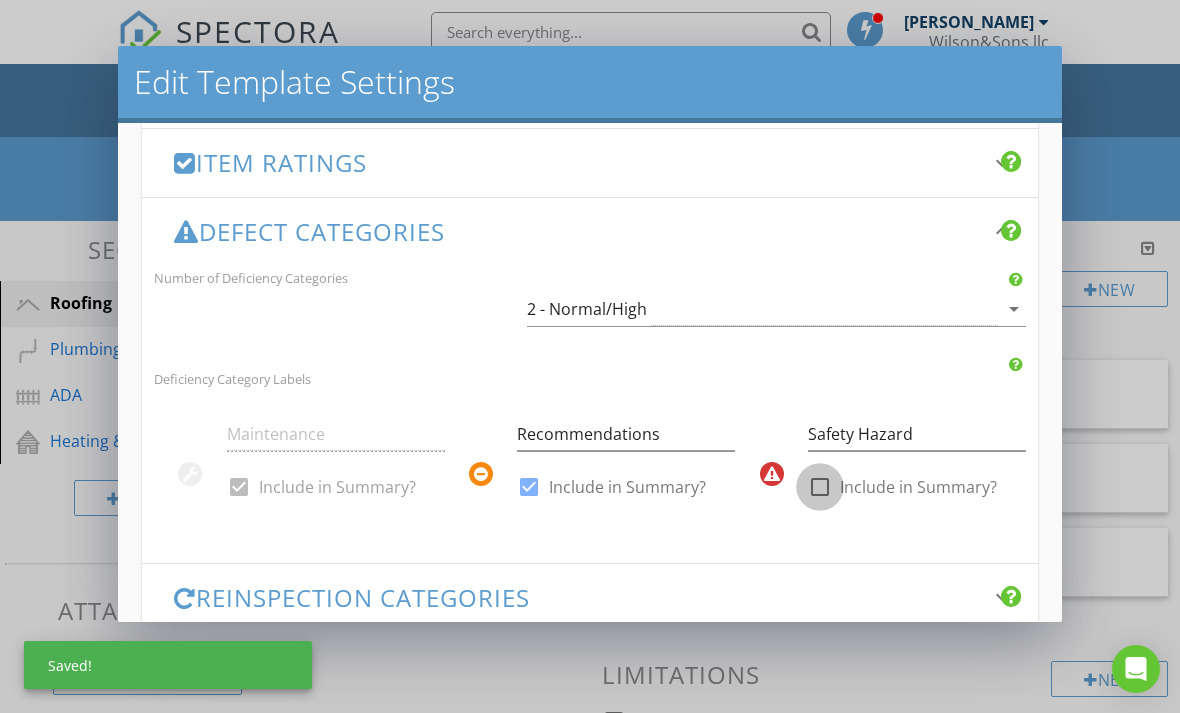 click at bounding box center [820, 487] 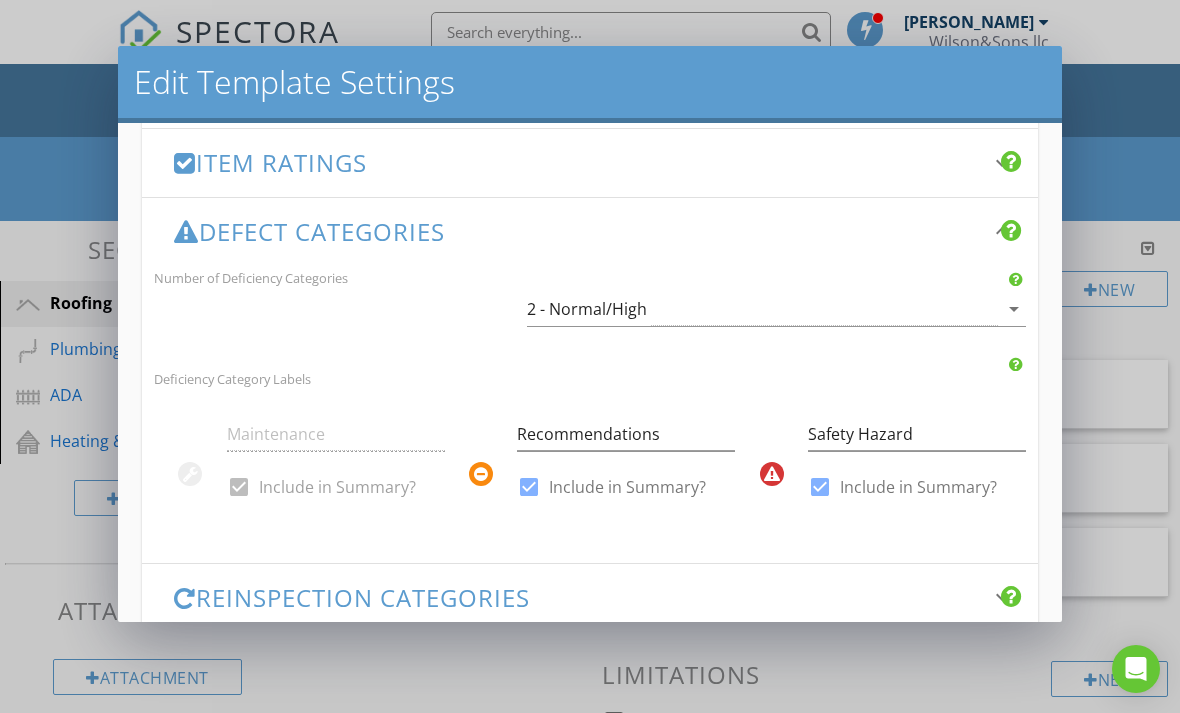 click at bounding box center [772, 474] 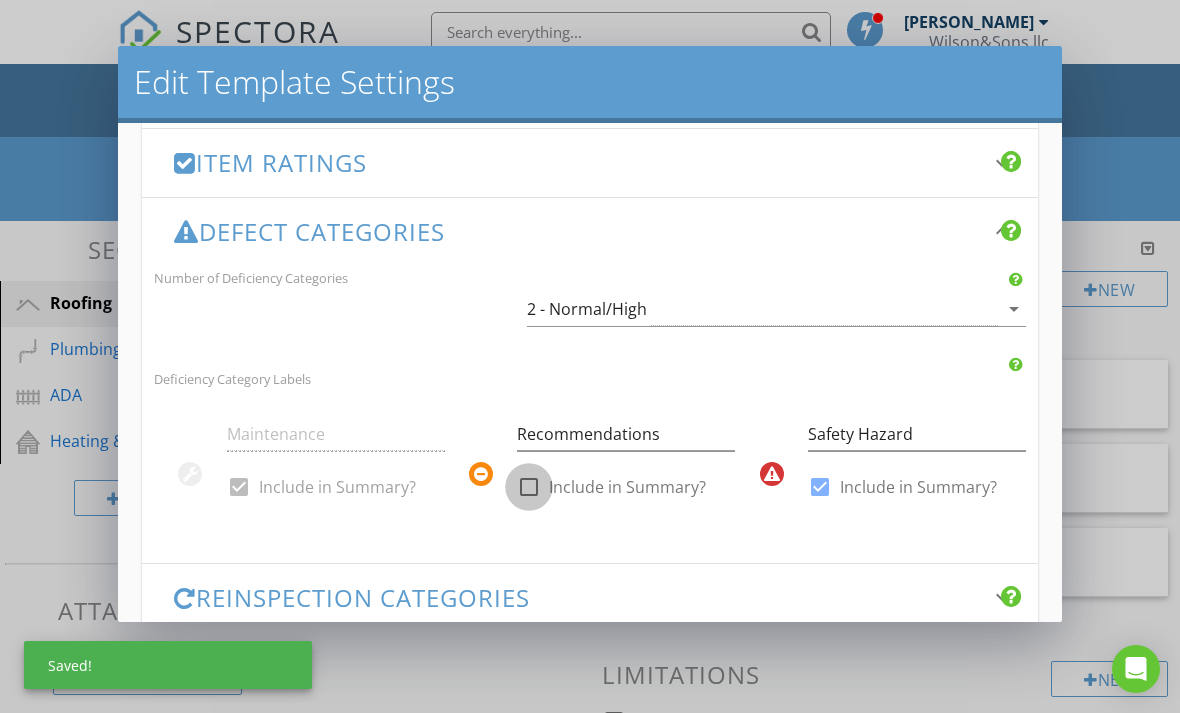 click at bounding box center (529, 487) 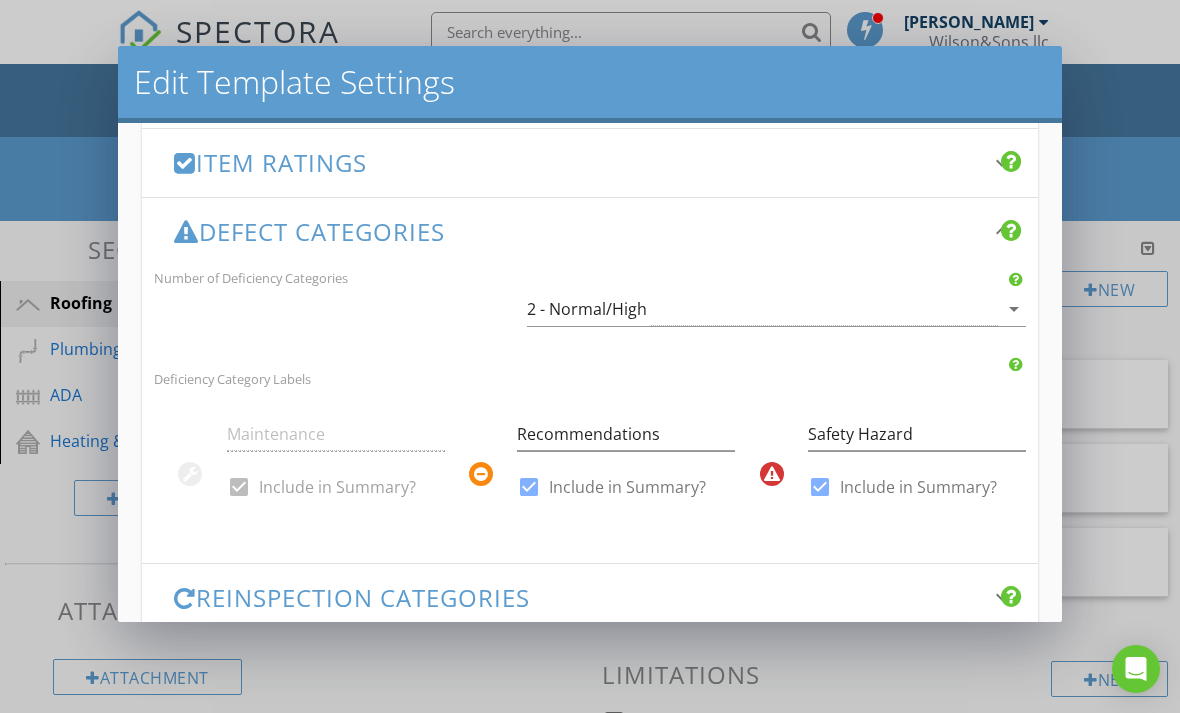click on "arrow_drop_down" at bounding box center [1014, 309] 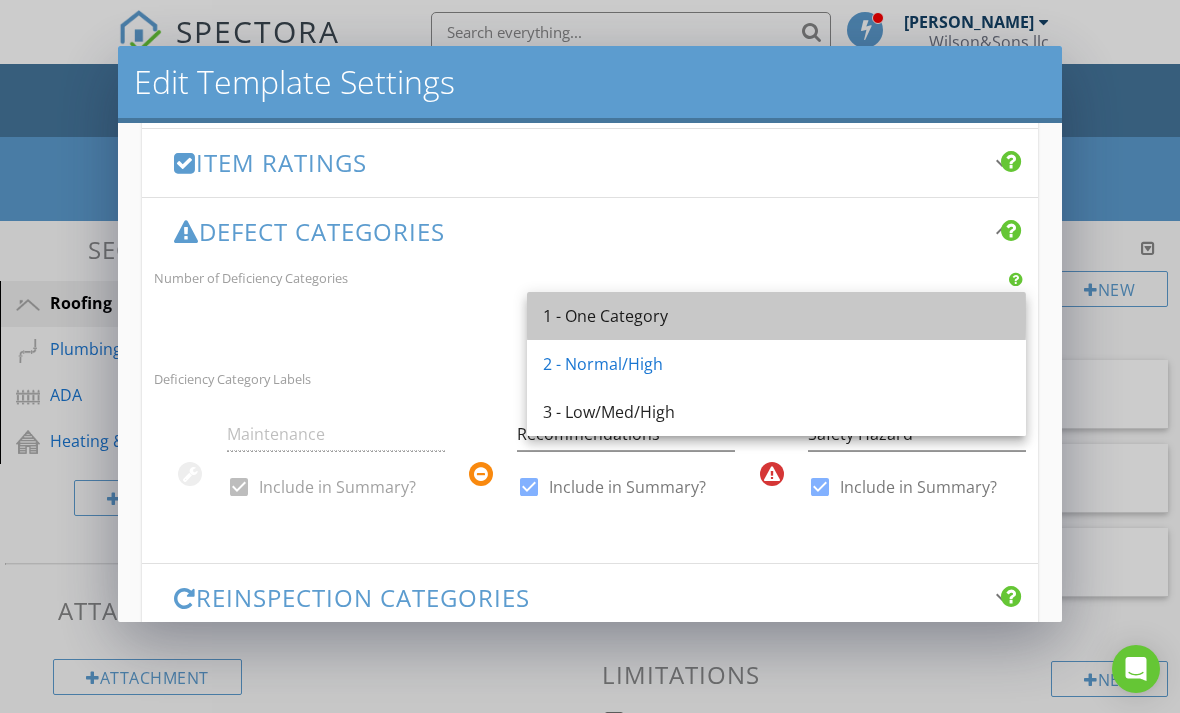 click on "1 - One Category" at bounding box center (776, 316) 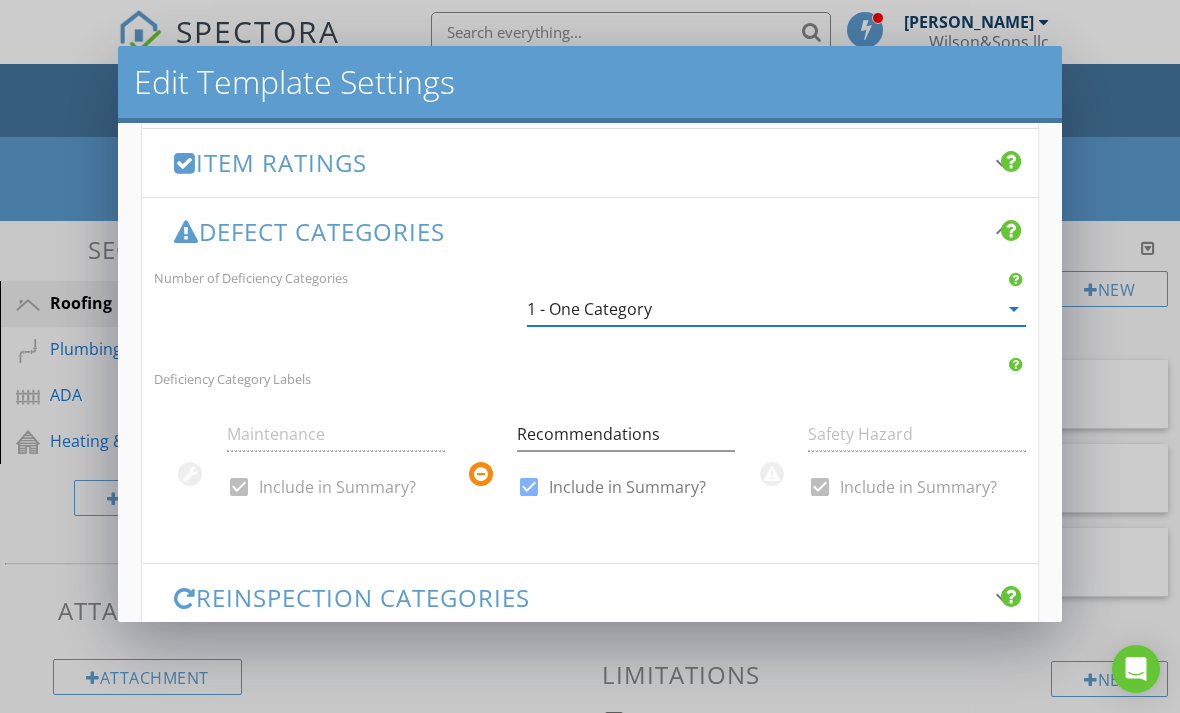 click on "Maintenance   check_box Include in Summary?     Recommendations   check_box Include in Summary?     Safety Hazard   check_box Include in Summary?" at bounding box center (590, 466) 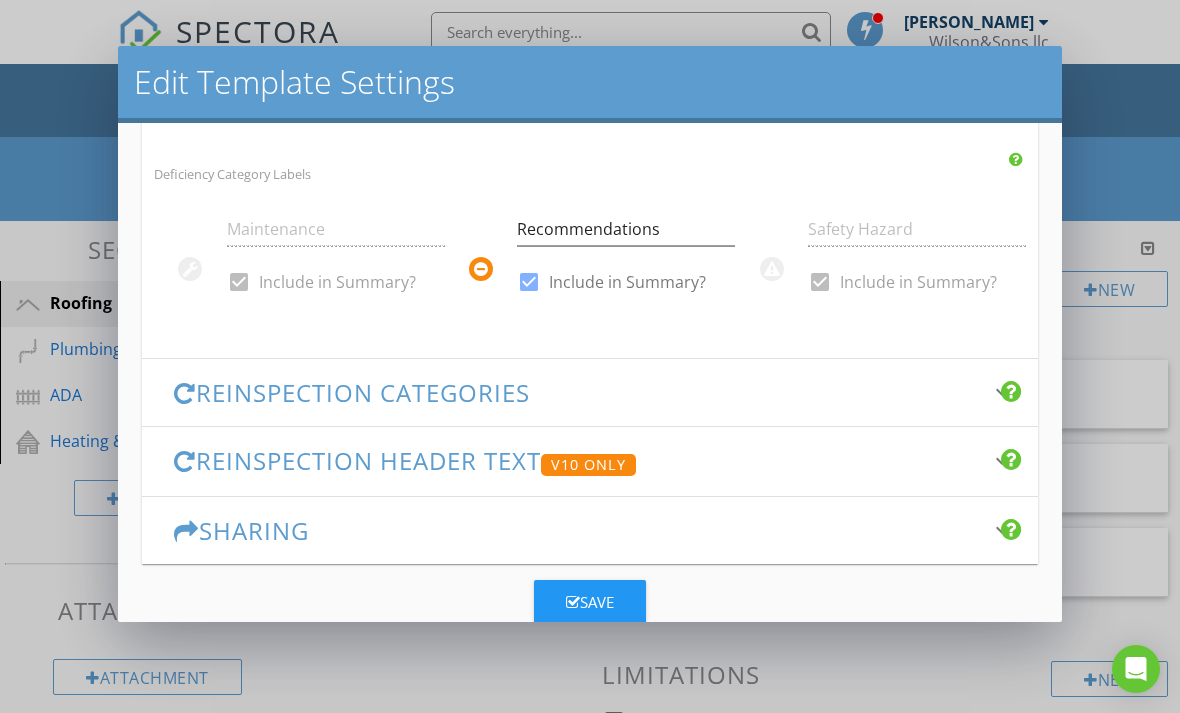scroll, scrollTop: 620, scrollLeft: 0, axis: vertical 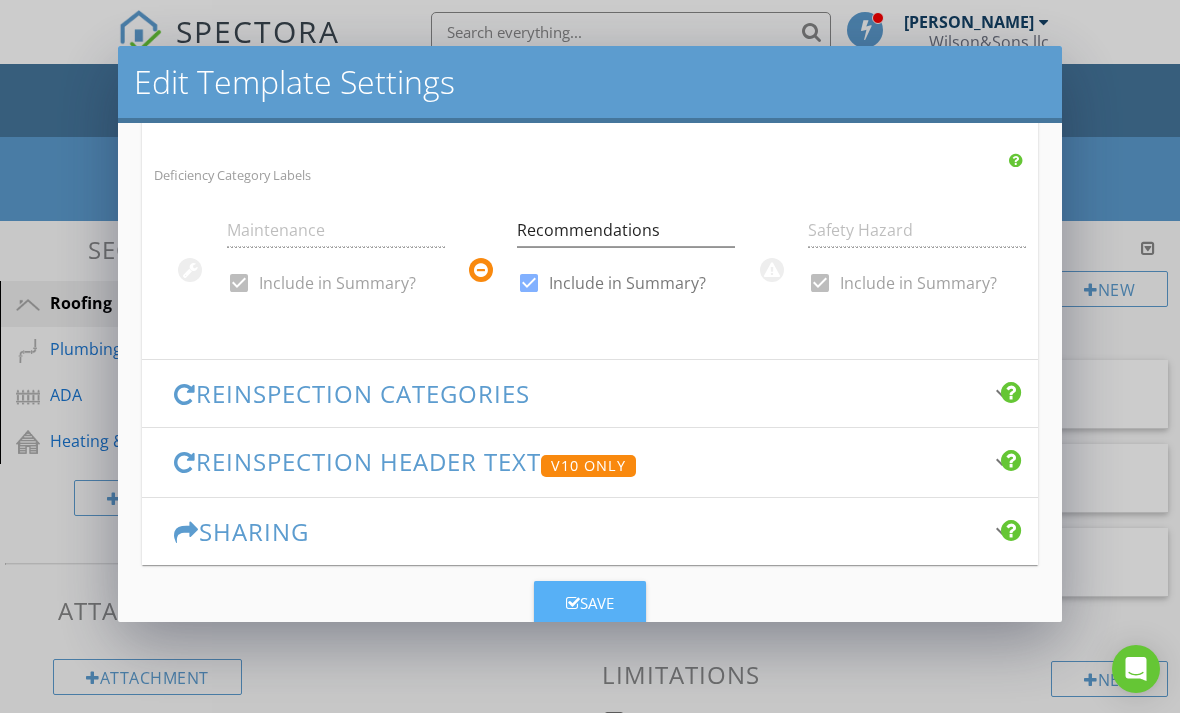 click on "Save" at bounding box center [590, 603] 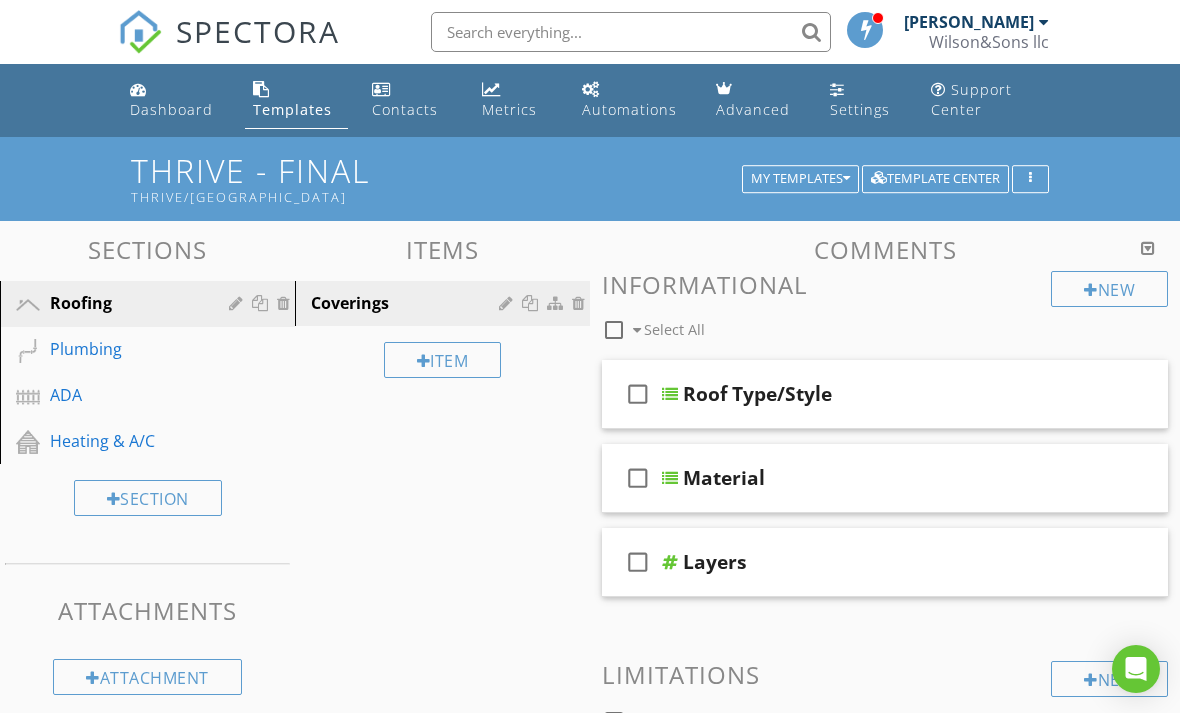click on "Coverings" at bounding box center [408, 303] 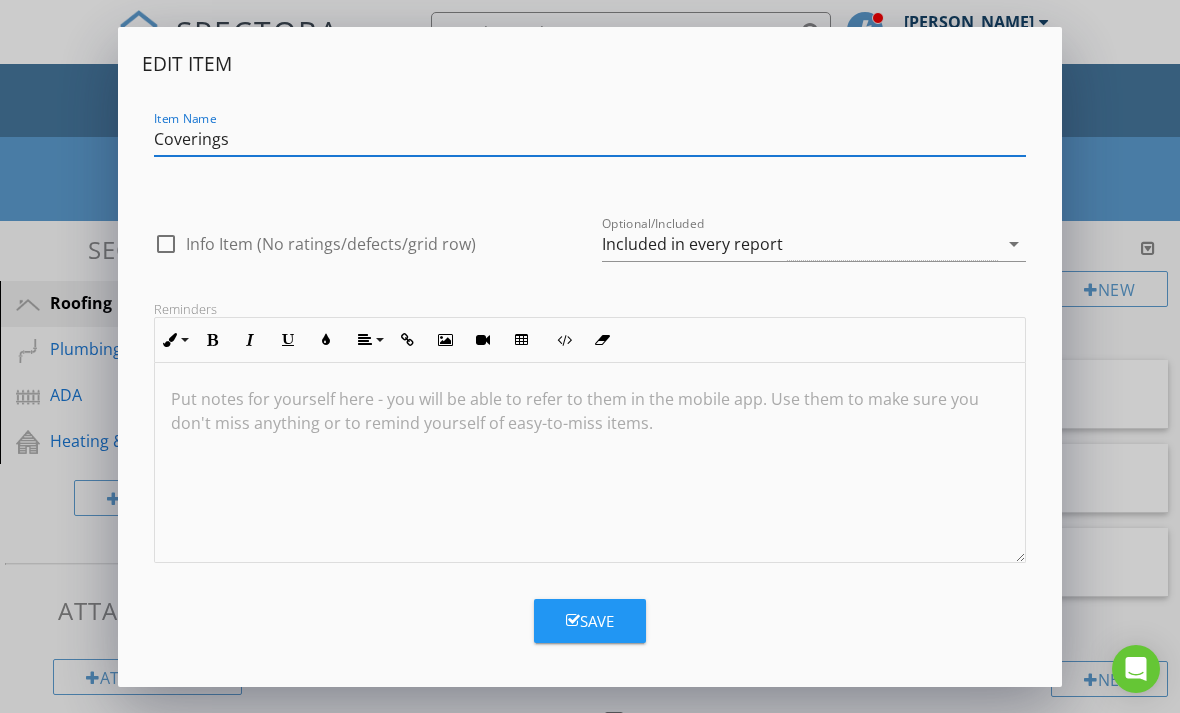 click on "Coverings" at bounding box center [590, 139] 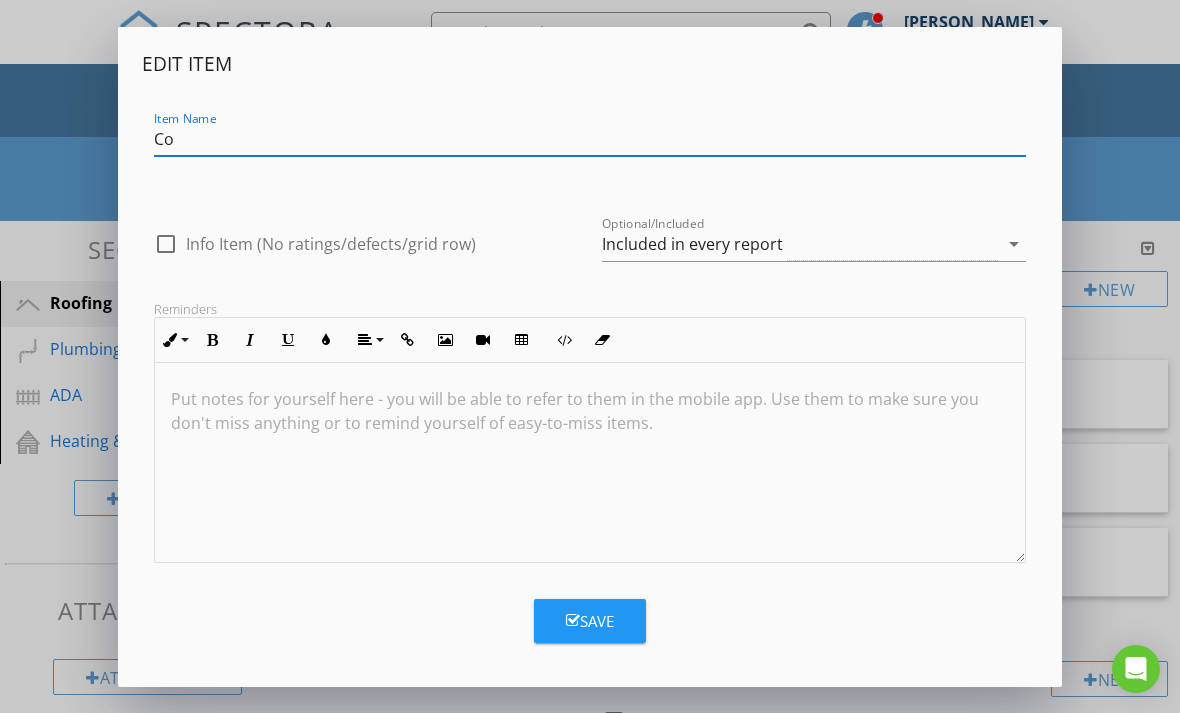 type on "C" 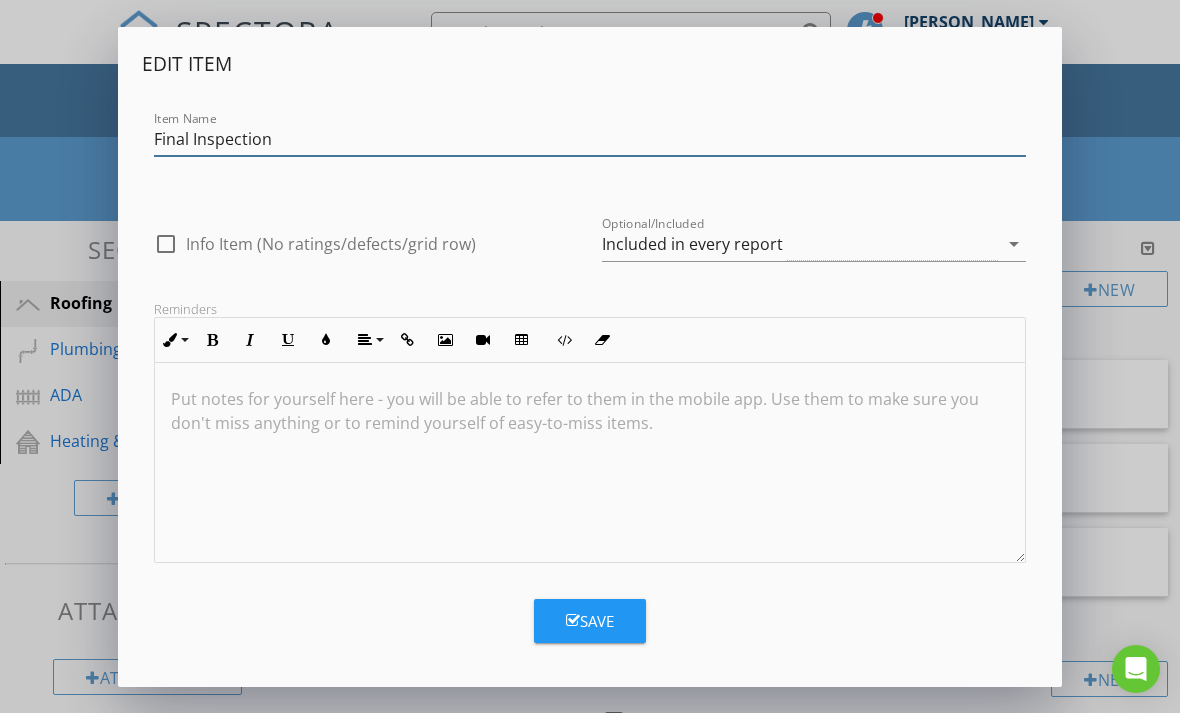 type on "Final Inspection" 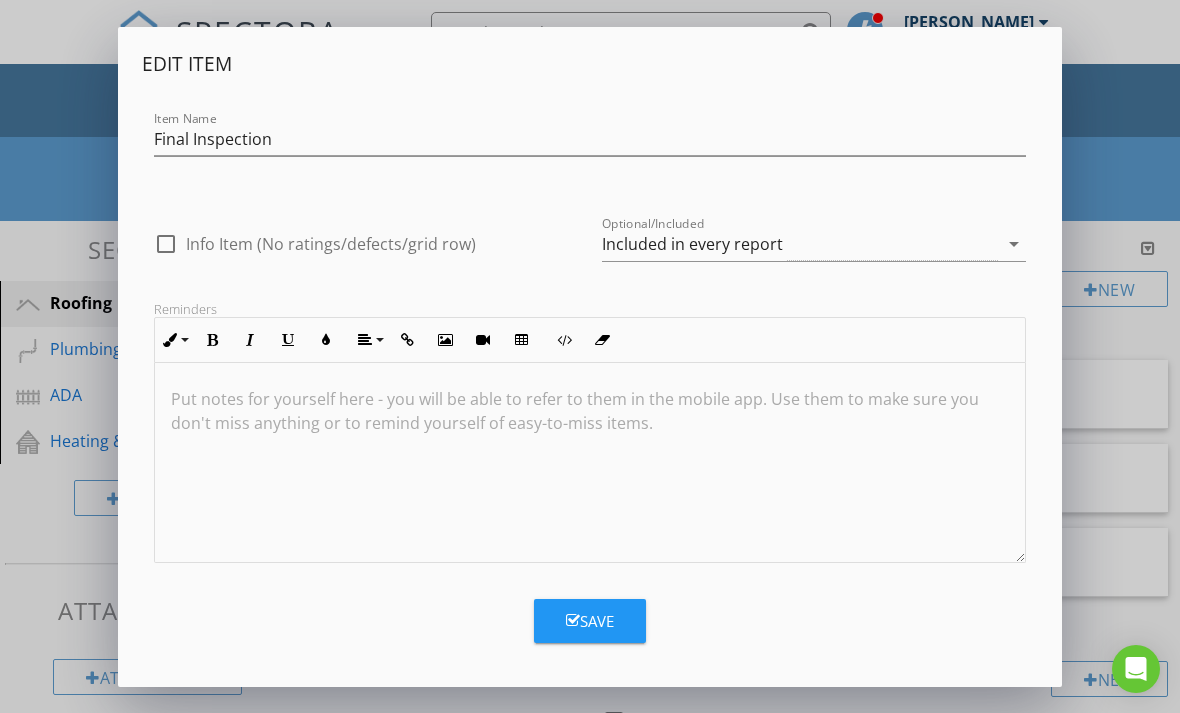 click on "Save" at bounding box center [590, 621] 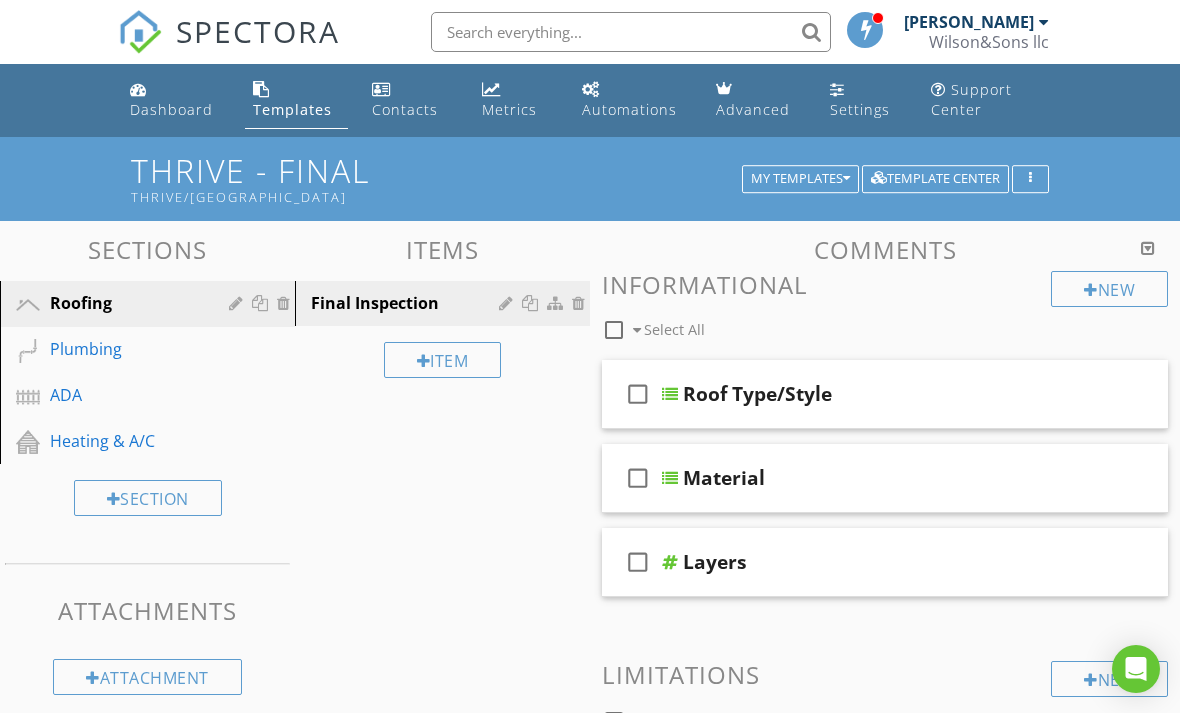 click at bounding box center [1126, 393] 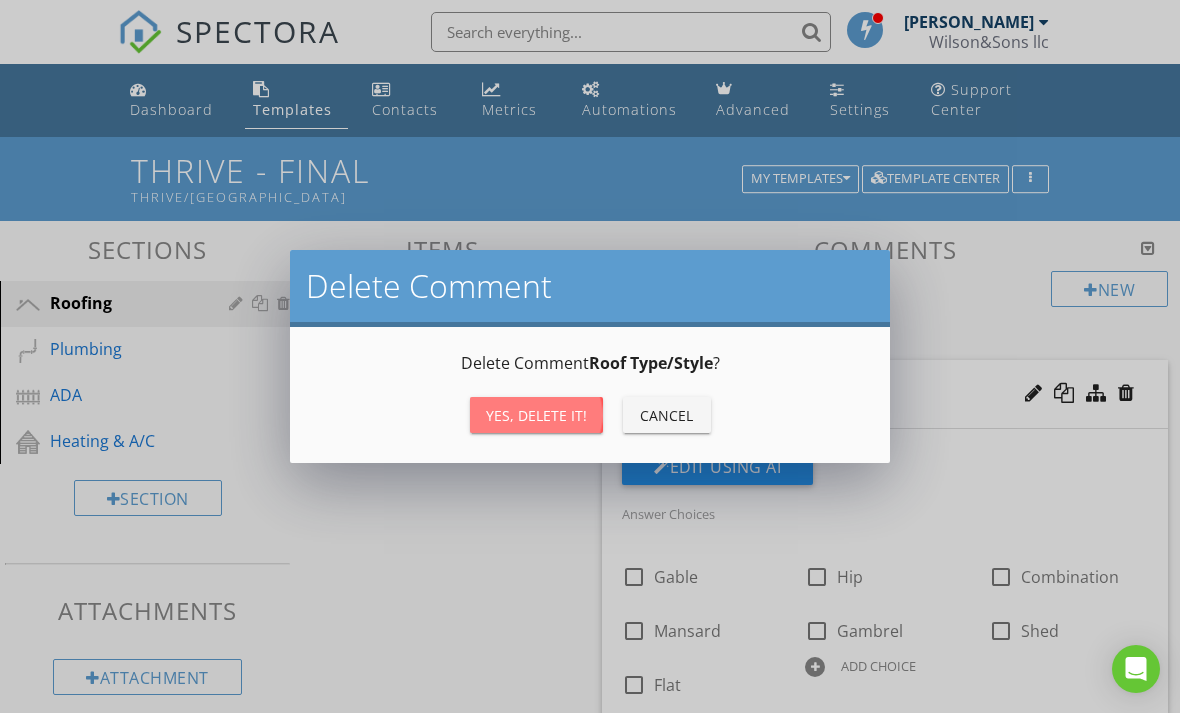 click on "Yes, Delete it!" at bounding box center (536, 415) 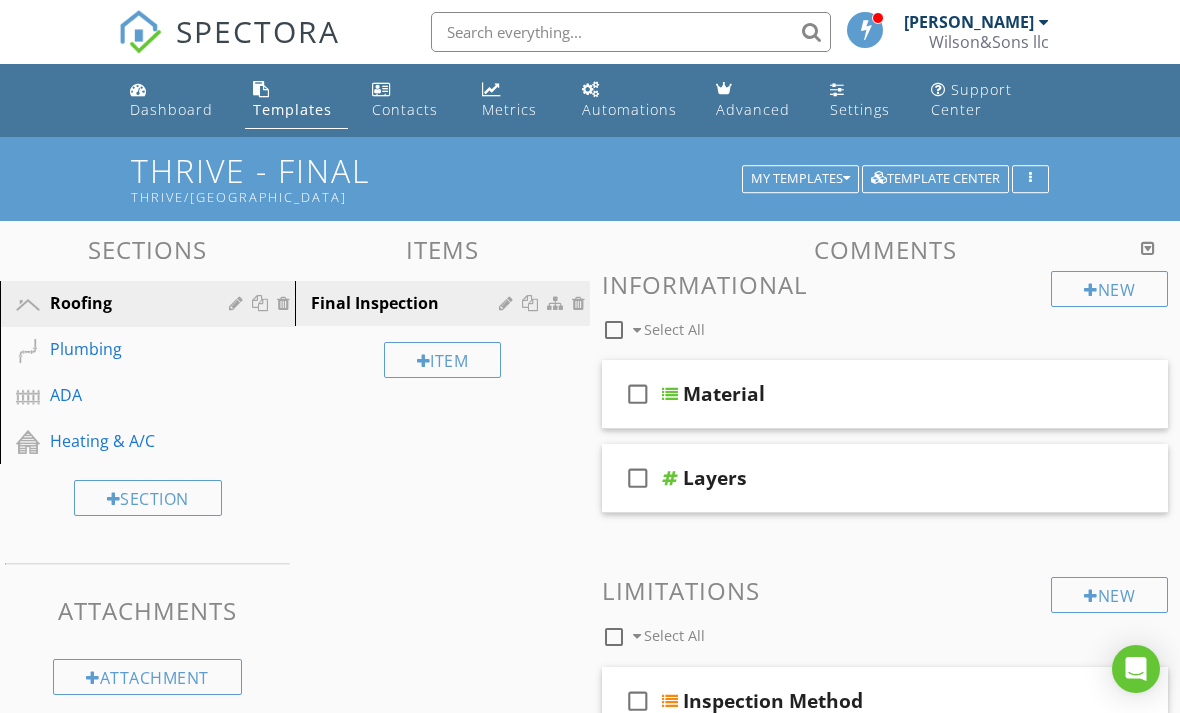 click at bounding box center [1126, 393] 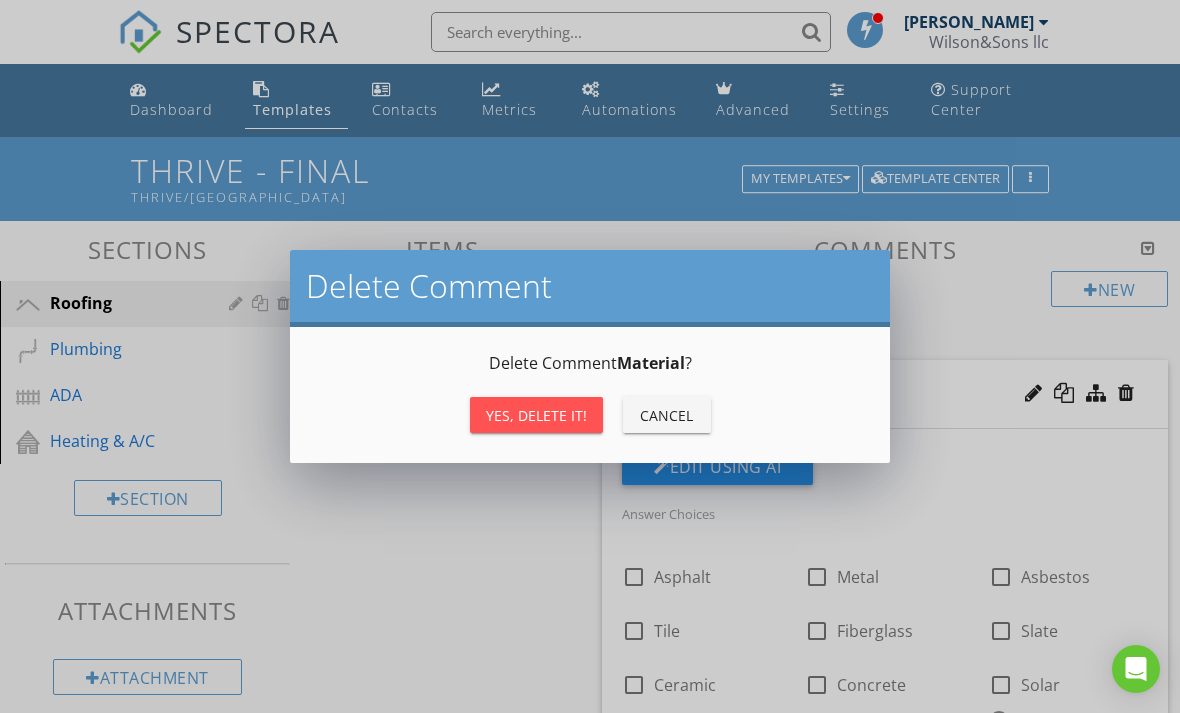 click on "Yes, Delete it!" at bounding box center [536, 415] 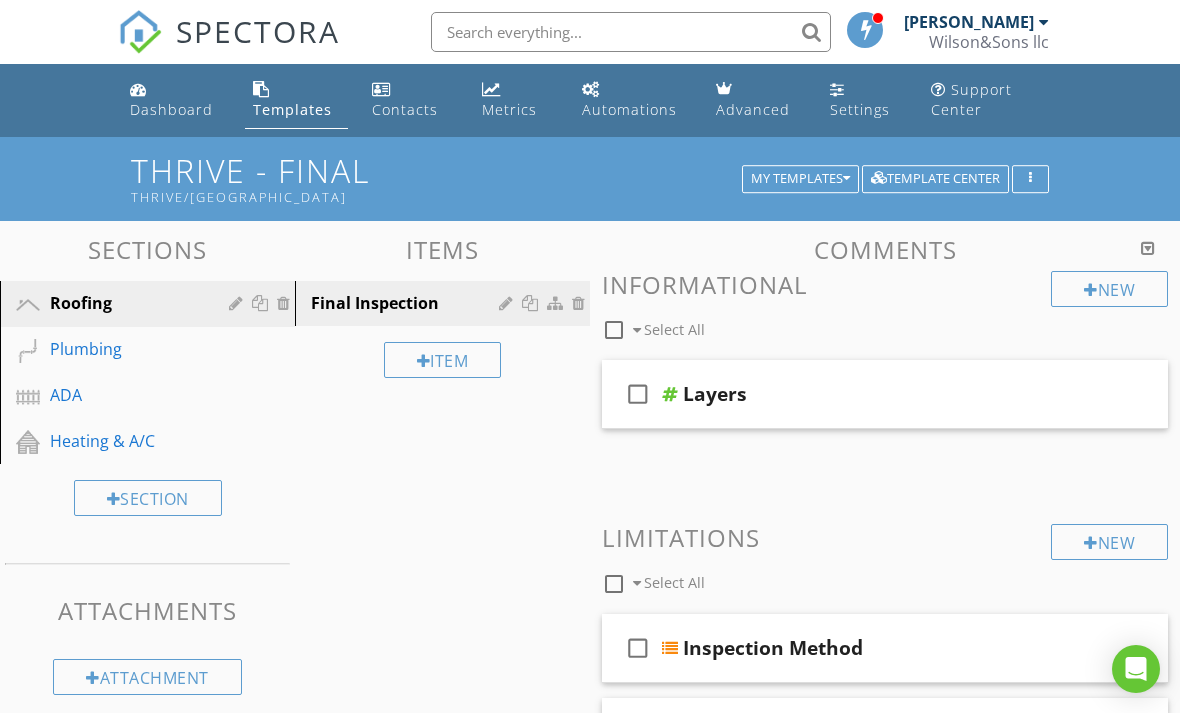 click at bounding box center (1126, 393) 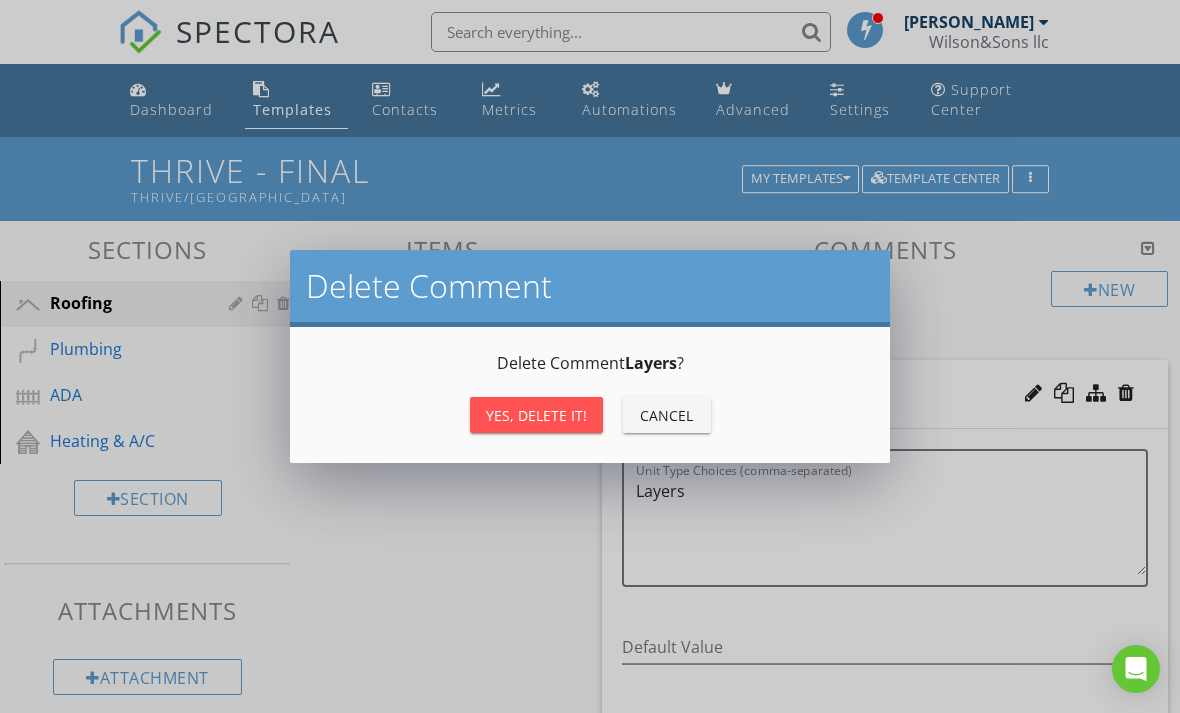 click on "Yes, Delete it!" at bounding box center (536, 415) 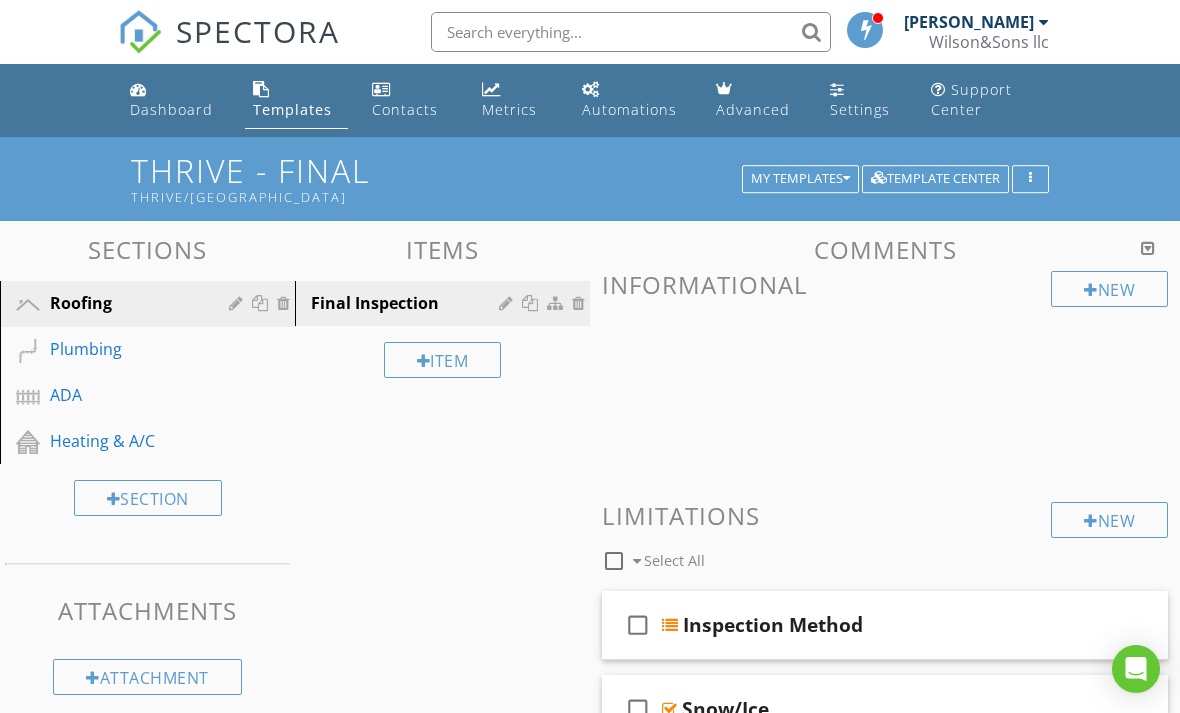 click on "New" at bounding box center (1109, 289) 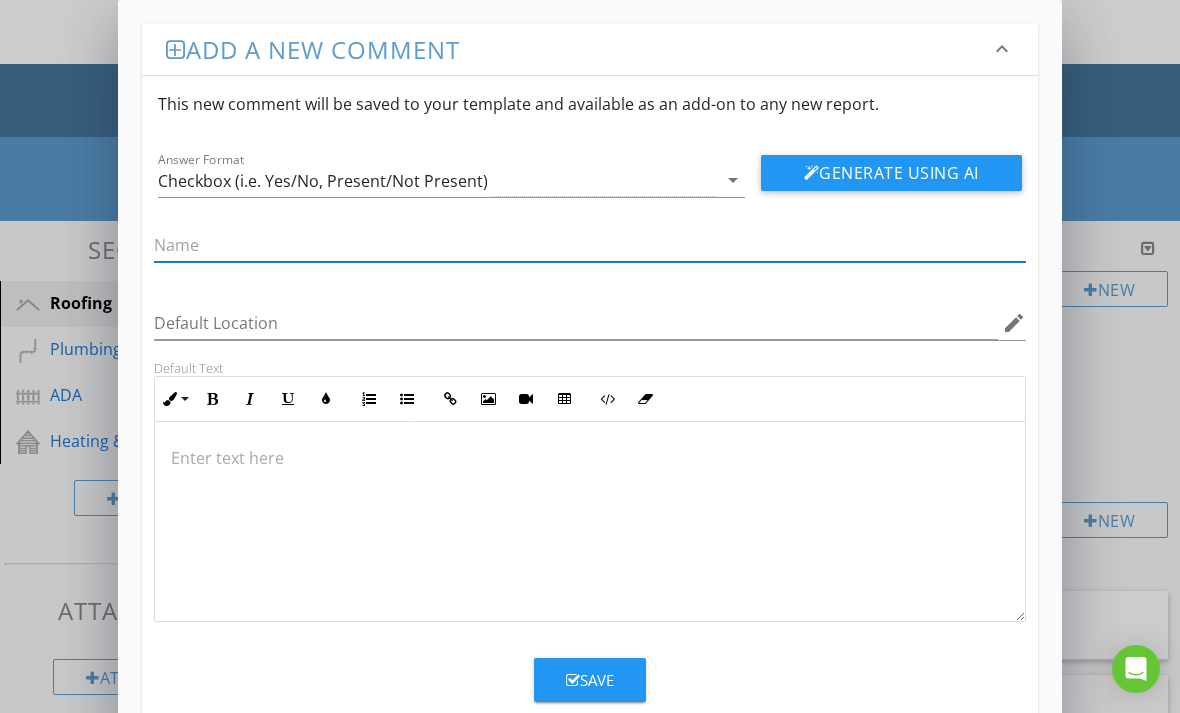 click on "arrow_drop_down" at bounding box center (733, 180) 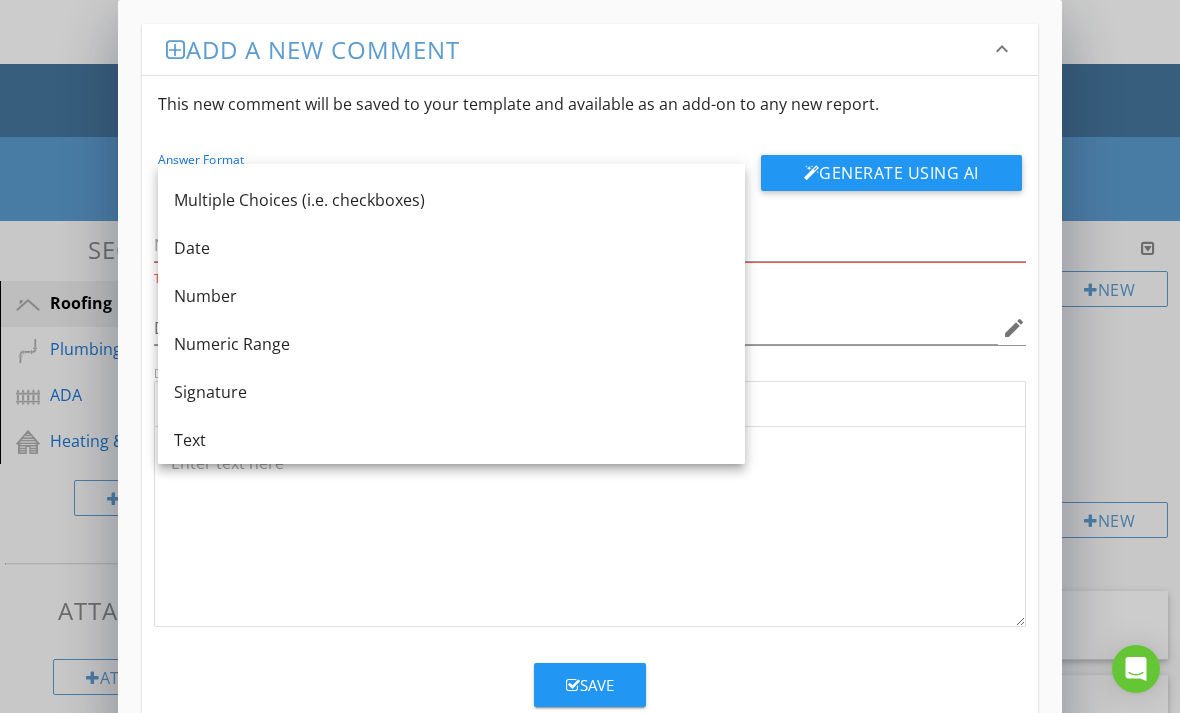 scroll, scrollTop: 36, scrollLeft: 0, axis: vertical 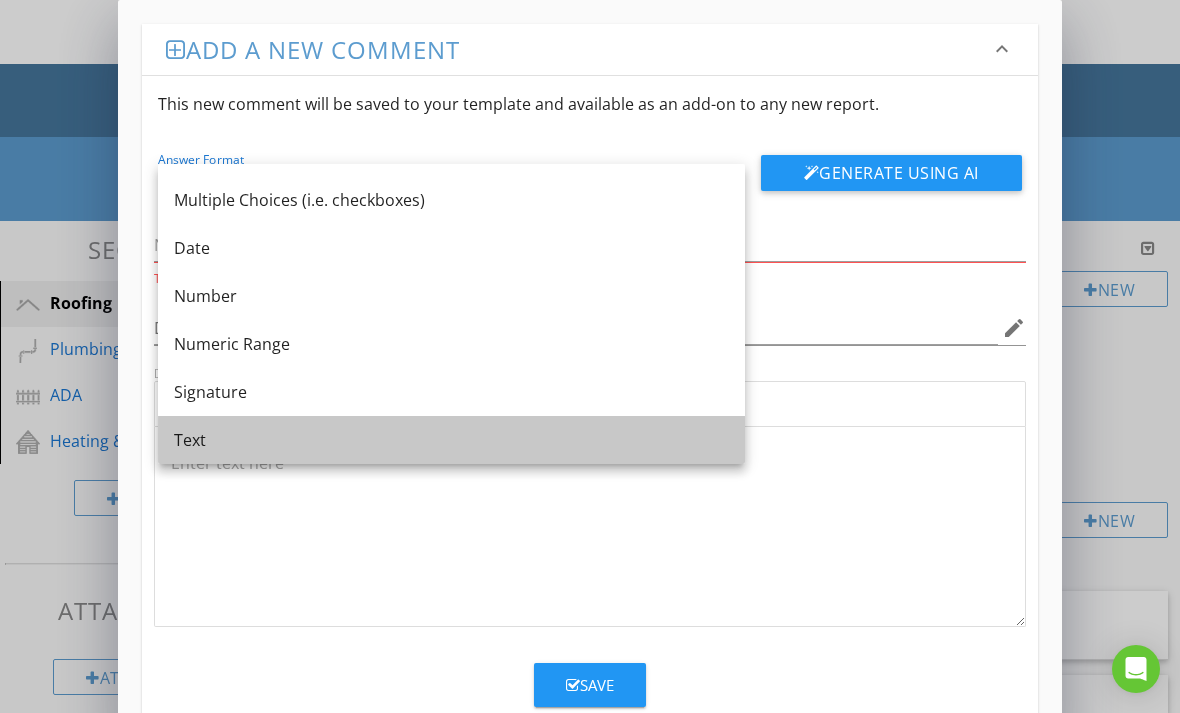 click on "Text" at bounding box center (451, 440) 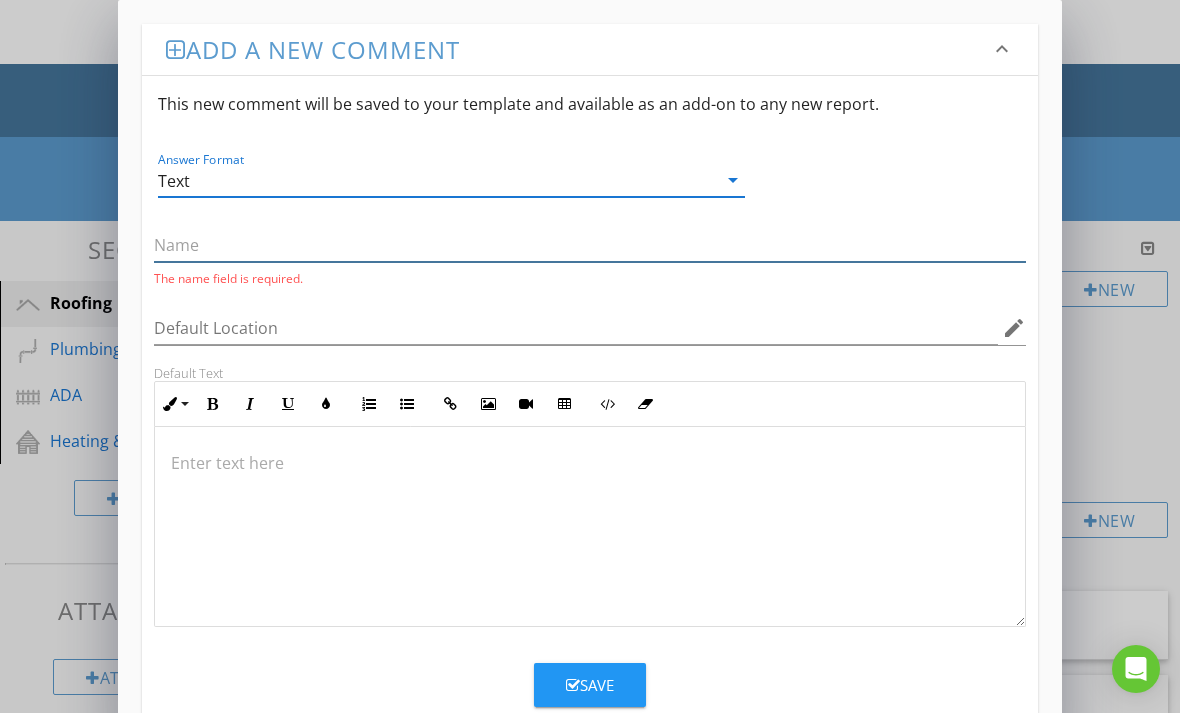 click at bounding box center (590, 245) 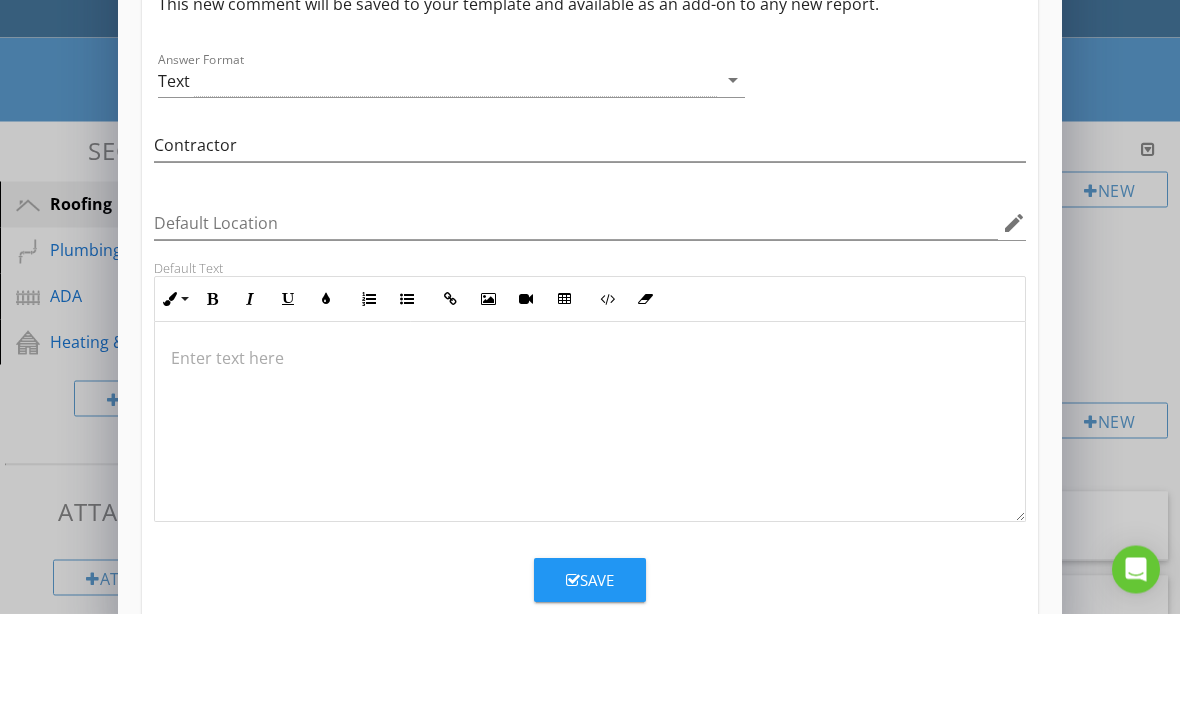 scroll, scrollTop: 100, scrollLeft: 0, axis: vertical 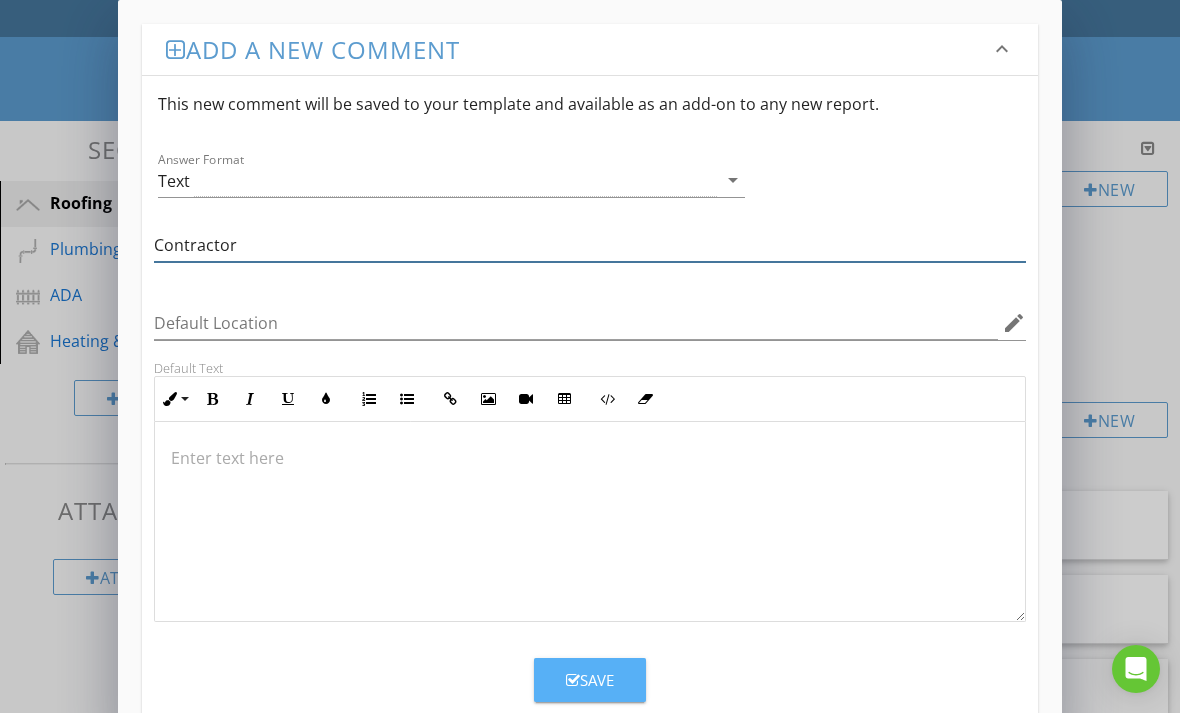 type on "Contractor" 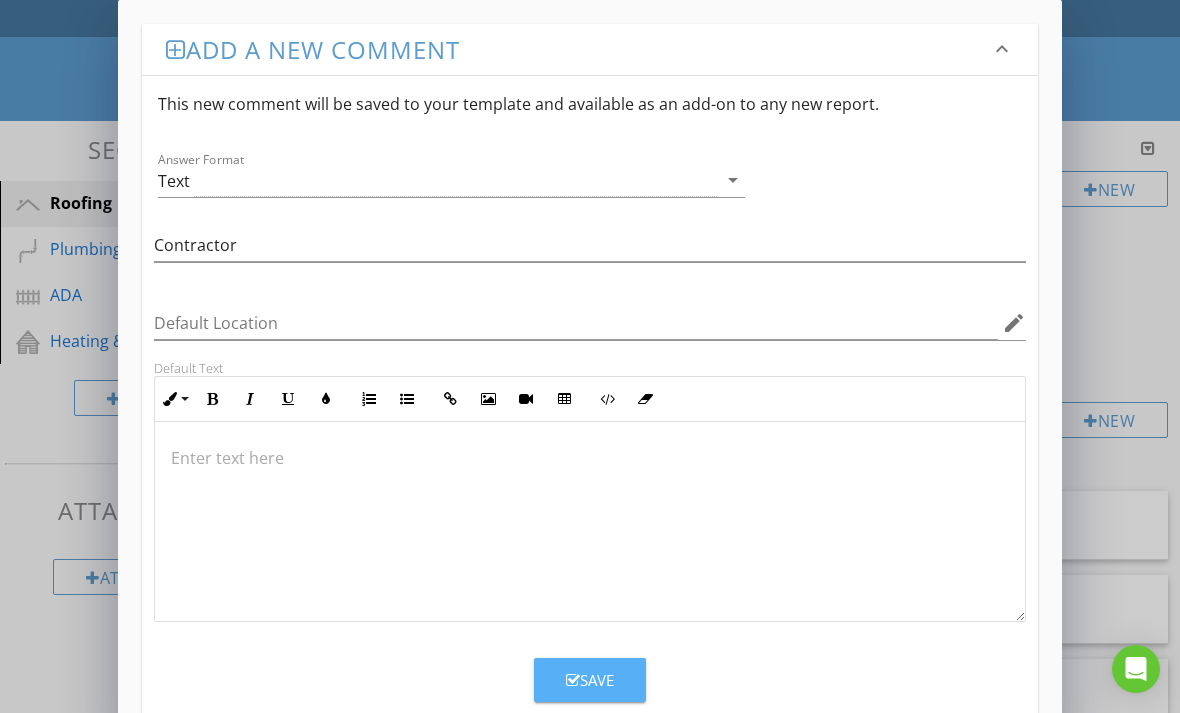 click on "Save" at bounding box center [590, 680] 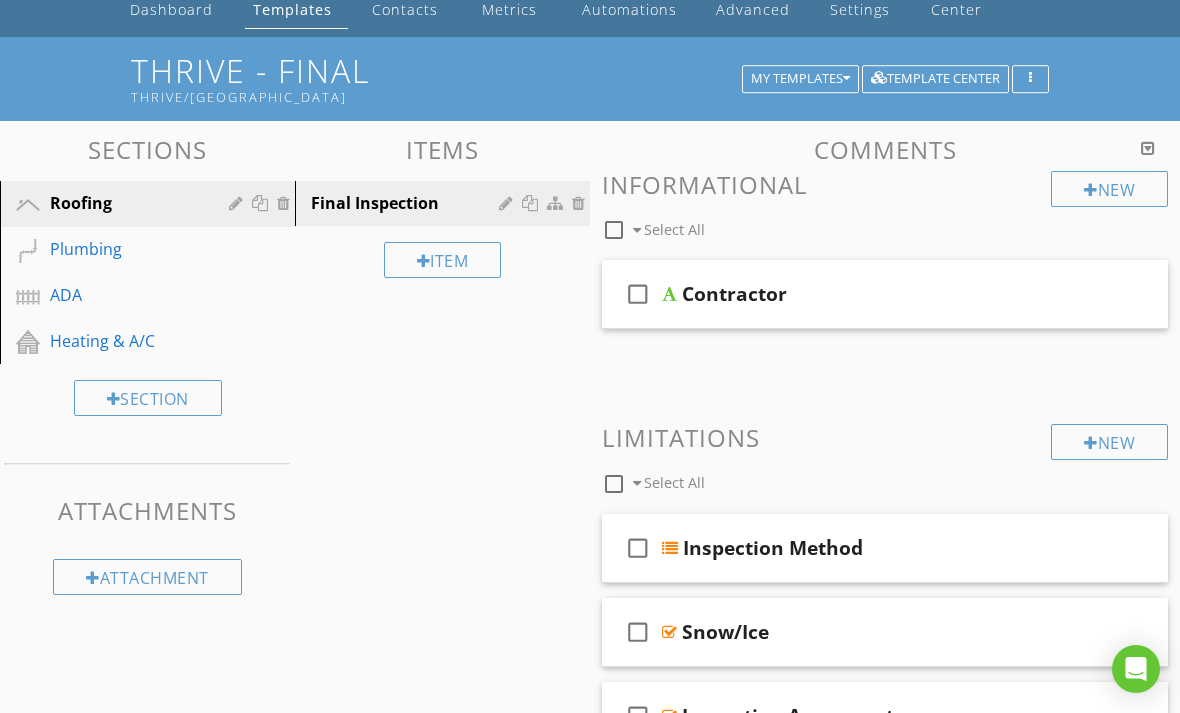 scroll, scrollTop: 0, scrollLeft: 0, axis: both 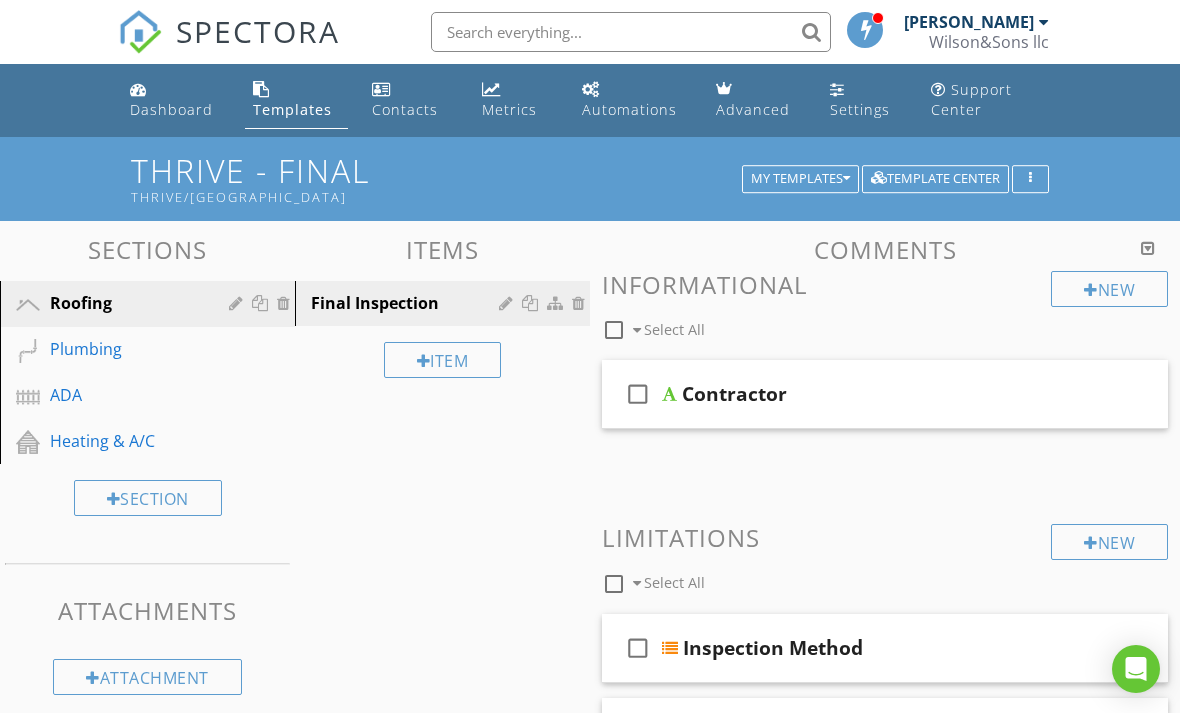 click at bounding box center [1033, 393] 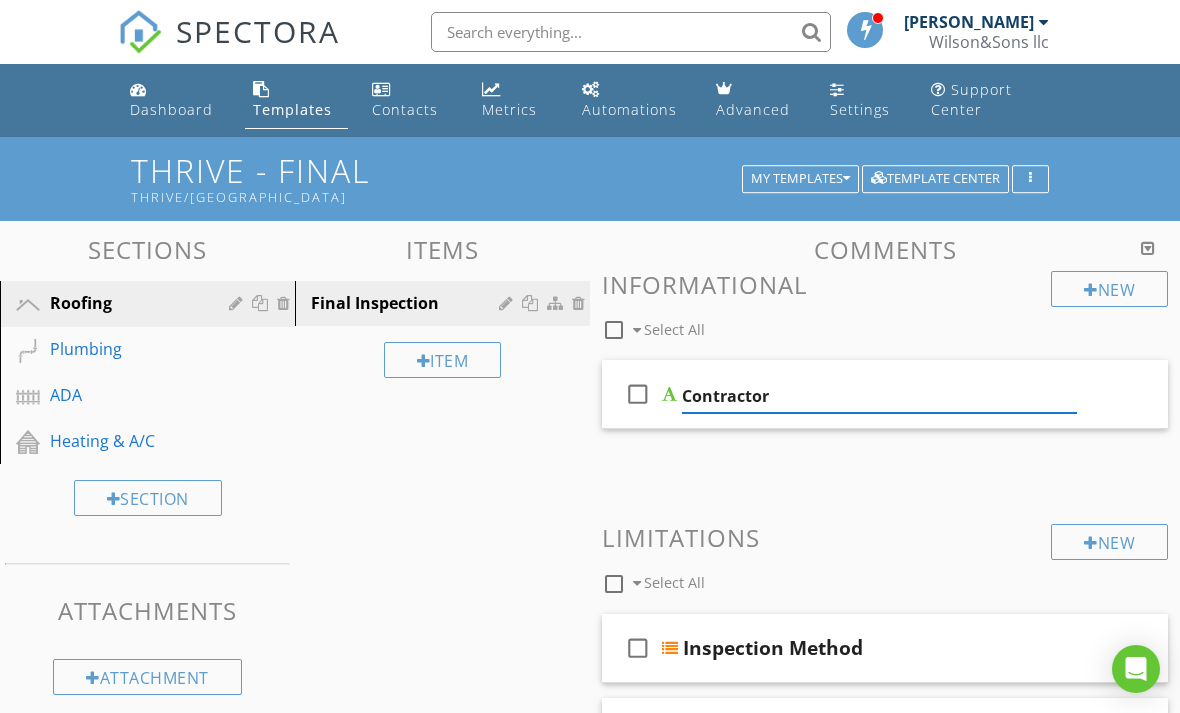 click on "Contractor" at bounding box center (879, 396) 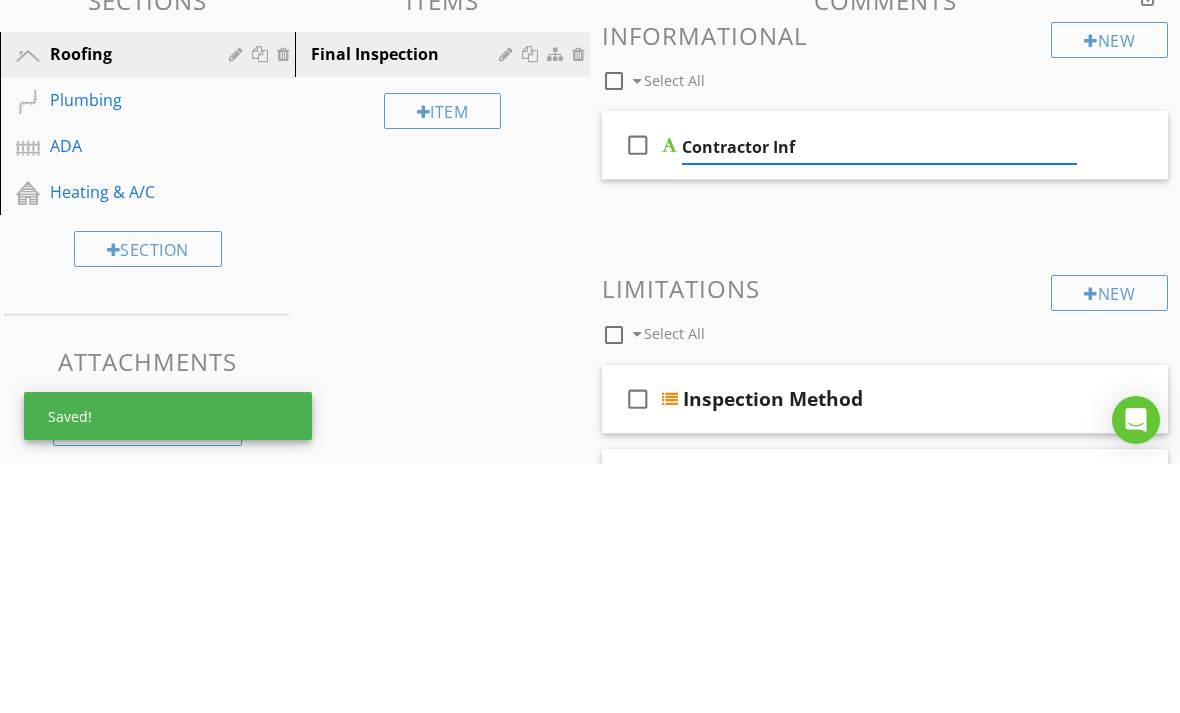 type on "Contractor Info" 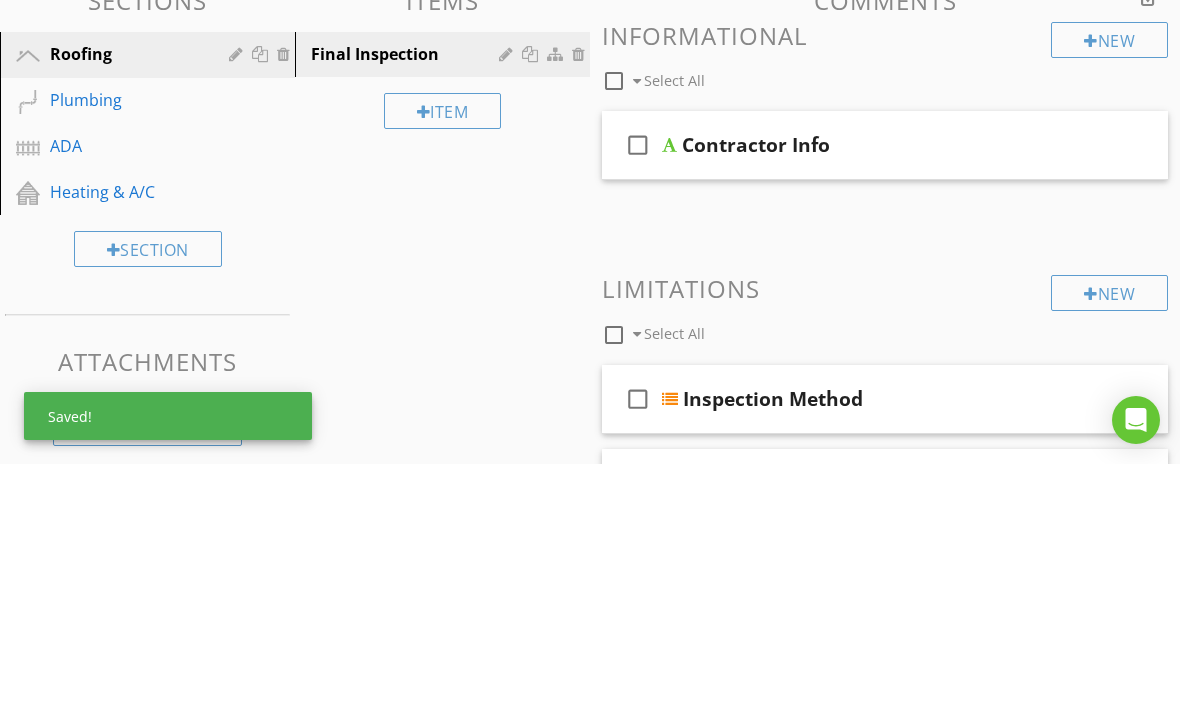 scroll, scrollTop: 249, scrollLeft: 0, axis: vertical 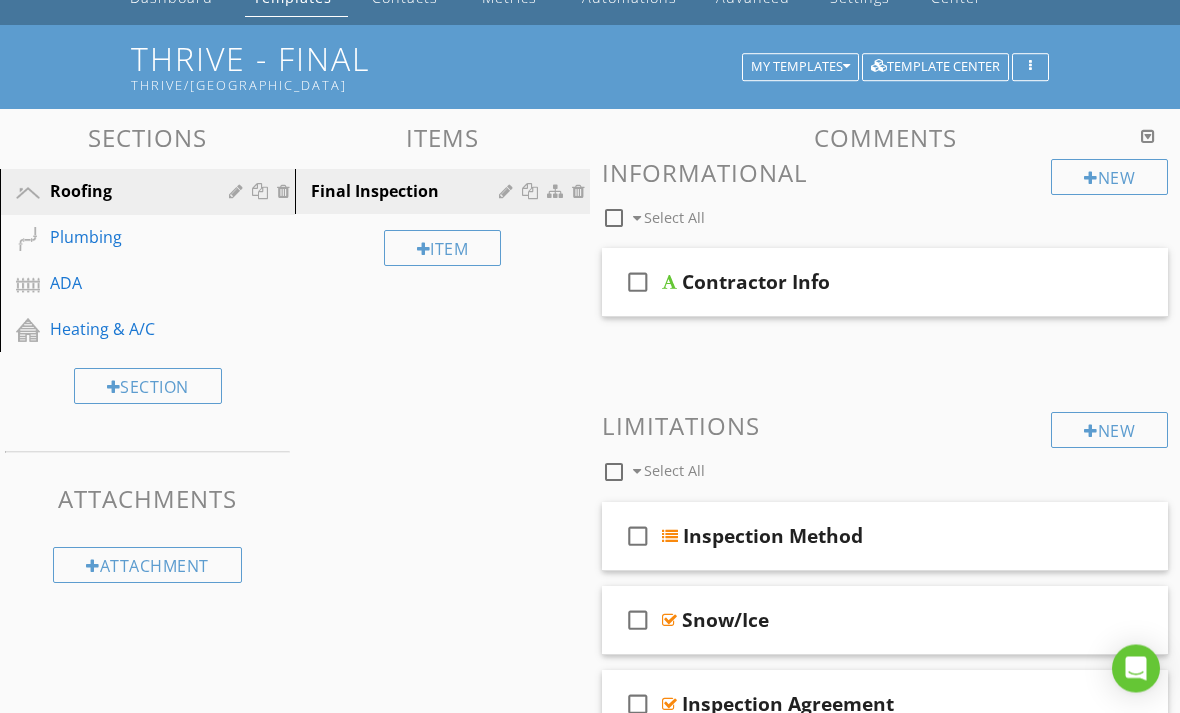 click on "New" at bounding box center [1109, 178] 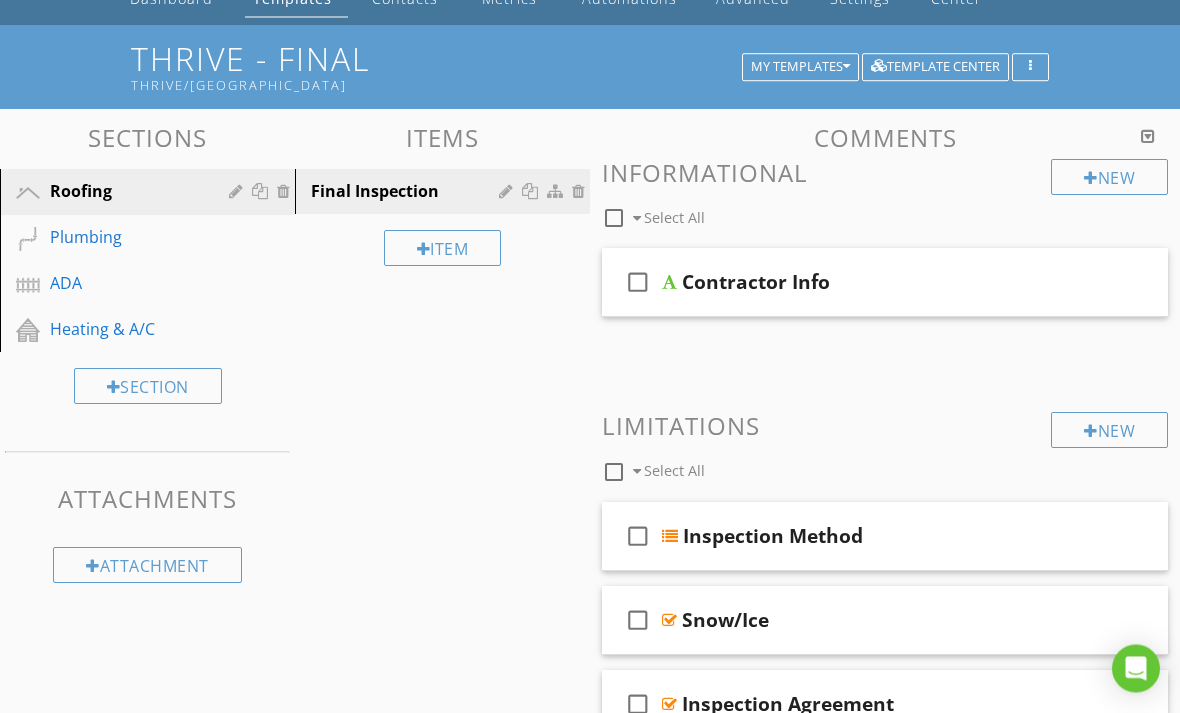 scroll, scrollTop: 112, scrollLeft: 0, axis: vertical 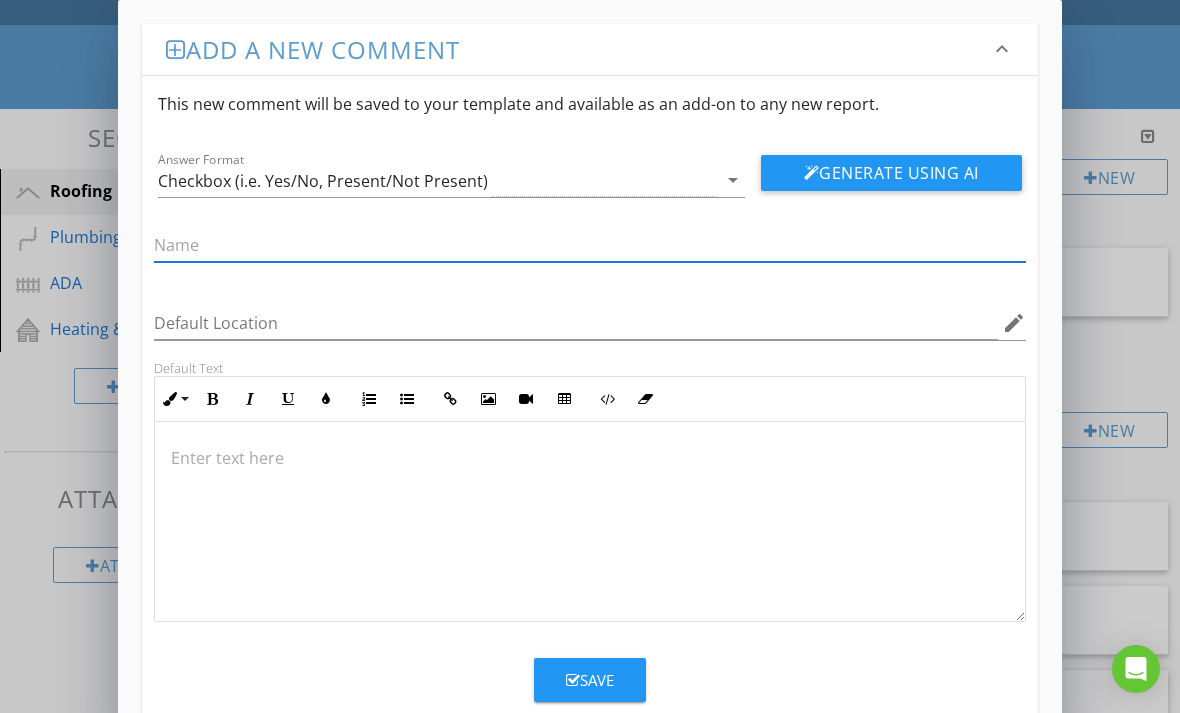 click on "arrow_drop_down" at bounding box center (733, 180) 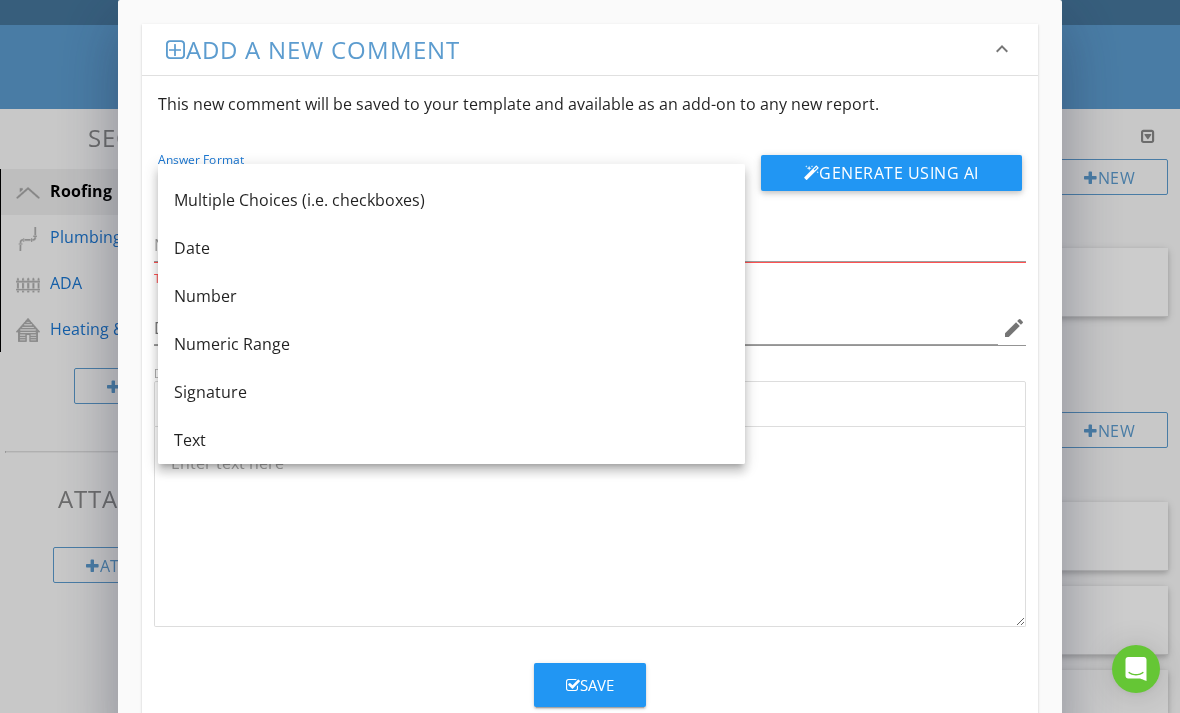 scroll, scrollTop: 36, scrollLeft: 0, axis: vertical 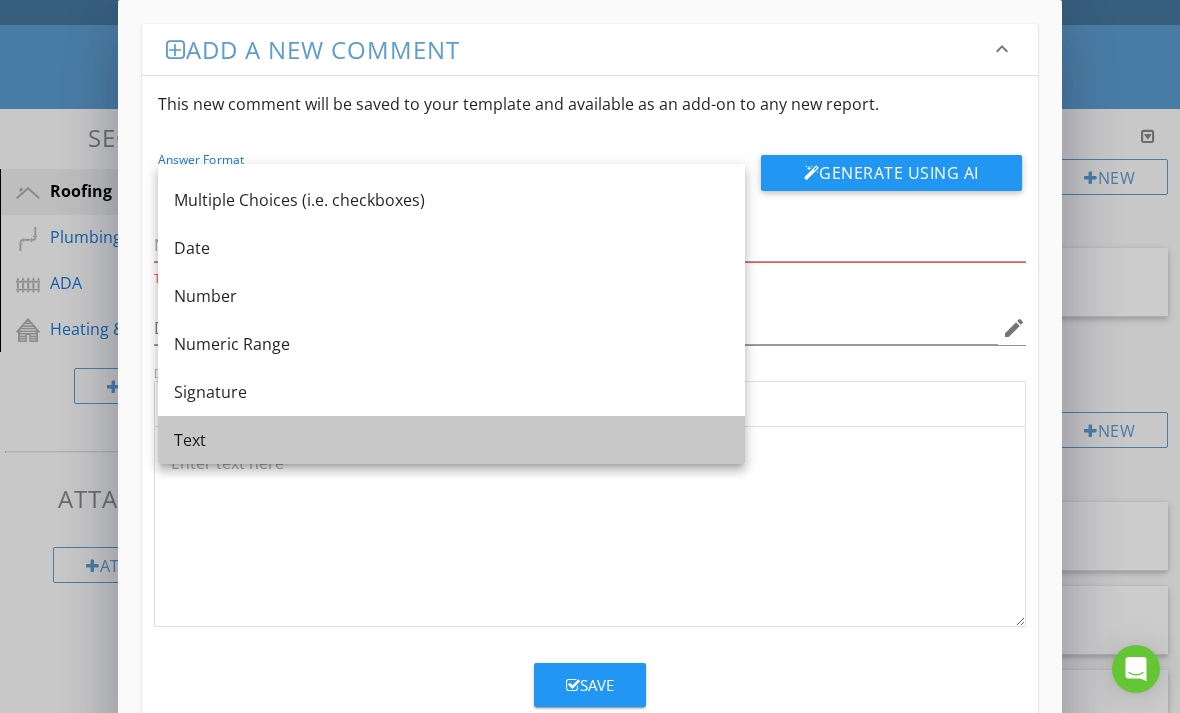 click on "Text" at bounding box center [451, 440] 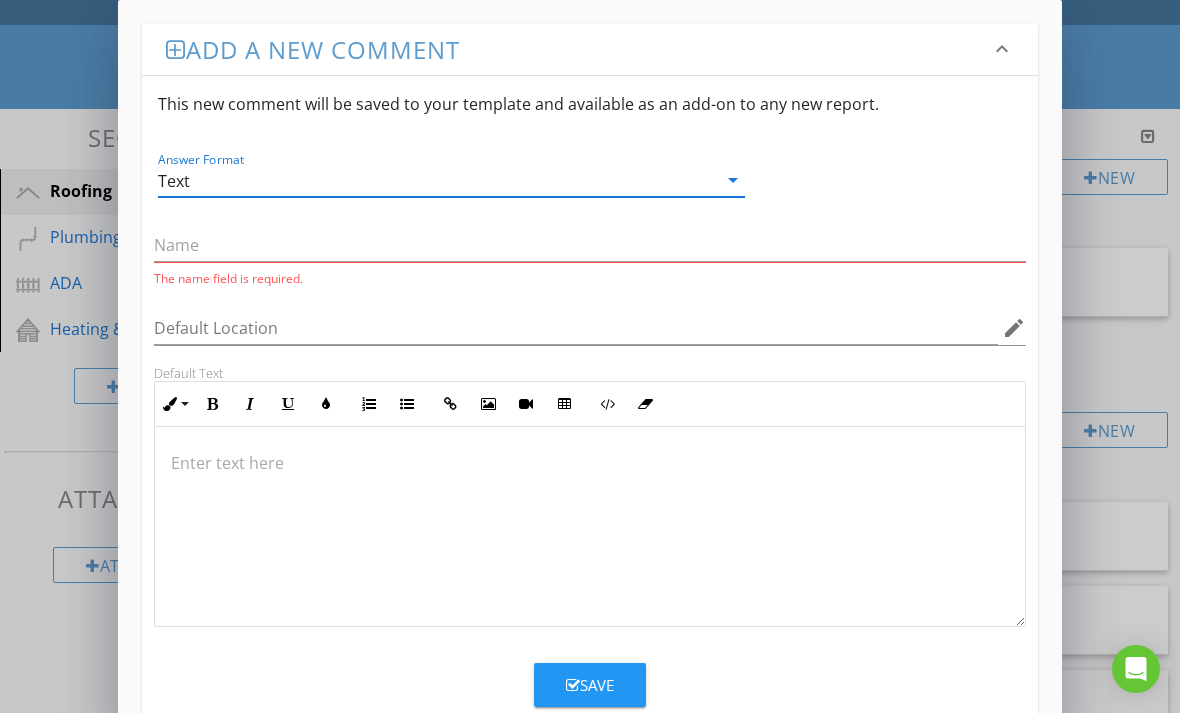scroll, scrollTop: 5, scrollLeft: 0, axis: vertical 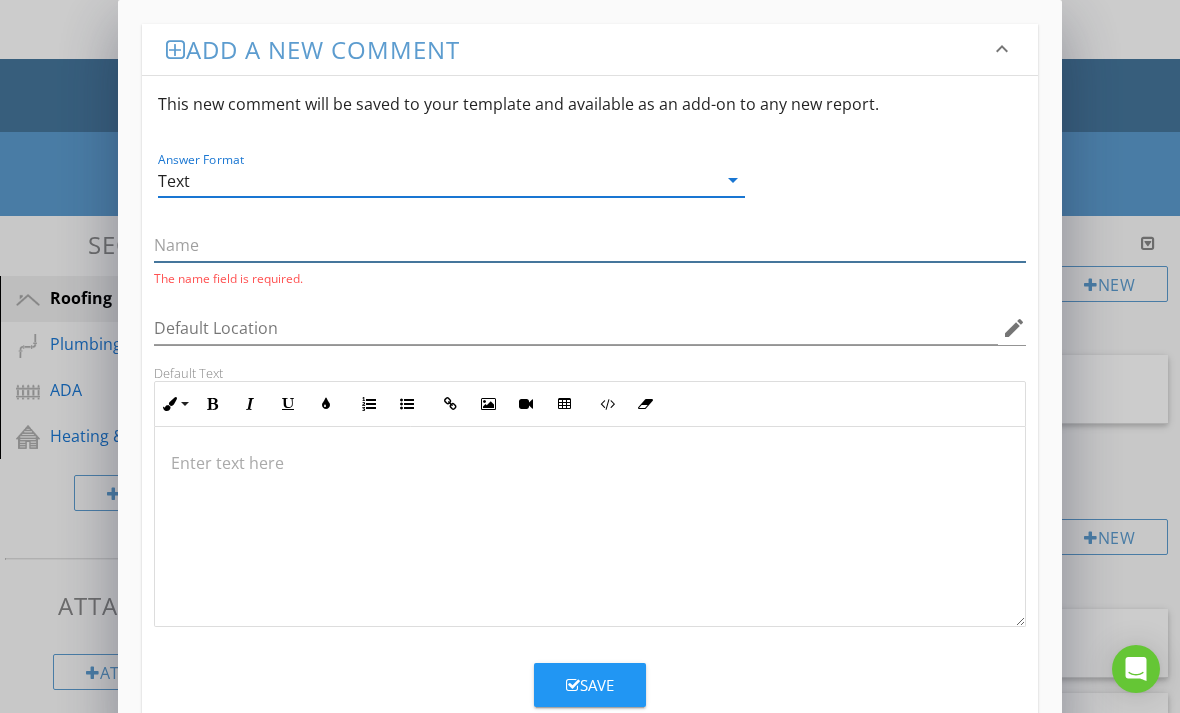 click at bounding box center (590, 245) 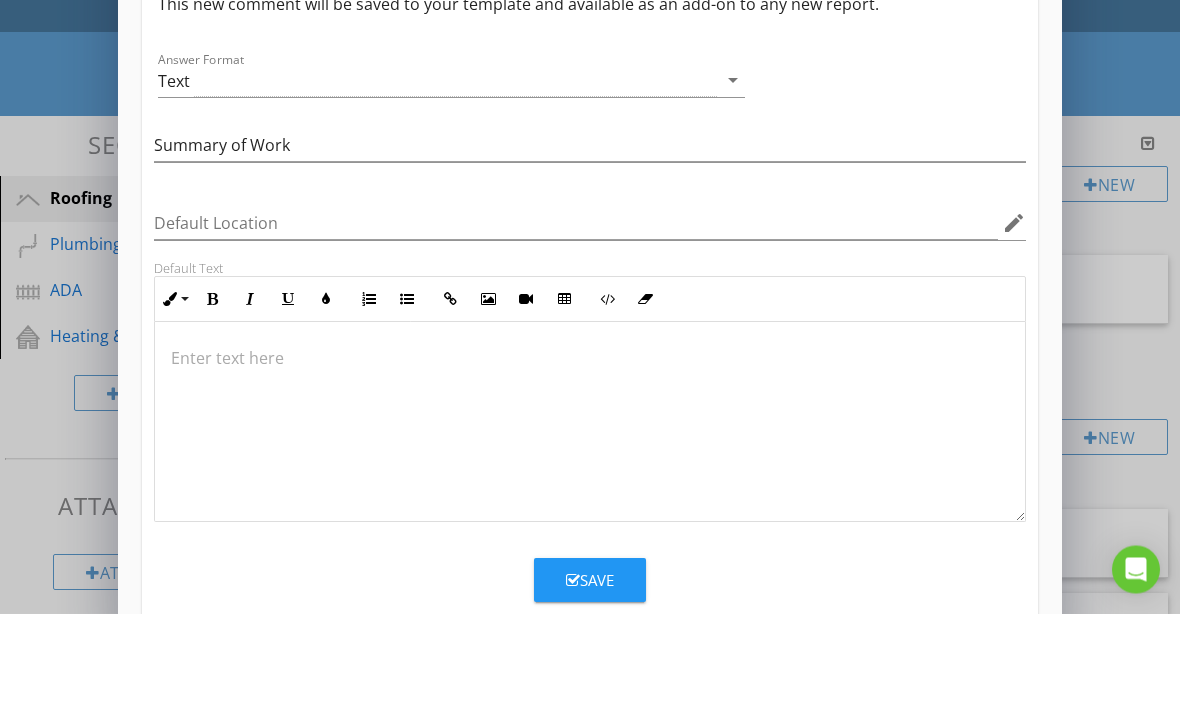 scroll, scrollTop: 105, scrollLeft: 0, axis: vertical 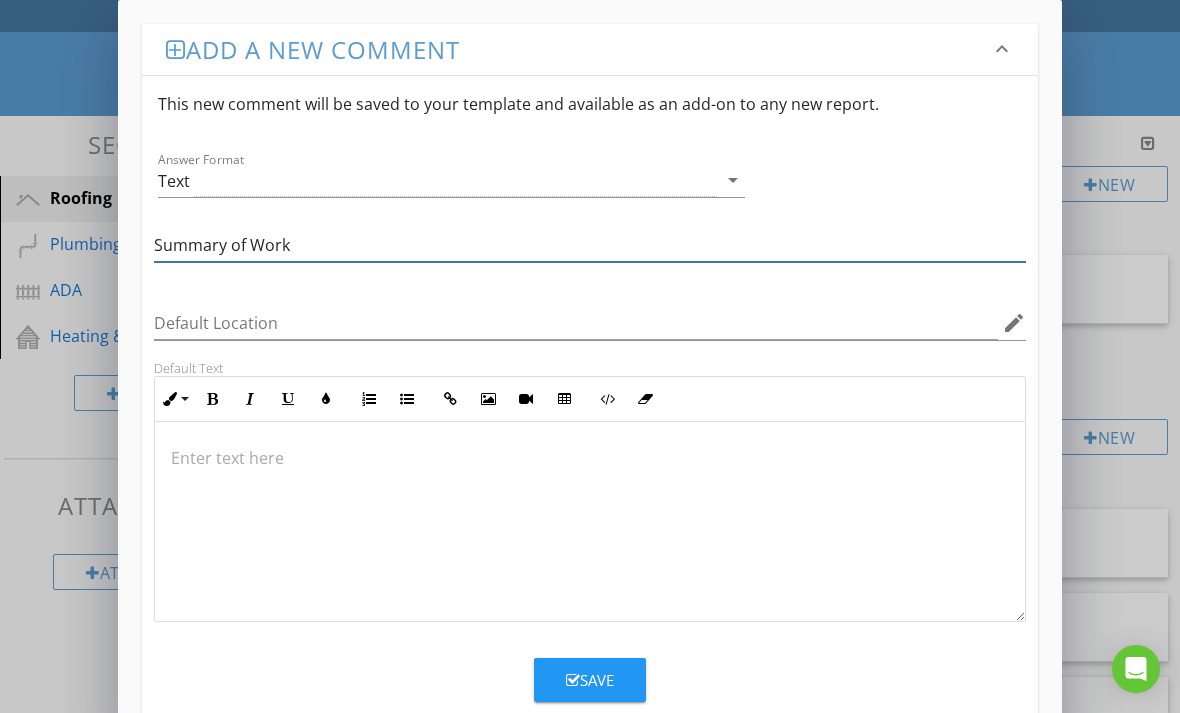 type on "Summary of Work" 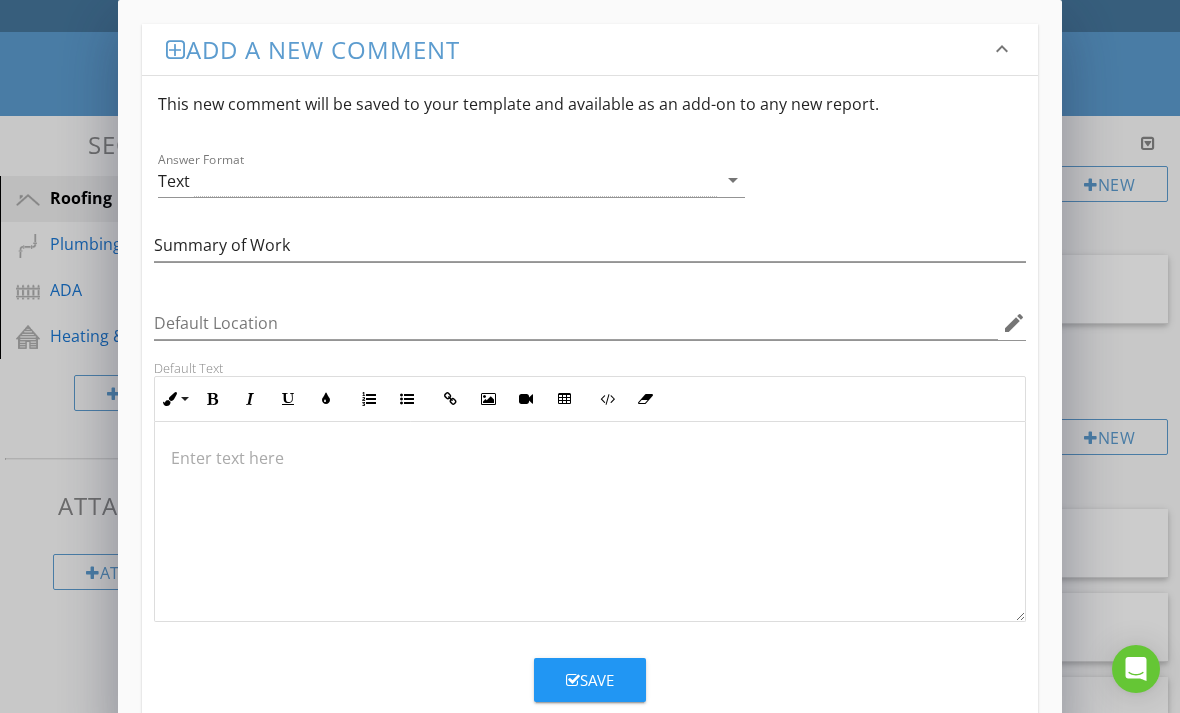 click on "arrow_drop_down" at bounding box center [733, 180] 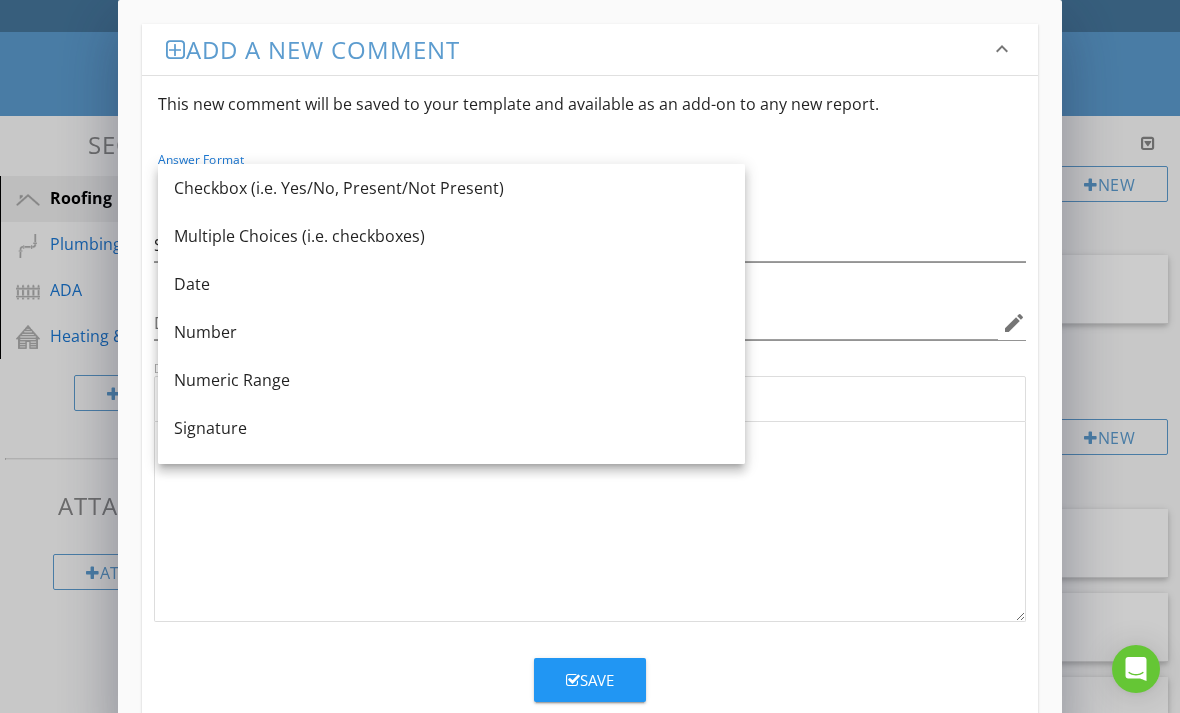 scroll, scrollTop: 0, scrollLeft: 0, axis: both 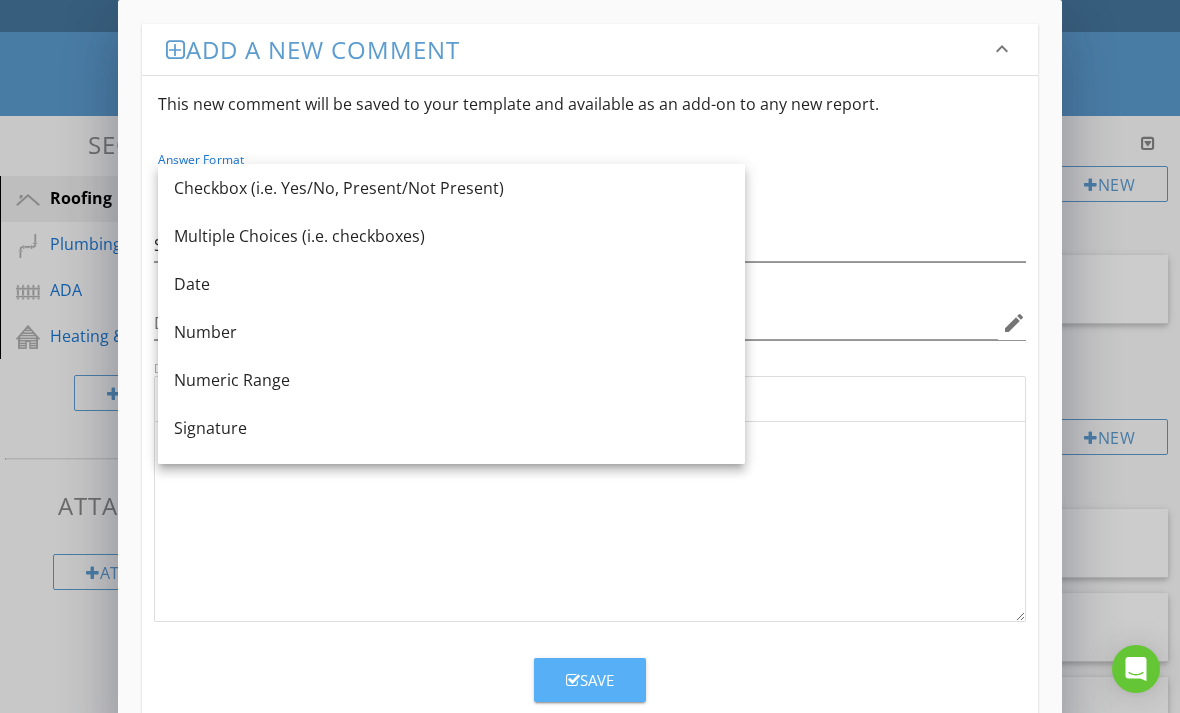 click on "Save" at bounding box center (590, 680) 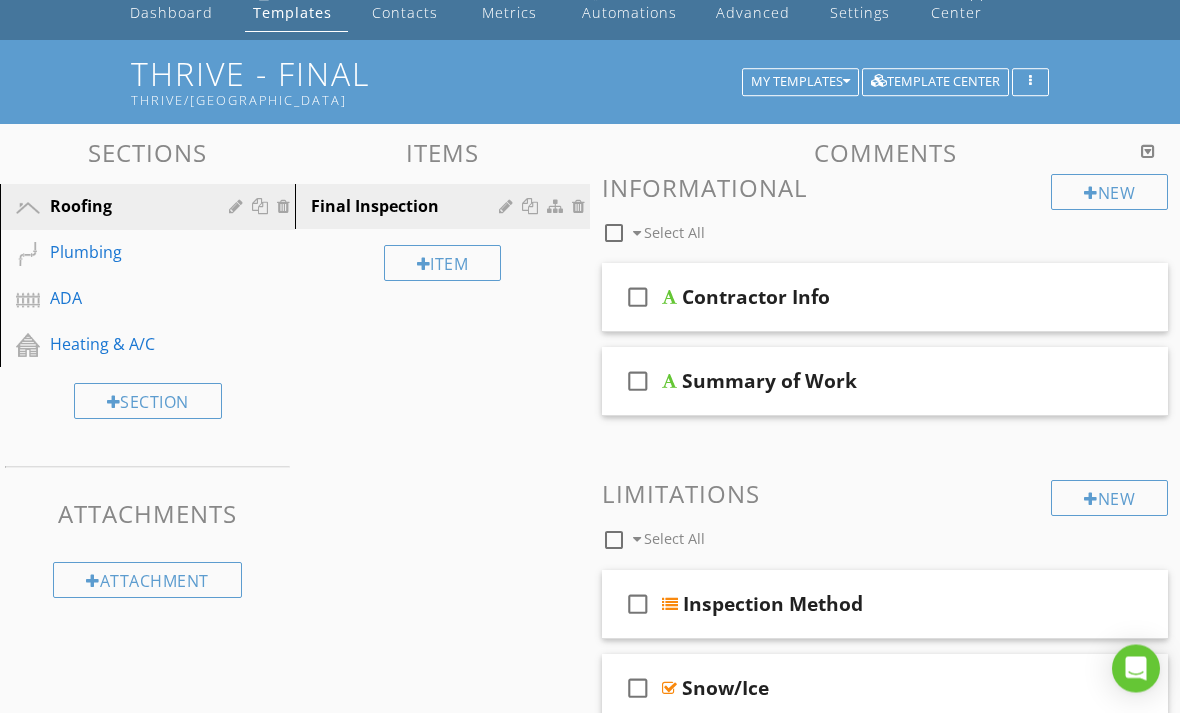 scroll, scrollTop: 101, scrollLeft: 0, axis: vertical 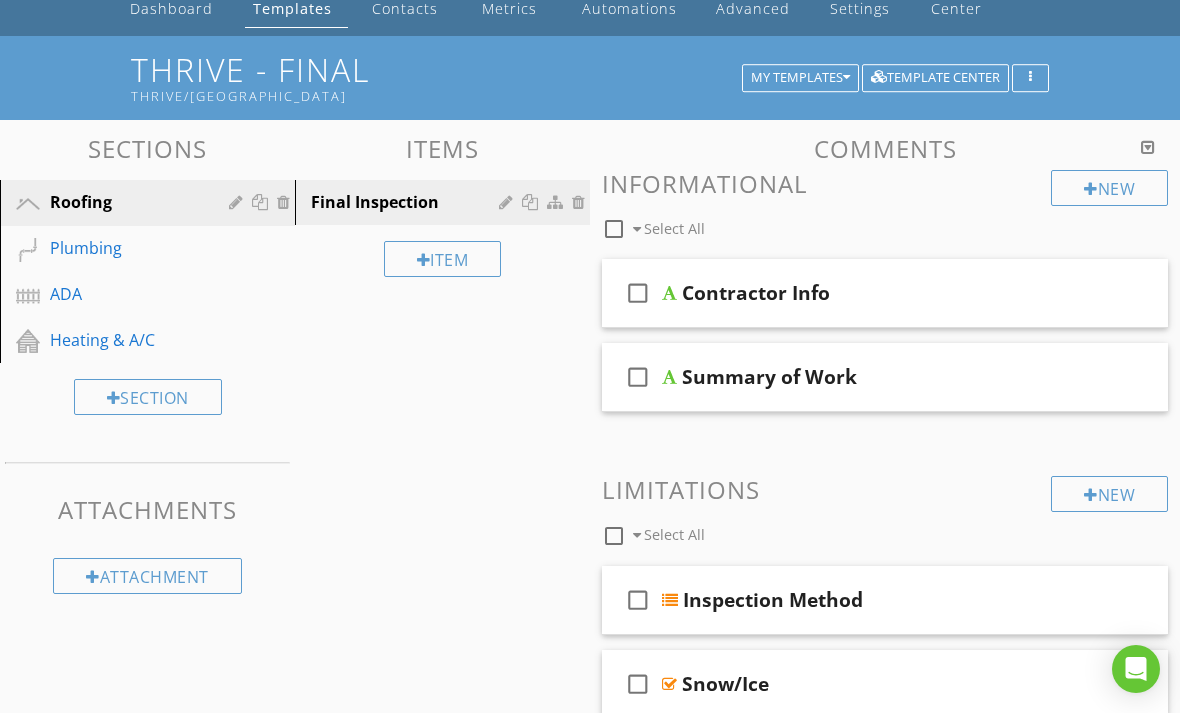 click on "New" at bounding box center [1109, 188] 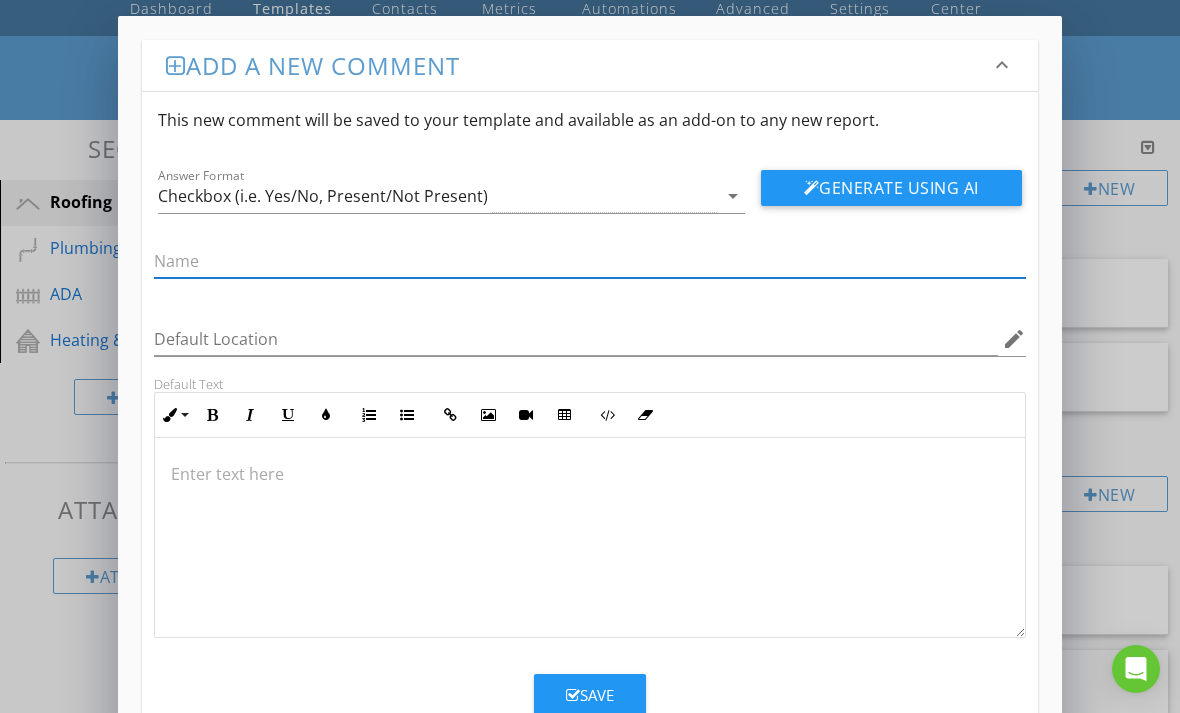 click at bounding box center (590, 261) 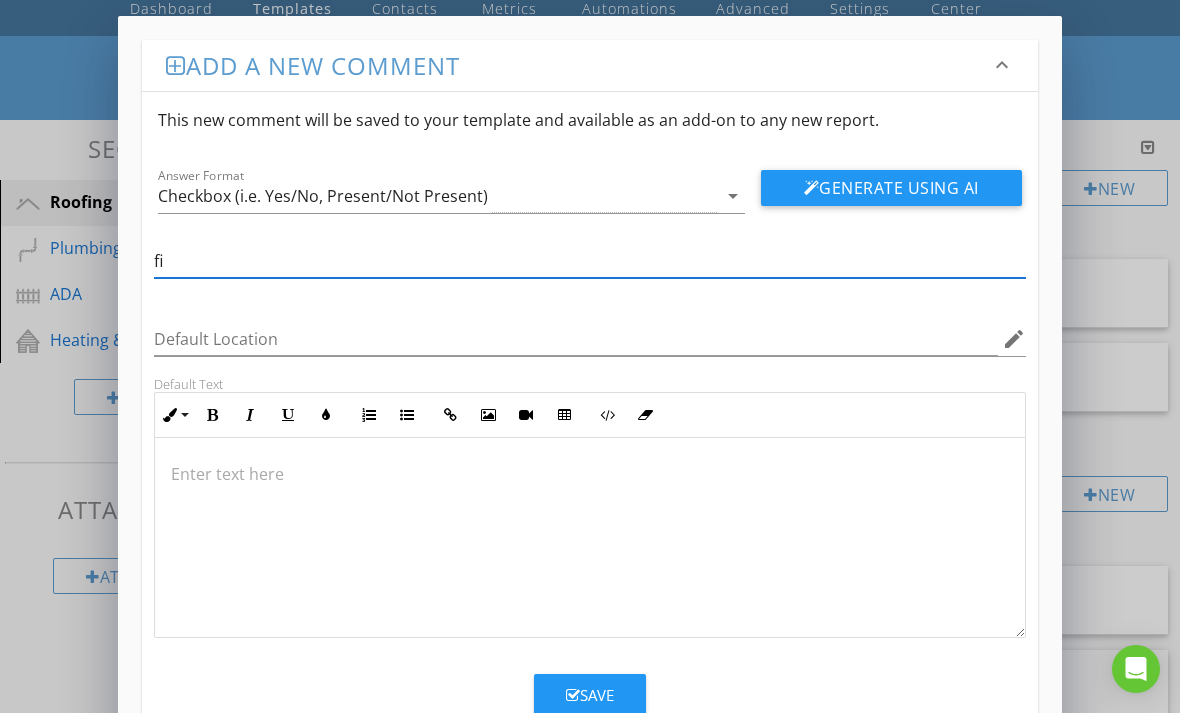 type on "f" 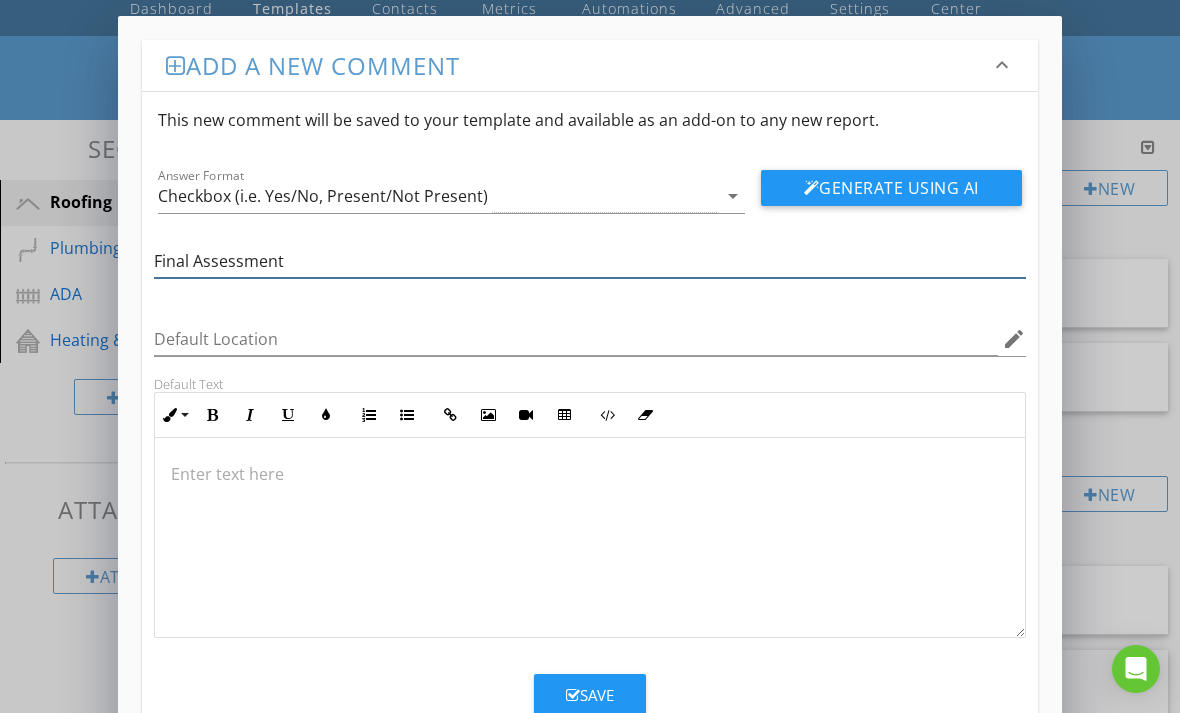 type on "Final Assessment" 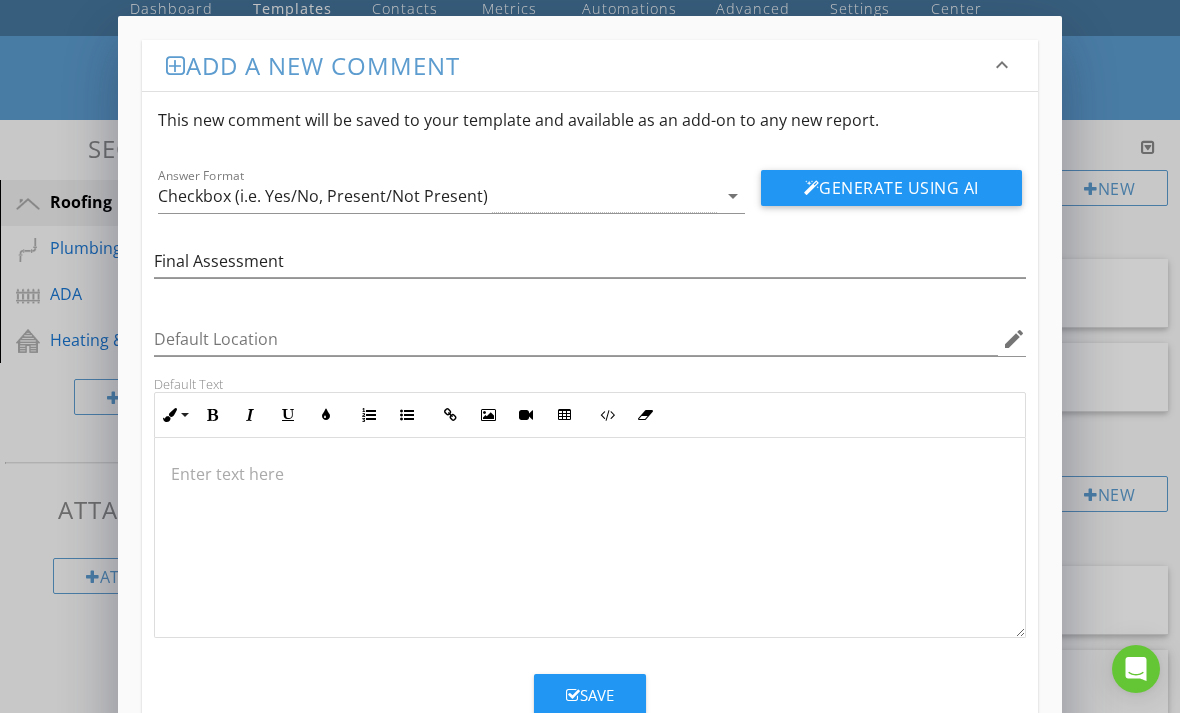 click on "Save" at bounding box center [590, 695] 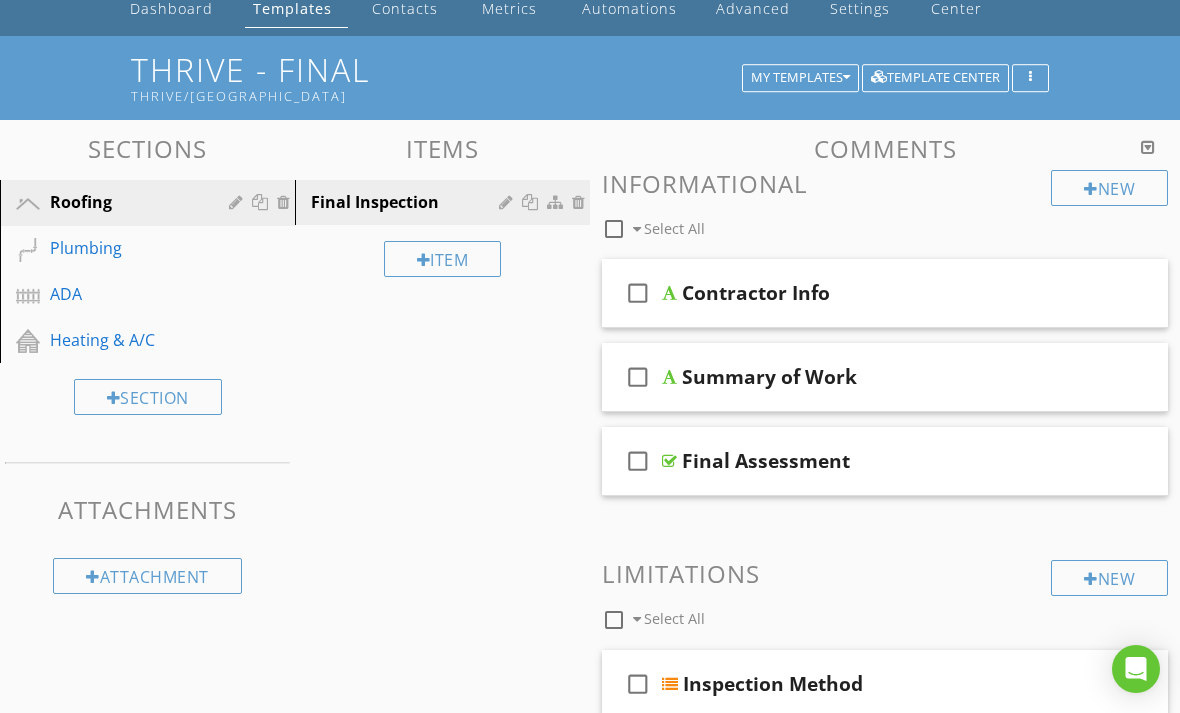 click on "Final Assessment" at bounding box center (879, 461) 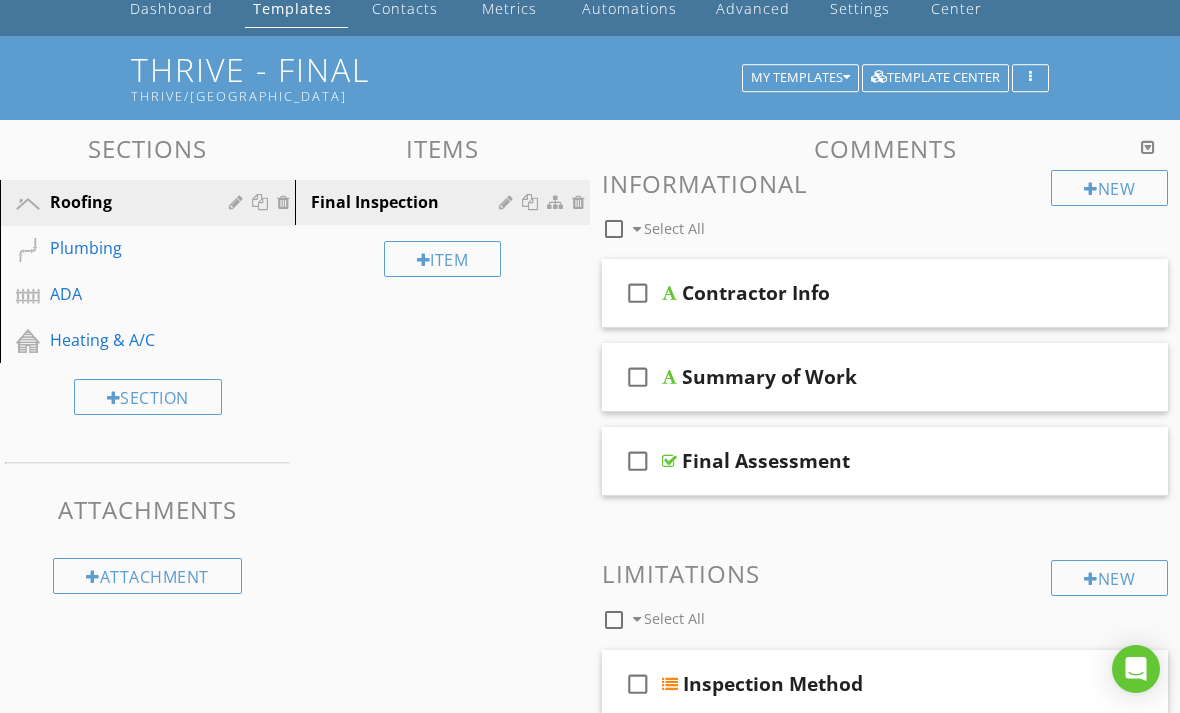 click on "Final Assessment" at bounding box center [879, 461] 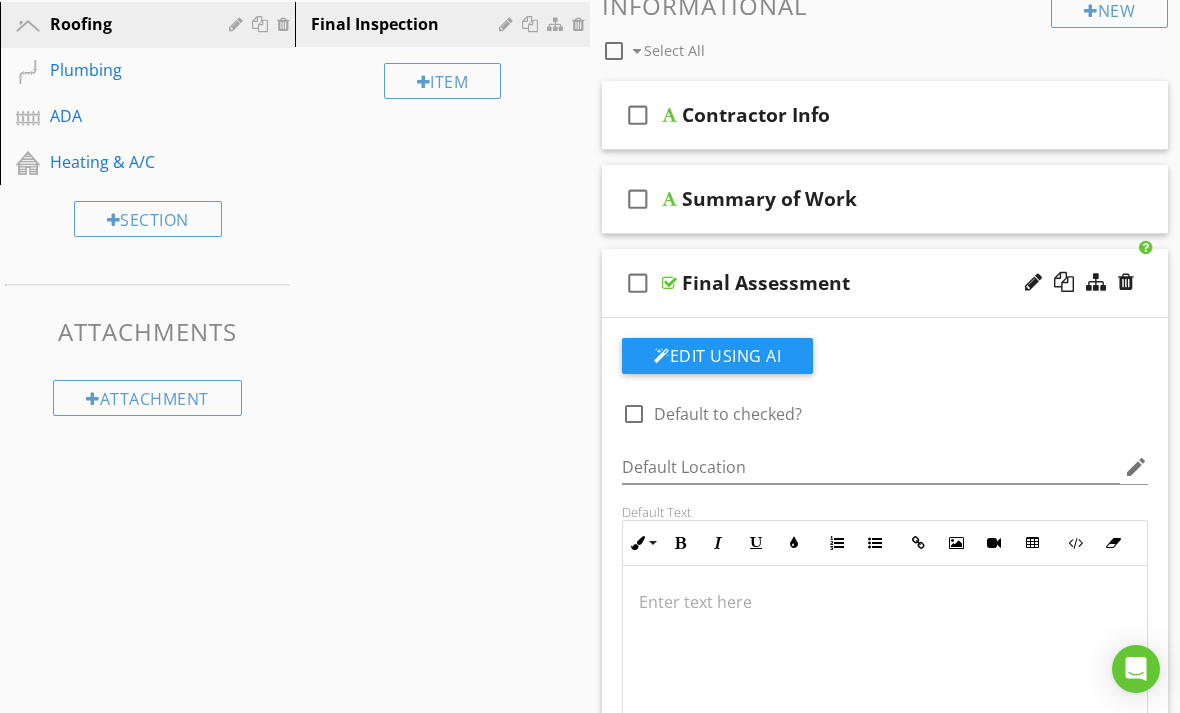 scroll, scrollTop: 278, scrollLeft: 0, axis: vertical 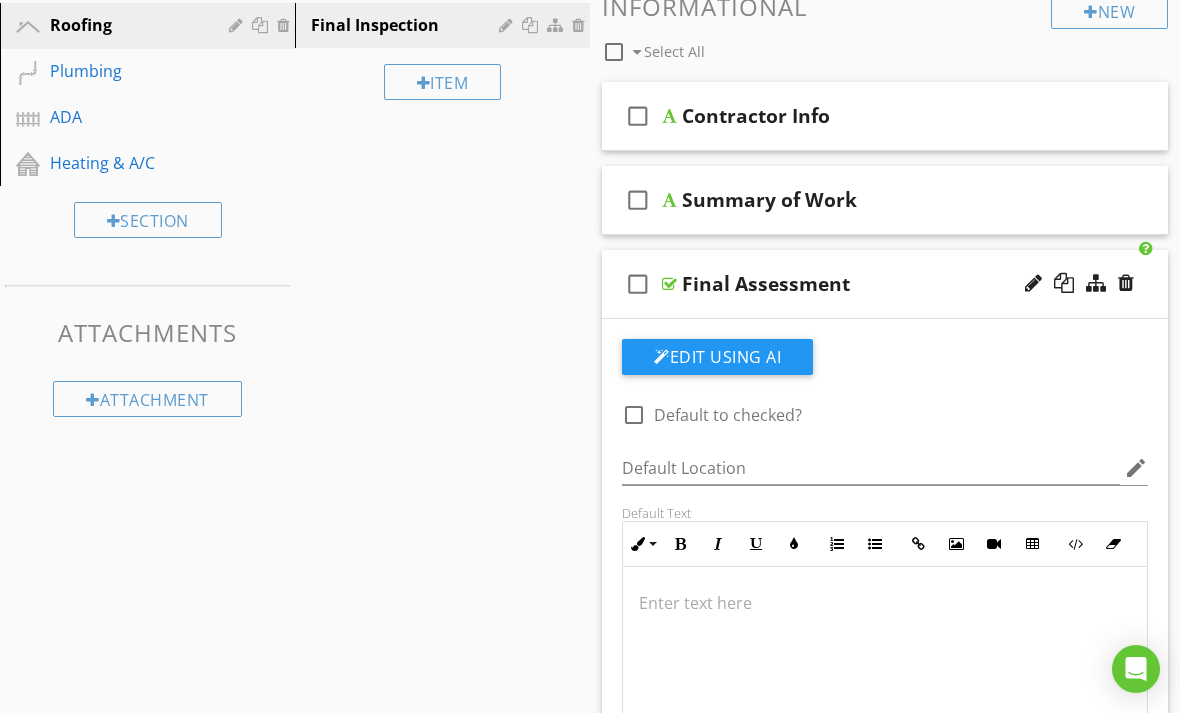 click at bounding box center (1033, 283) 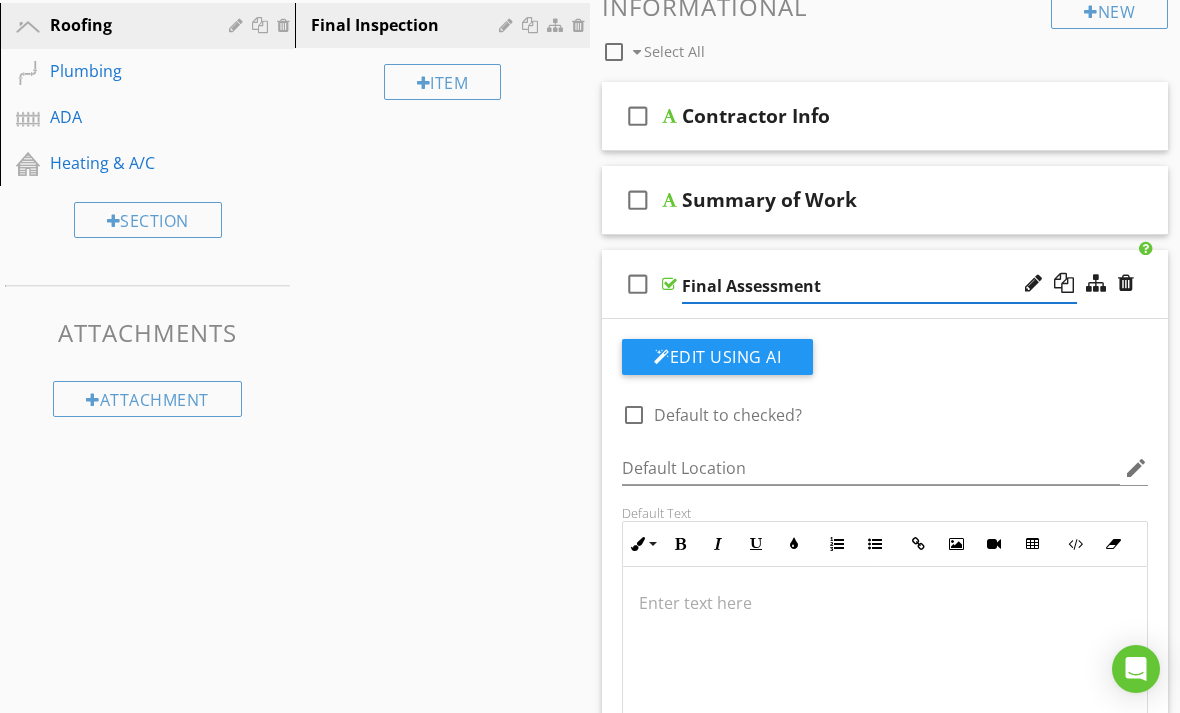 click at bounding box center (1033, 283) 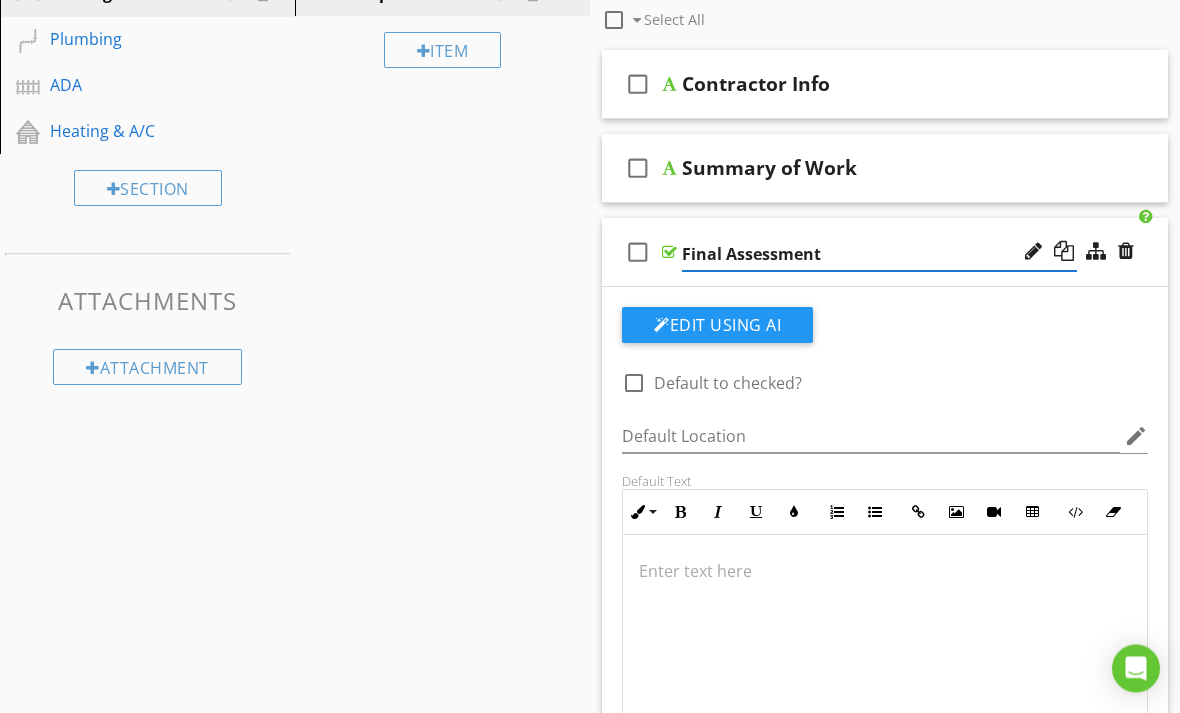 scroll, scrollTop: 312, scrollLeft: 0, axis: vertical 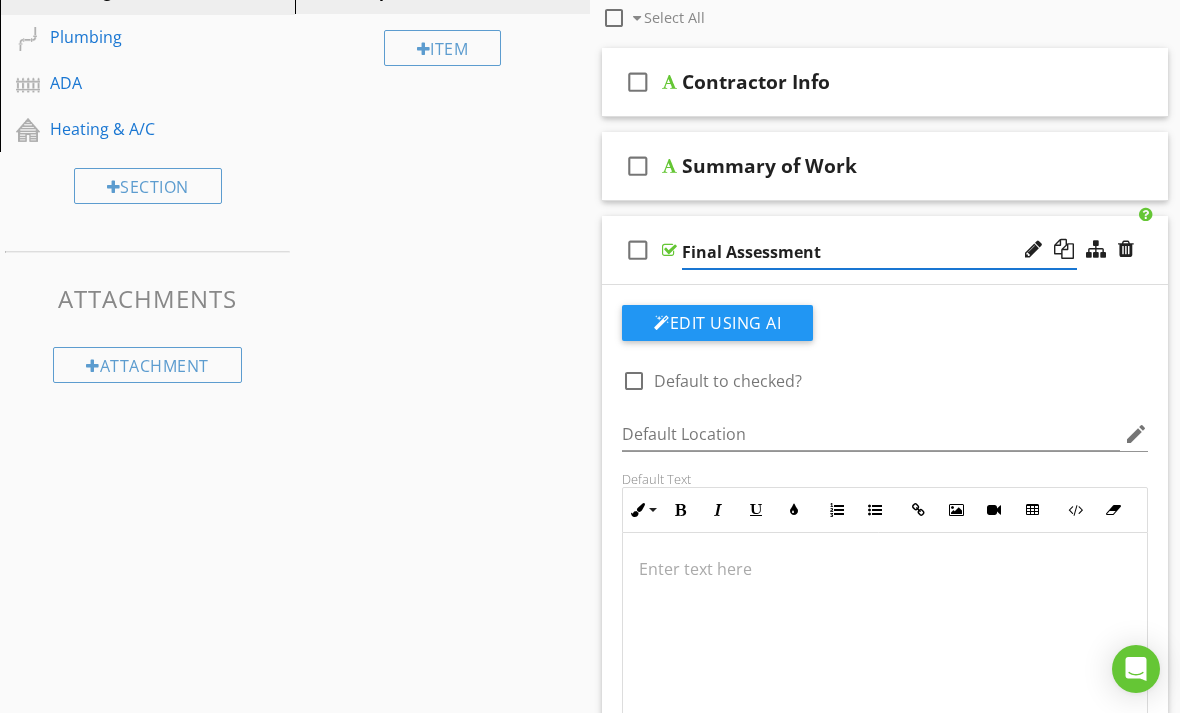 click at bounding box center (634, 381) 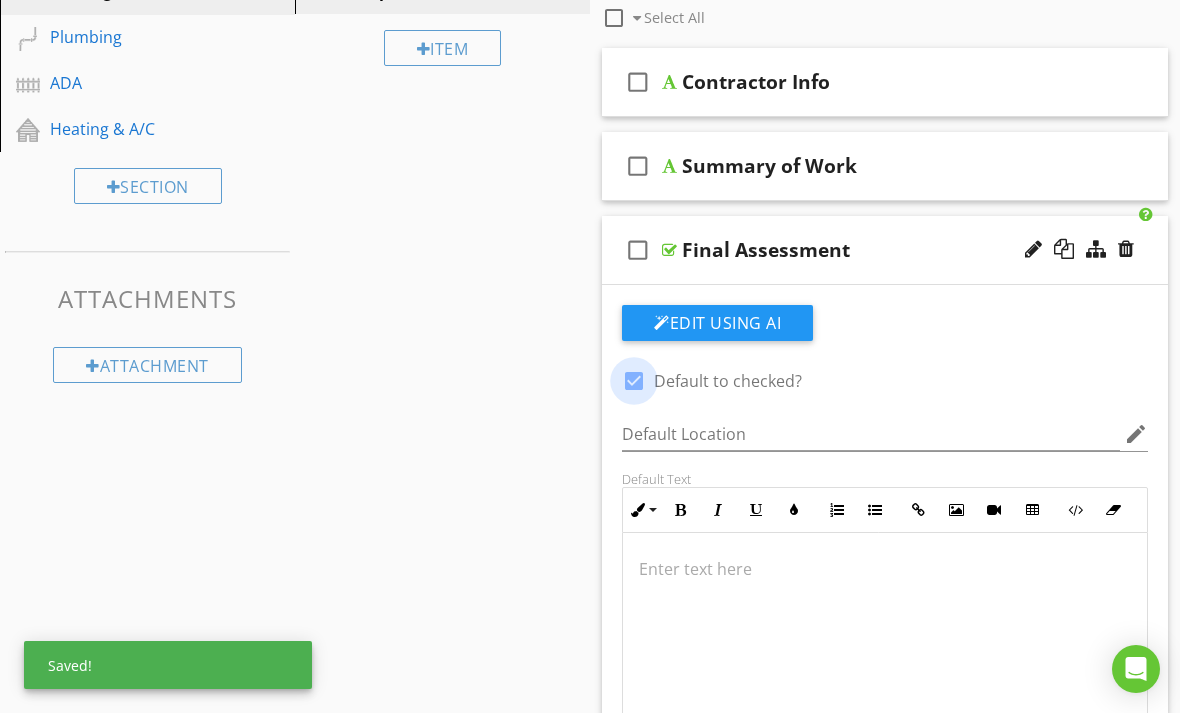 click at bounding box center (634, 381) 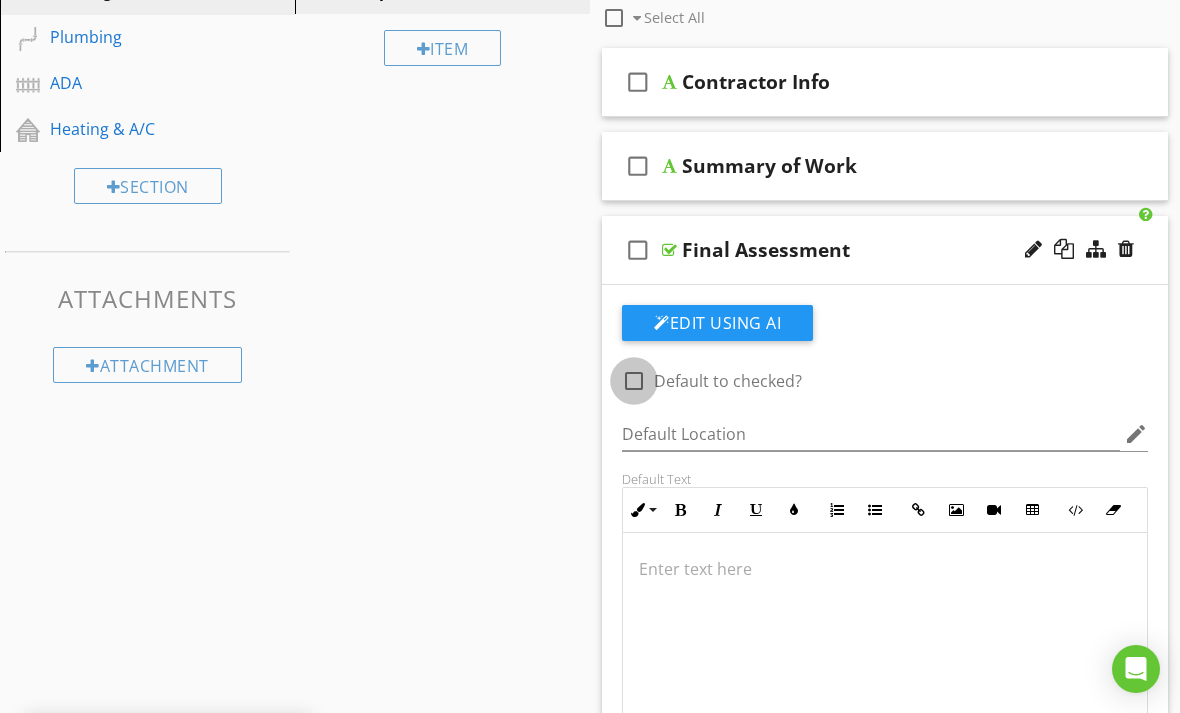 click at bounding box center (634, 381) 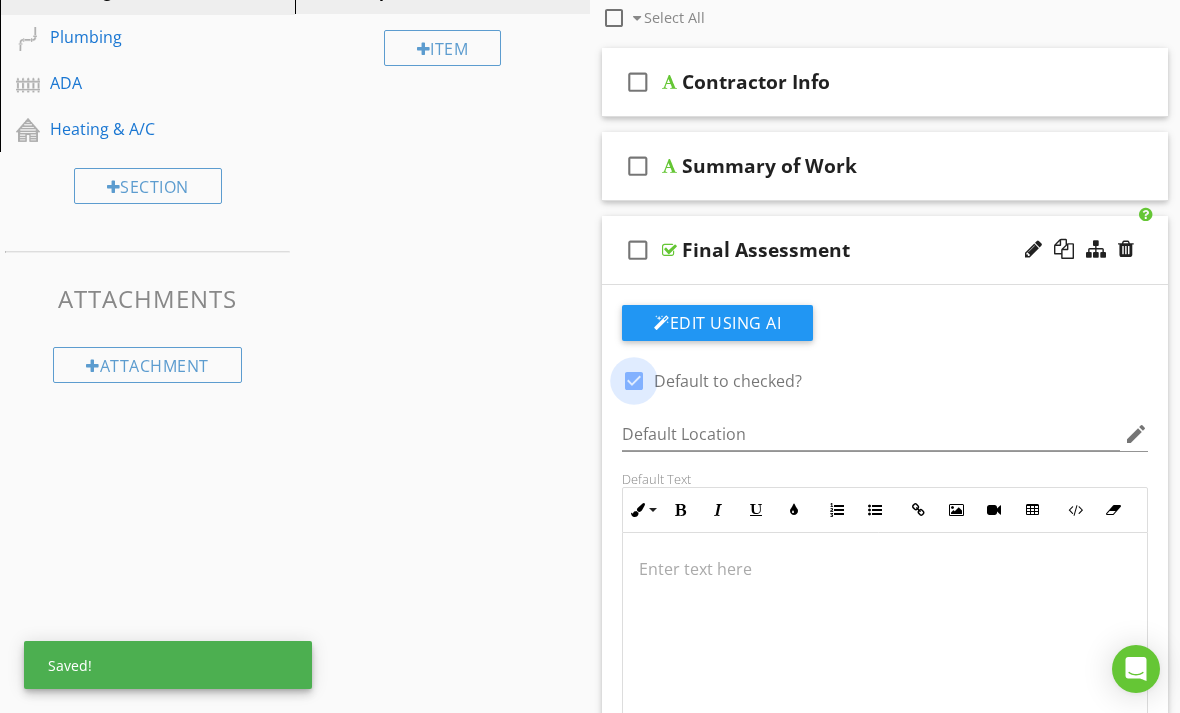 click at bounding box center (634, 381) 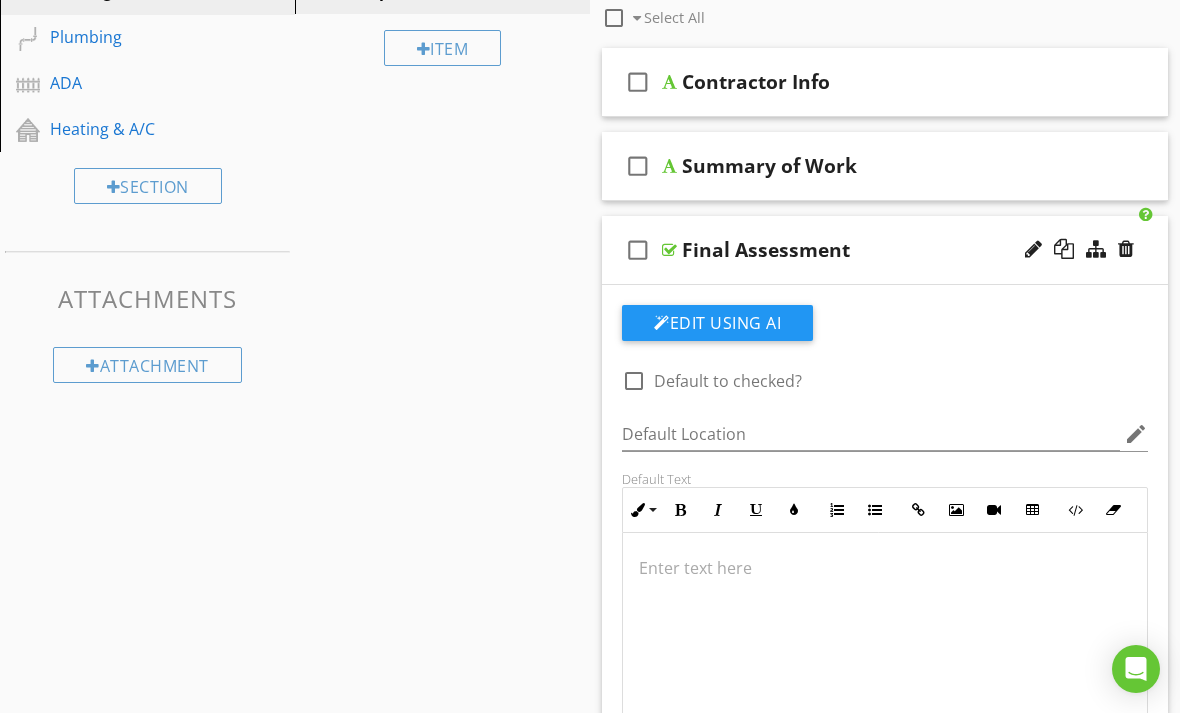 scroll, scrollTop: 1, scrollLeft: 0, axis: vertical 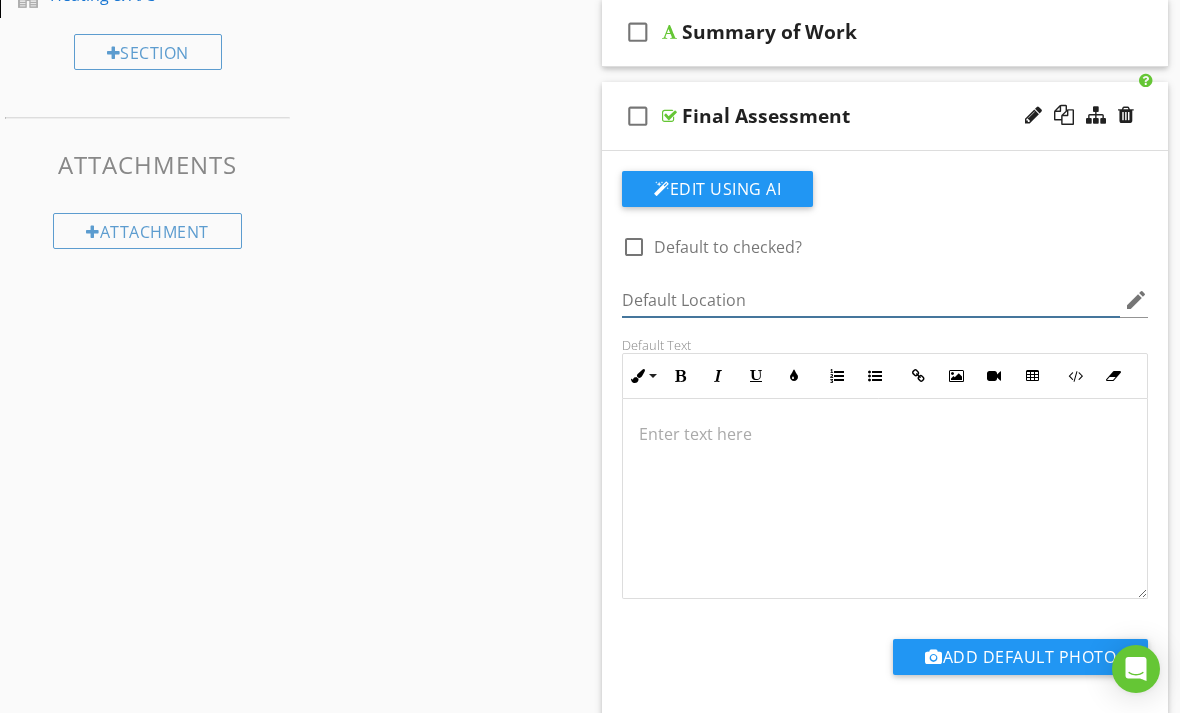 click at bounding box center [871, 300] 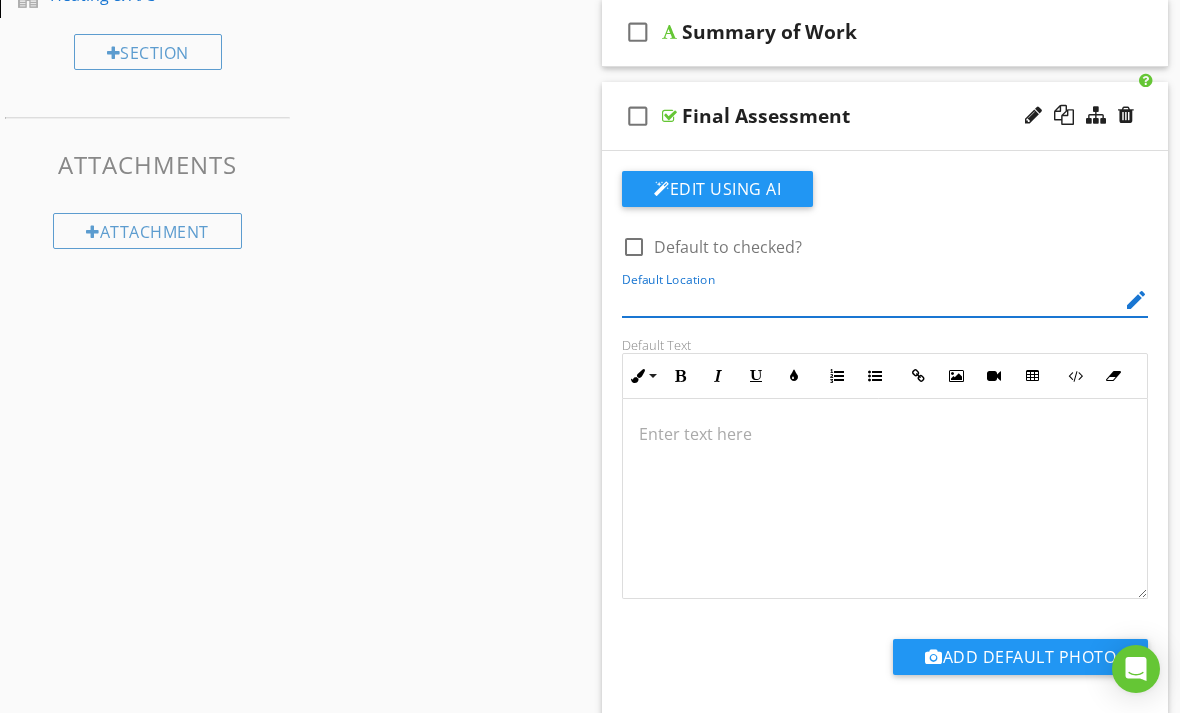 scroll, scrollTop: 445, scrollLeft: 0, axis: vertical 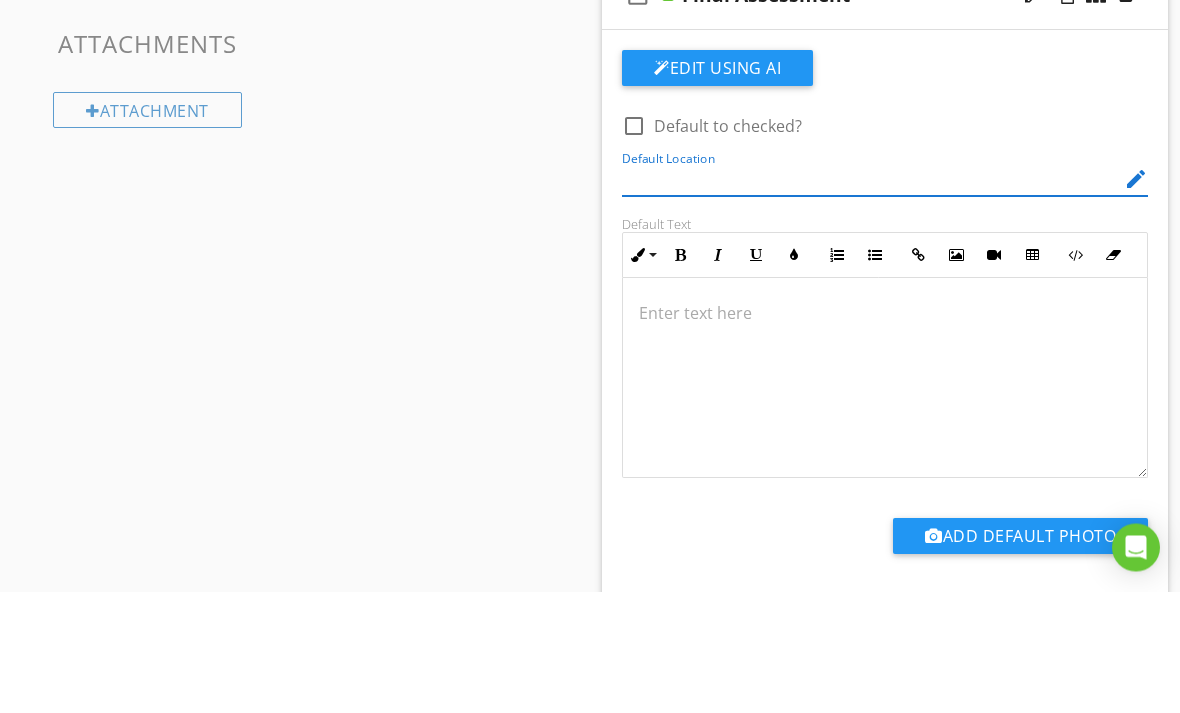 click on "Sections
Roofing           Plumbing           ADA           Heating & A/C
Section
Attachments
Attachment
Items
Final Inspection
Item
Comments
New
Informational   check_box_outline_blank     Select All       check_box_outline_blank
Contractor Info
check_box_outline_blank
Summary of Work
check_box_outline_blank
Final Assessment
Edit Using AI
check_box_outline_blank Default to checked?             Default Location edit       Default Text   Inline Style XLarge Large Normal Small Light Small/Light Bold Italic Underline Colors Ordered List Unordered List Insert Link Insert Image Insert Video Insert Table Code View Clear Formatting" at bounding box center (590, 702) 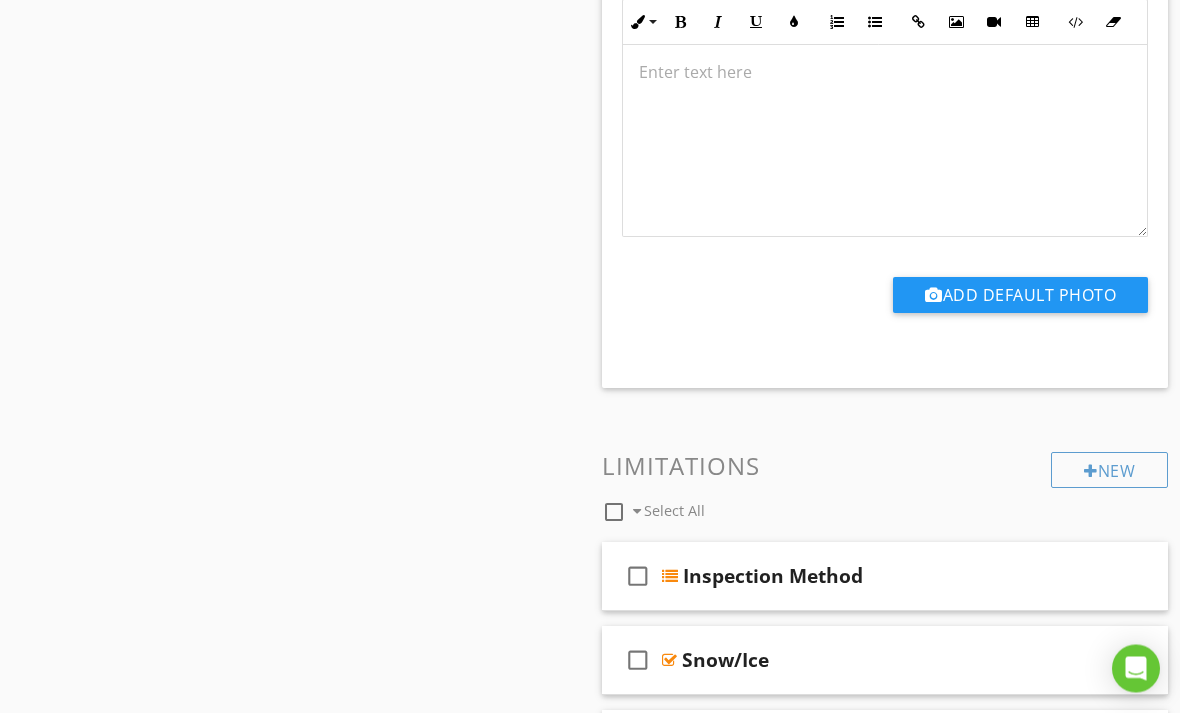 scroll, scrollTop: 809, scrollLeft: 0, axis: vertical 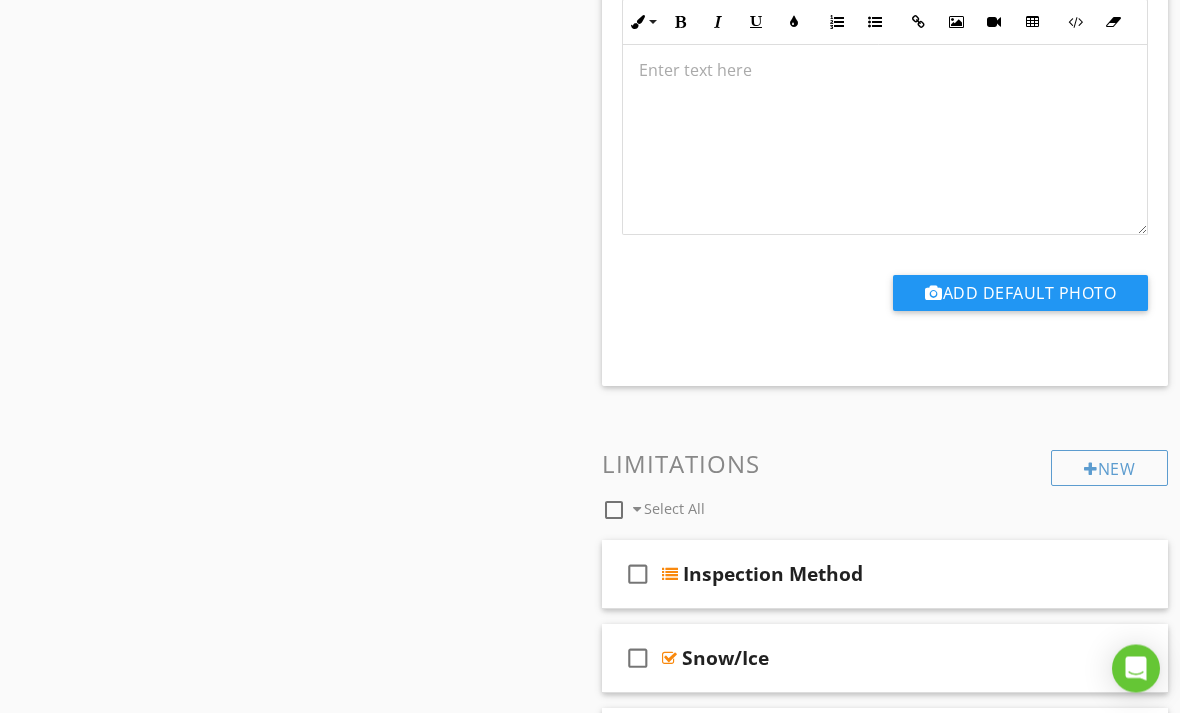click on "Inspection Method" at bounding box center [880, 575] 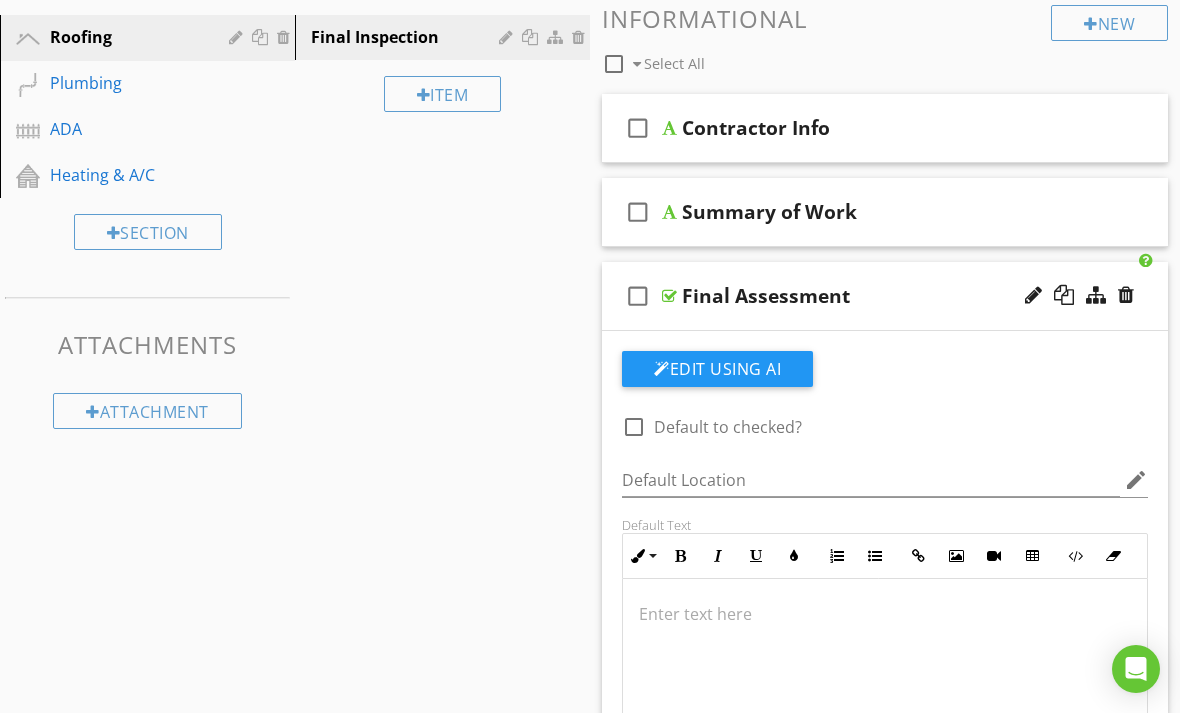 scroll, scrollTop: 265, scrollLeft: 0, axis: vertical 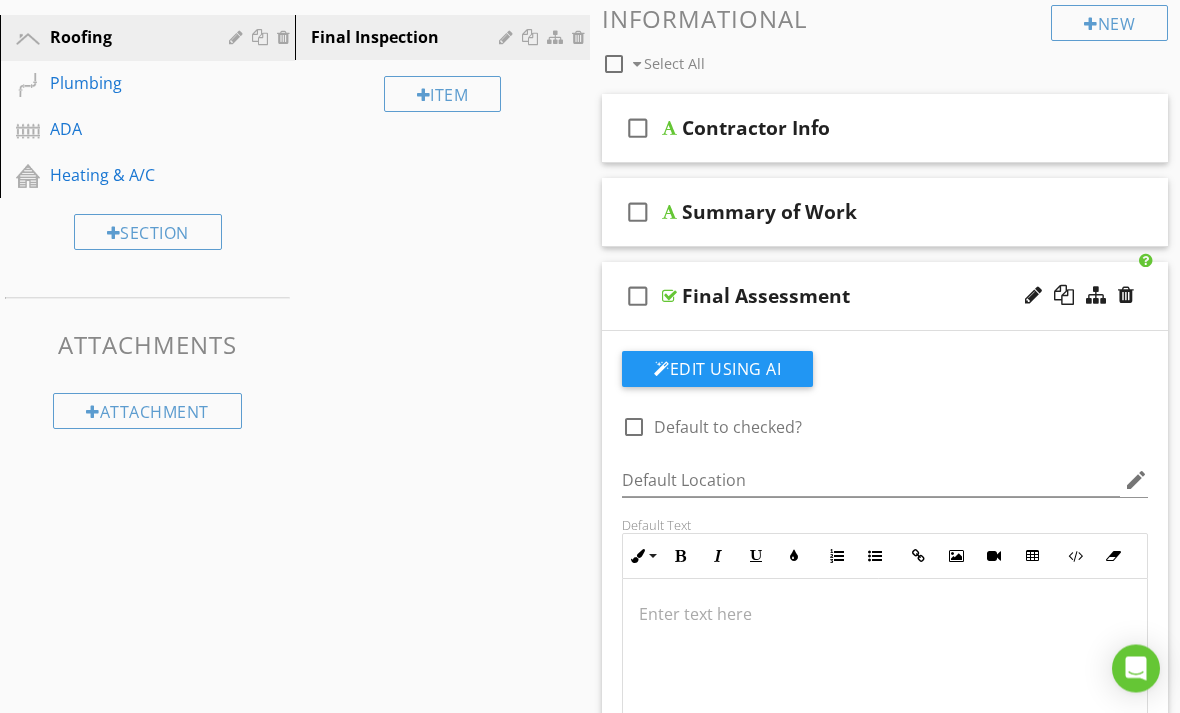 click on "check_box_outline_blank
Final Assessment" at bounding box center (885, 297) 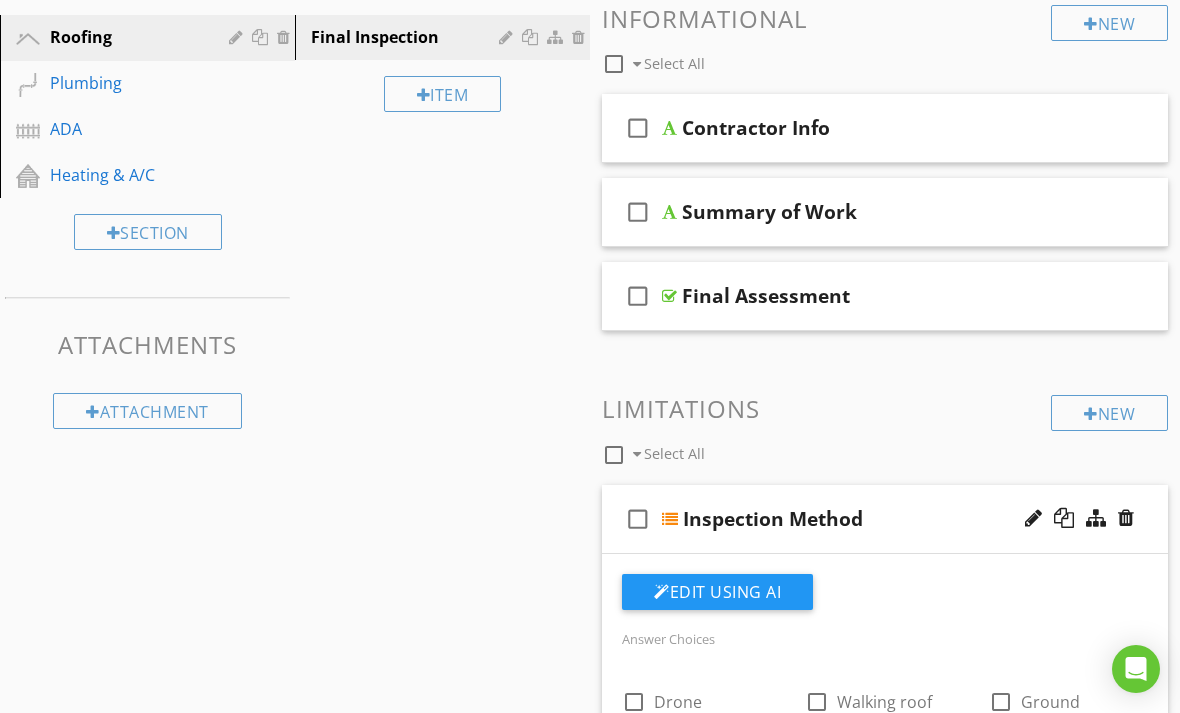 click on "check_box_outline_blank
Final Assessment" at bounding box center [885, 296] 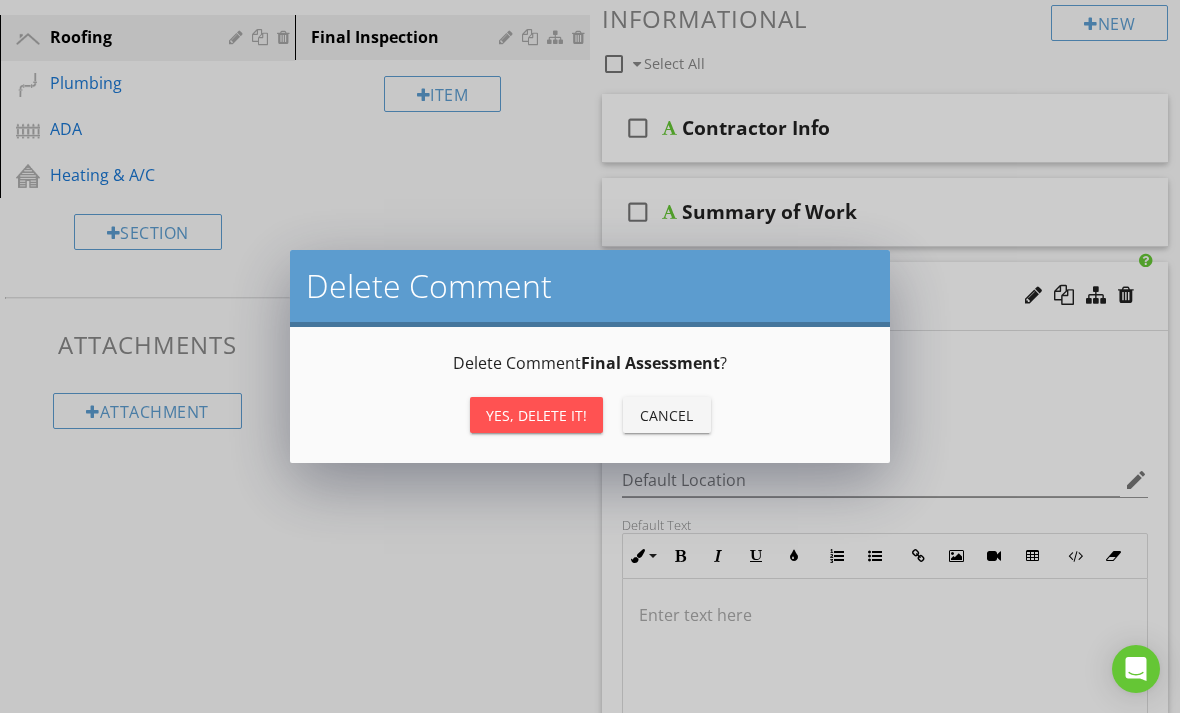 click on "Yes, Delete it!" at bounding box center [536, 415] 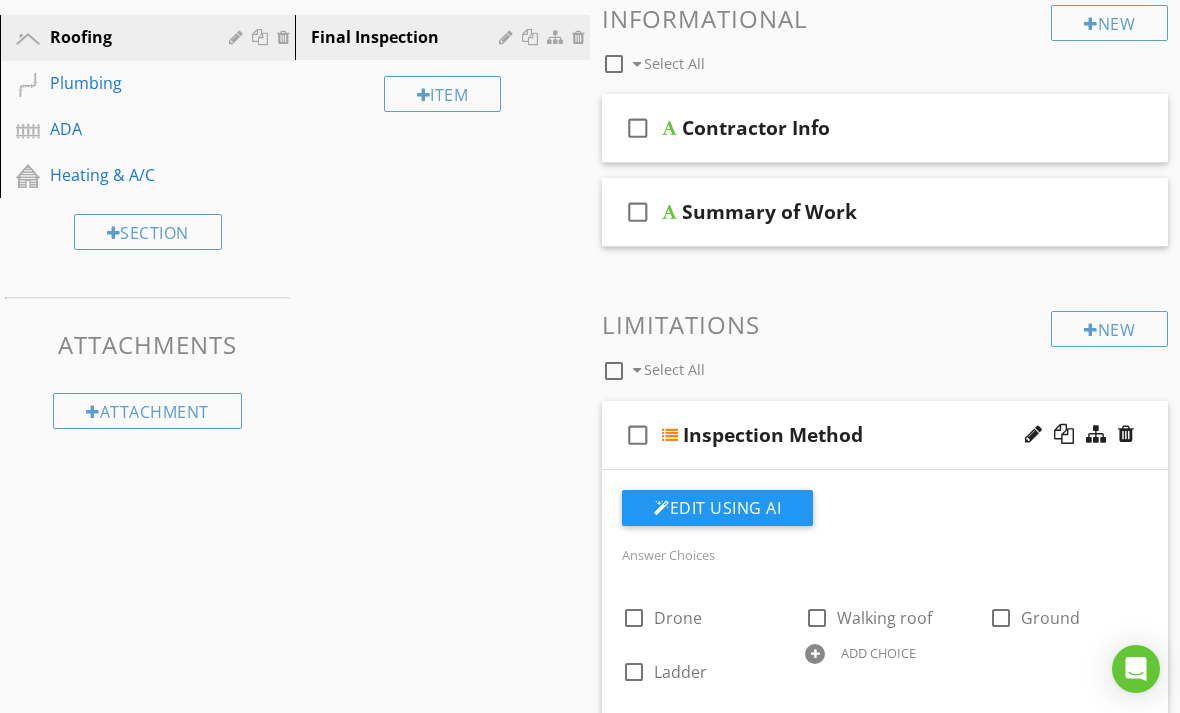 click on "New" at bounding box center [1109, 23] 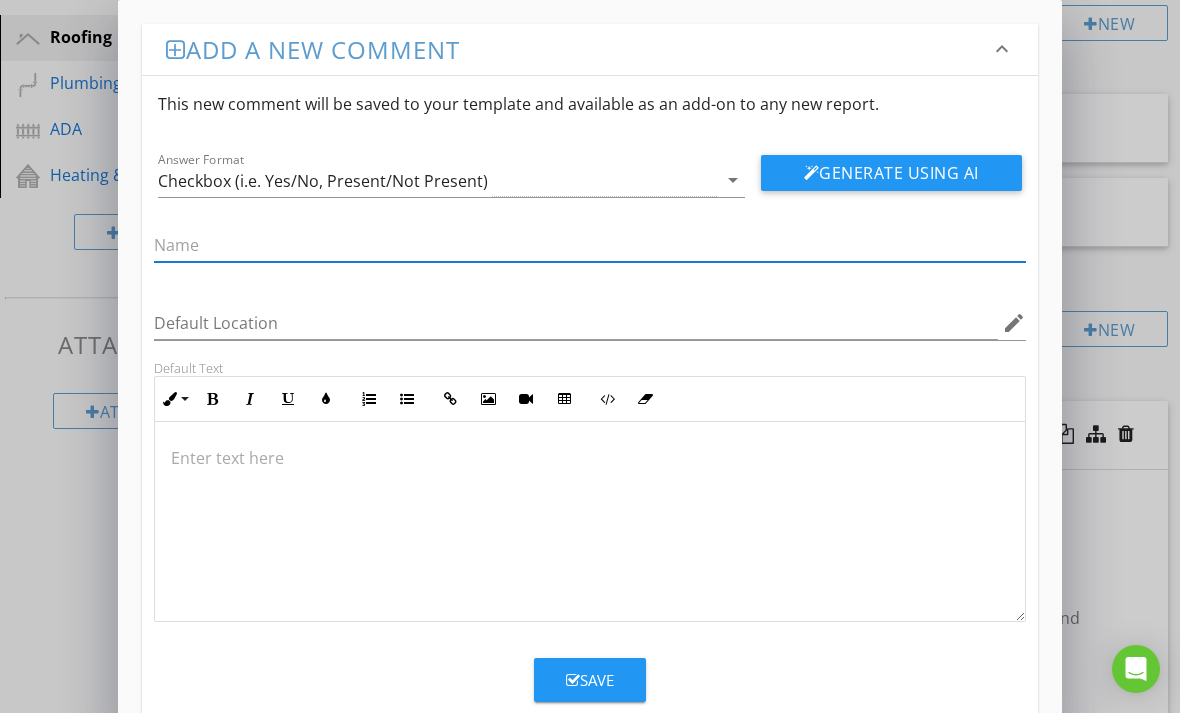 click on "arrow_drop_down" at bounding box center (733, 180) 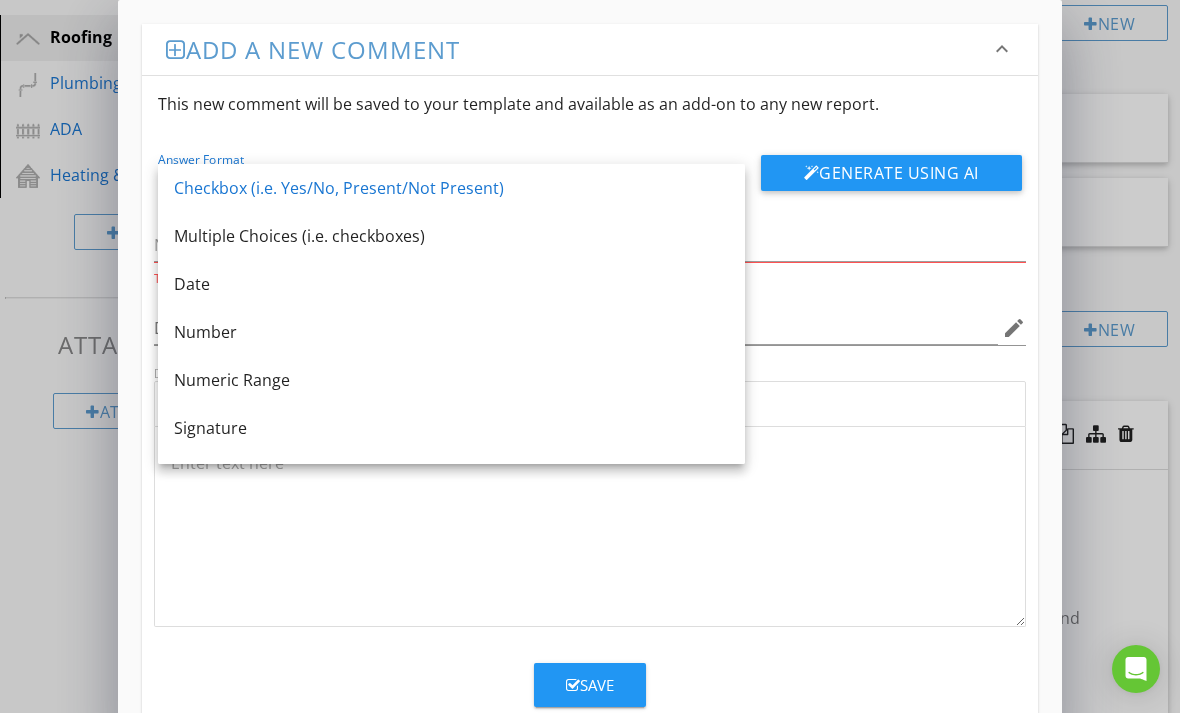 click on "Multiple Choices (i.e. checkboxes)" at bounding box center [451, 236] 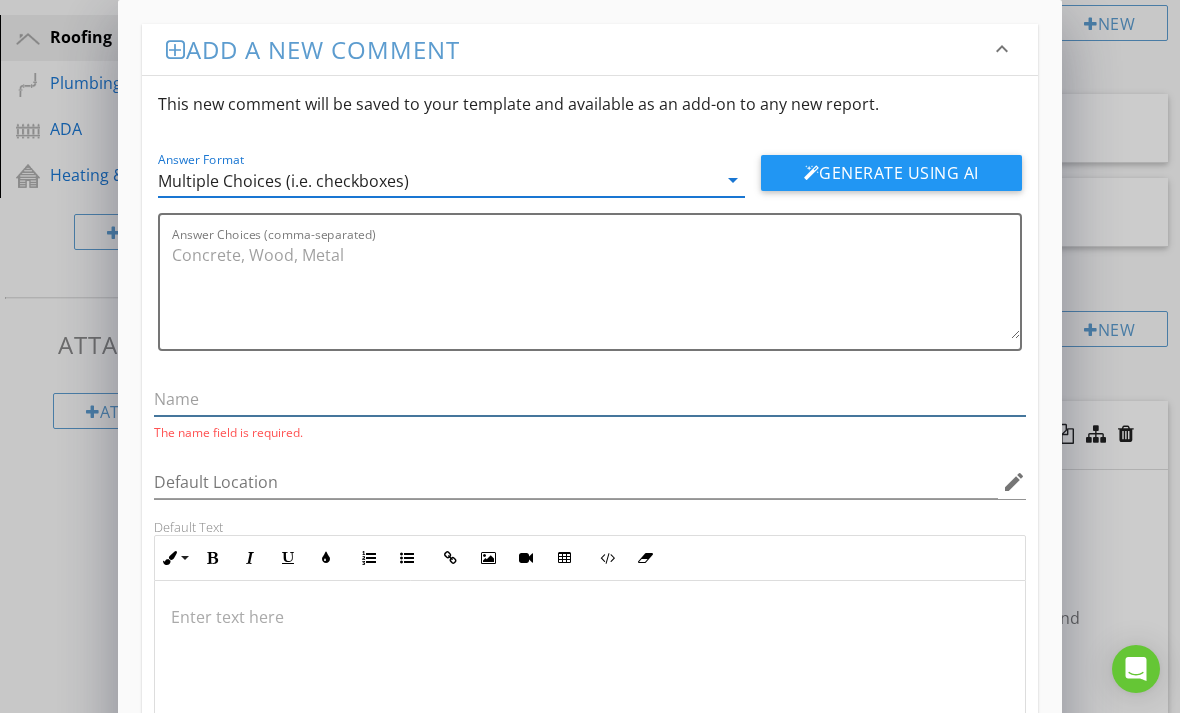 click at bounding box center [590, 399] 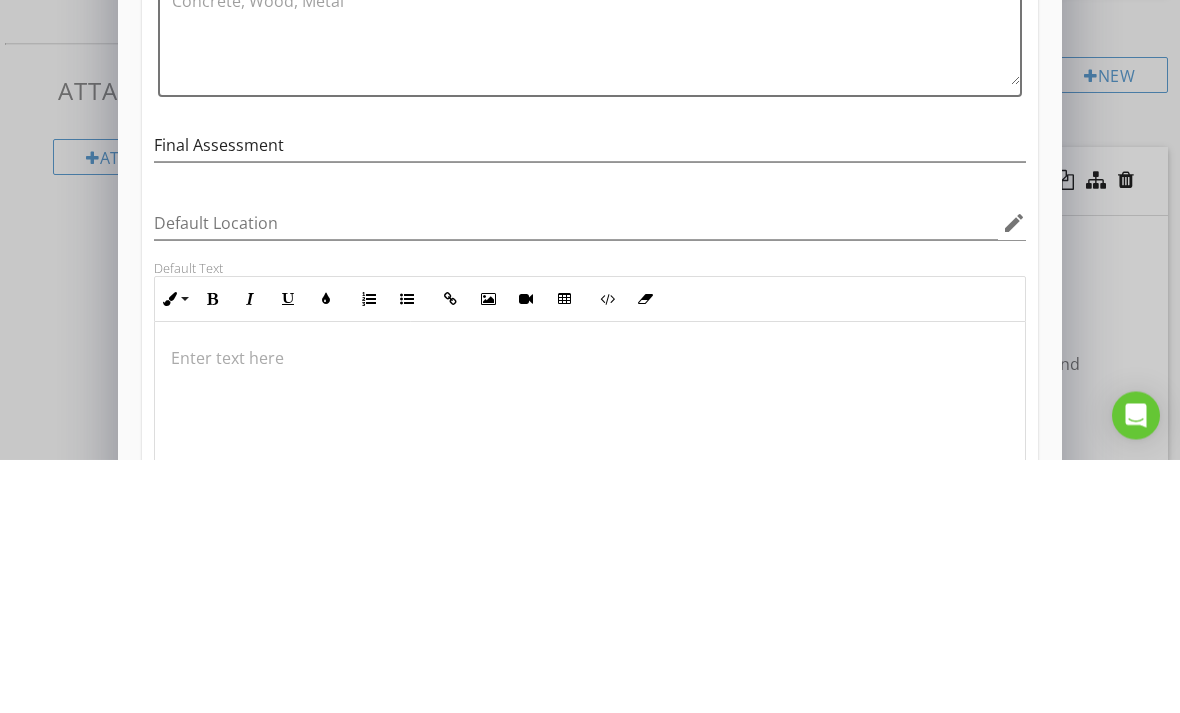 scroll, scrollTop: 520, scrollLeft: 0, axis: vertical 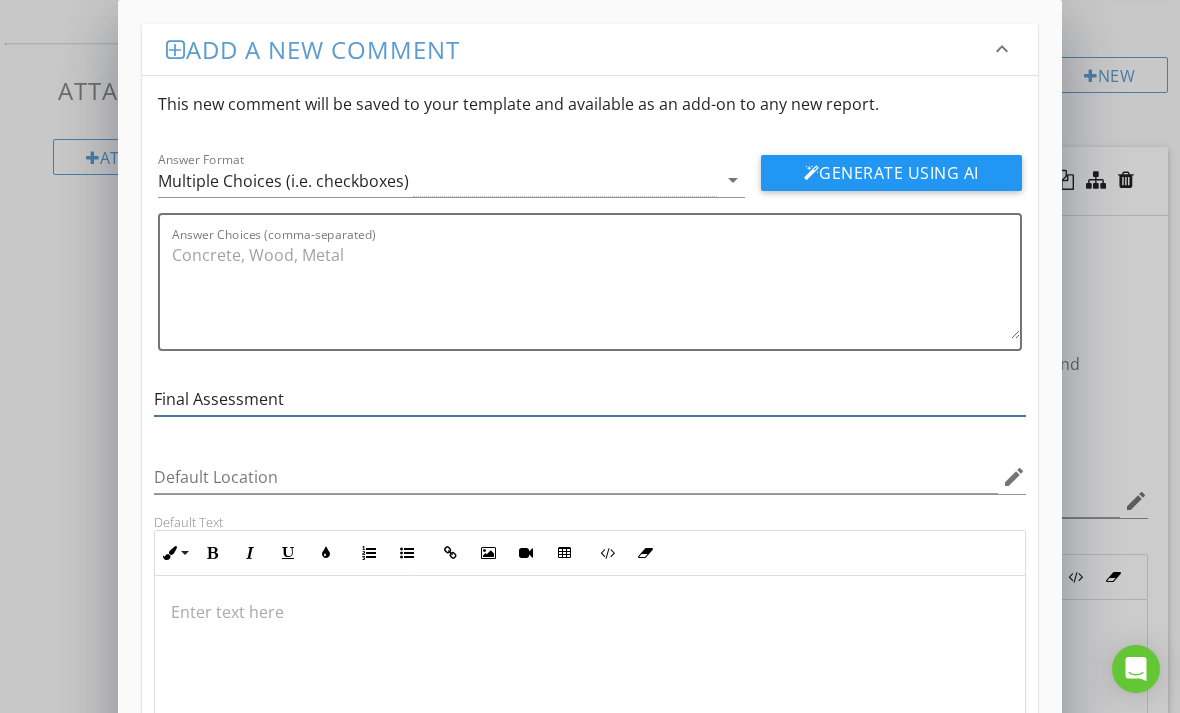 type on "Final Assessment" 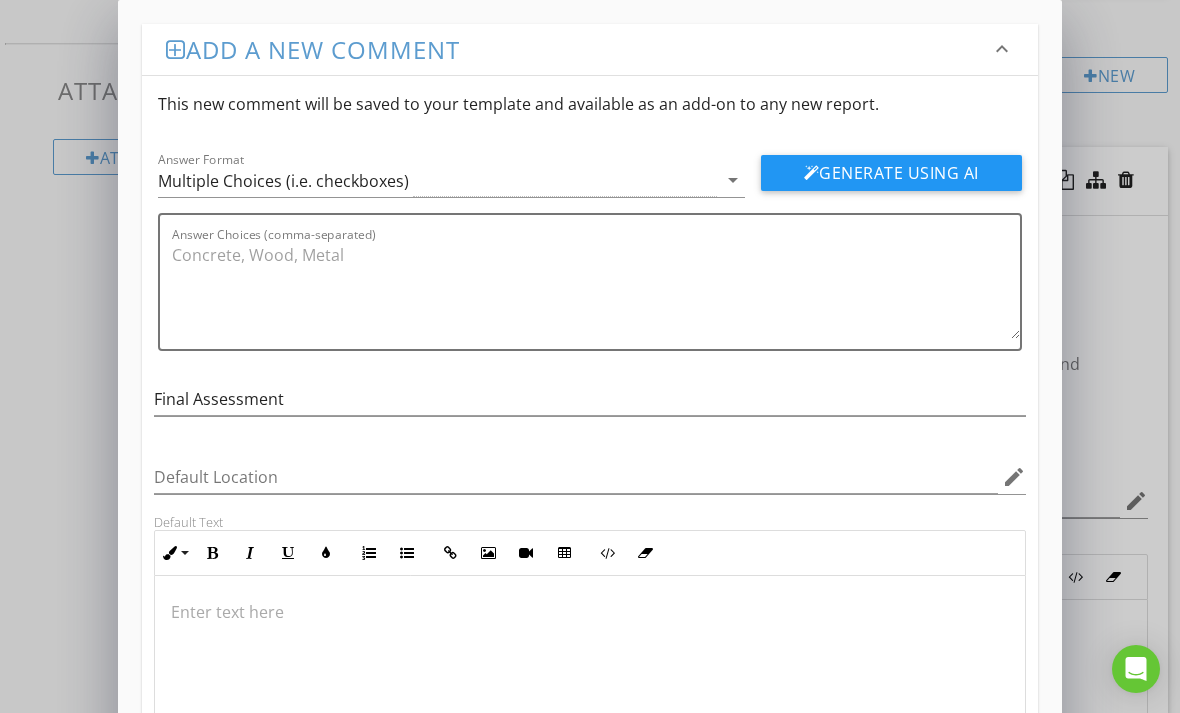 click on "Answer Choices (comma-separated)" at bounding box center [596, 289] 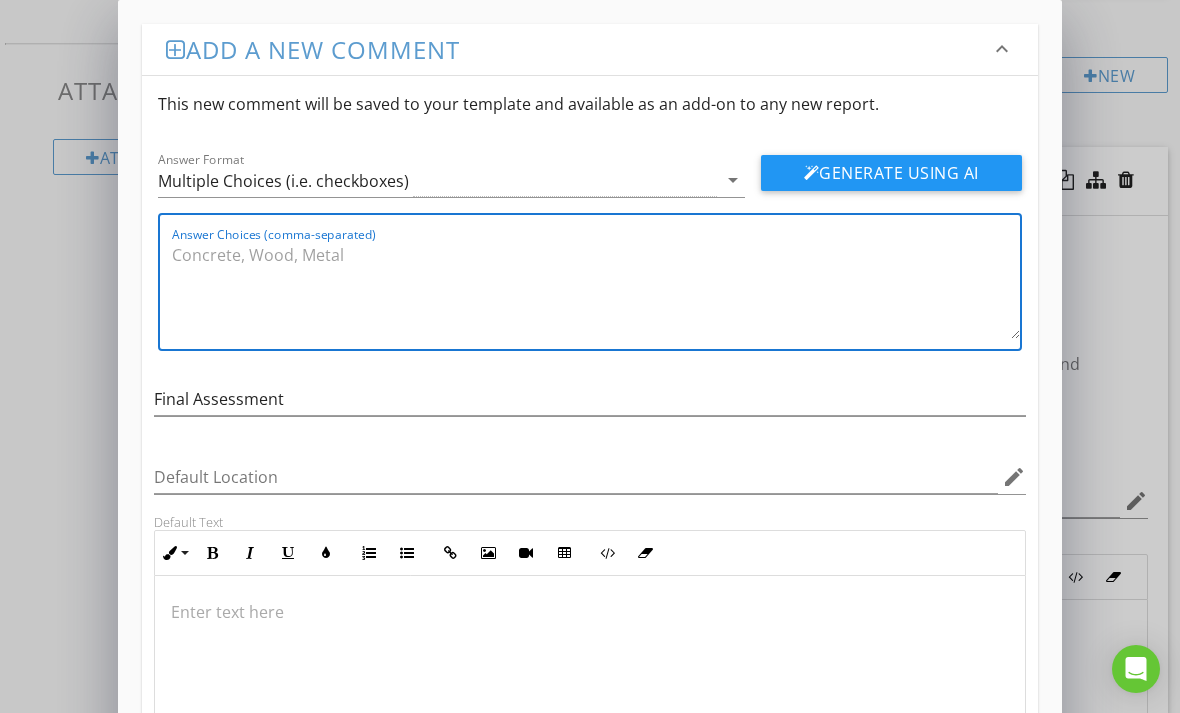 scroll, scrollTop: 519, scrollLeft: 0, axis: vertical 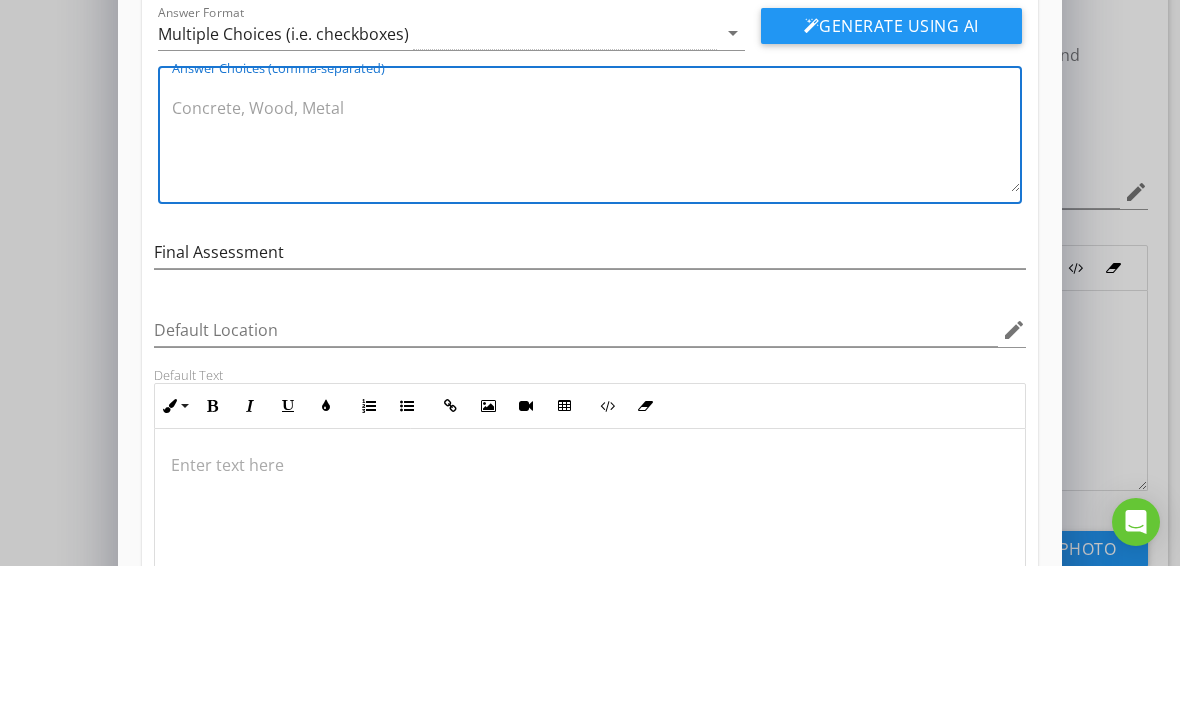 click on "Answer Choices (comma-separated)" at bounding box center (596, 289) 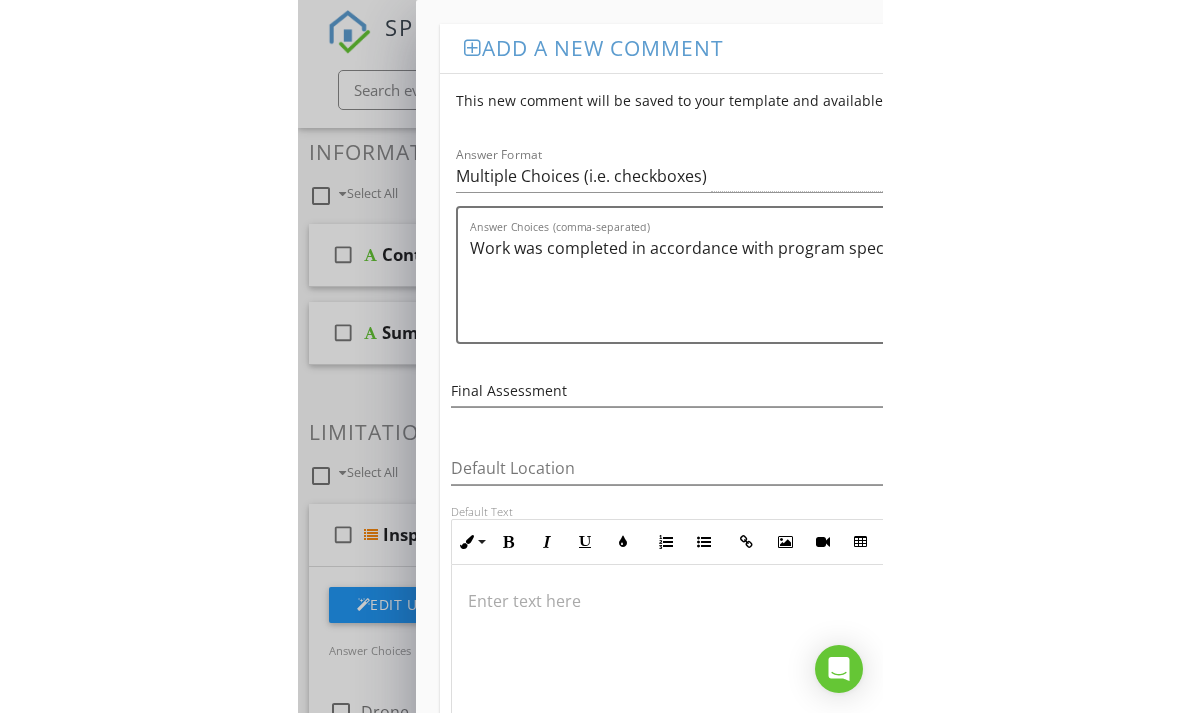 scroll, scrollTop: 836, scrollLeft: 0, axis: vertical 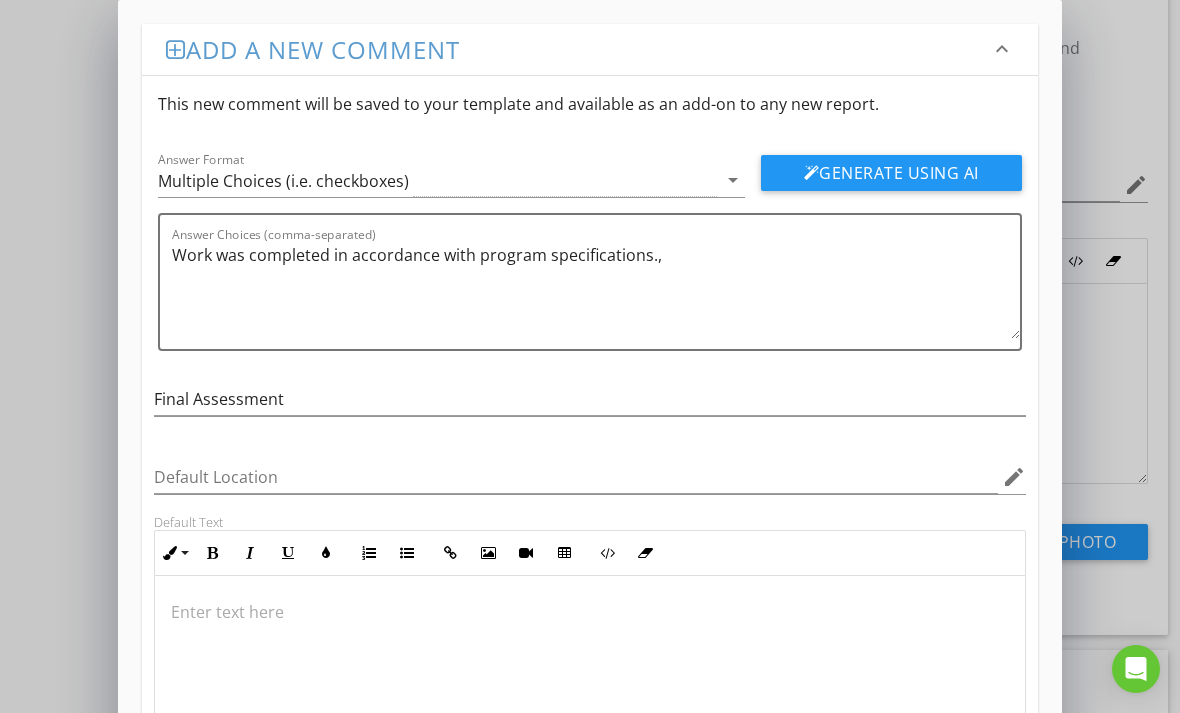 click on "Work was completed in accordance with program specifications.," at bounding box center (596, 289) 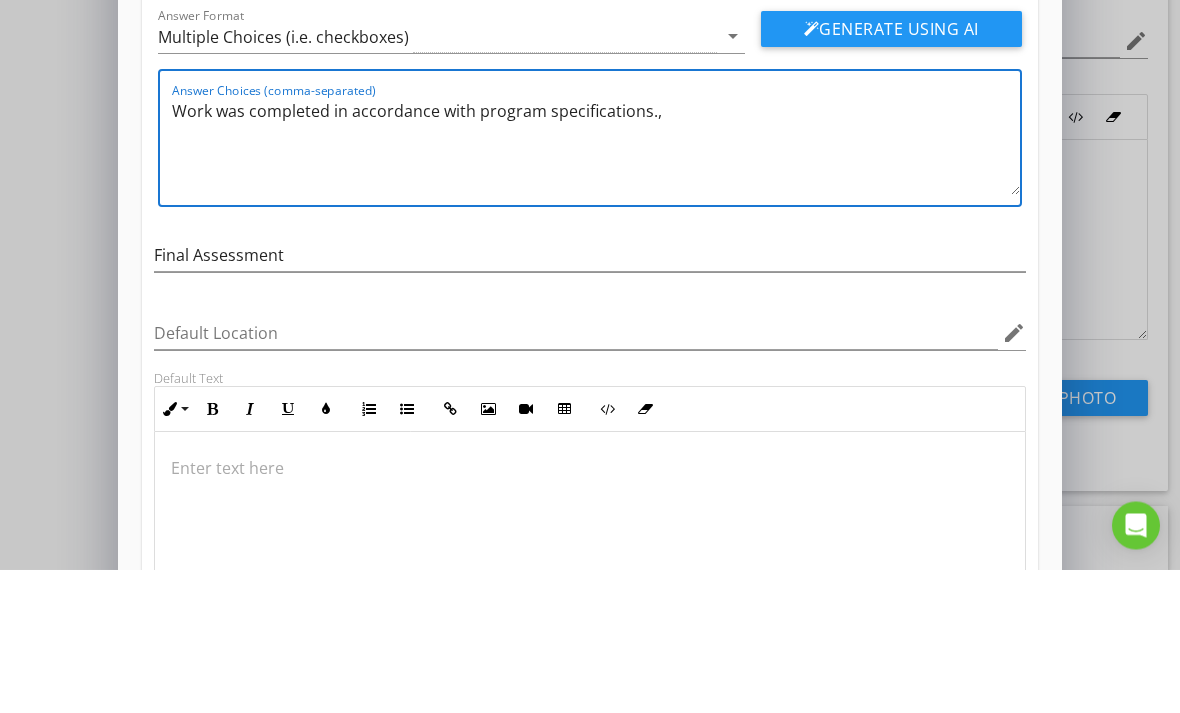 click on "Work was completed in accordance with program specifications.," at bounding box center (596, 289) 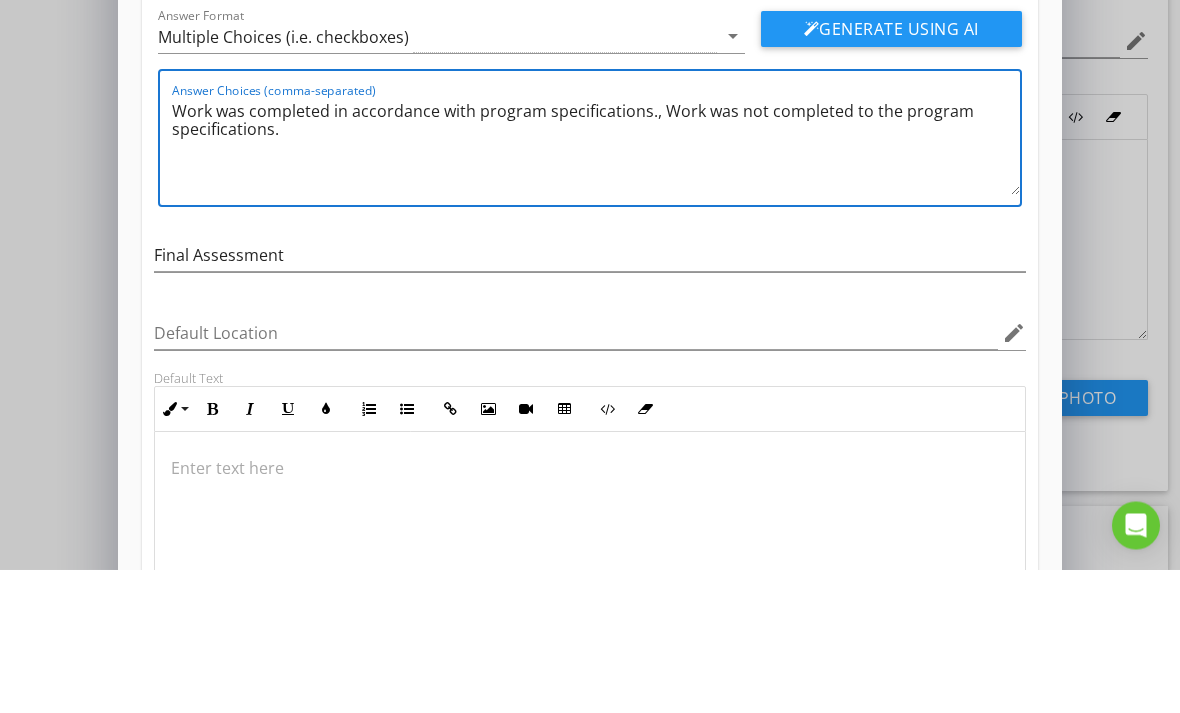 scroll, scrollTop: 980, scrollLeft: 0, axis: vertical 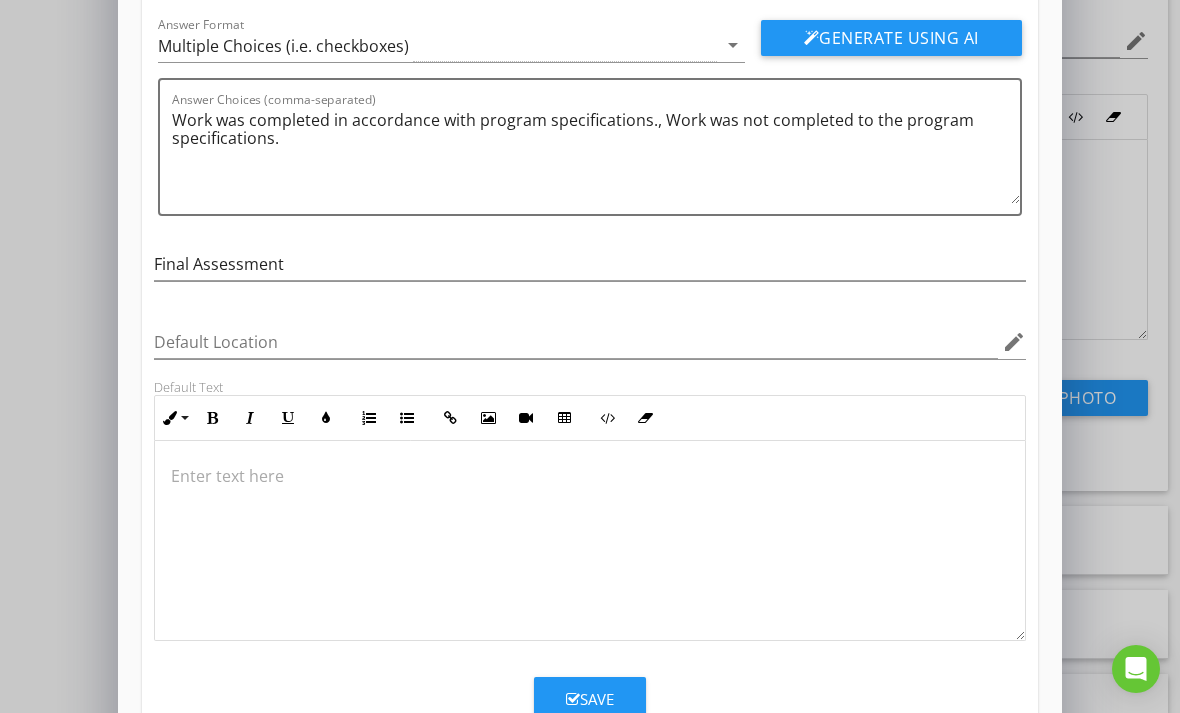 type on "Work was completed in accordance with program specifications., Work was not completed to the program specifications." 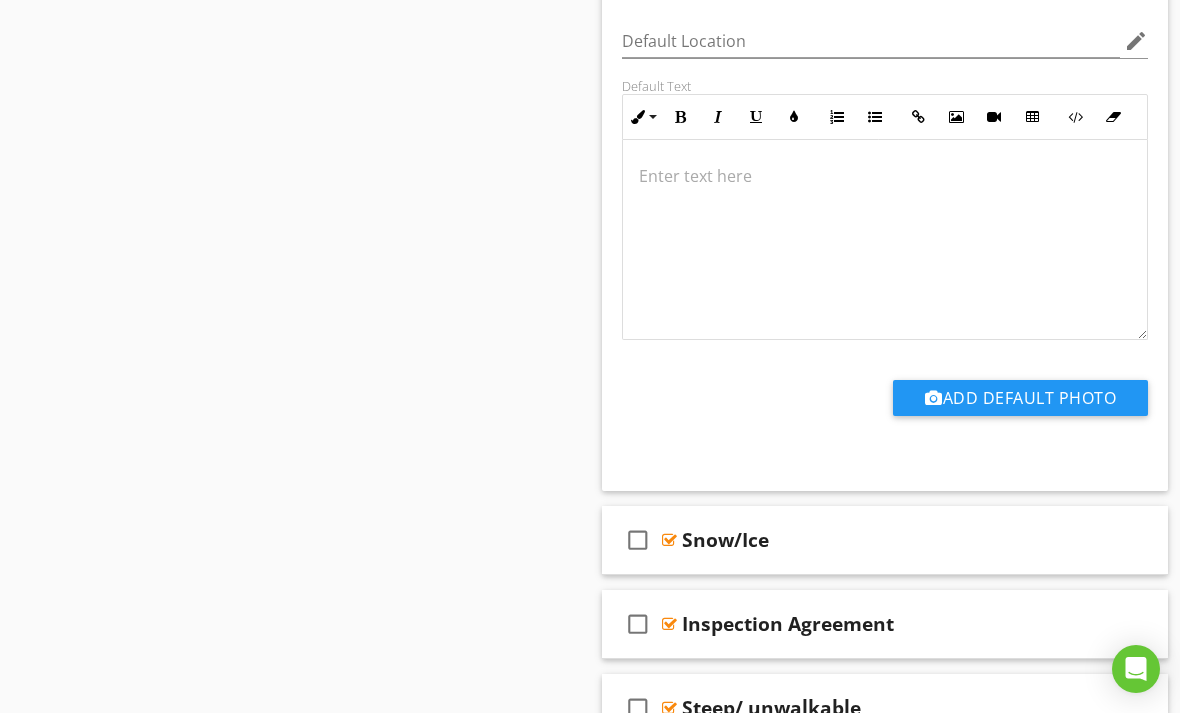 scroll, scrollTop: 38, scrollLeft: 0, axis: vertical 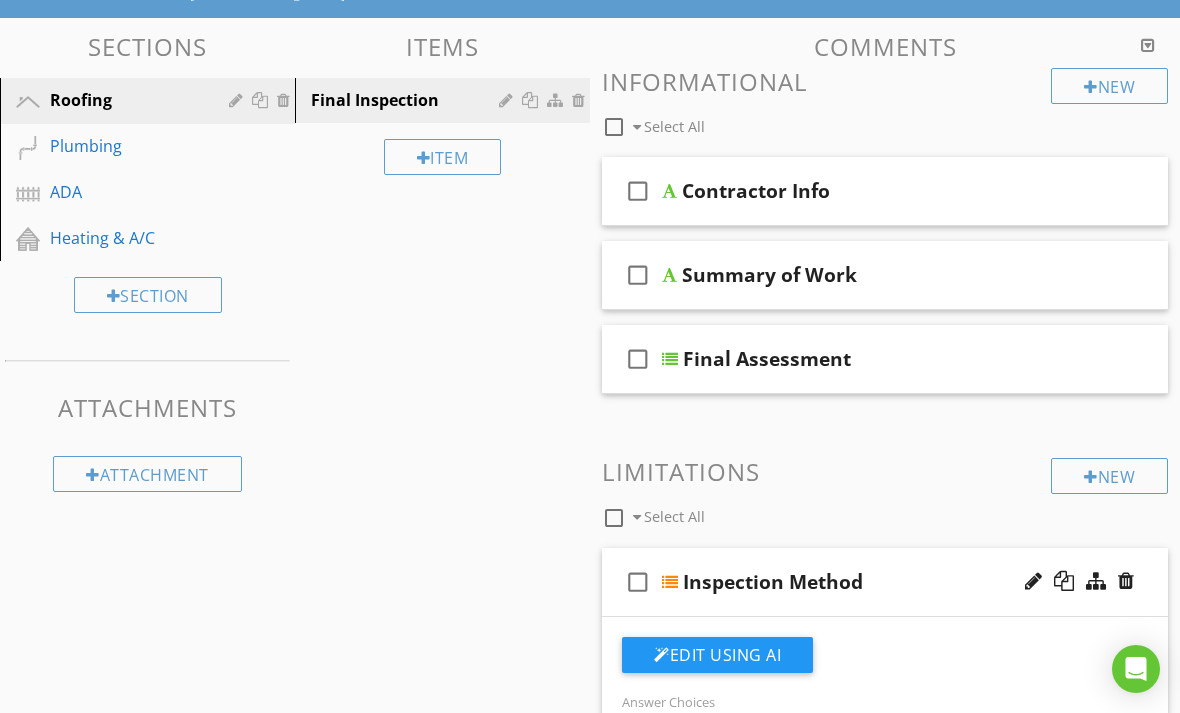 click on "Final Assessment" at bounding box center [880, 359] 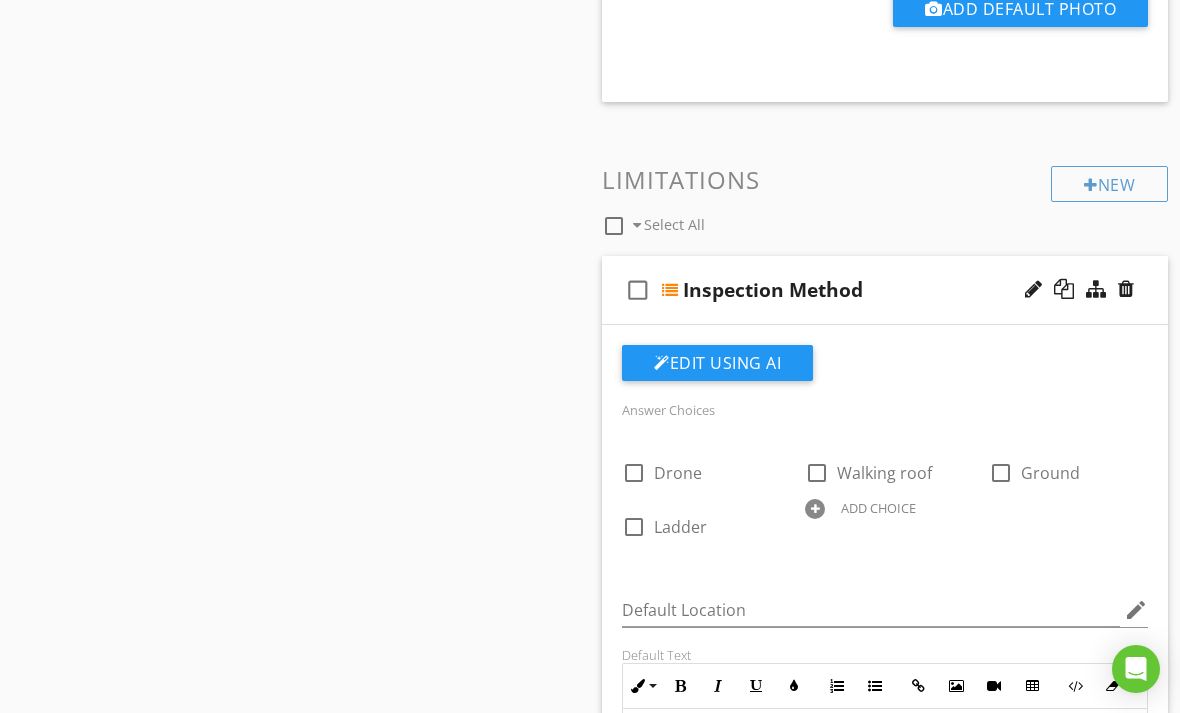 scroll, scrollTop: 1251, scrollLeft: 0, axis: vertical 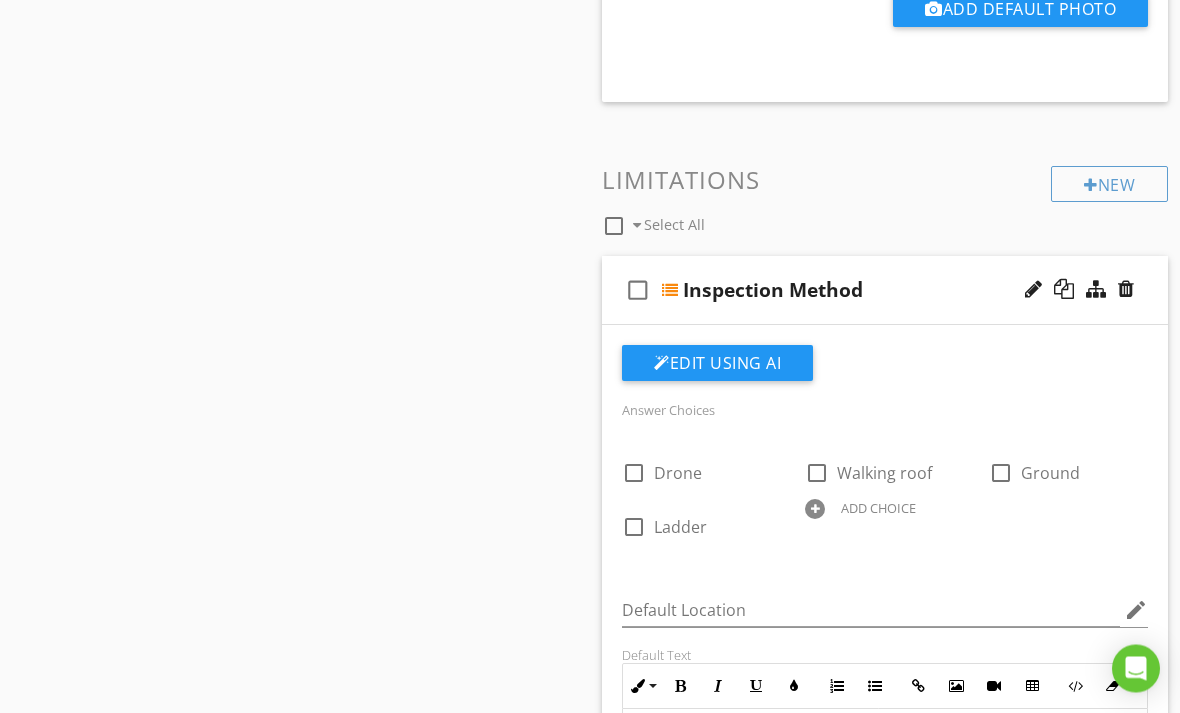 click on "Inspection Method" at bounding box center [880, 291] 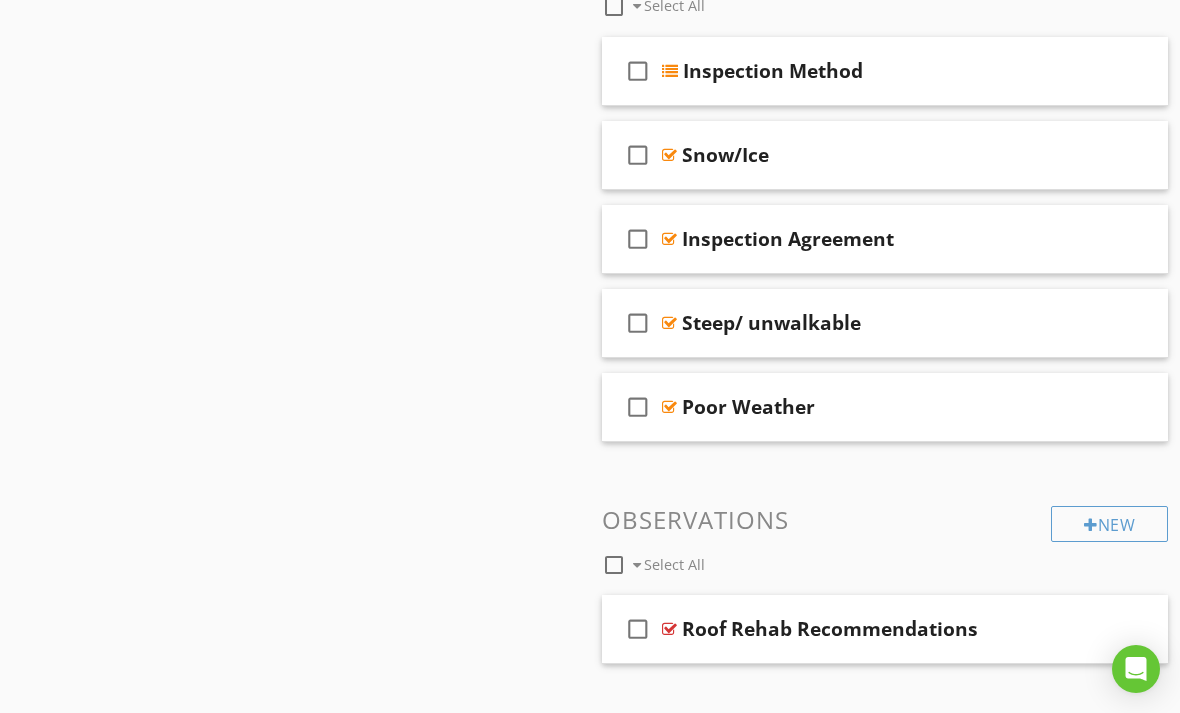 scroll, scrollTop: 1423, scrollLeft: 0, axis: vertical 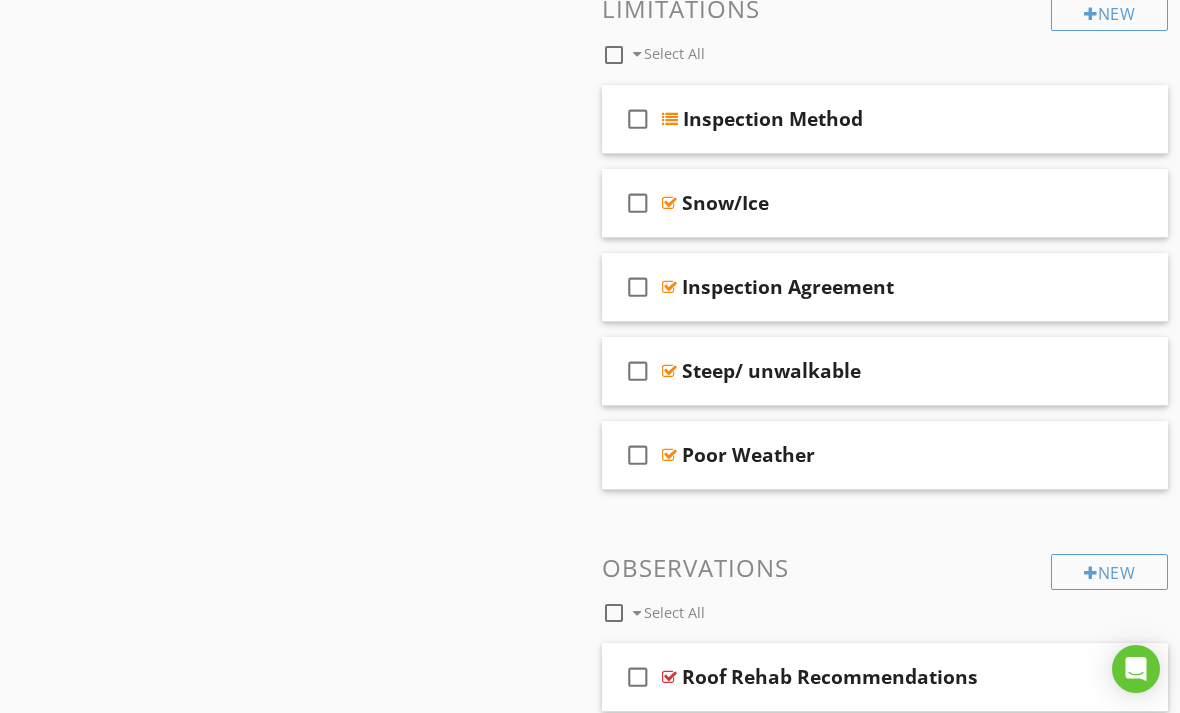 click on "New" at bounding box center (1109, 572) 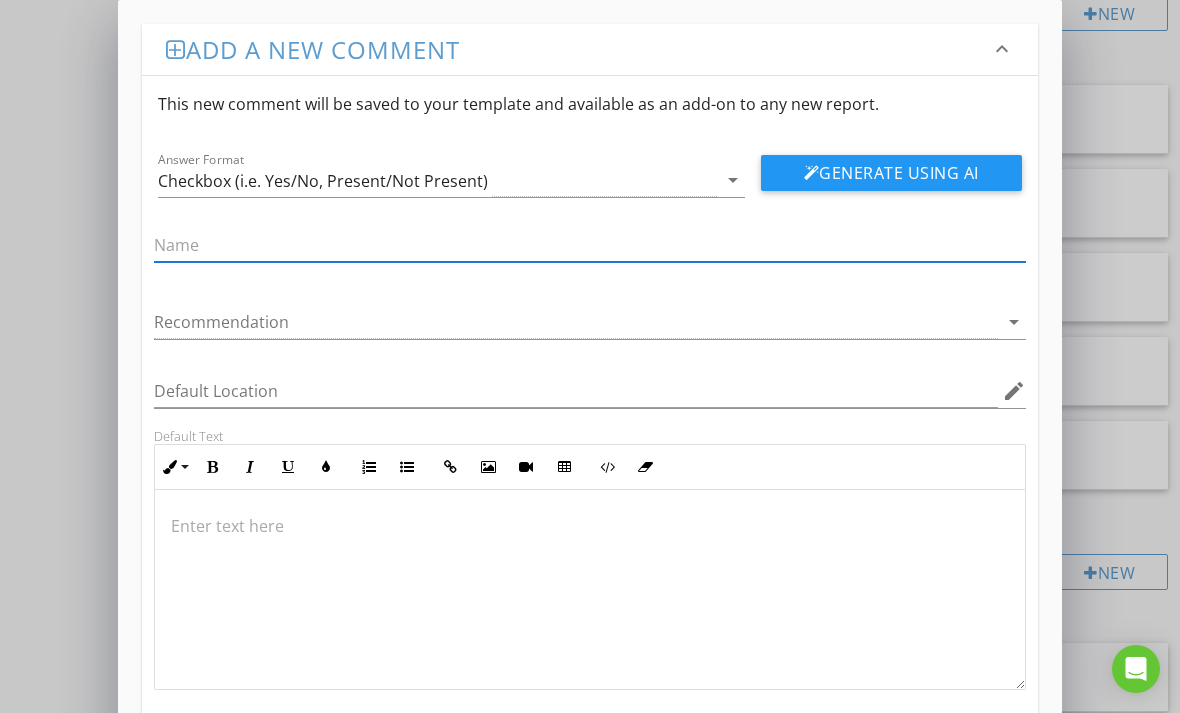 click on "arrow_drop_down" at bounding box center [733, 180] 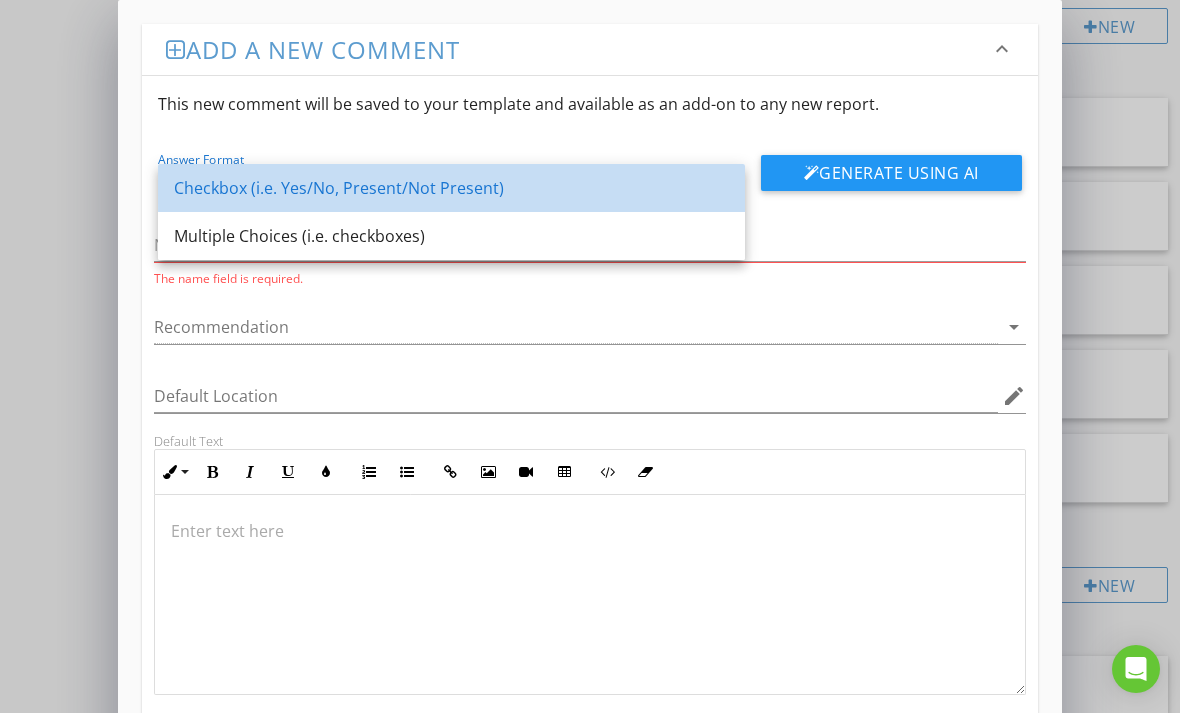 scroll, scrollTop: 1398, scrollLeft: 0, axis: vertical 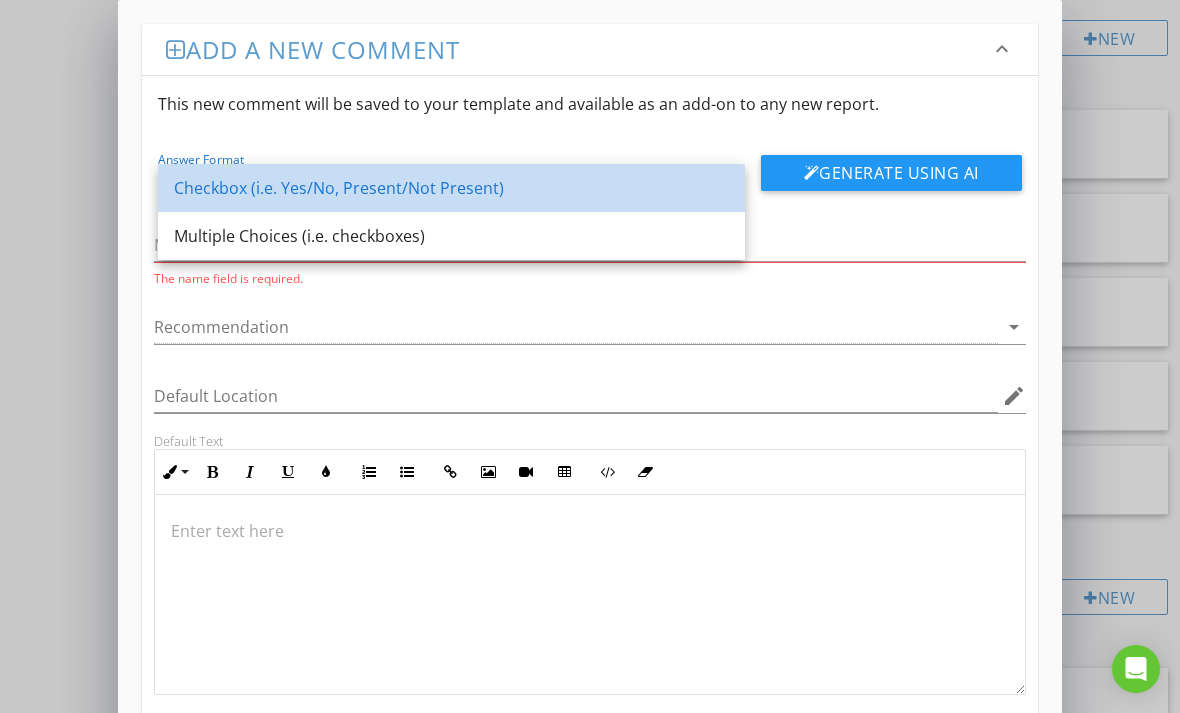 click on "Checkbox (i.e. Yes/No, Present/Not Present)" at bounding box center [451, 188] 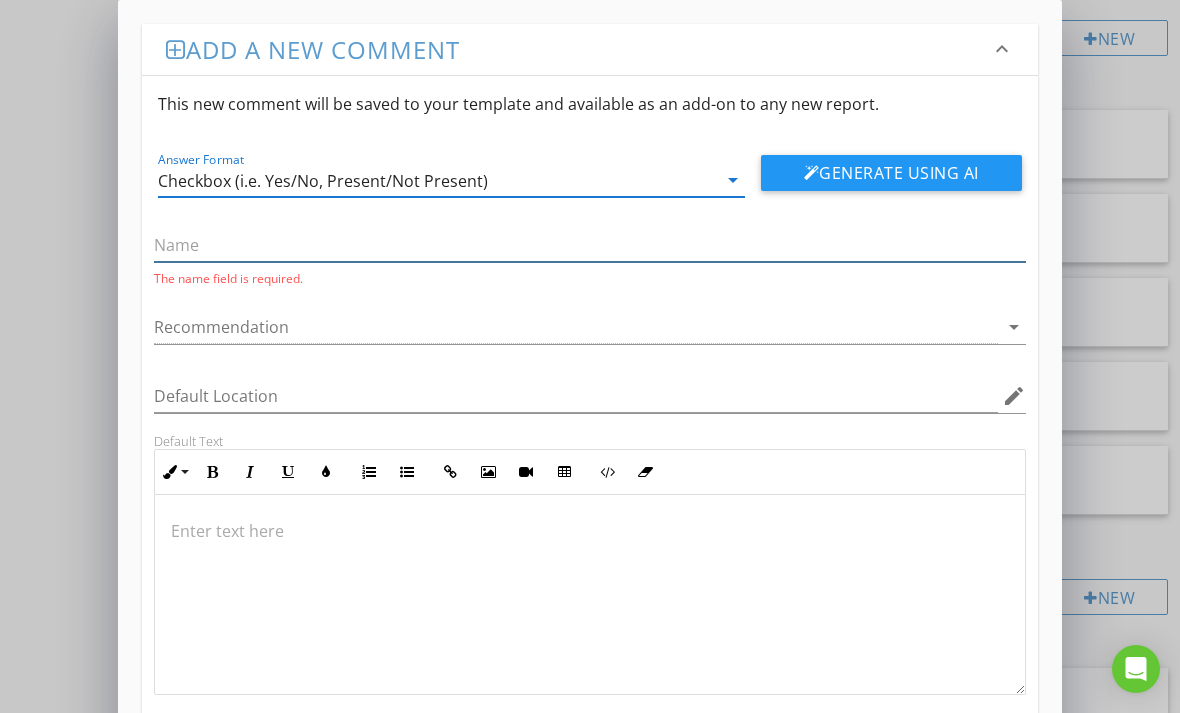 click at bounding box center (590, 245) 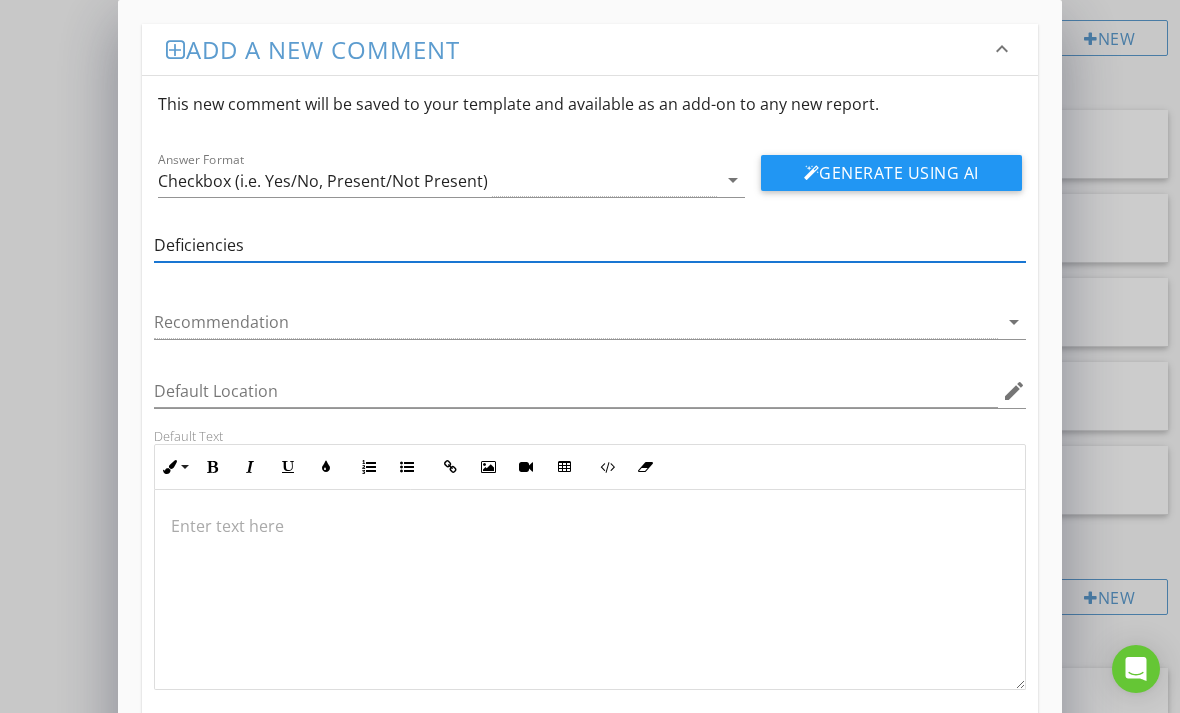 scroll, scrollTop: 1405, scrollLeft: 0, axis: vertical 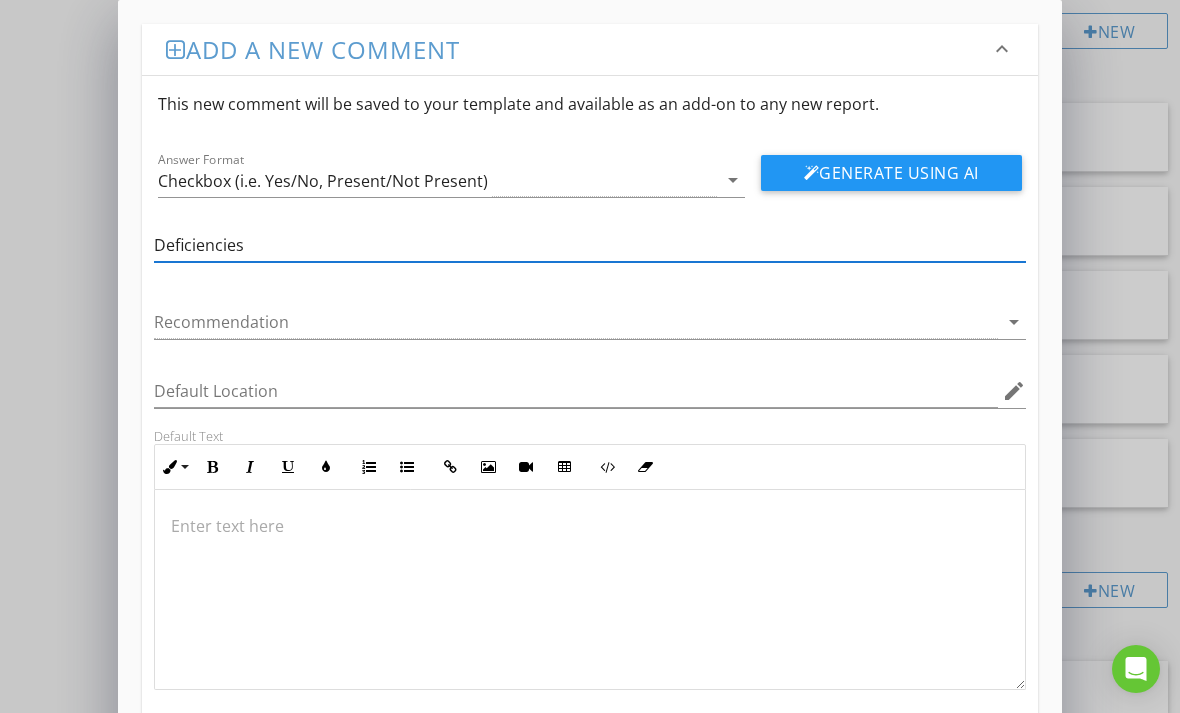 click on "Deficiencies" at bounding box center [590, 245] 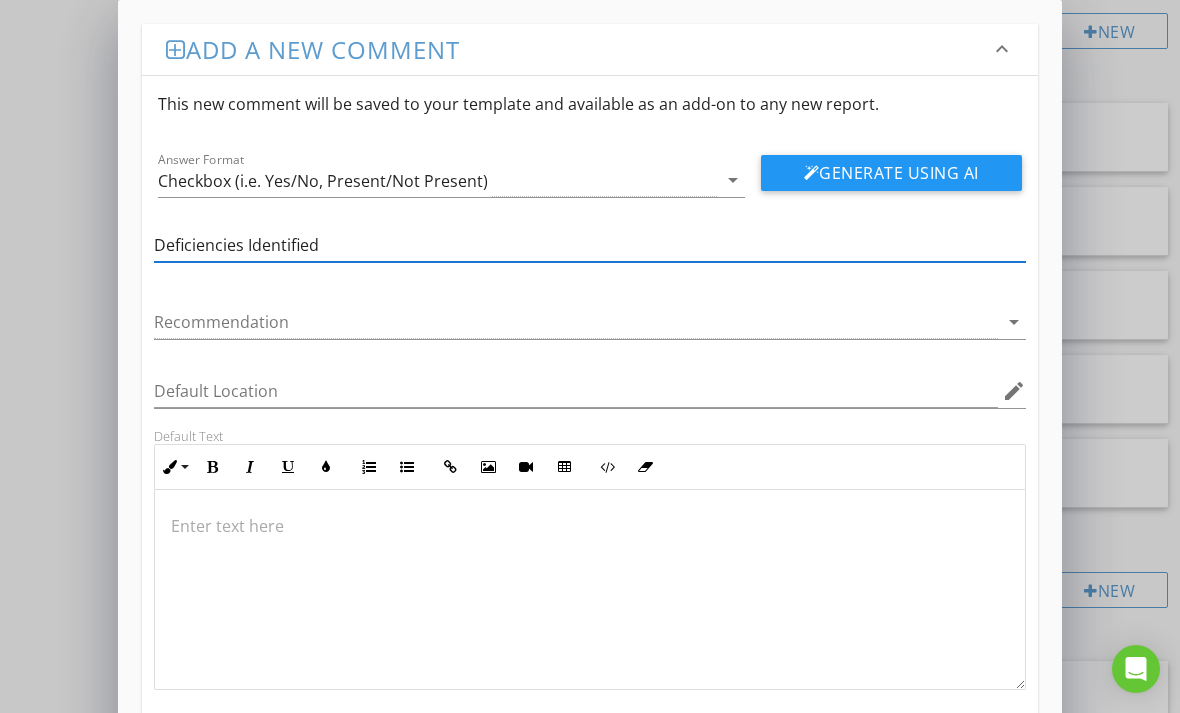 type on "Deficiencies Identified" 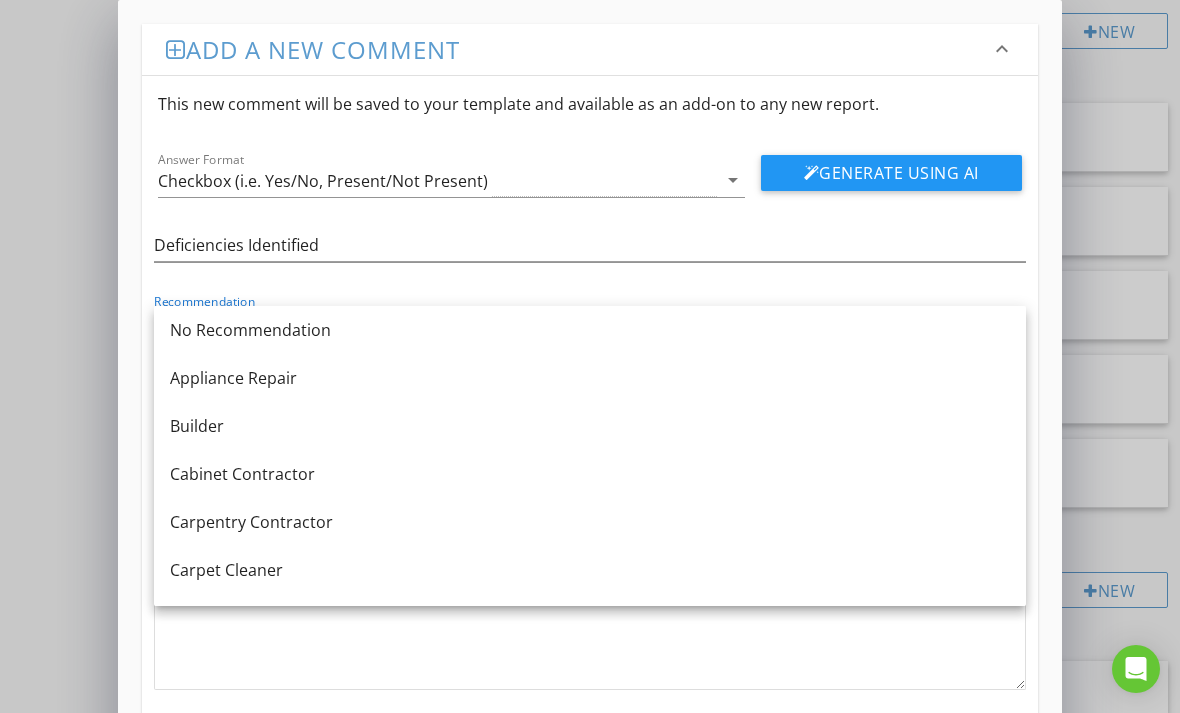 click on "Recommendation arrow_drop_down" at bounding box center (590, 324) 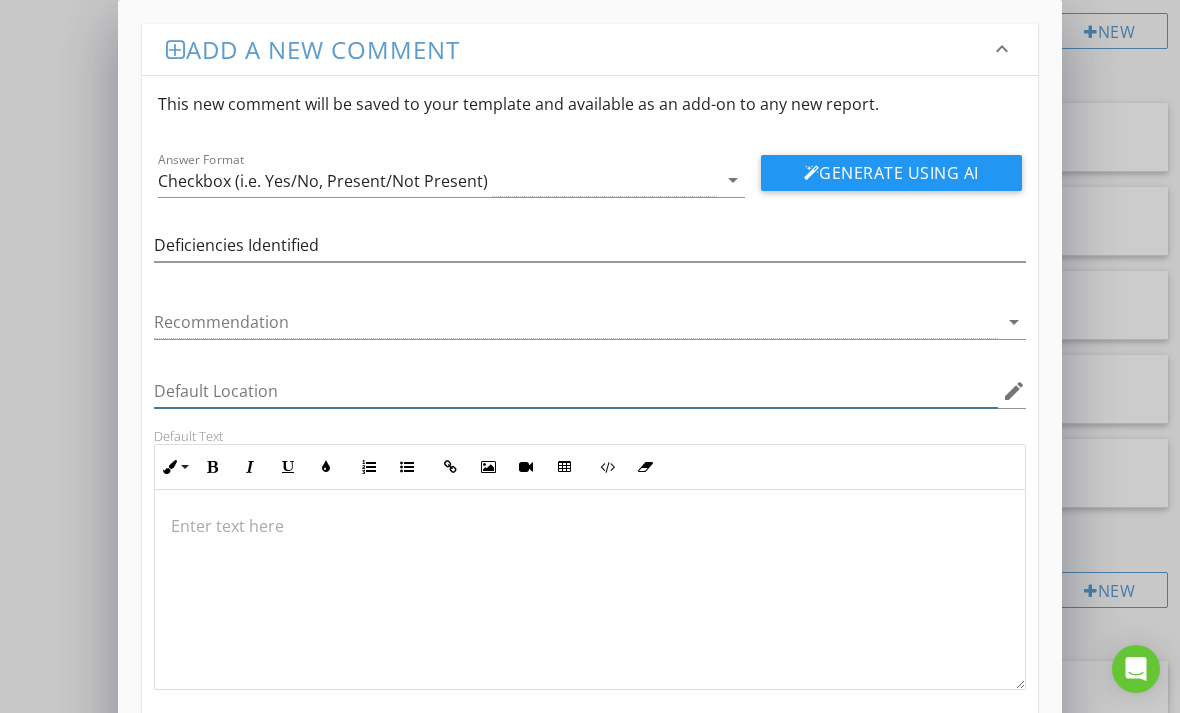 click at bounding box center [576, 391] 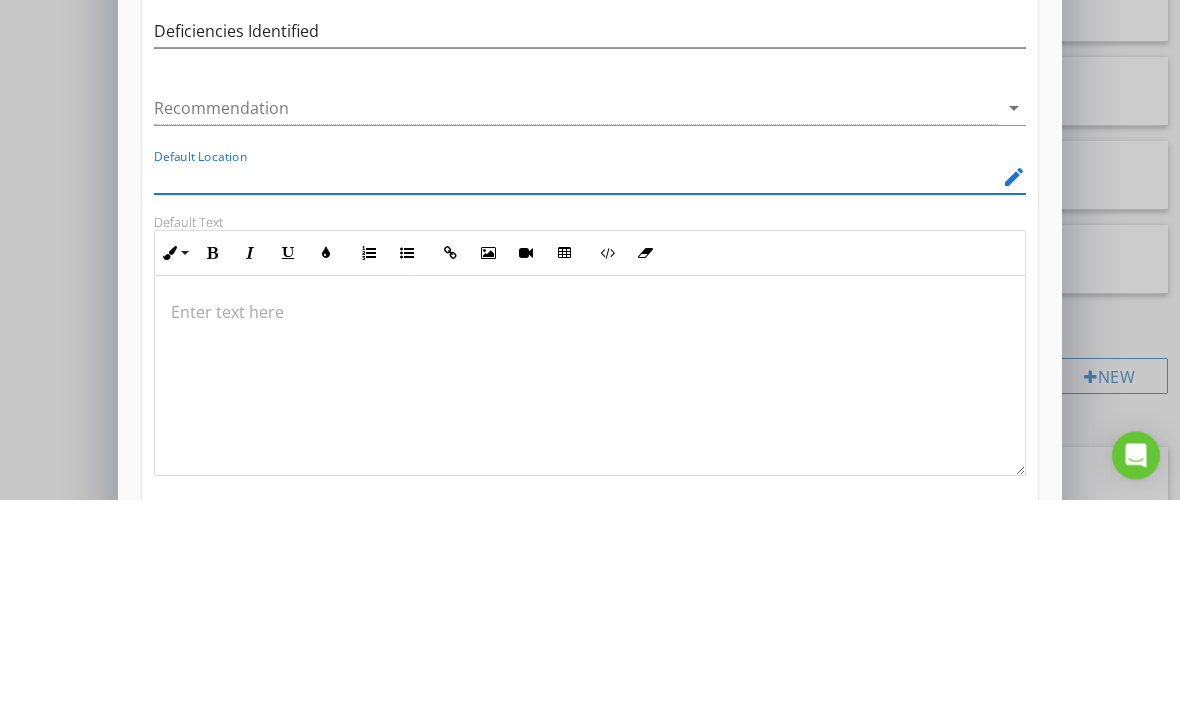 click on "Add a new comment
keyboard_arrow_down
This new comment will be saved to your template and available as an
add-on to any new report.
Answer Format Checkbox (i.e. Yes/No, Present/Not Present) arrow_drop_down
Generate Using AI
Deficiencies Identified           Recommendation arrow_drop_down   Default Location edit       Default Text   Inline Style XLarge Large Normal Small Light Small/Light Bold Italic Underline Colors Ordered List Unordered List Insert Link Insert Image Insert Video Insert Table Code View Clear Formatting Enter text here
Save" at bounding box center [590, 407] 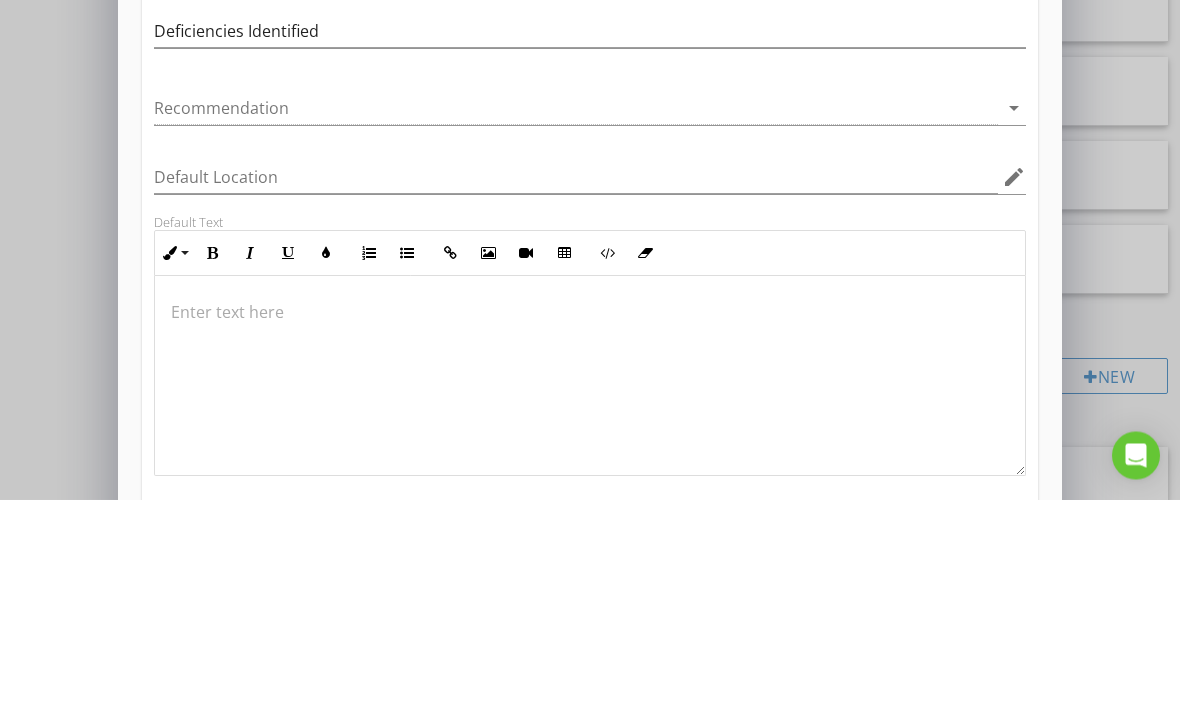 scroll, scrollTop: 1471, scrollLeft: 0, axis: vertical 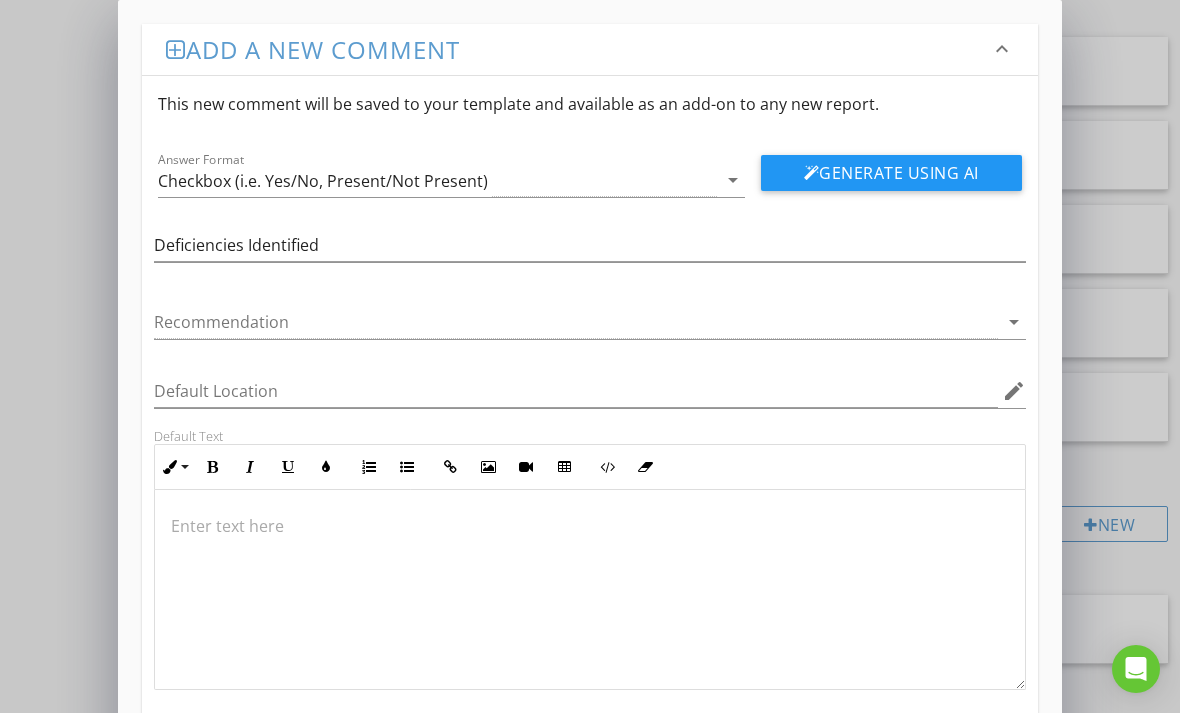 click on "Save" at bounding box center [590, 748] 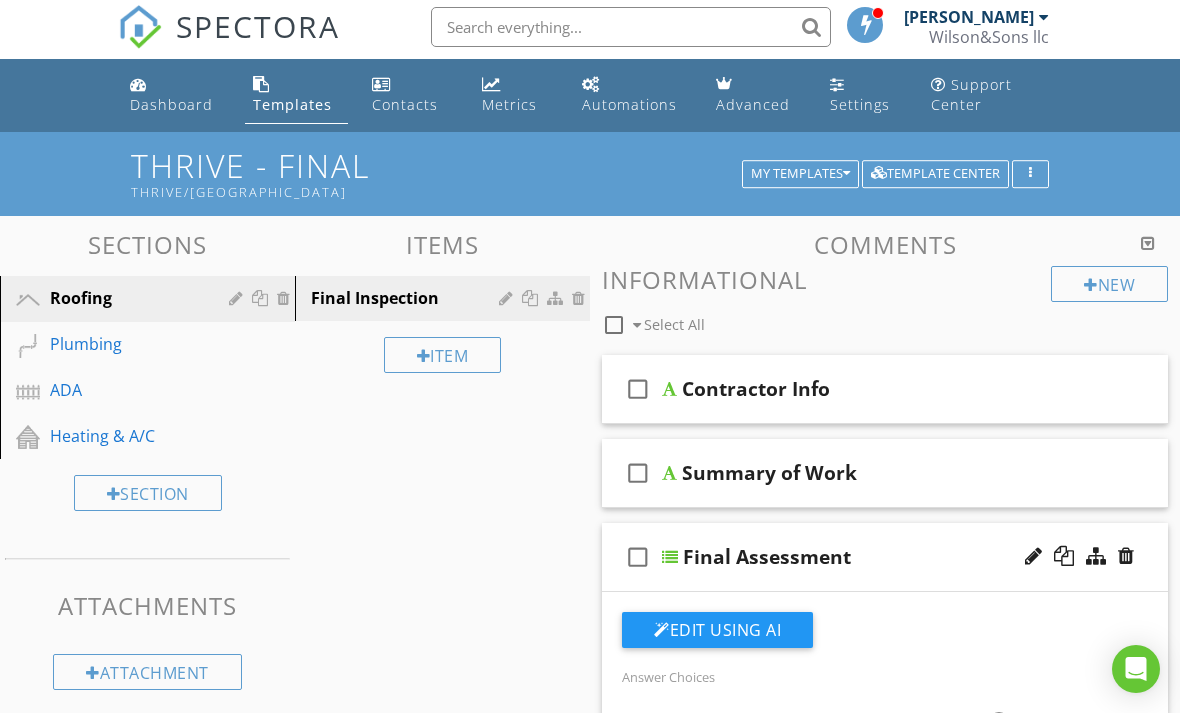 scroll, scrollTop: 0, scrollLeft: 0, axis: both 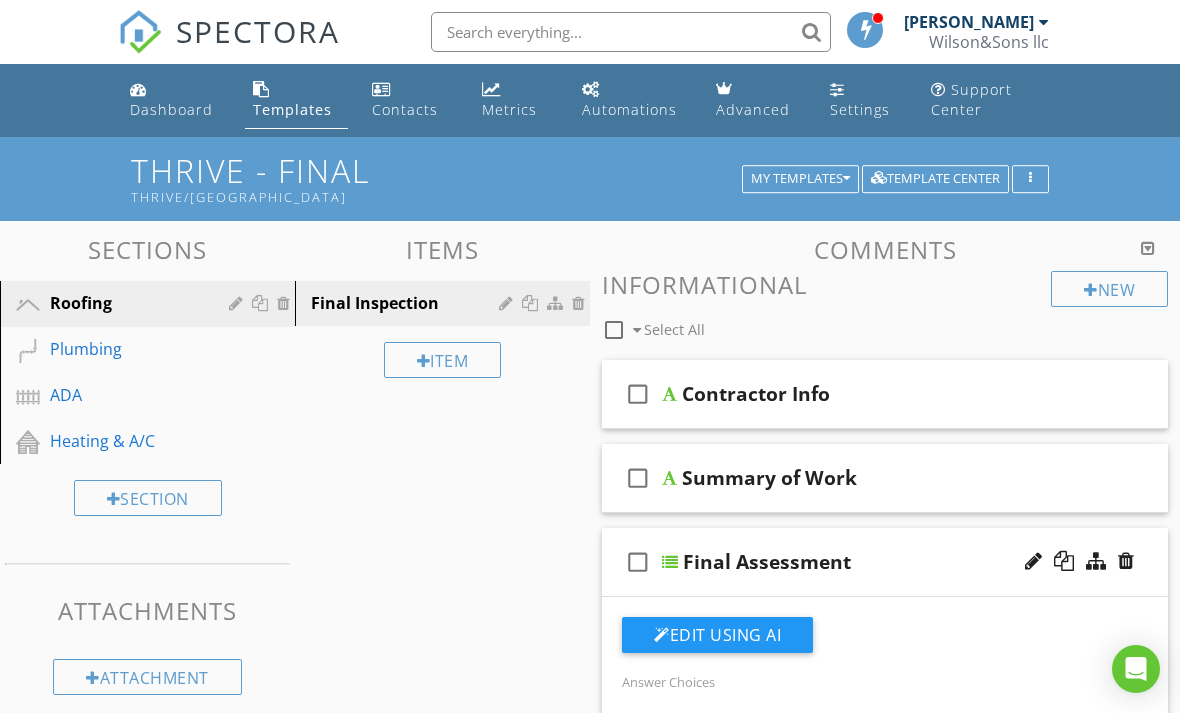 type 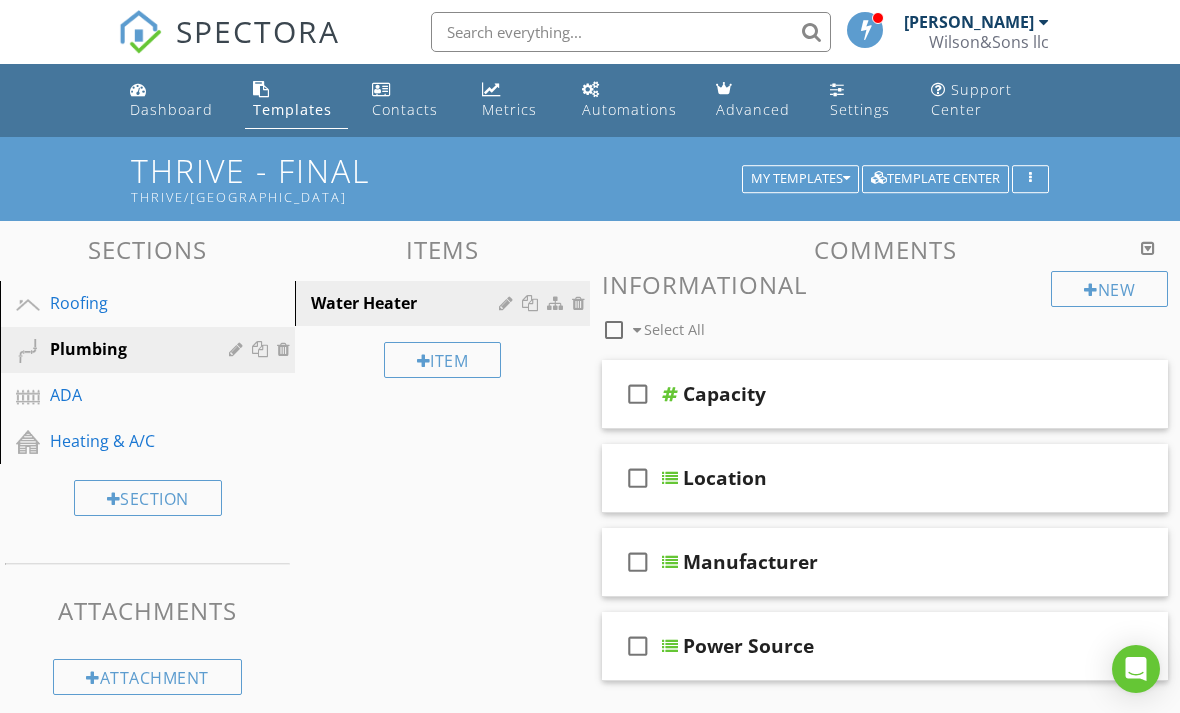click on "Roofing" at bounding box center (125, 303) 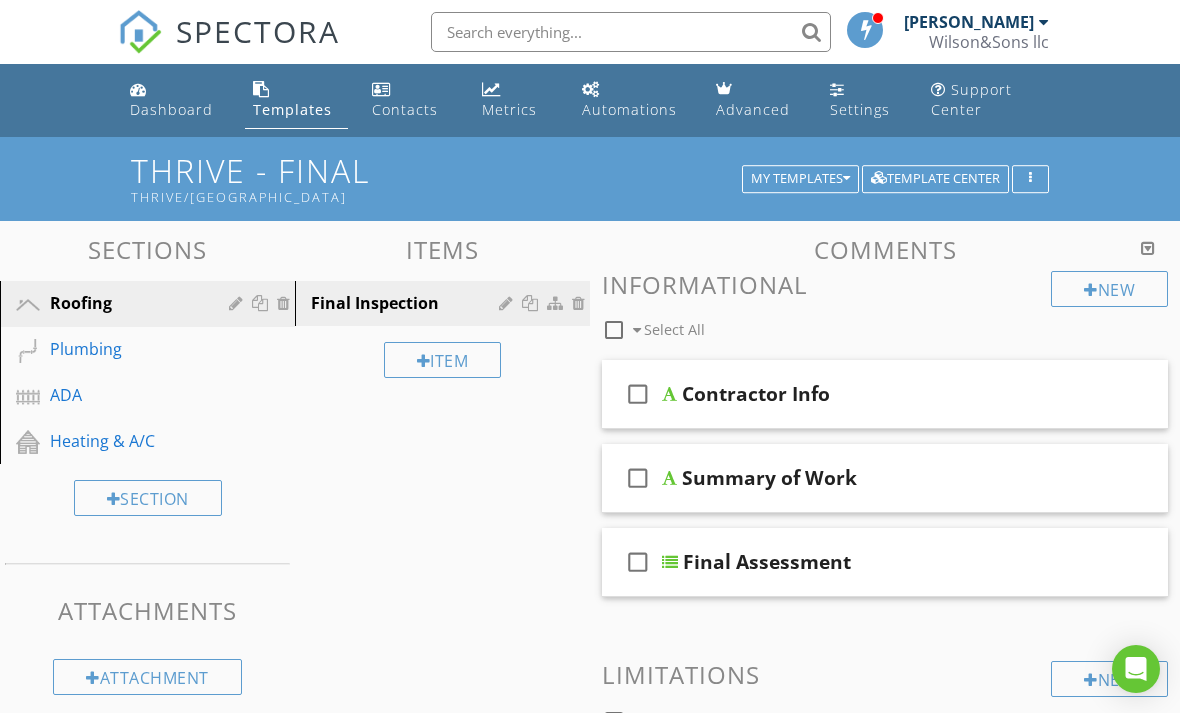 click on "Final Inspection" at bounding box center (445, 303) 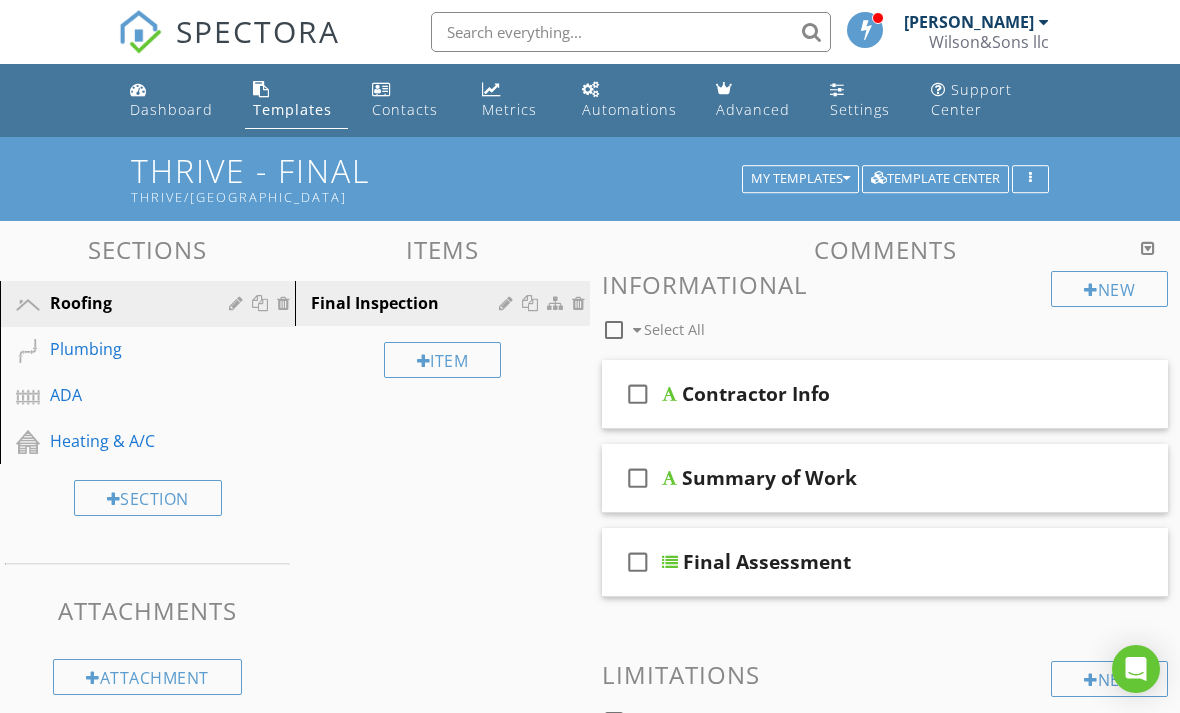 click at bounding box center (508, 303) 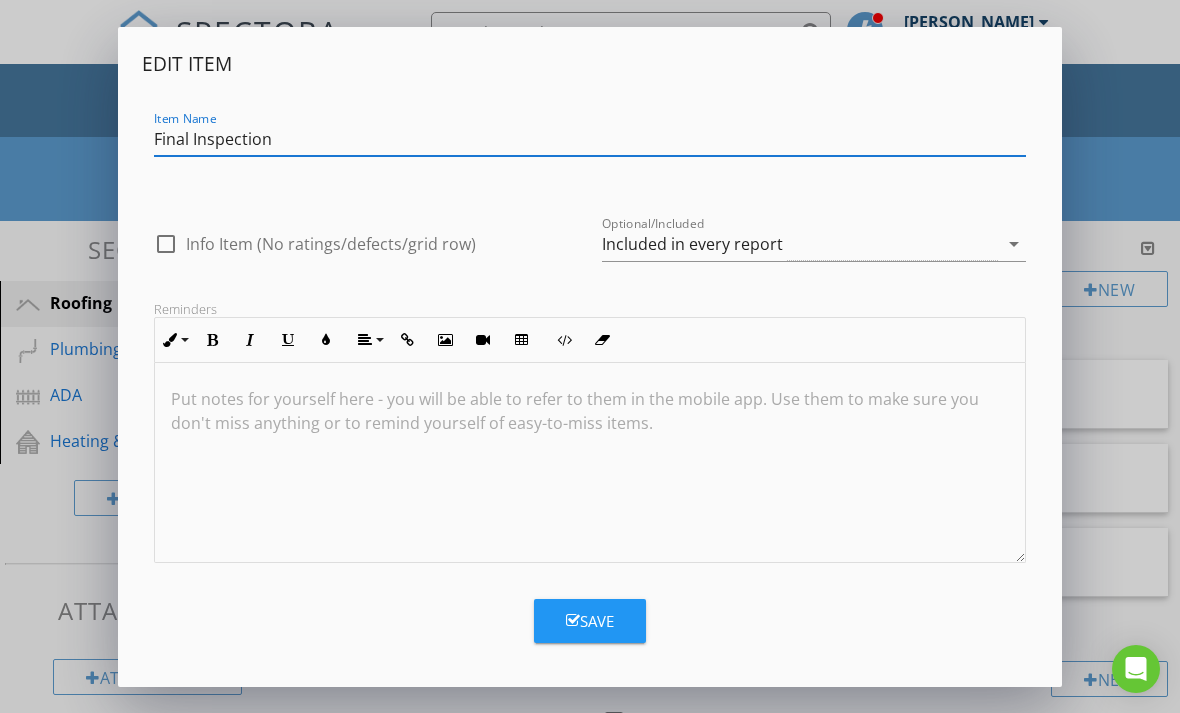 click on "Final Inspection" at bounding box center [590, 139] 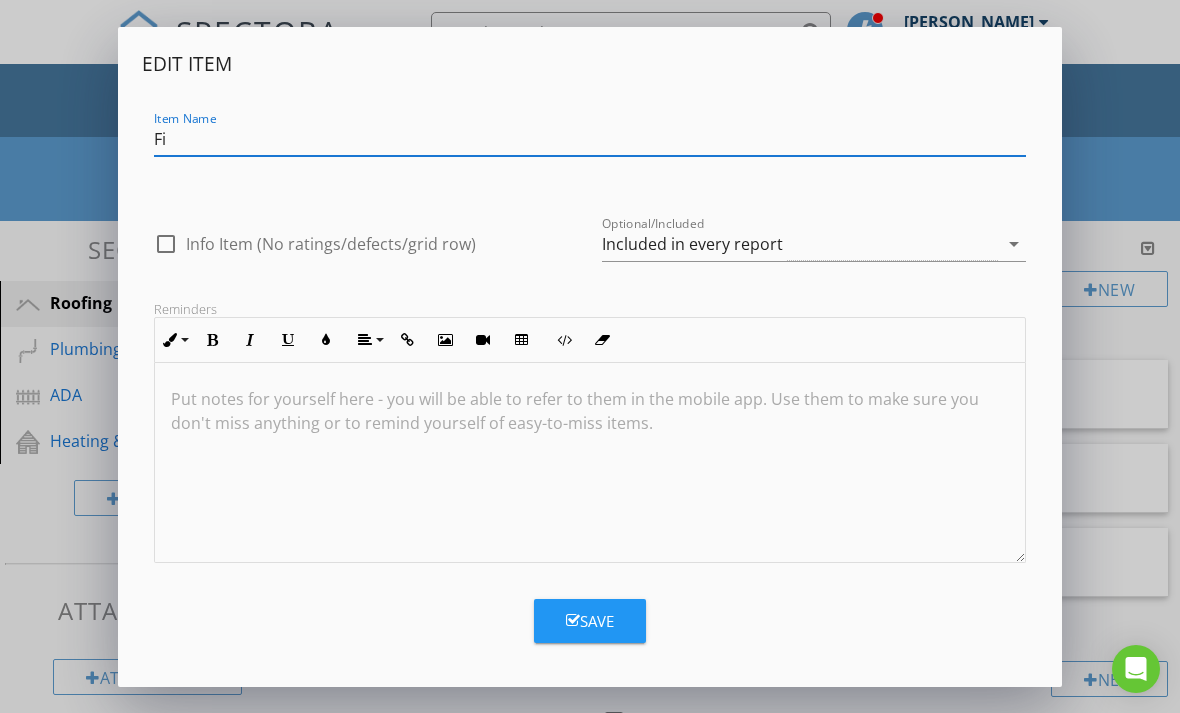 type on "F" 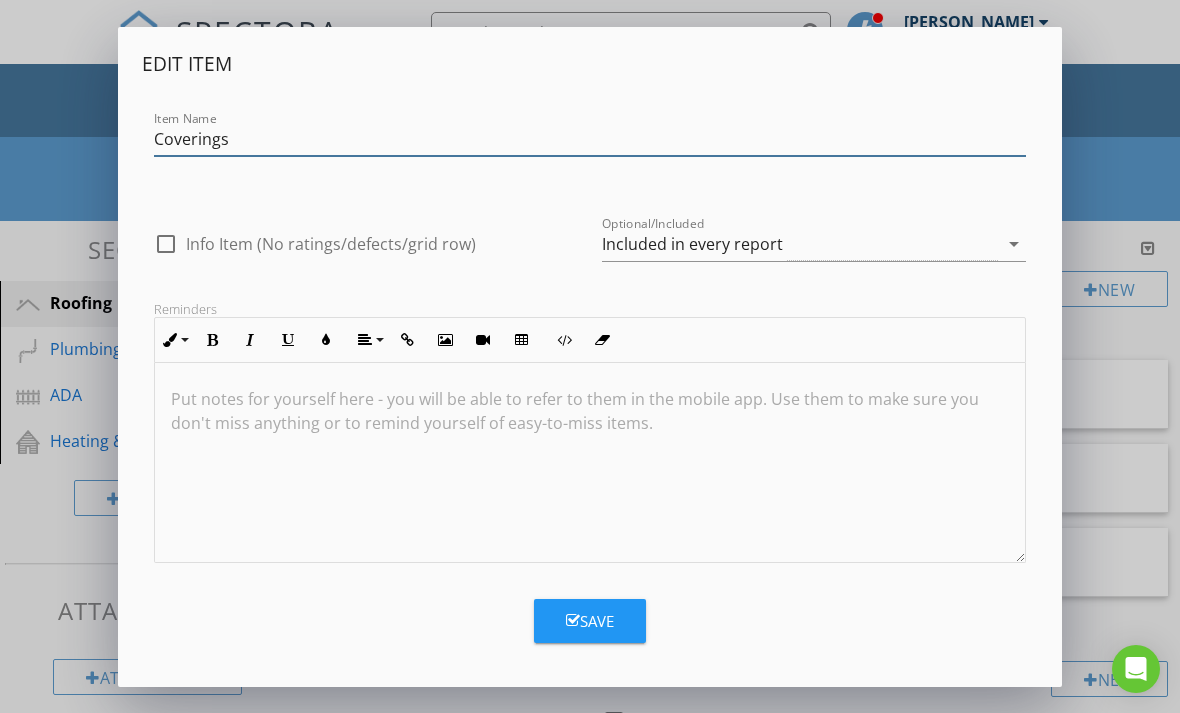 type on "Coverings" 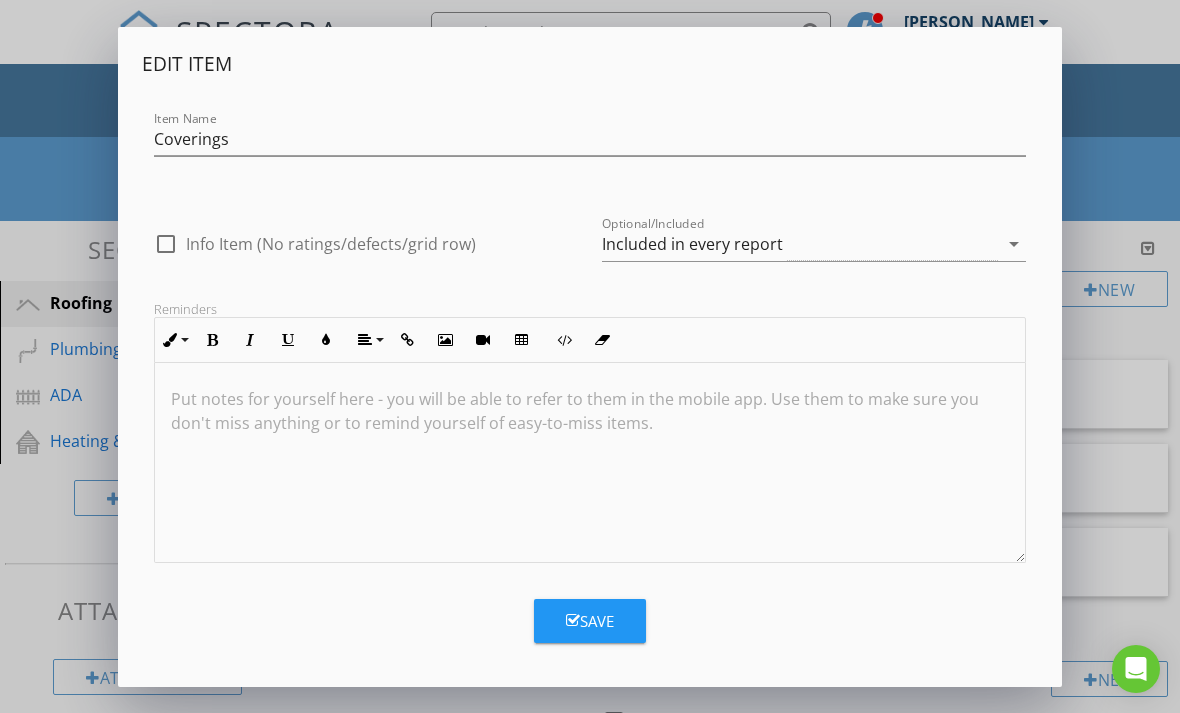 click on "Save" at bounding box center (590, 621) 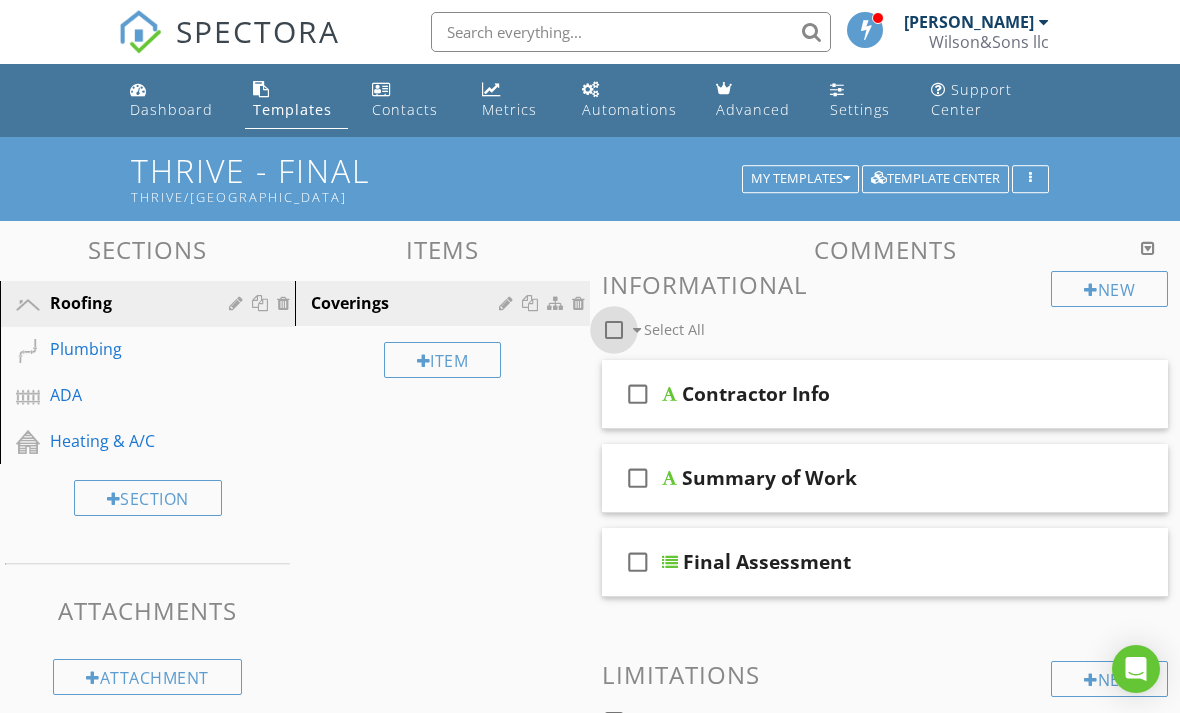 click at bounding box center [614, 330] 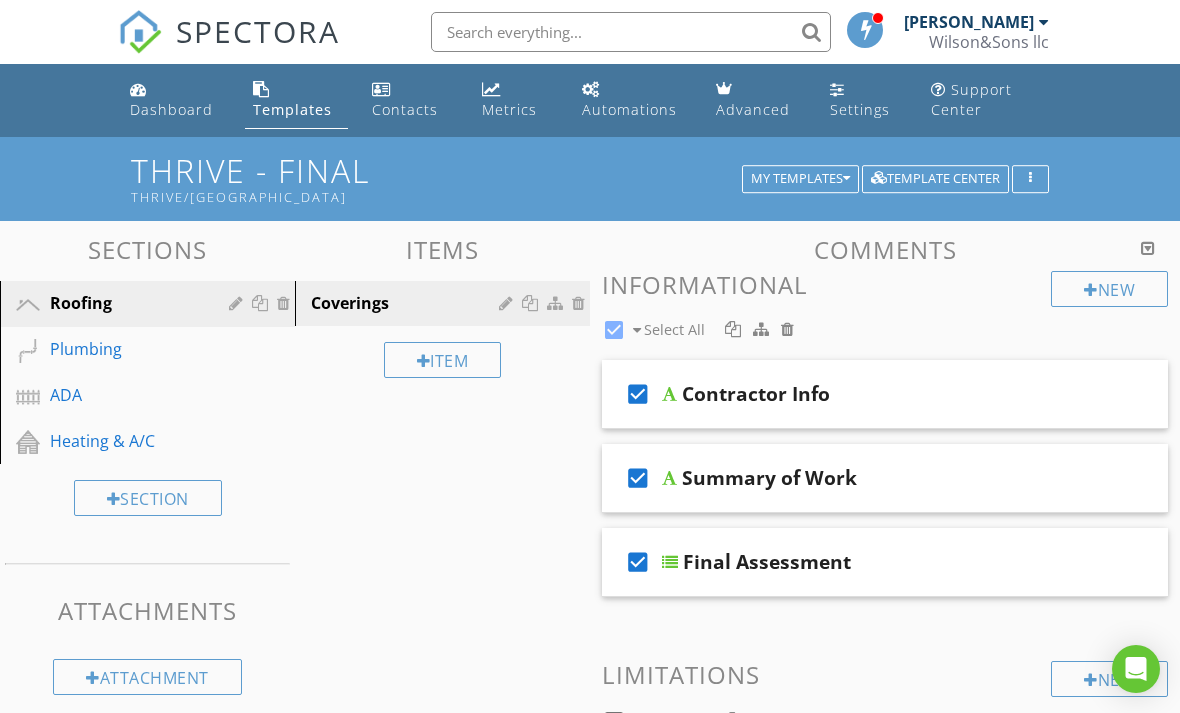 click at bounding box center [761, 329] 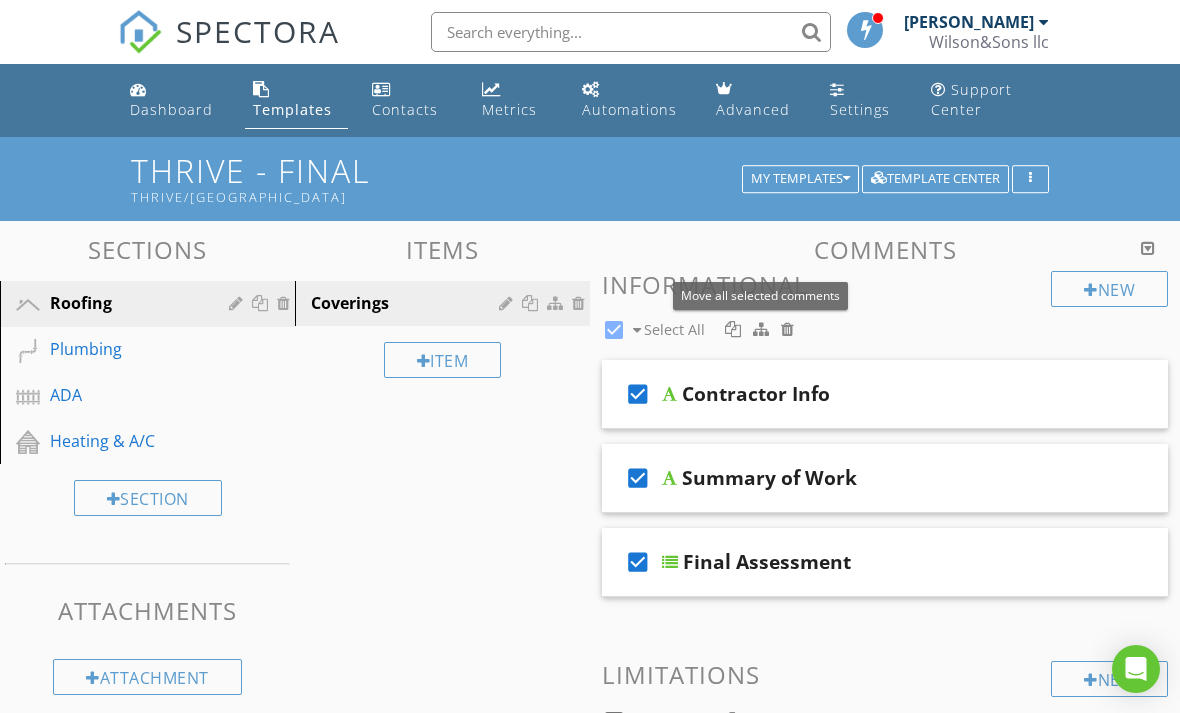 click at bounding box center [761, 329] 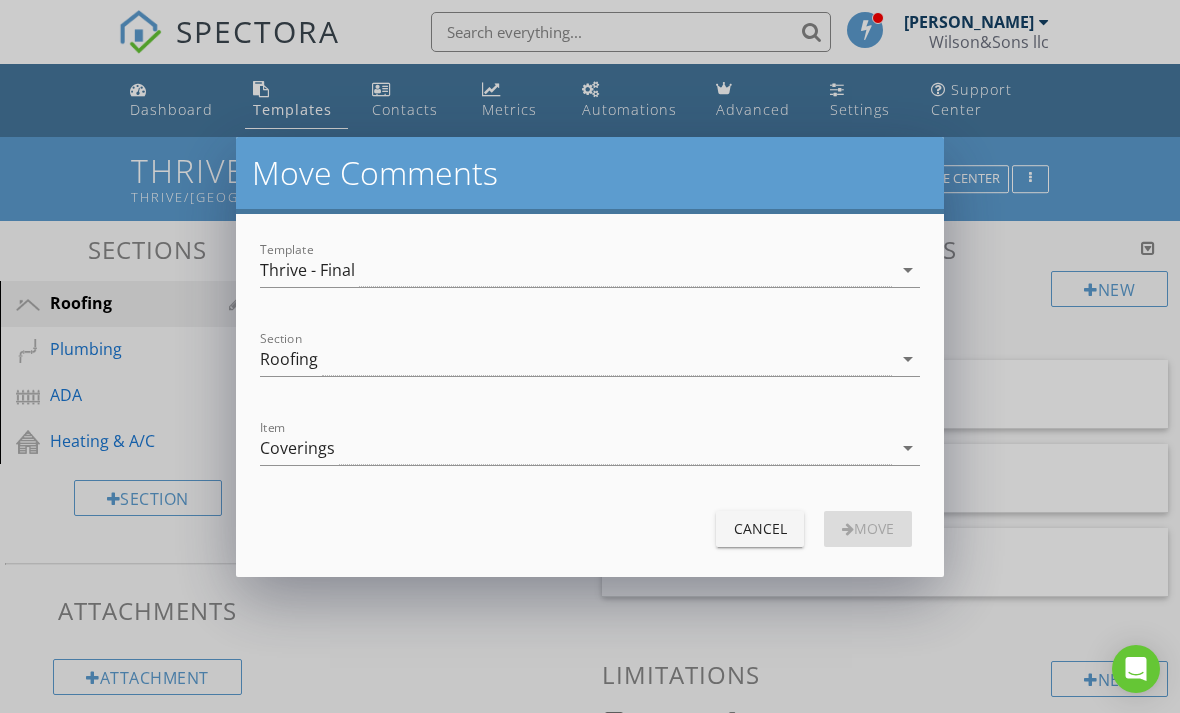 click on "Roofing" at bounding box center [576, 359] 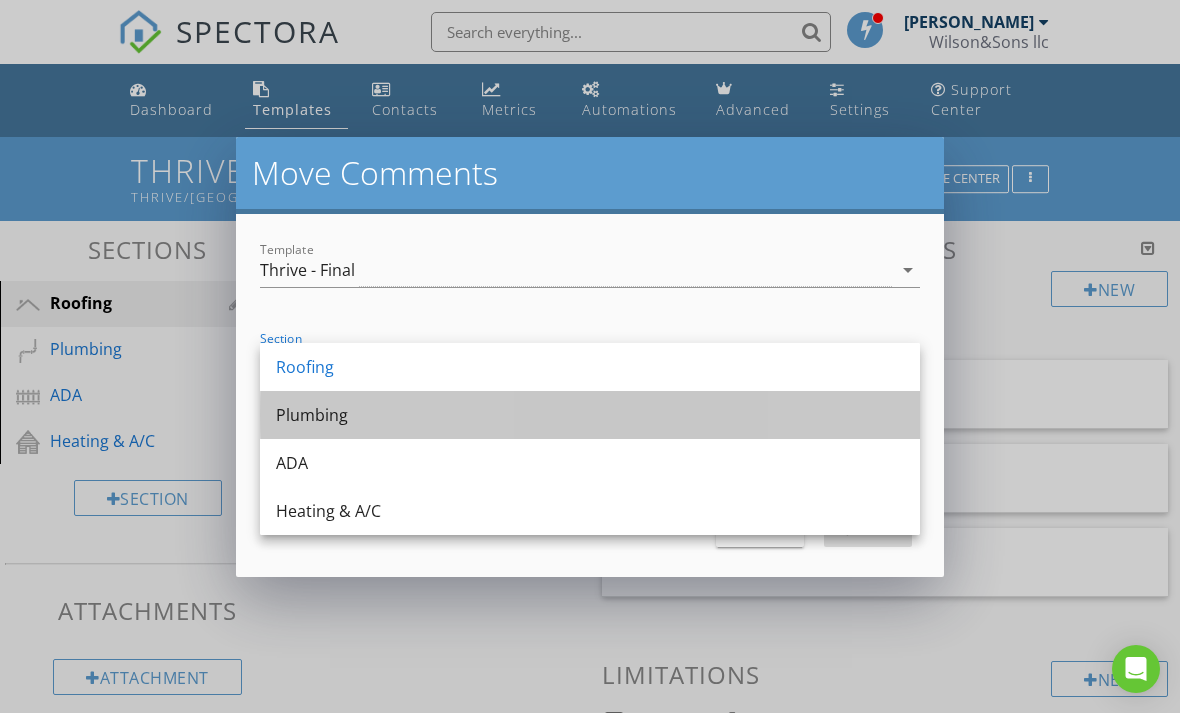 click on "Plumbing" at bounding box center (590, 415) 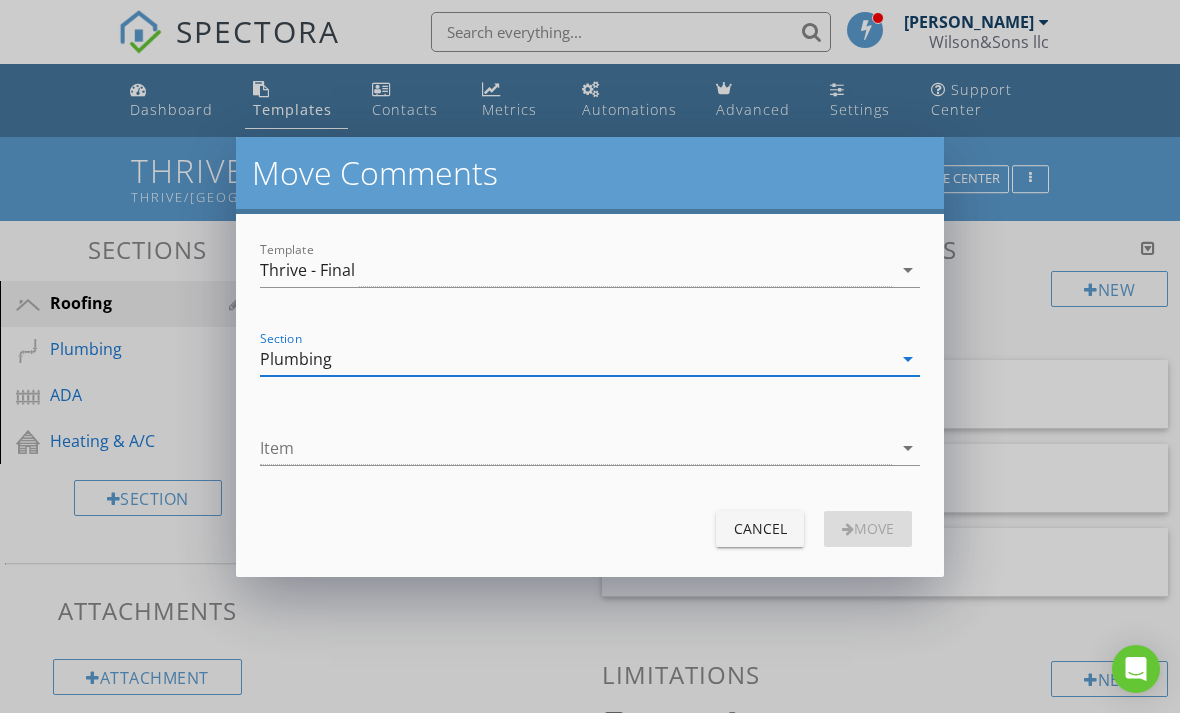 click at bounding box center [576, 448] 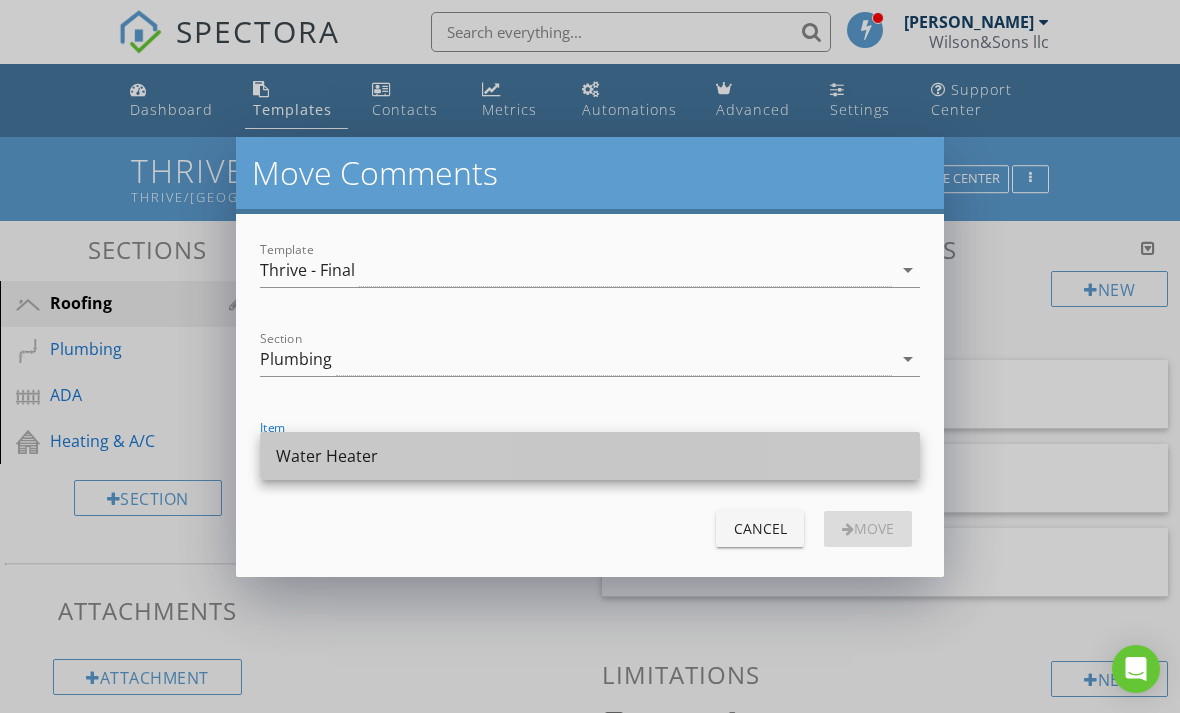 click on "Water Heater" at bounding box center [590, 456] 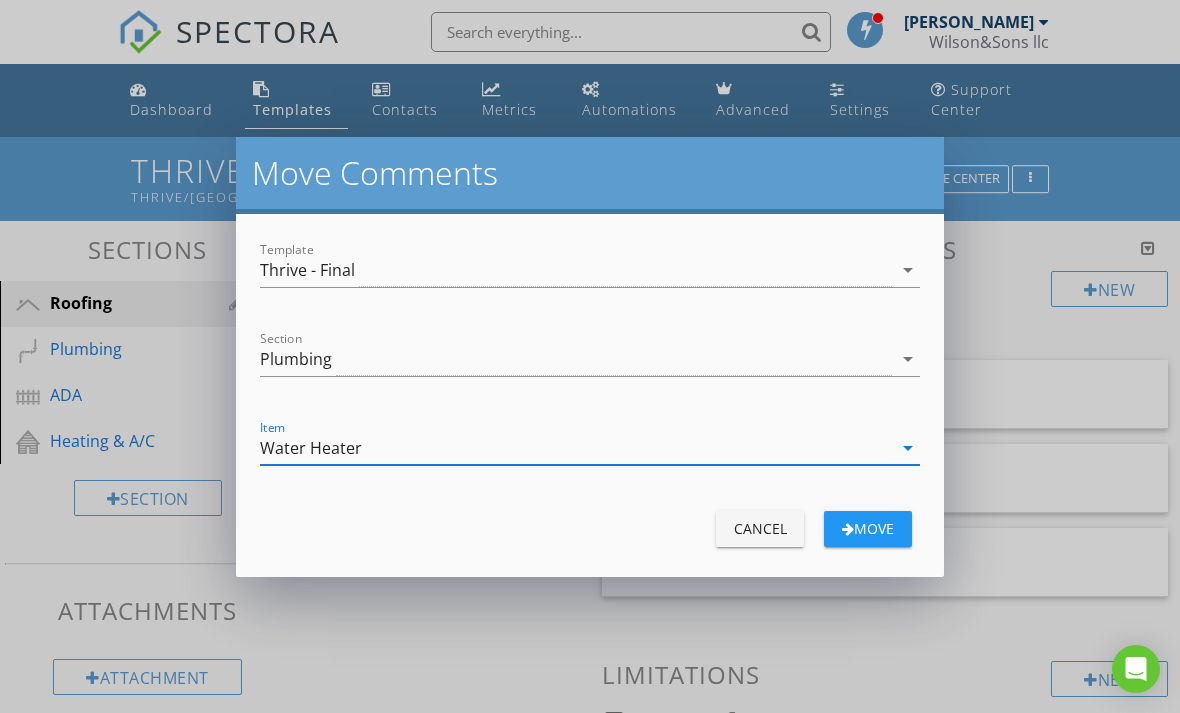 click on "move" at bounding box center (868, 528) 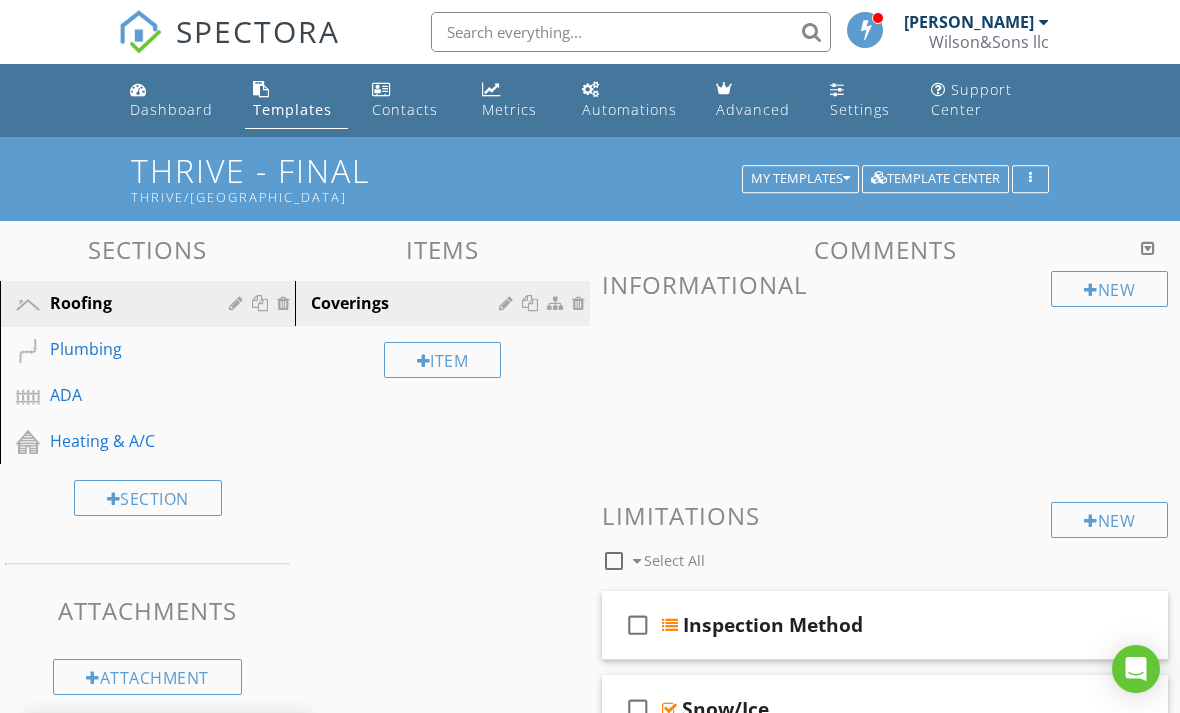 click on "Plumbing" at bounding box center (125, 349) 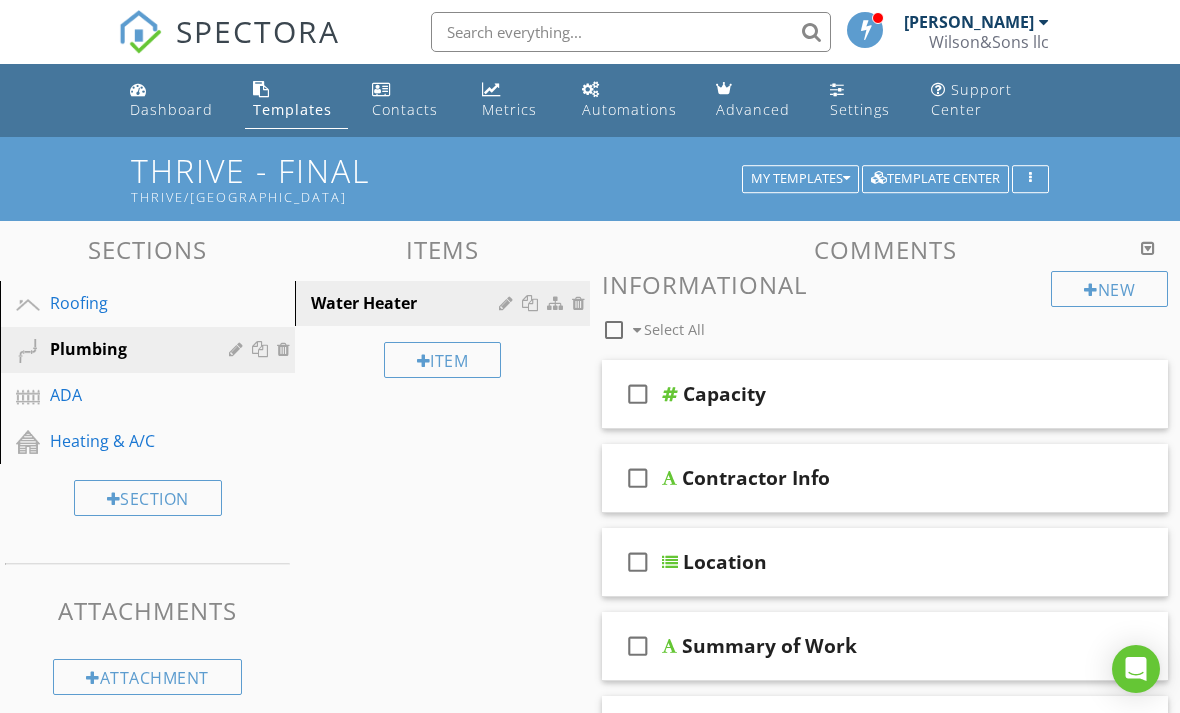 type 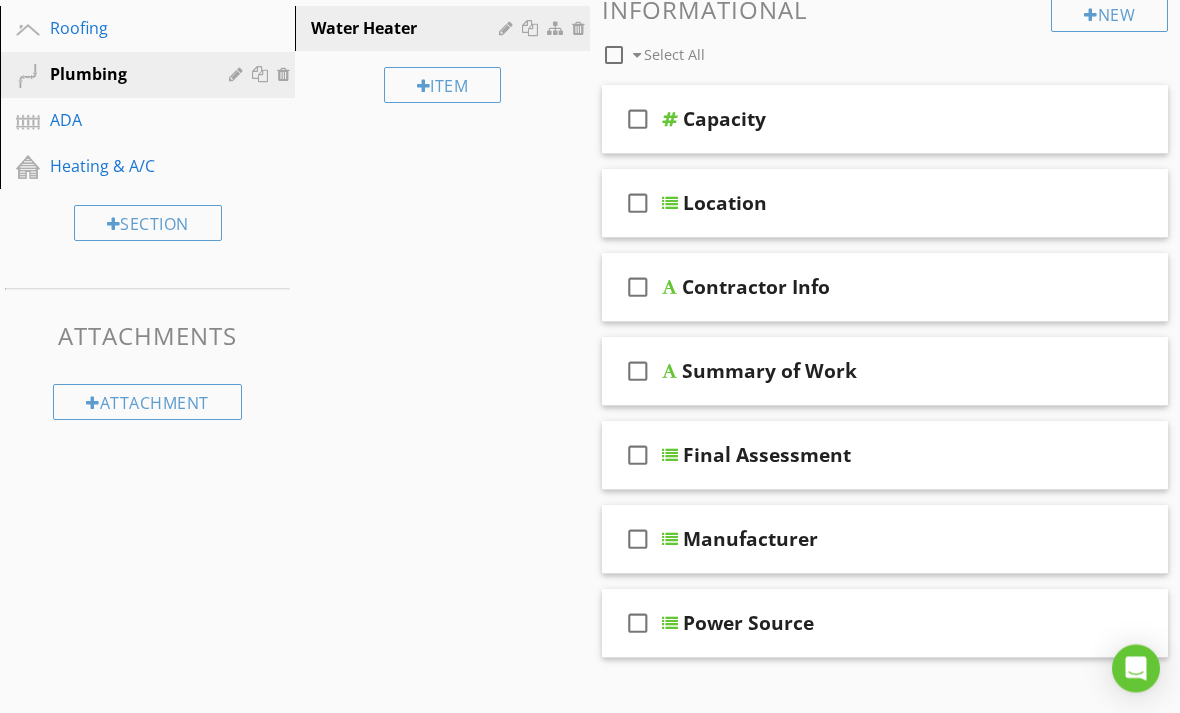 scroll, scrollTop: 294, scrollLeft: 0, axis: vertical 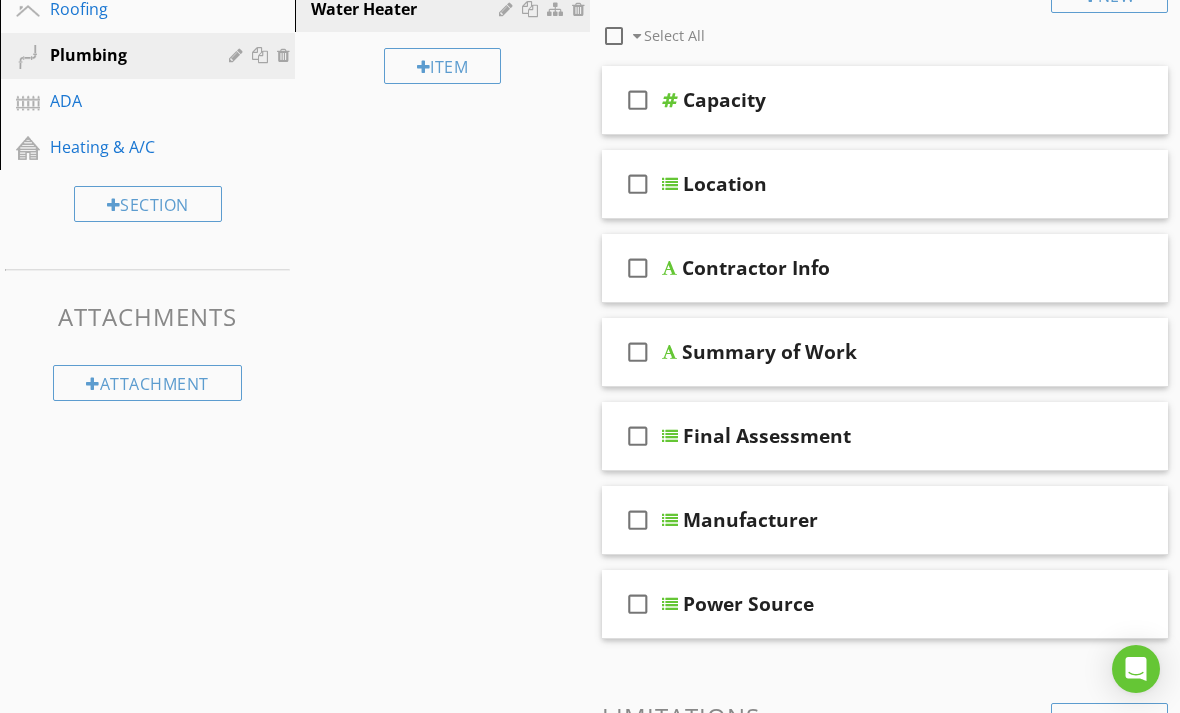 click on "check_box_outline_blank" at bounding box center (638, 520) 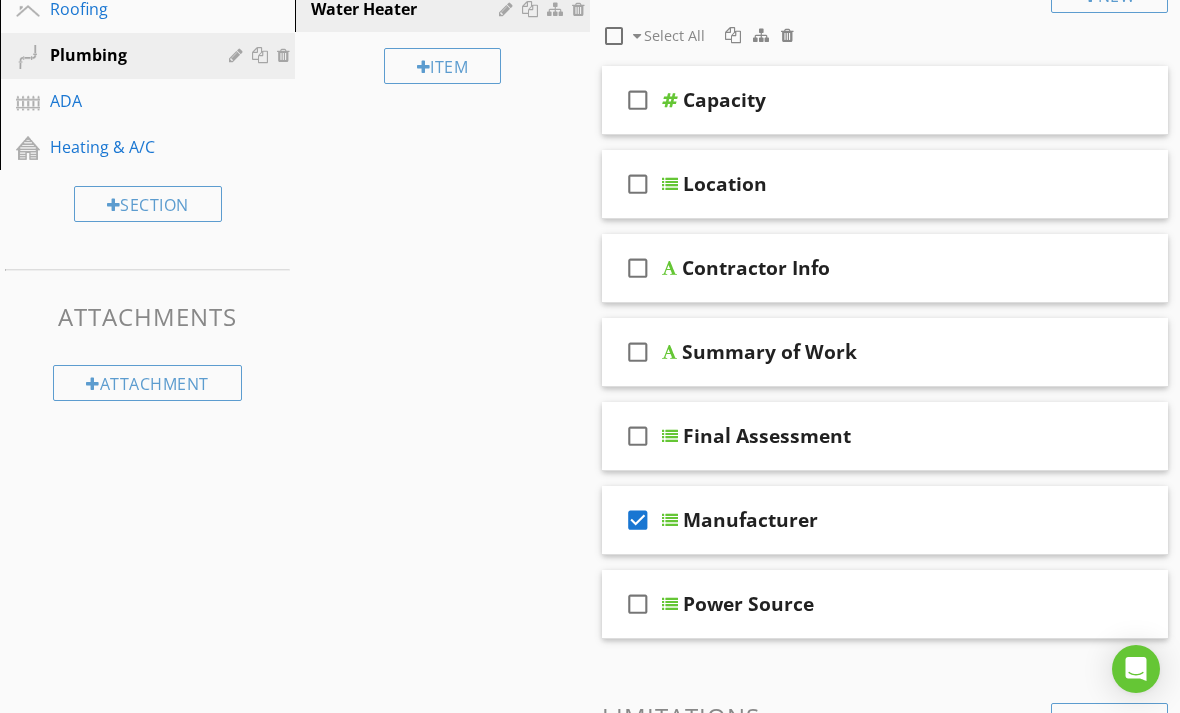 click on "check_box" at bounding box center (638, 520) 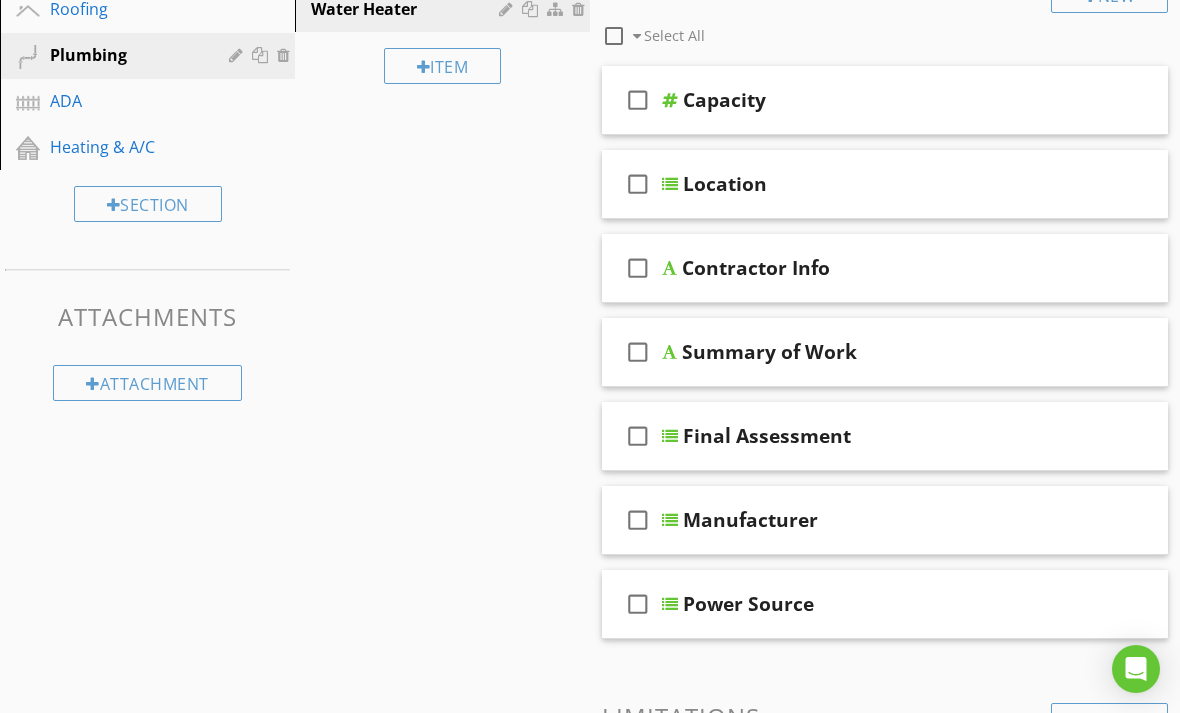 click on "check_box_outline_blank" at bounding box center (638, 604) 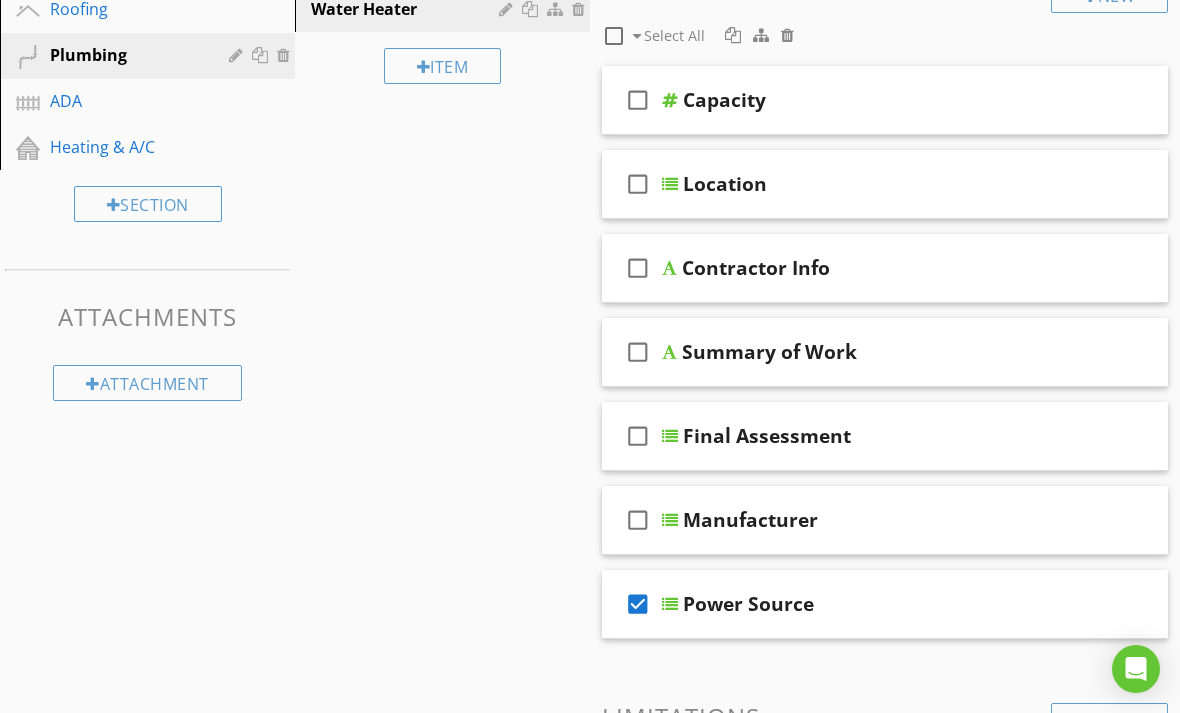 click on "check_box_outline_blank" at bounding box center [638, 520] 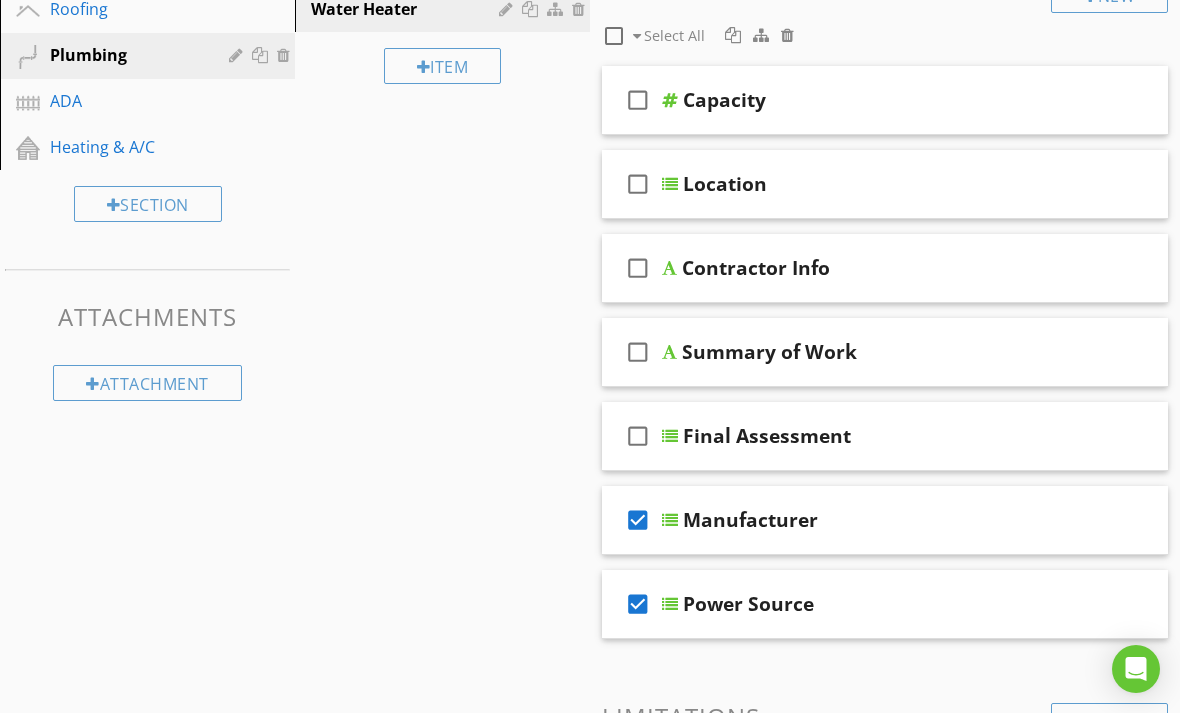 click on "check_box_outline_blank" at bounding box center [638, 184] 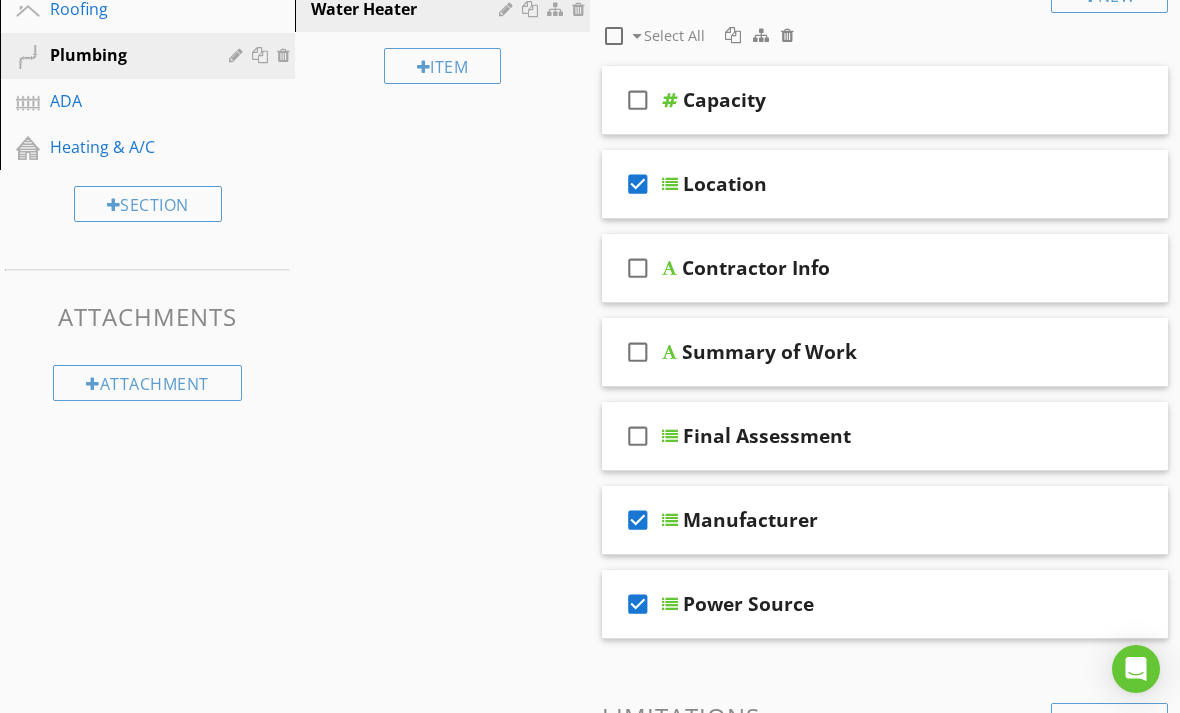 click on "check_box_outline_blank" at bounding box center [638, 100] 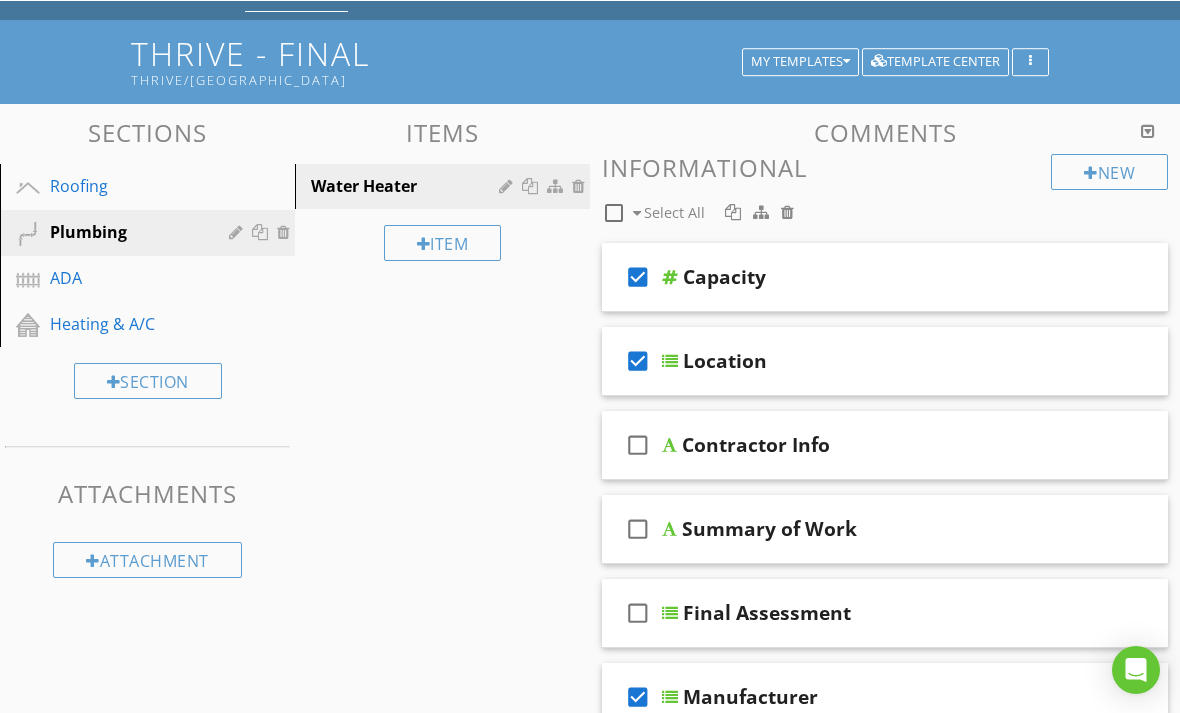 scroll, scrollTop: 117, scrollLeft: 0, axis: vertical 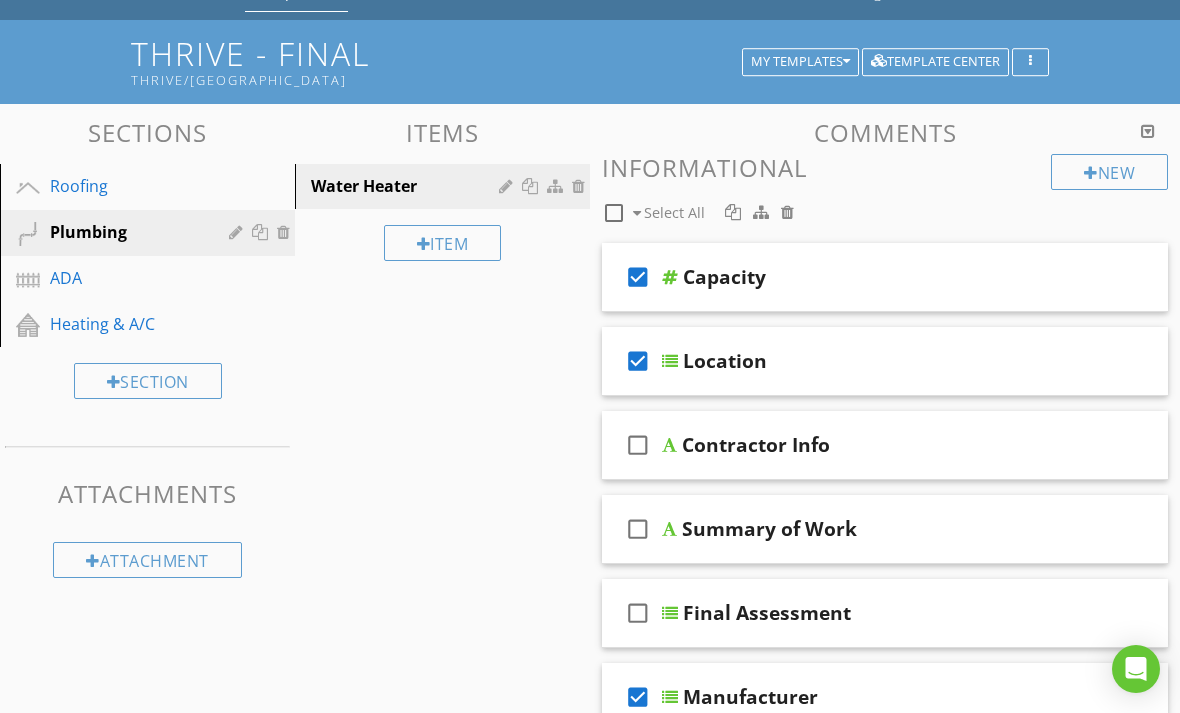 click on "check_box_outline_blank     Select All" at bounding box center [826, 208] 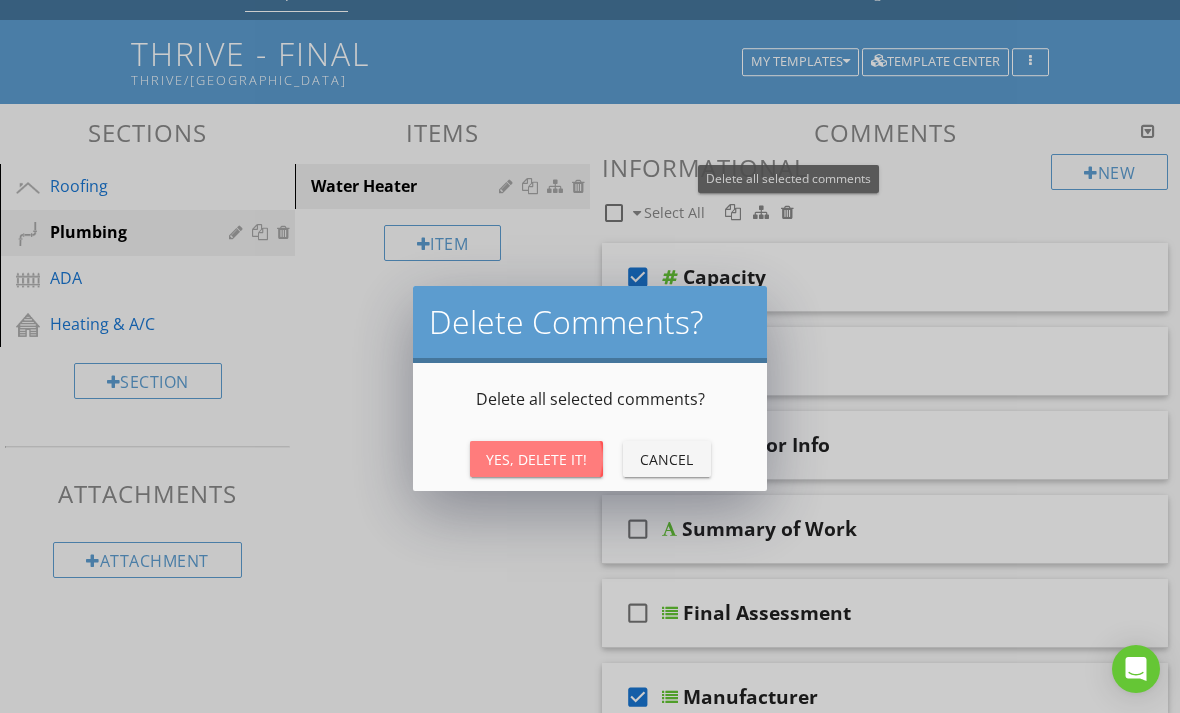 click on "Yes, Delete It!" at bounding box center (536, 459) 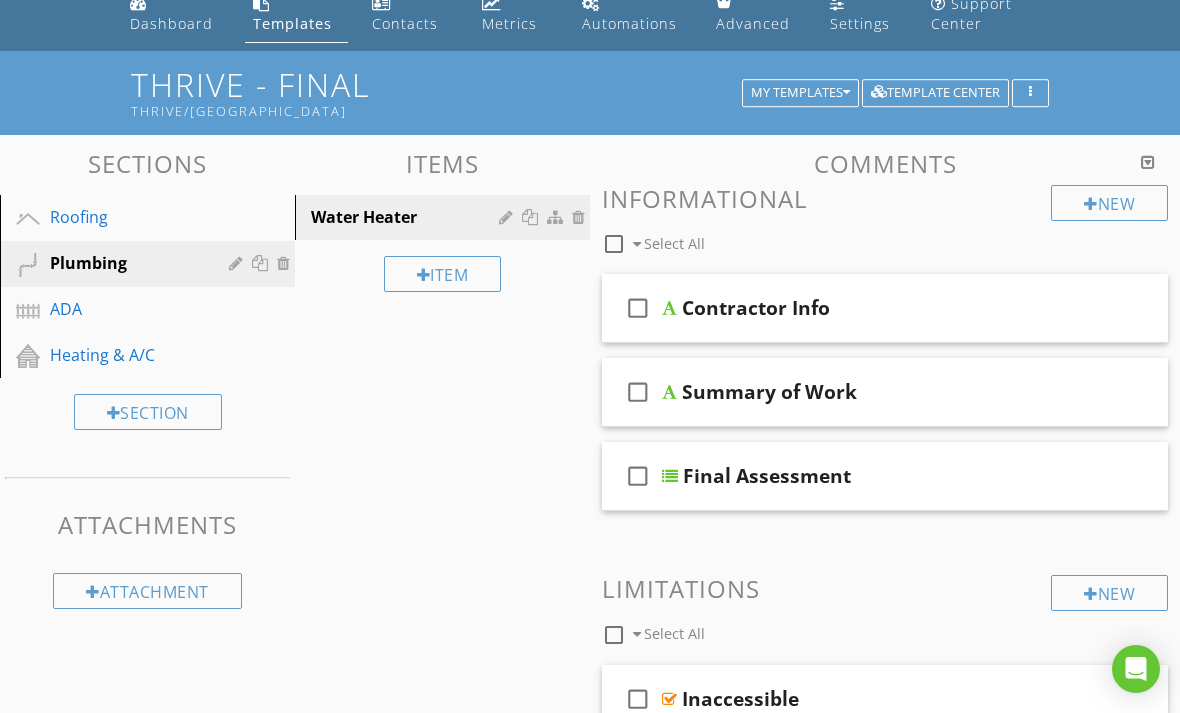 scroll, scrollTop: 85, scrollLeft: 0, axis: vertical 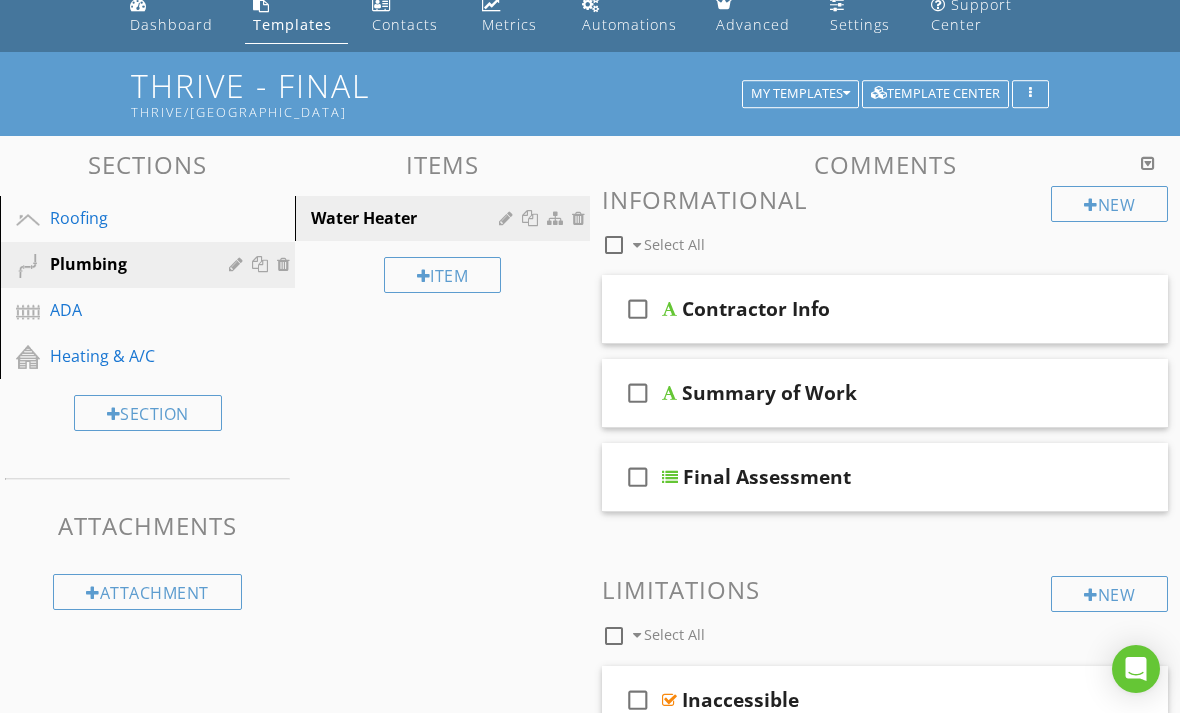 click on "ADA" at bounding box center [125, 310] 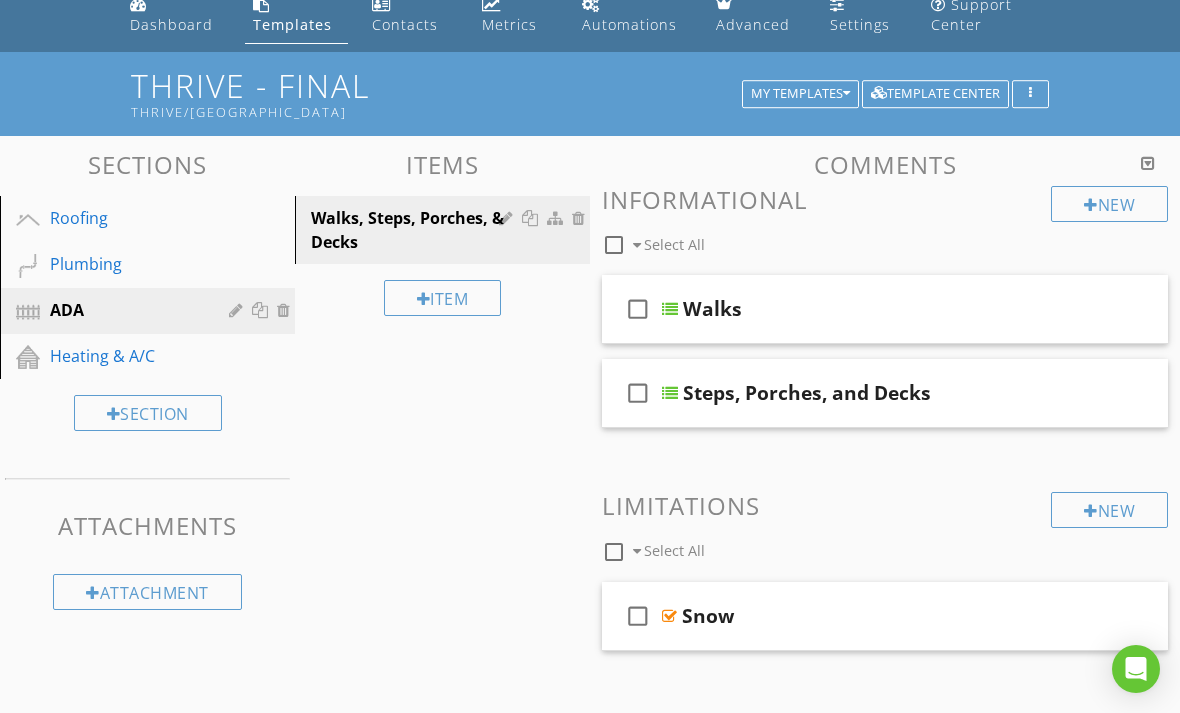 click on "Roofing" at bounding box center (125, 218) 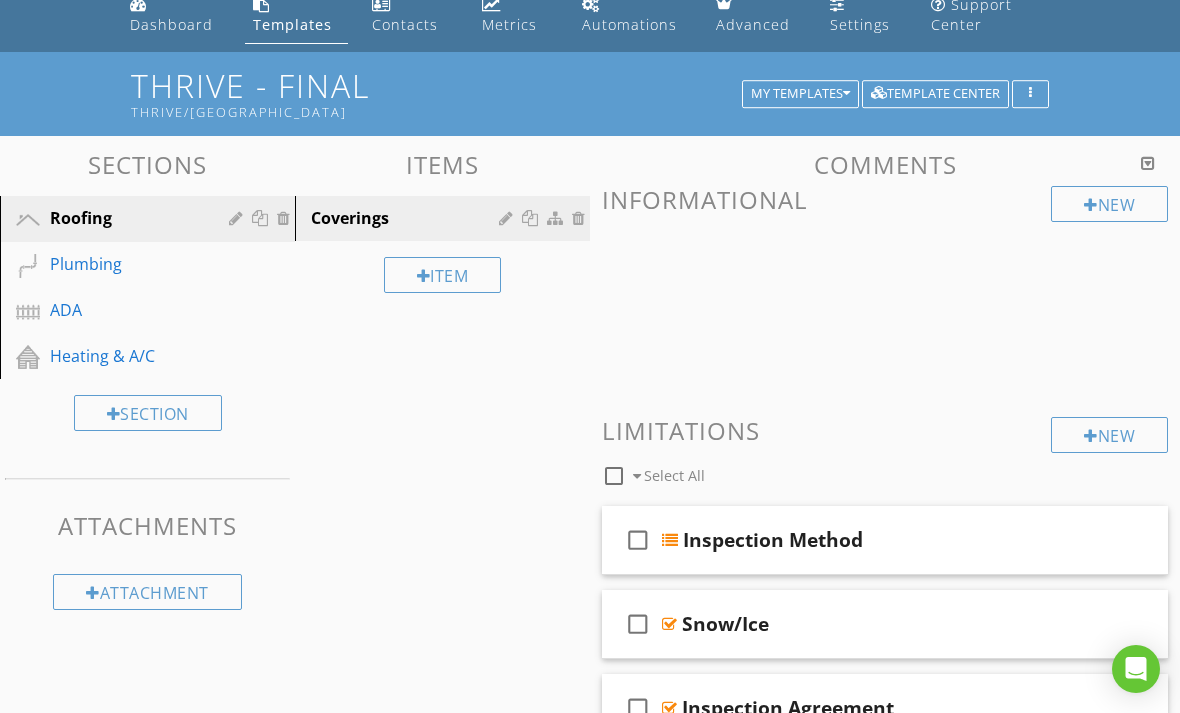 click on "Coverings" at bounding box center [408, 218] 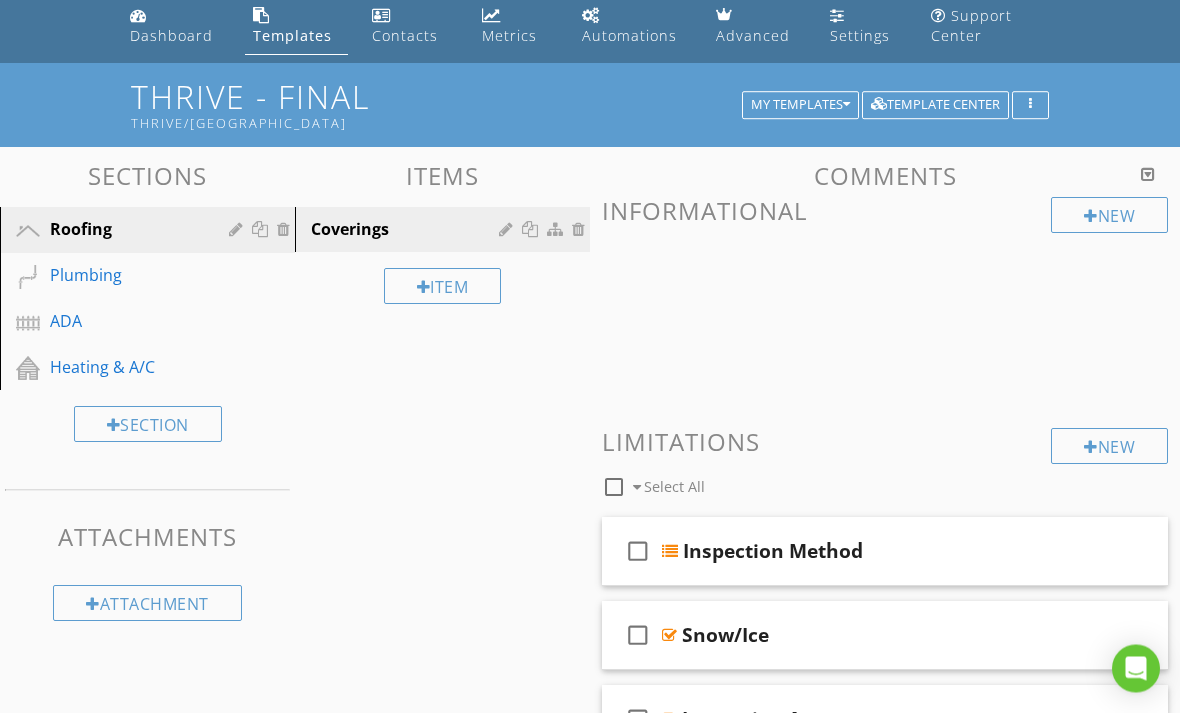 scroll, scrollTop: 74, scrollLeft: 0, axis: vertical 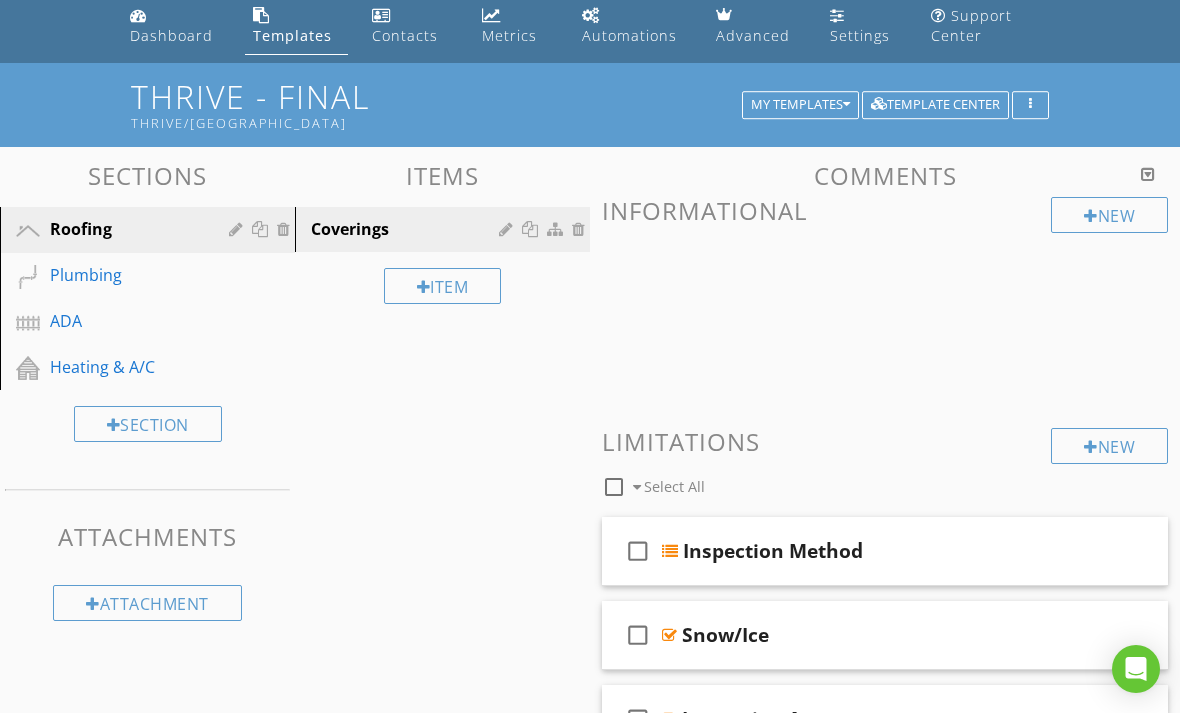 click on "Plumbing" at bounding box center (125, 275) 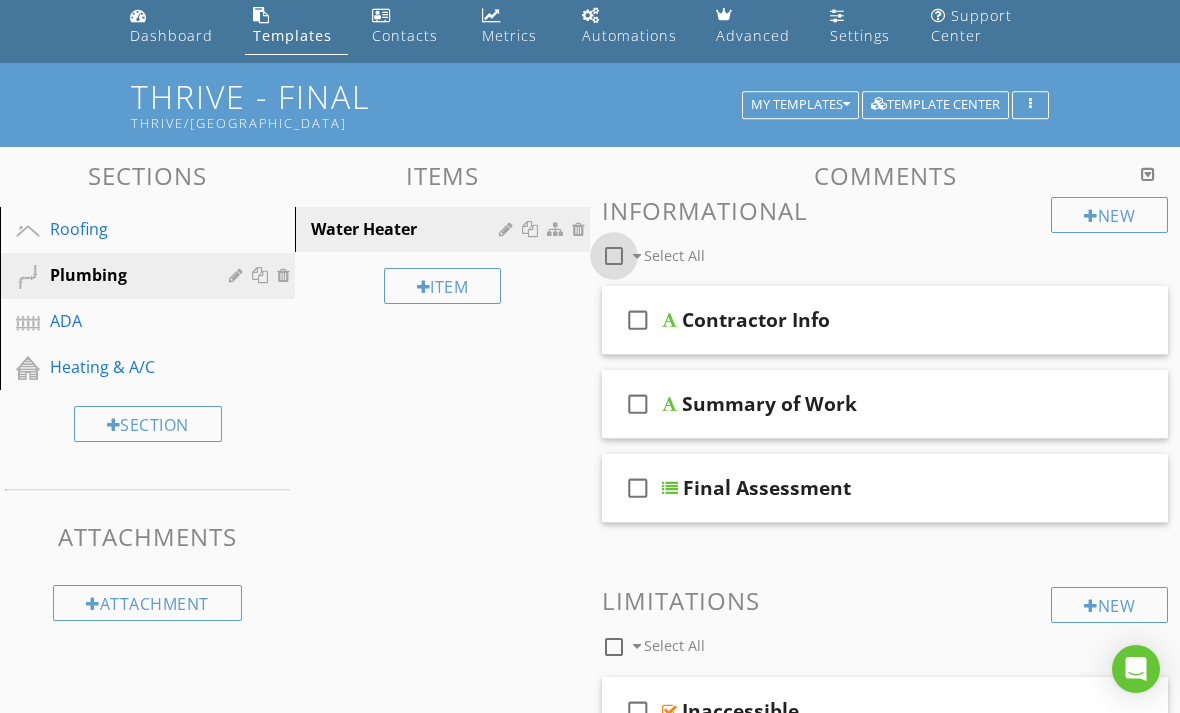 click at bounding box center (614, 256) 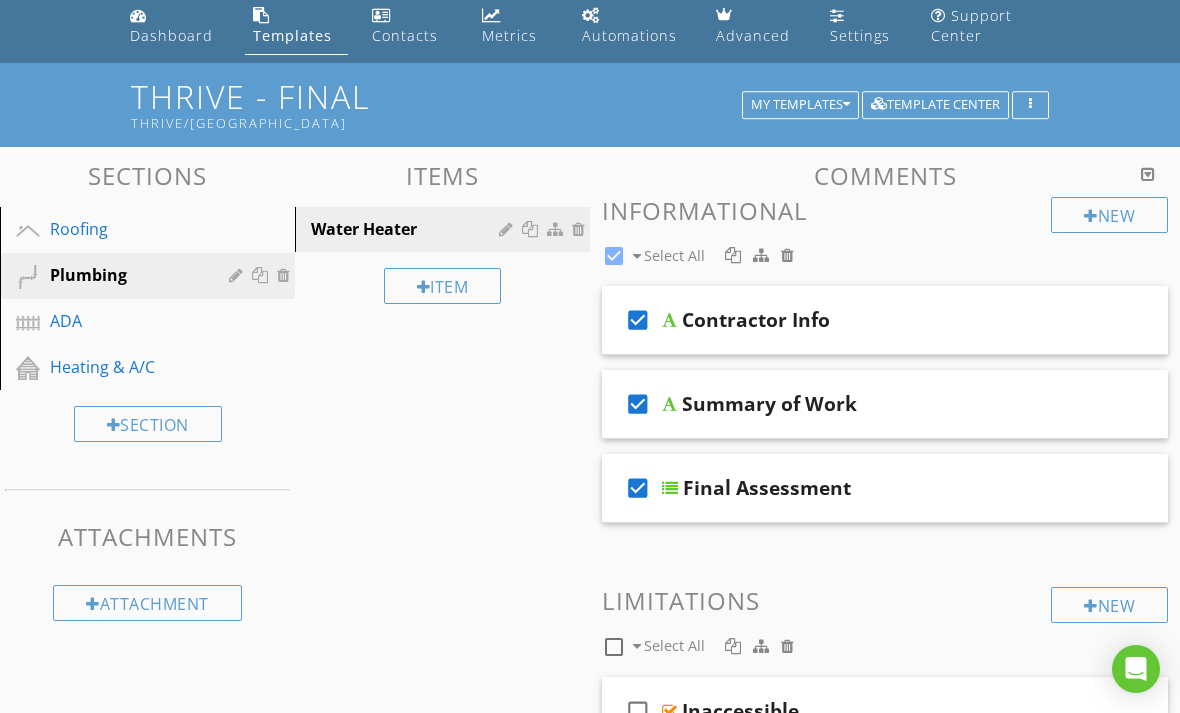click at bounding box center (733, 255) 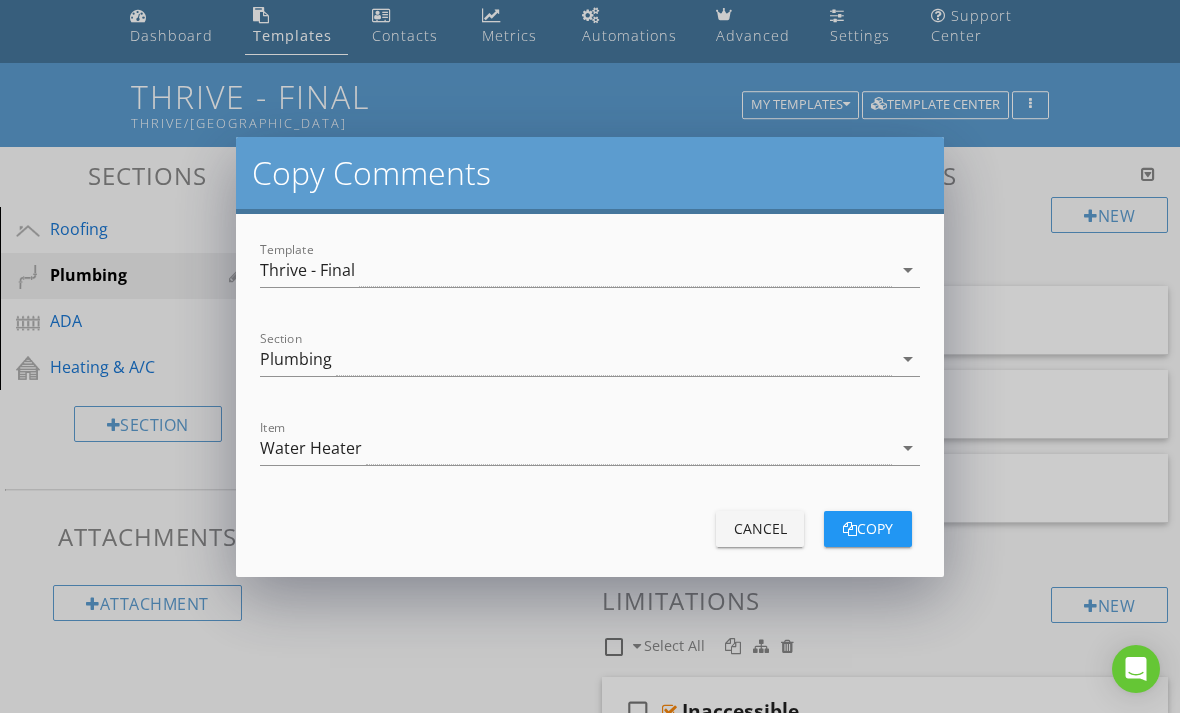click on "arrow_drop_down" at bounding box center (908, 359) 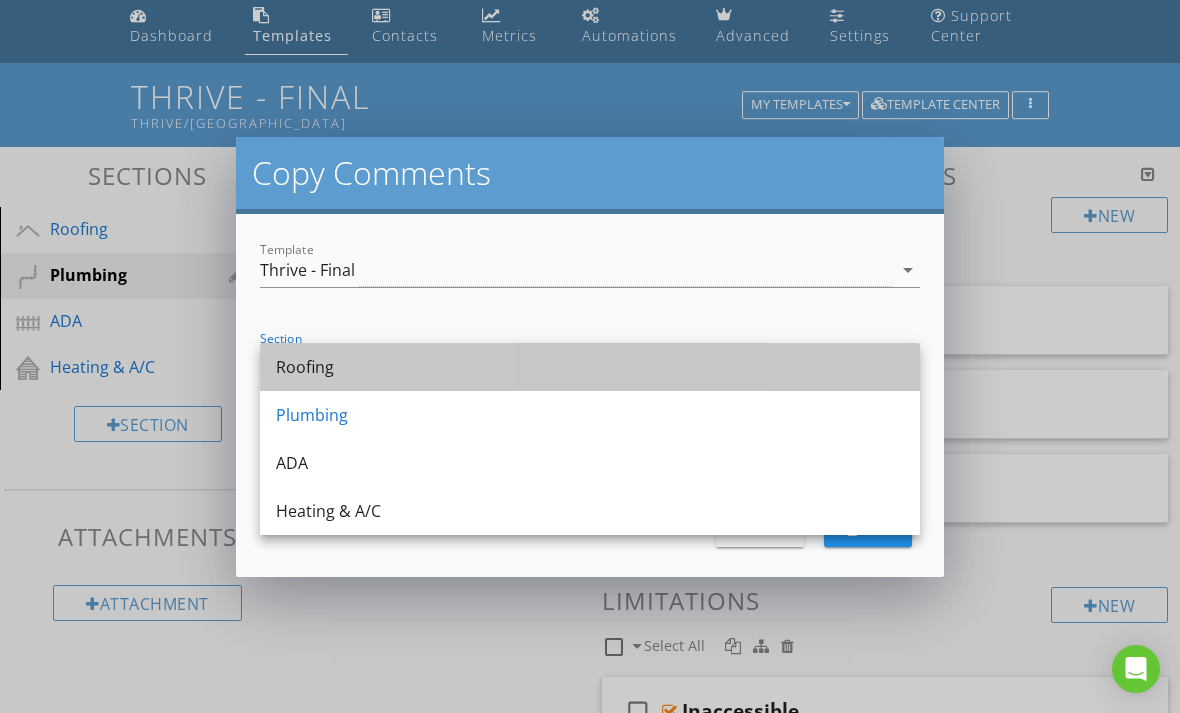click on "Roofing" at bounding box center (590, 367) 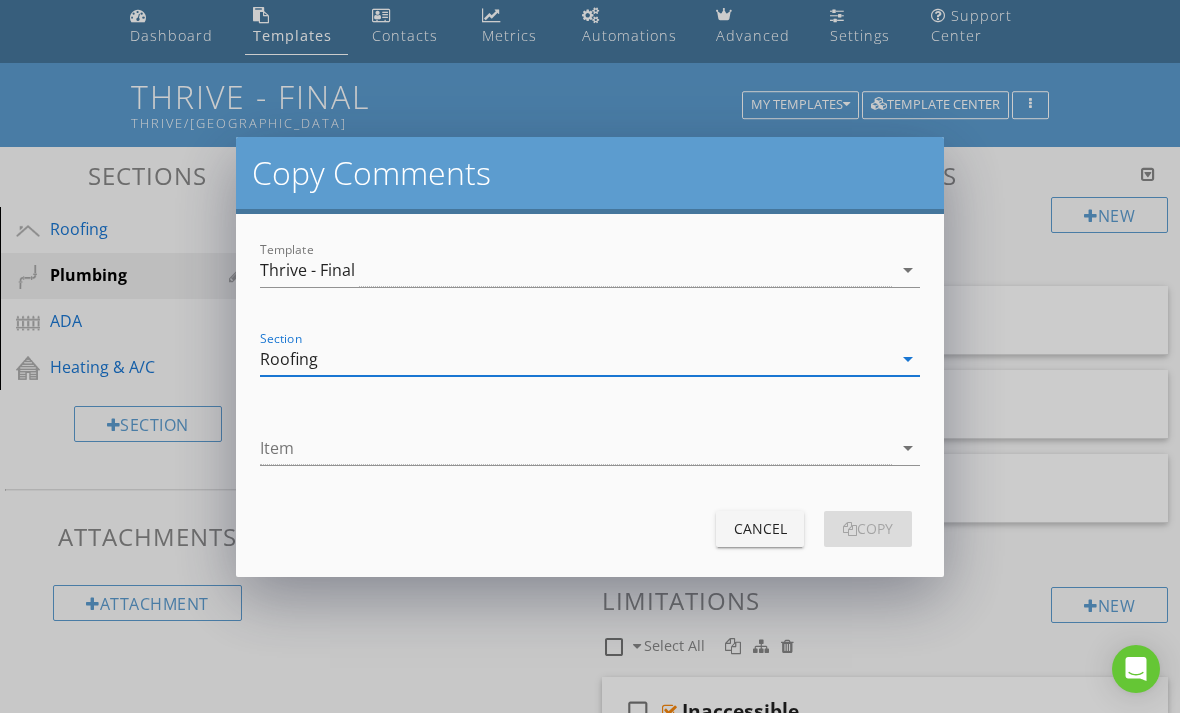 click at bounding box center (576, 448) 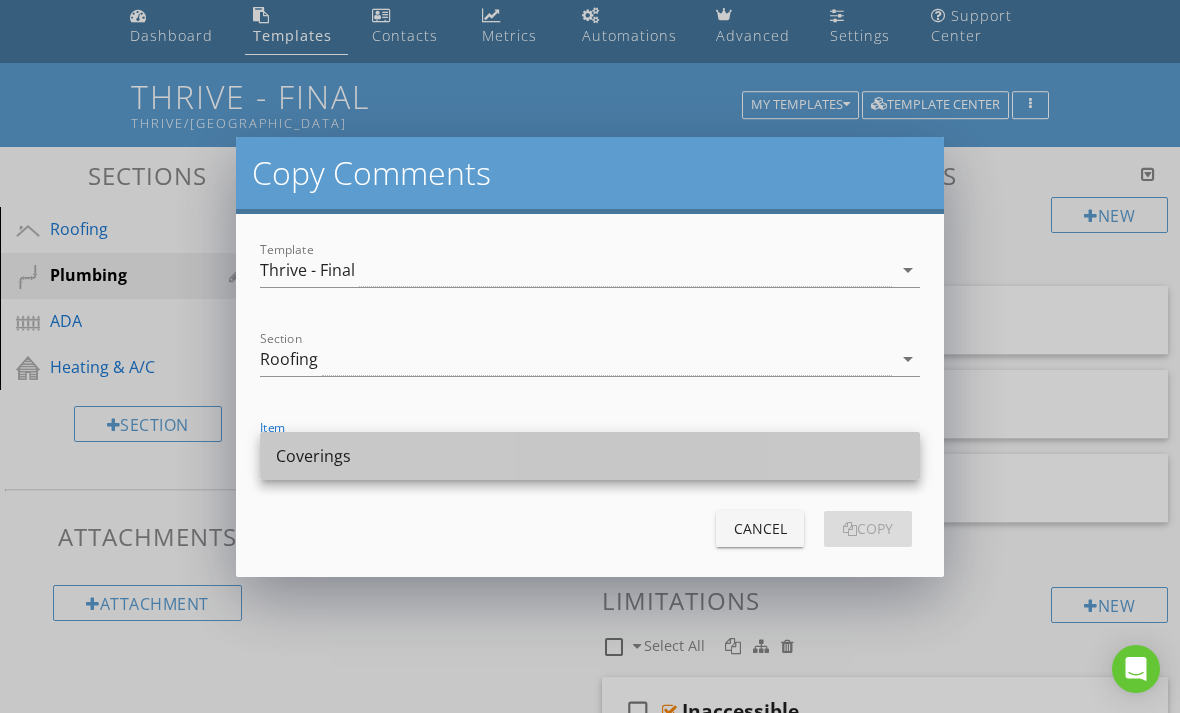 click on "Coverings" at bounding box center (590, 456) 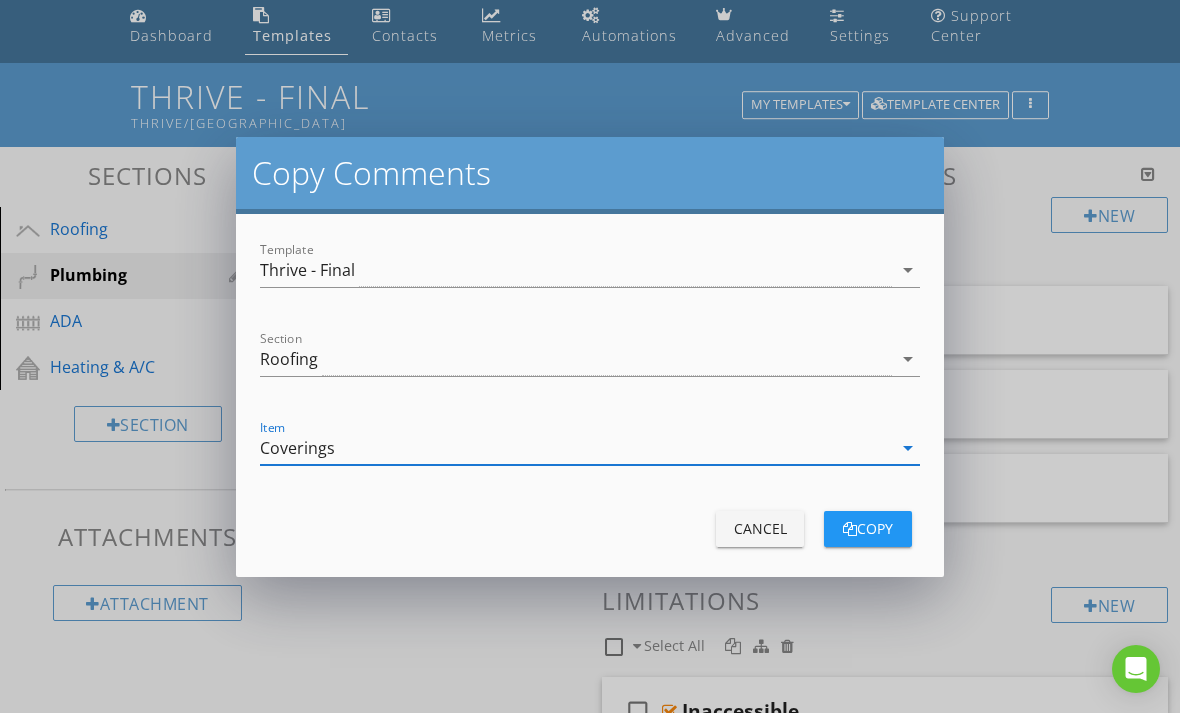 click on "copy" at bounding box center [868, 528] 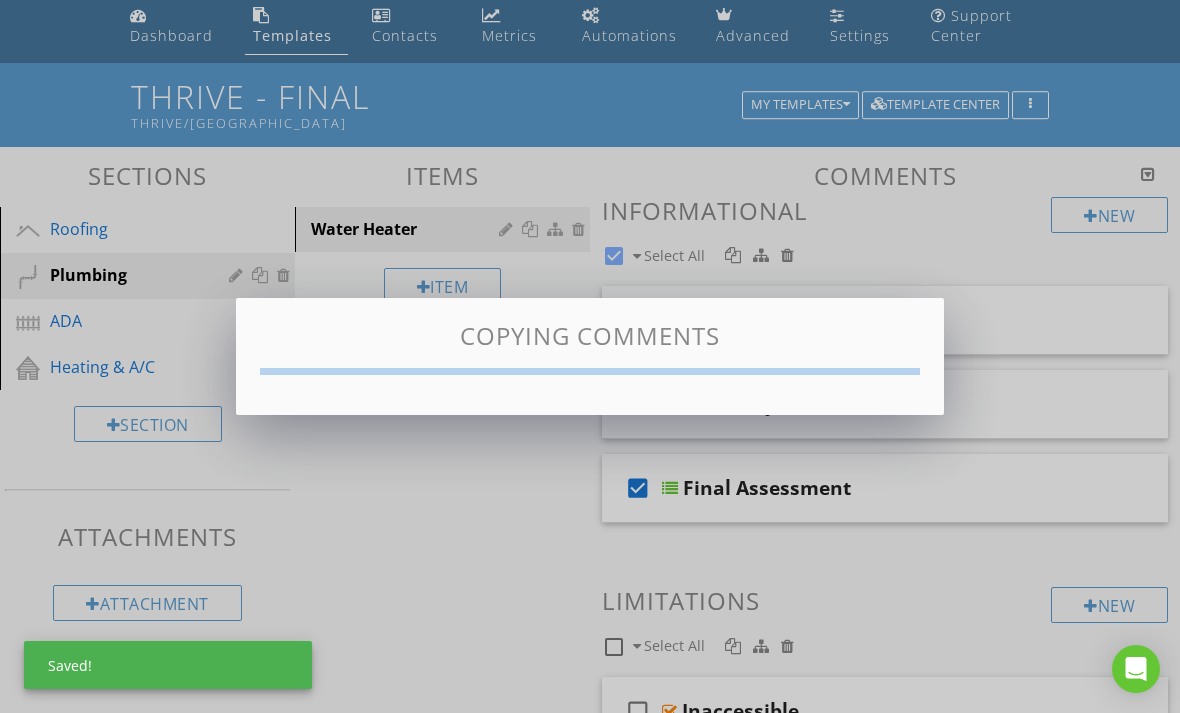 checkbox on "false" 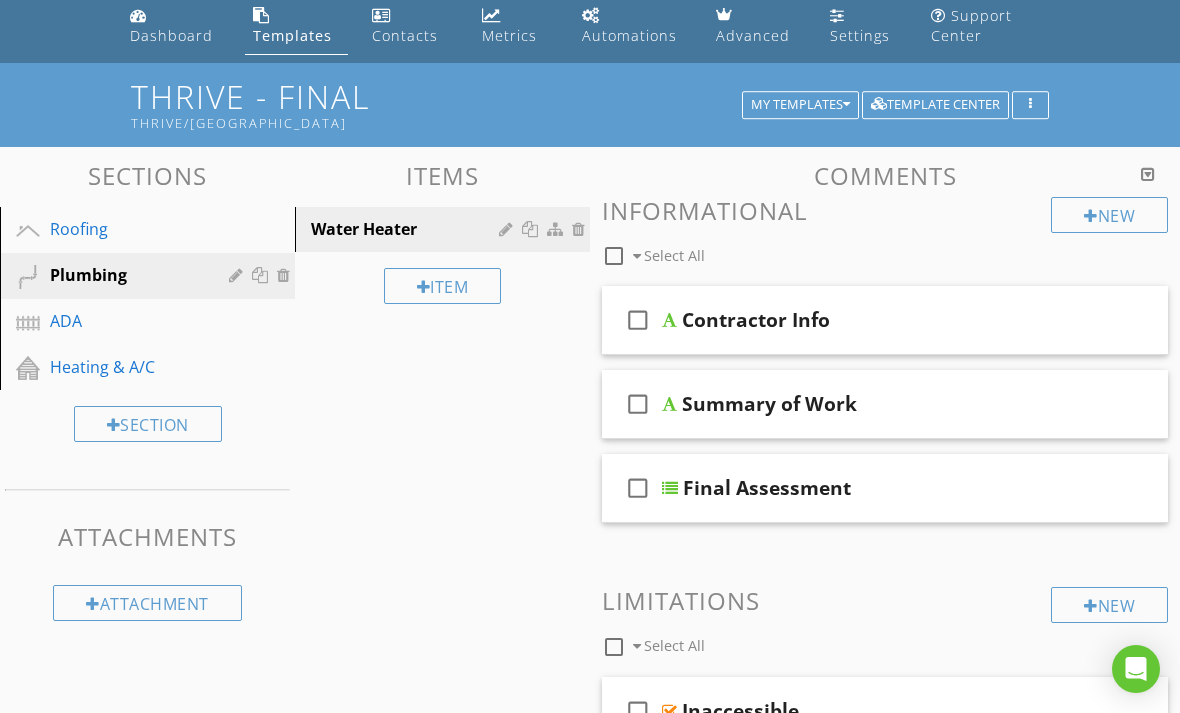 click on "Roofing" at bounding box center [125, 229] 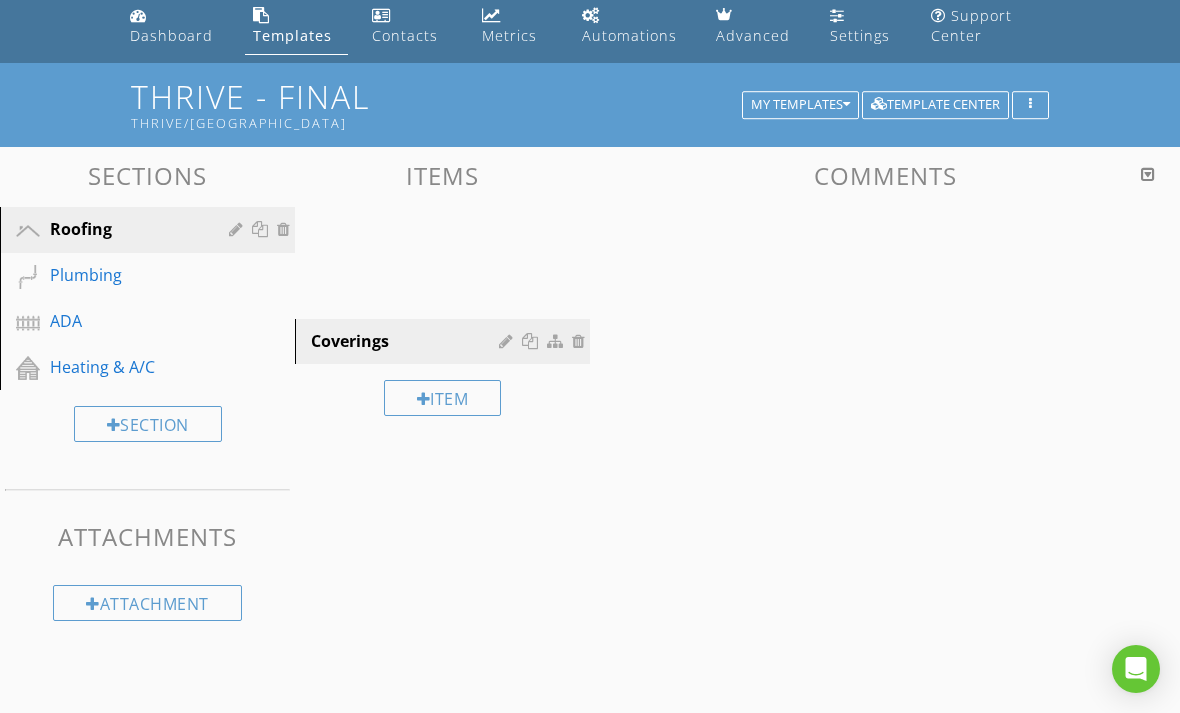 click on "Roofing" at bounding box center (125, 229) 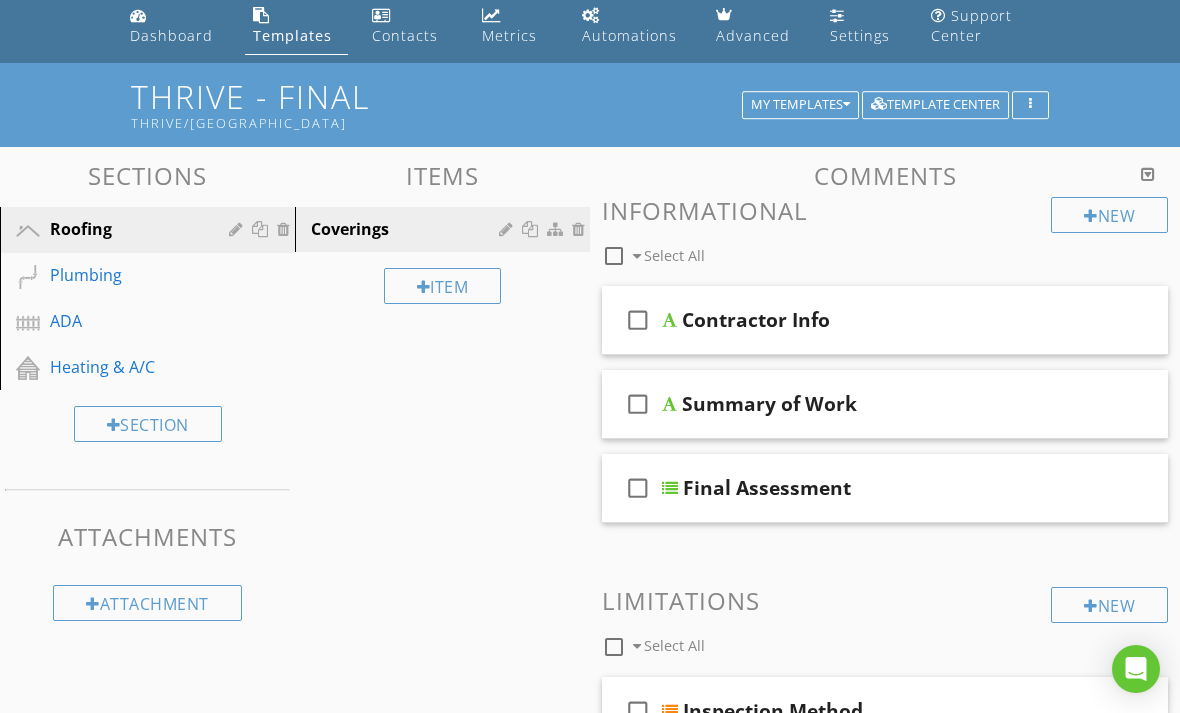 click at bounding box center [614, 256] 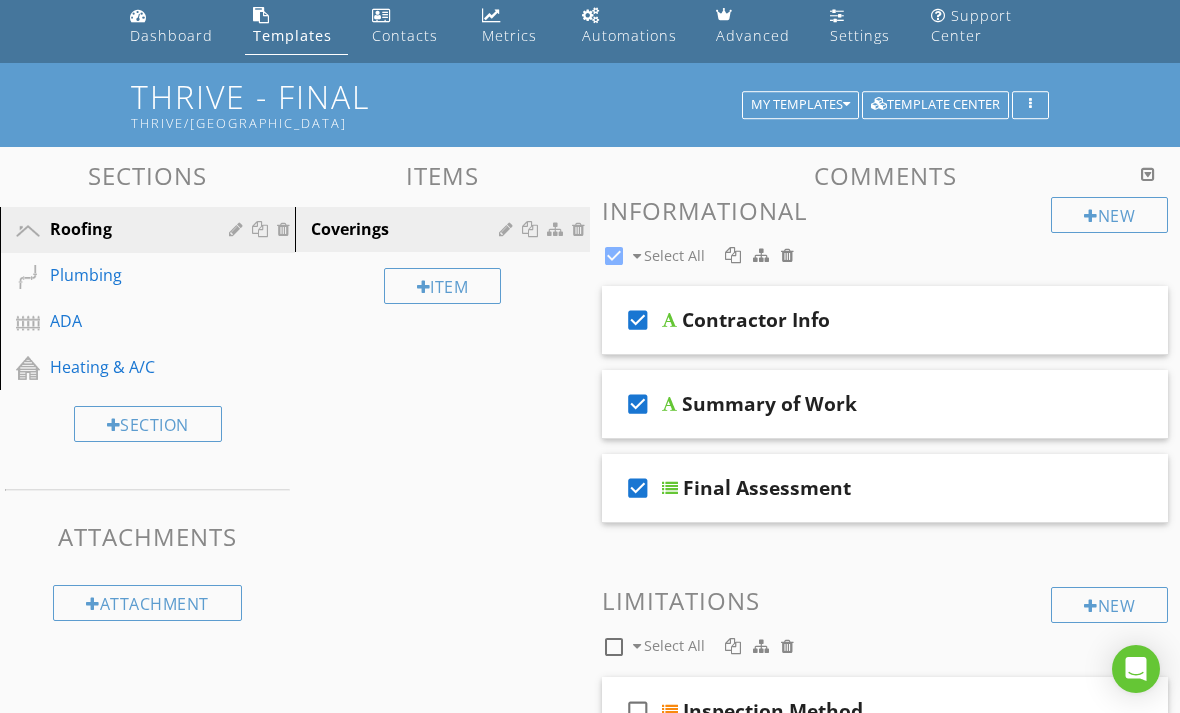 click at bounding box center [733, 255] 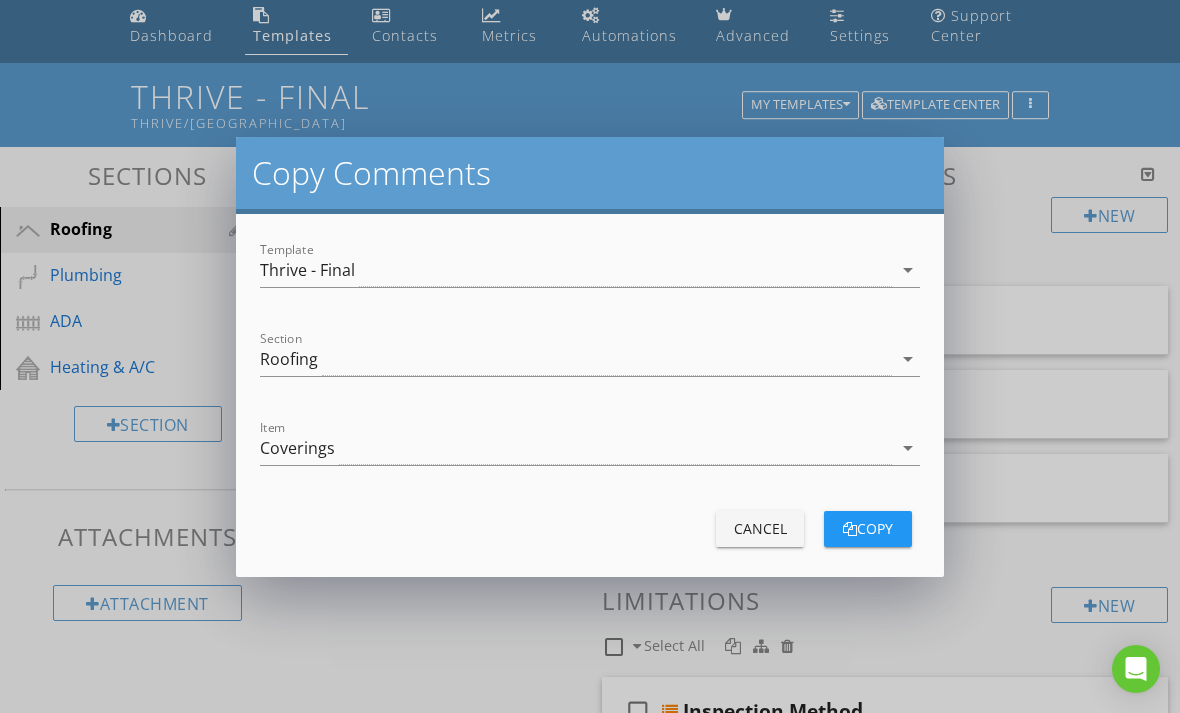 click on "Roofing" at bounding box center (576, 359) 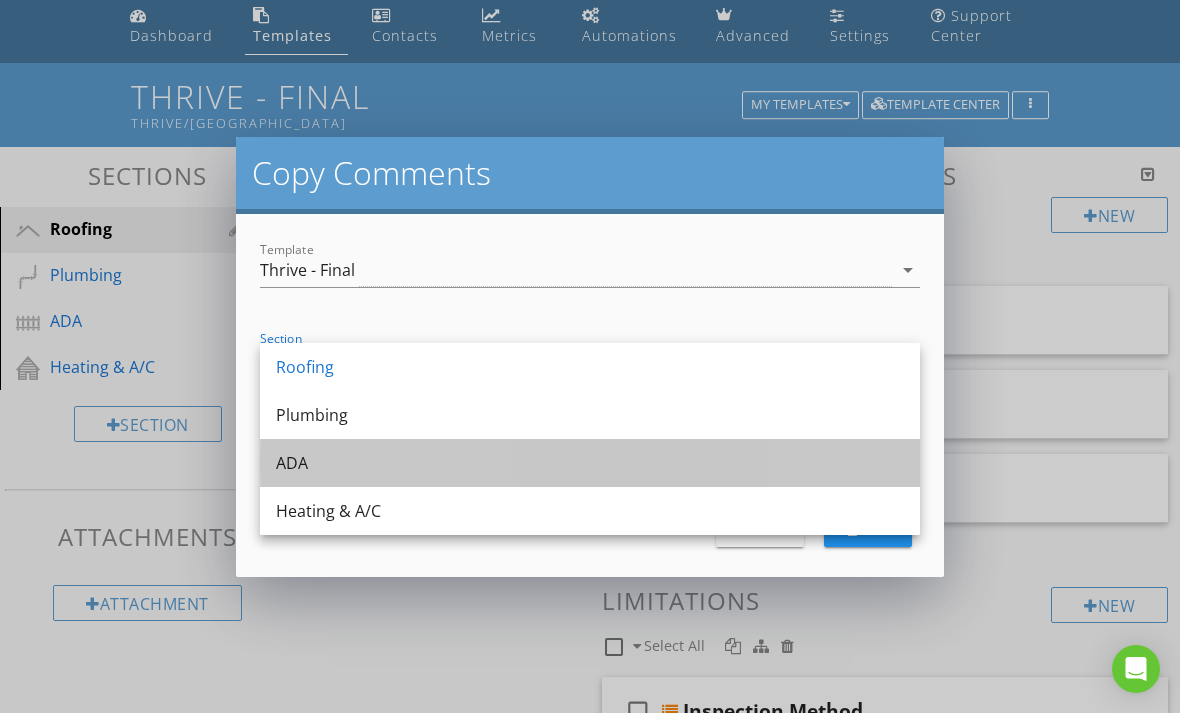 click on "ADA" at bounding box center [590, 463] 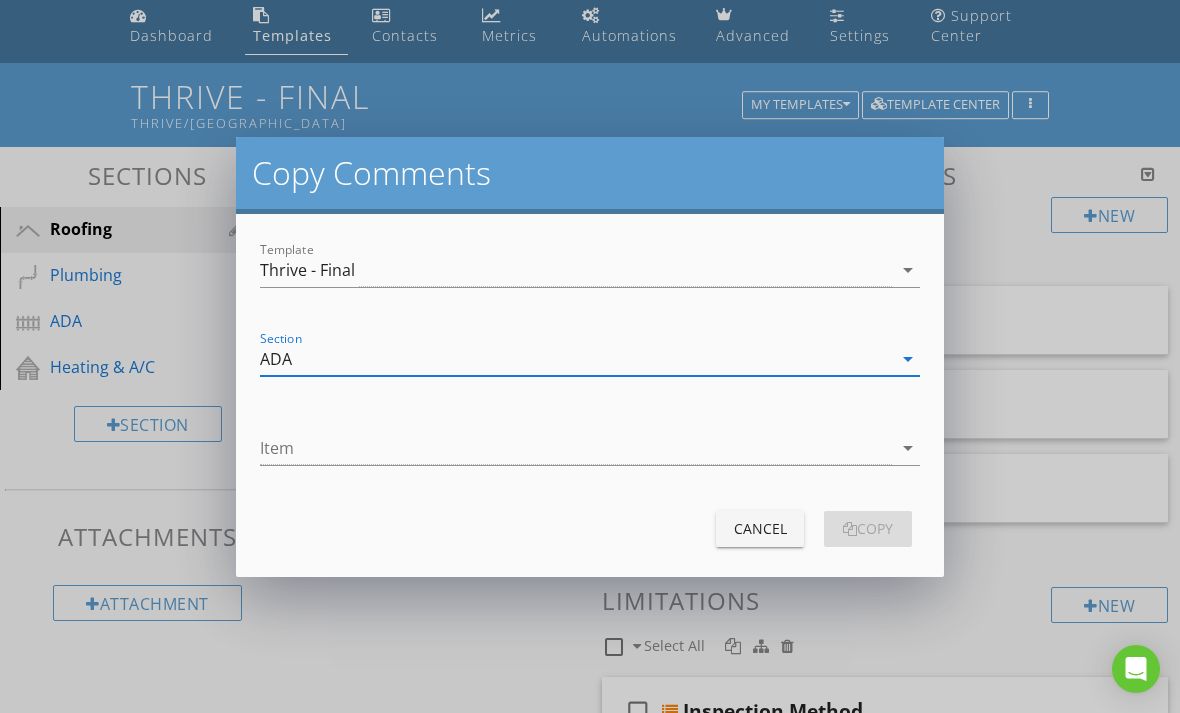 click at bounding box center [576, 448] 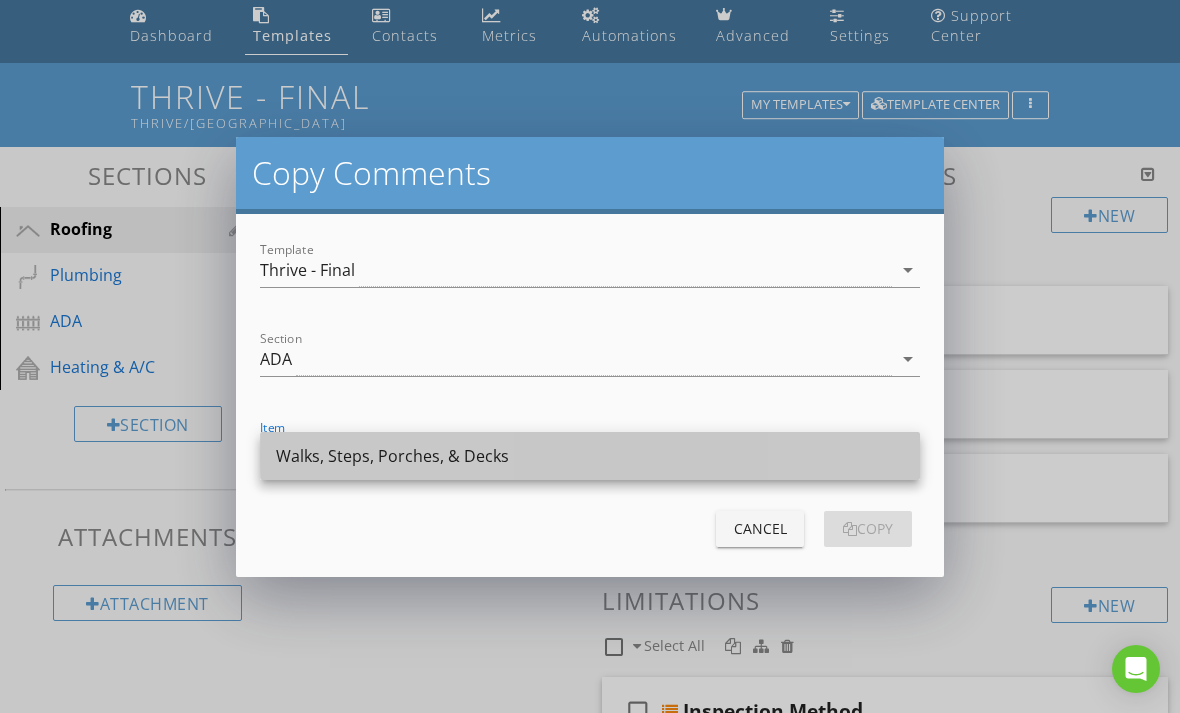 click on "Walks, Steps, Porches, & Decks" at bounding box center (590, 456) 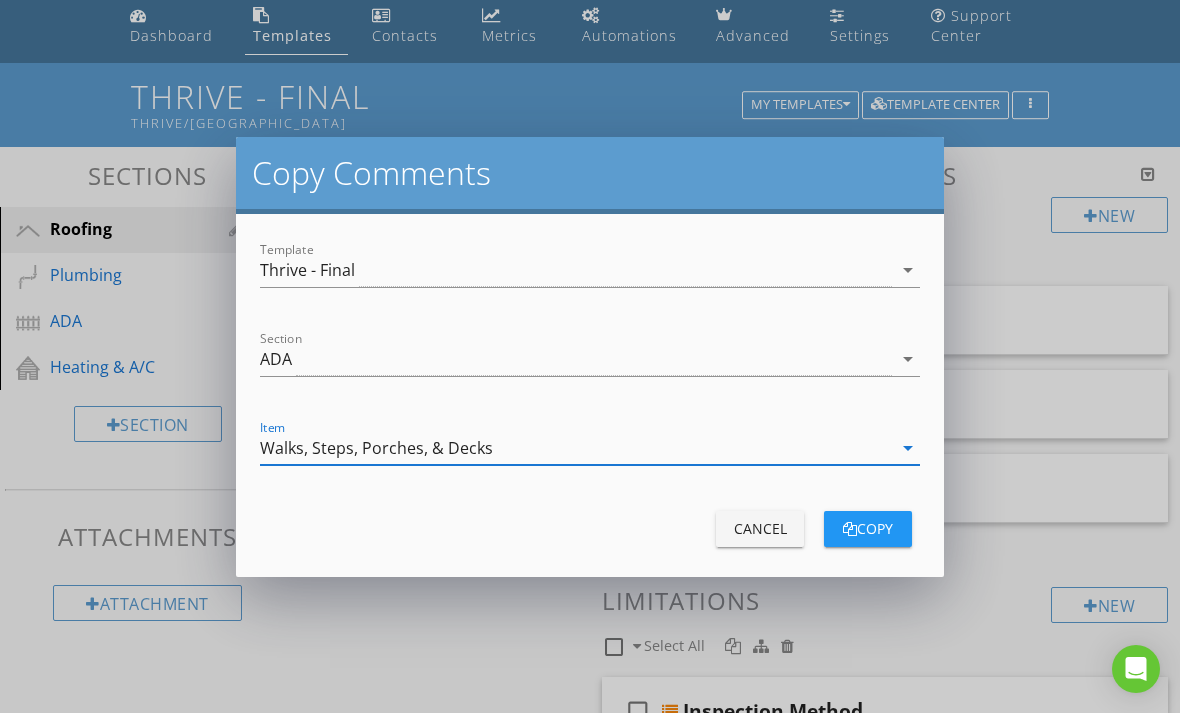 click on "copy" at bounding box center [868, 528] 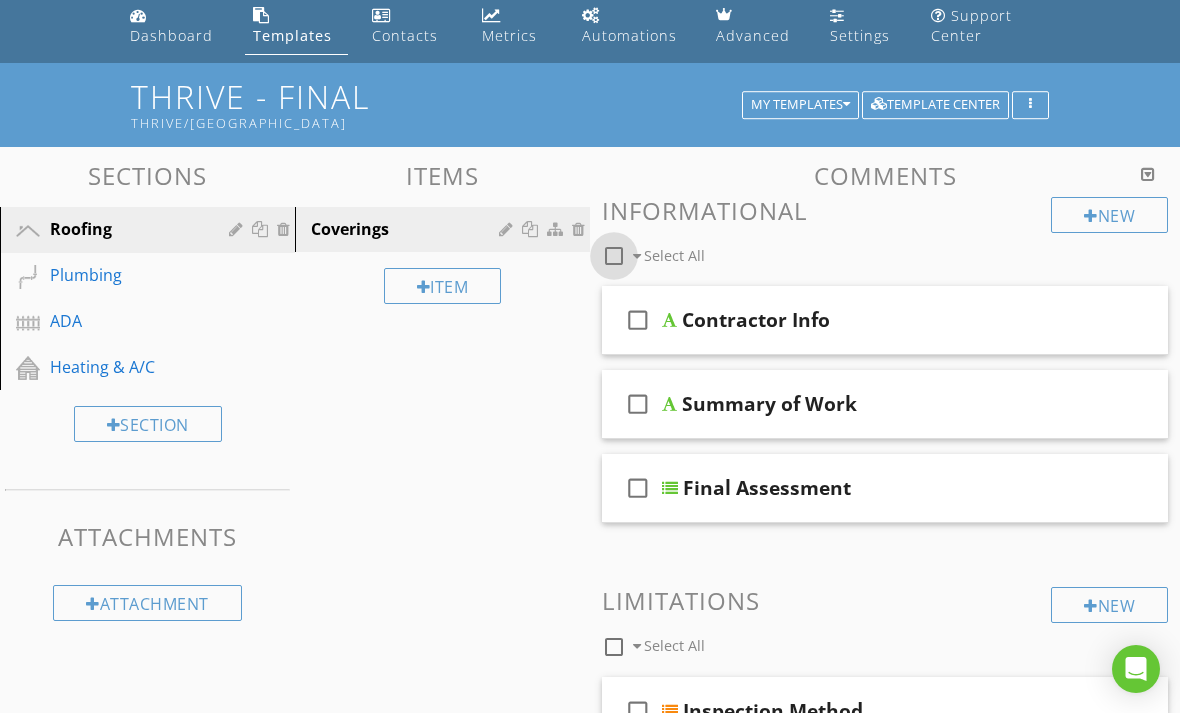 click at bounding box center [614, 256] 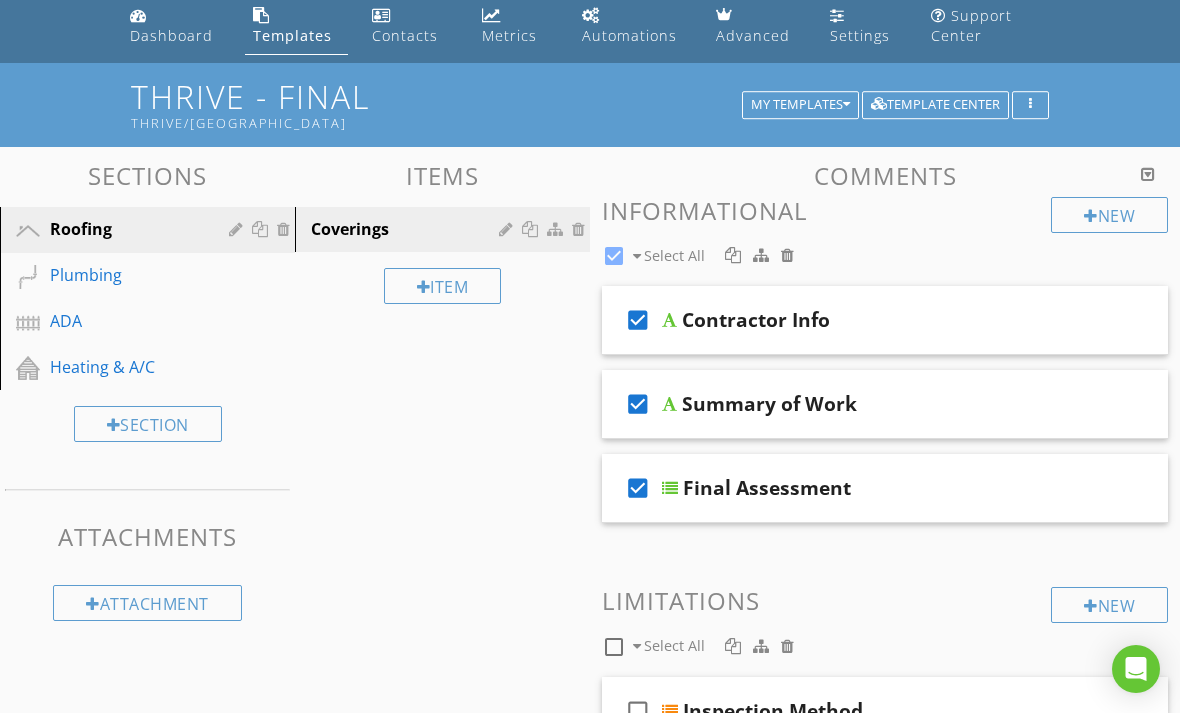 click at bounding box center [733, 255] 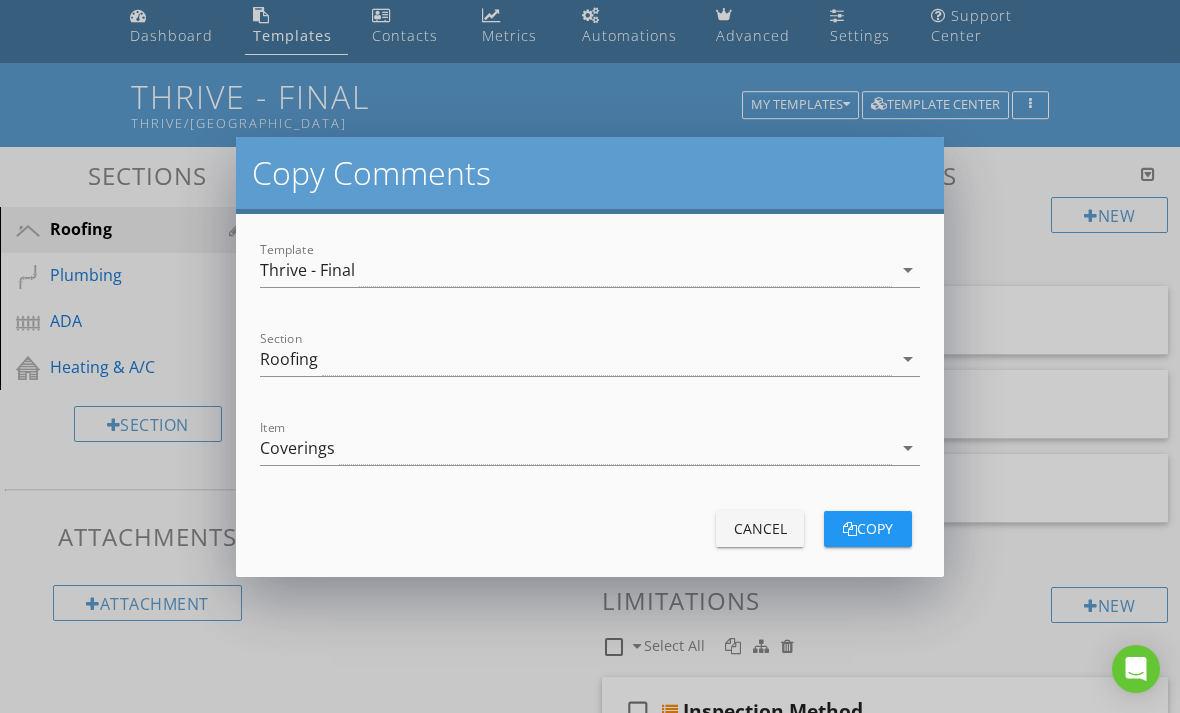 click on "Roofing" at bounding box center (576, 359) 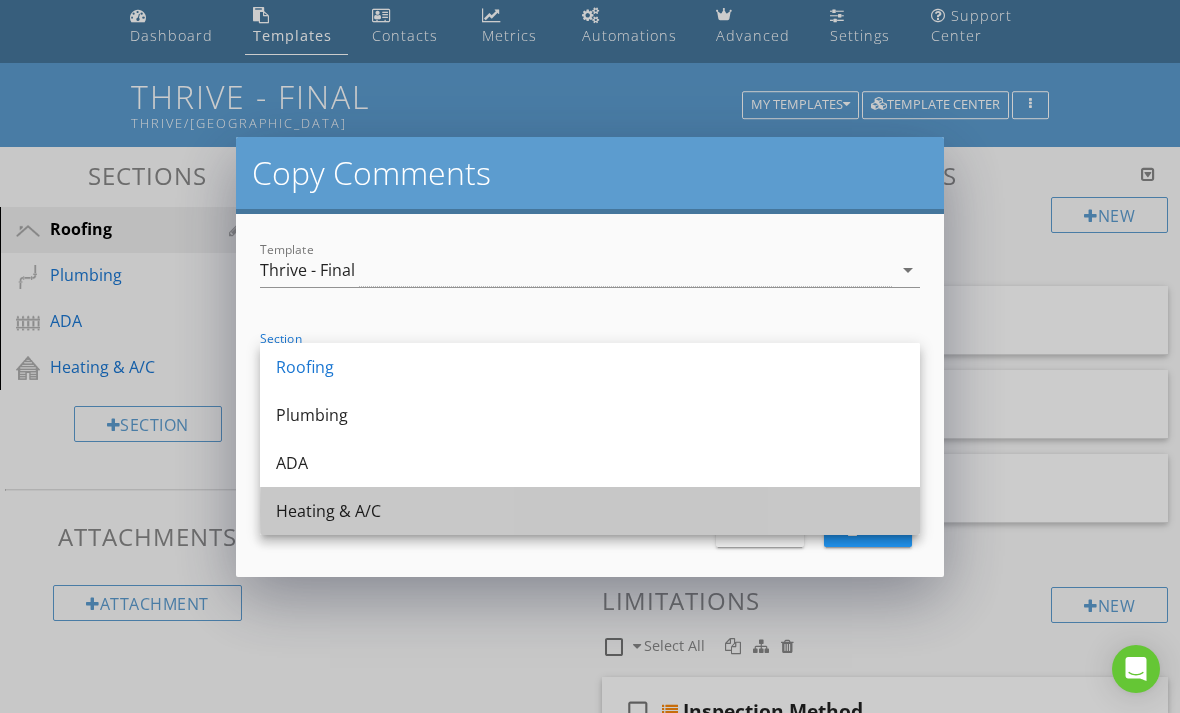 click on "Heating & A/C" at bounding box center (590, 511) 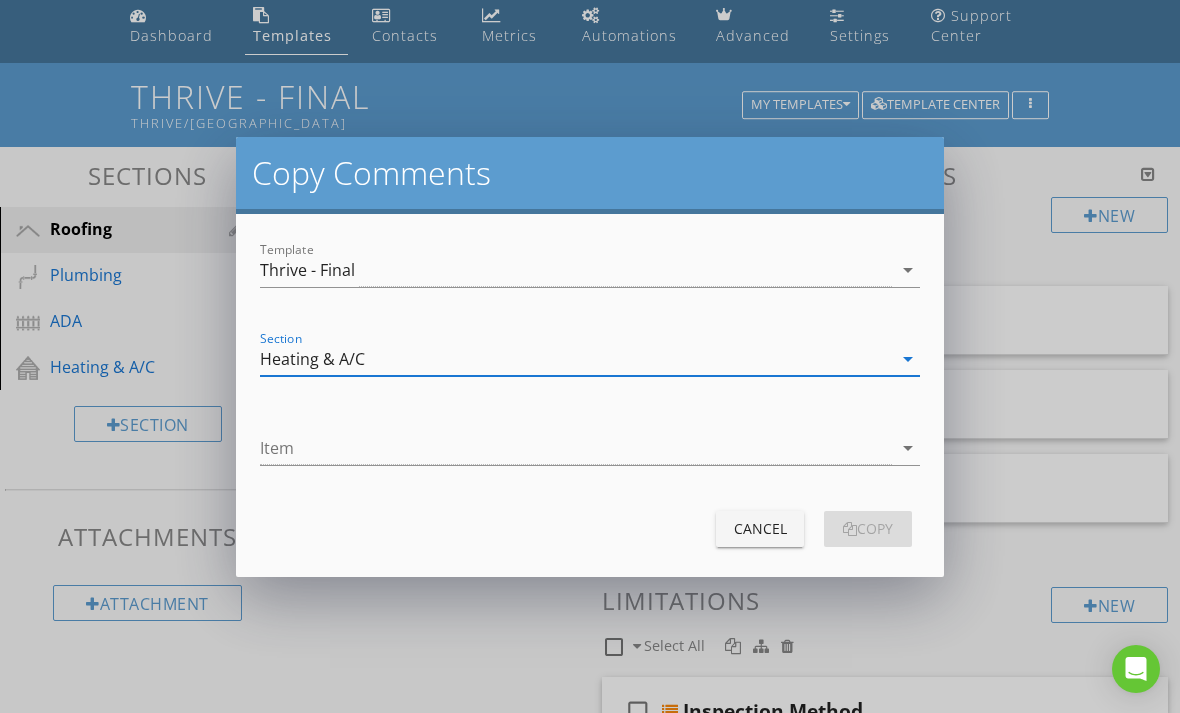 click at bounding box center [576, 448] 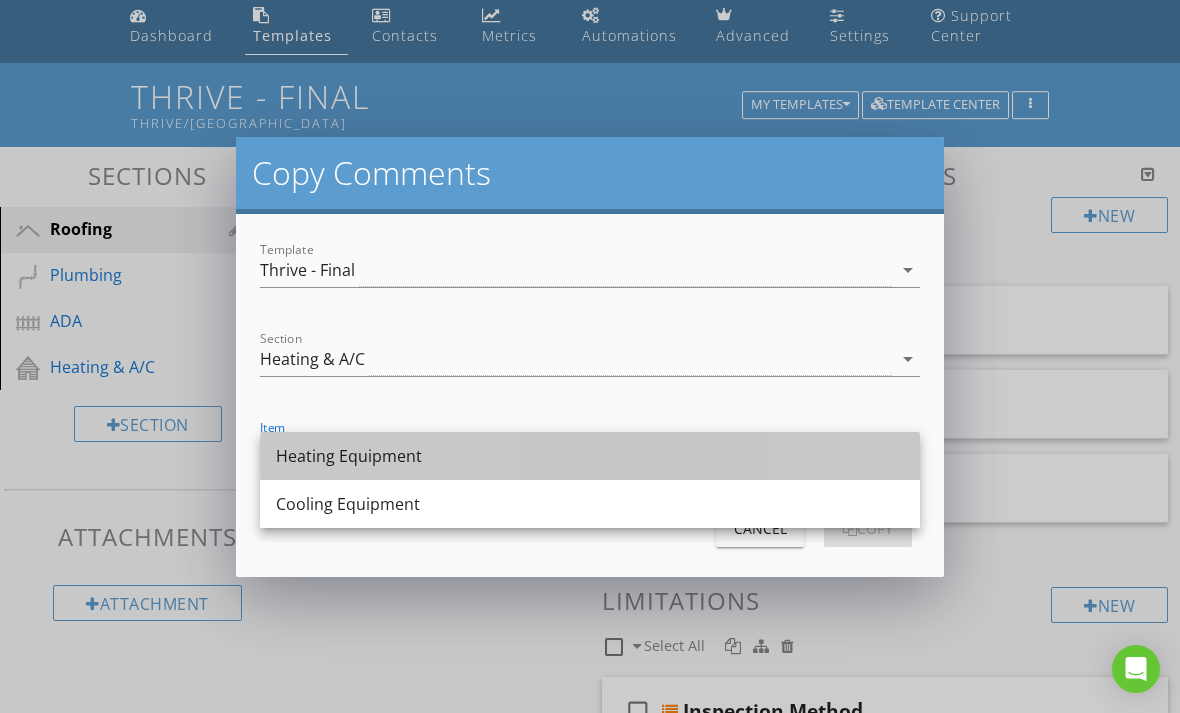 click on "Heating Equipment" at bounding box center [590, 456] 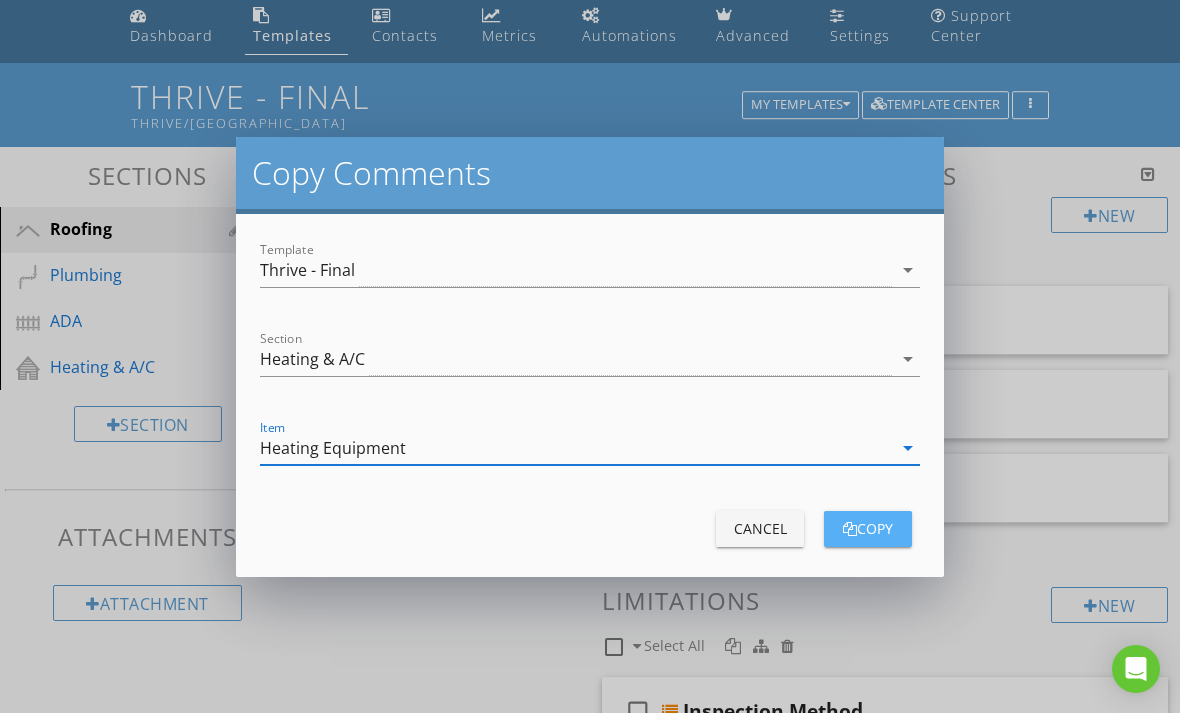 click on "copy" at bounding box center [868, 528] 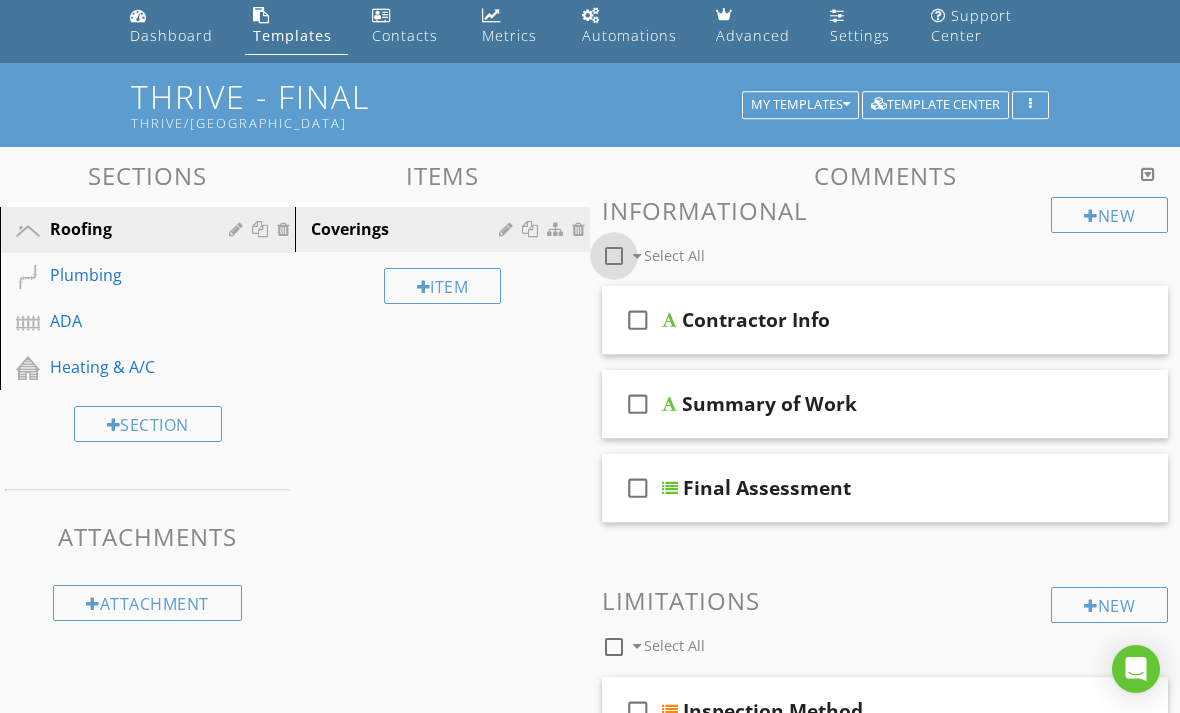 click at bounding box center [614, 256] 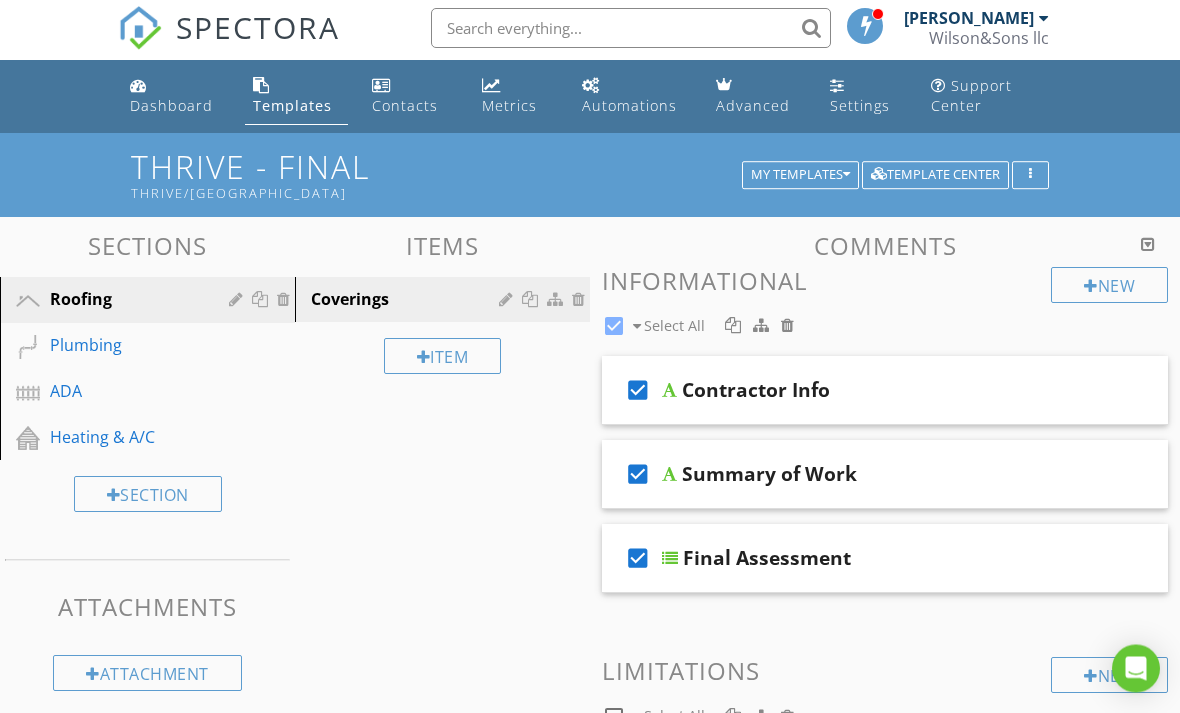 scroll, scrollTop: 4, scrollLeft: 0, axis: vertical 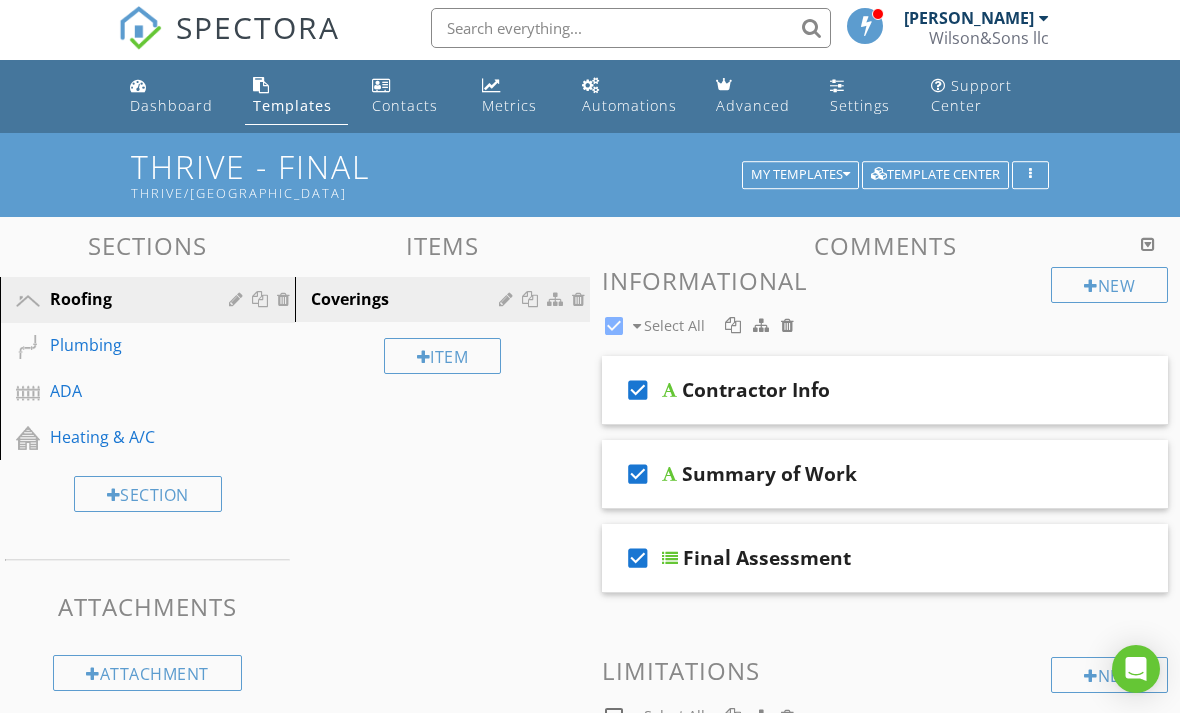 click on "Heating & A/C" at bounding box center [125, 437] 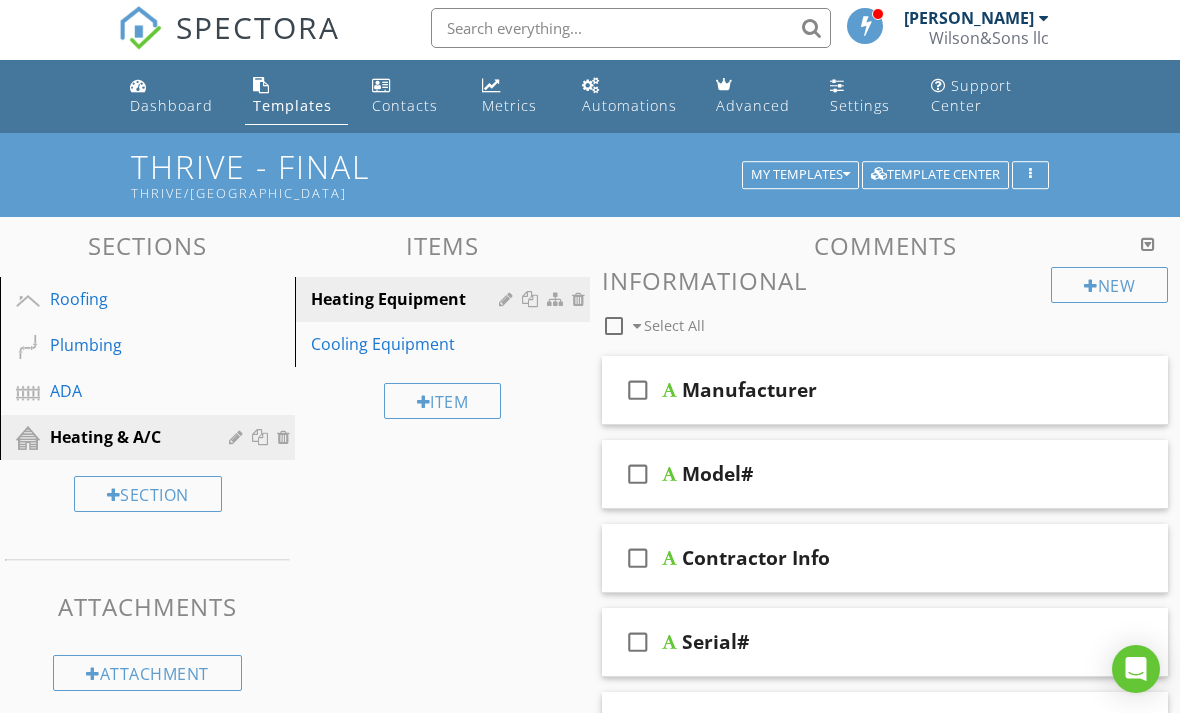 click at bounding box center [0, 0] 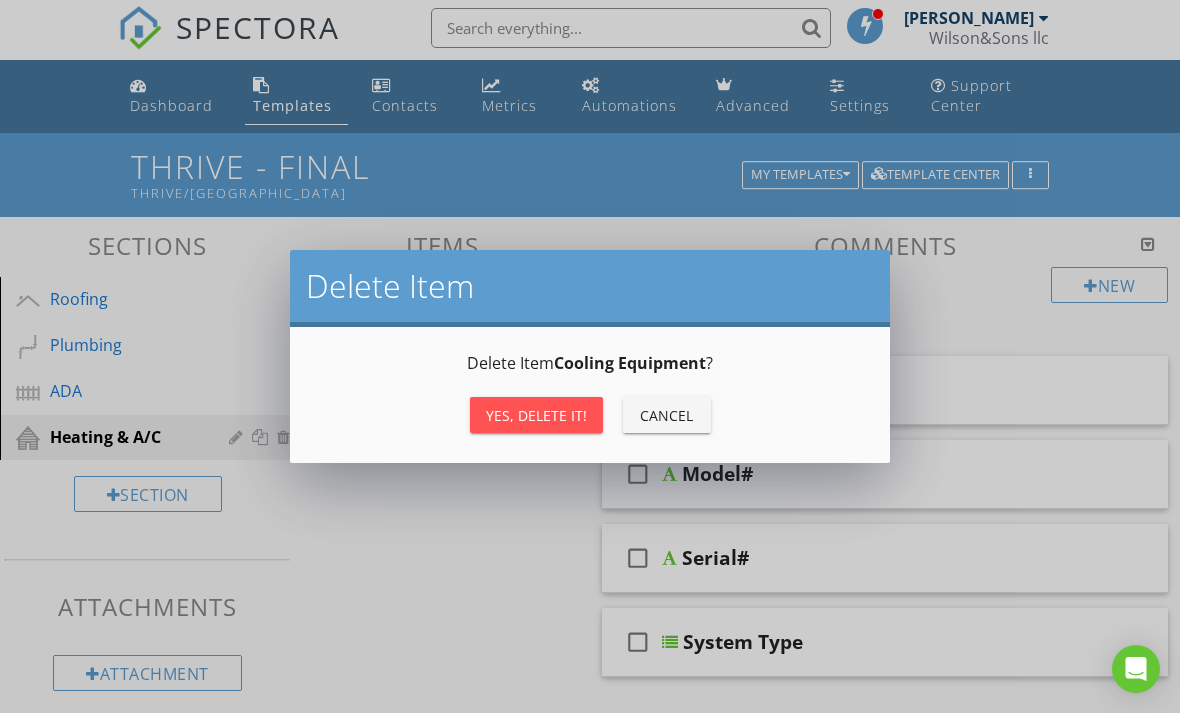 click on "Yes, Delete it!" at bounding box center (536, 415) 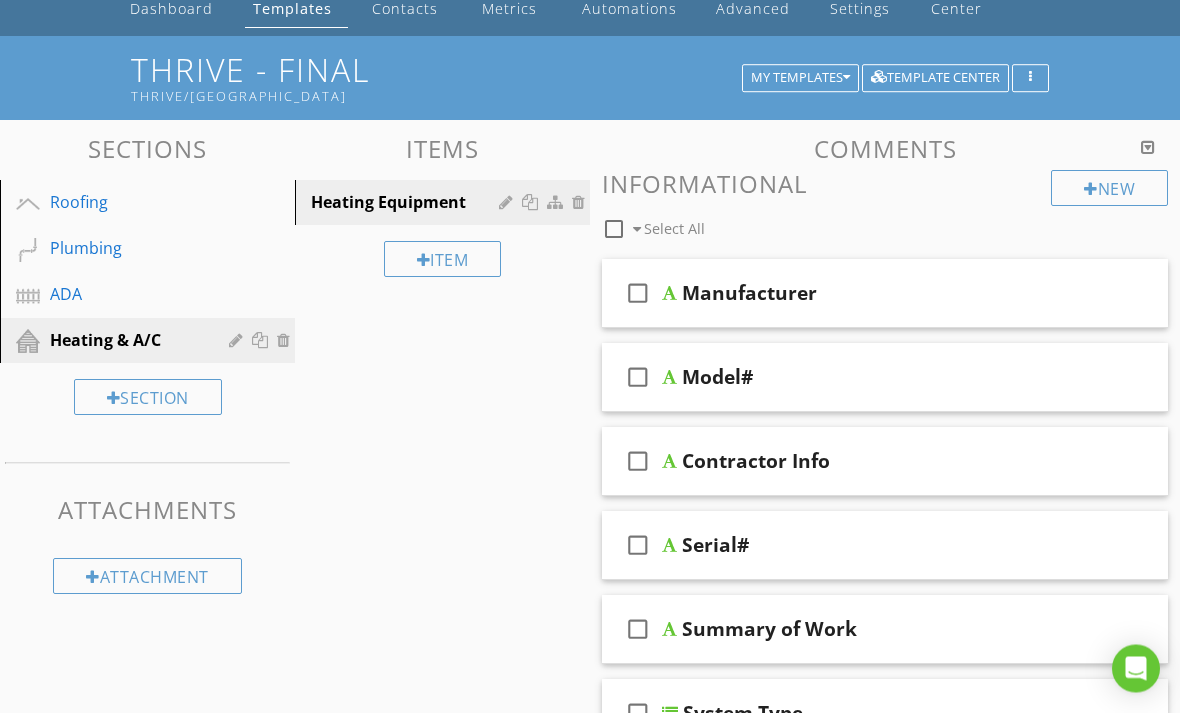 scroll, scrollTop: 103, scrollLeft: 0, axis: vertical 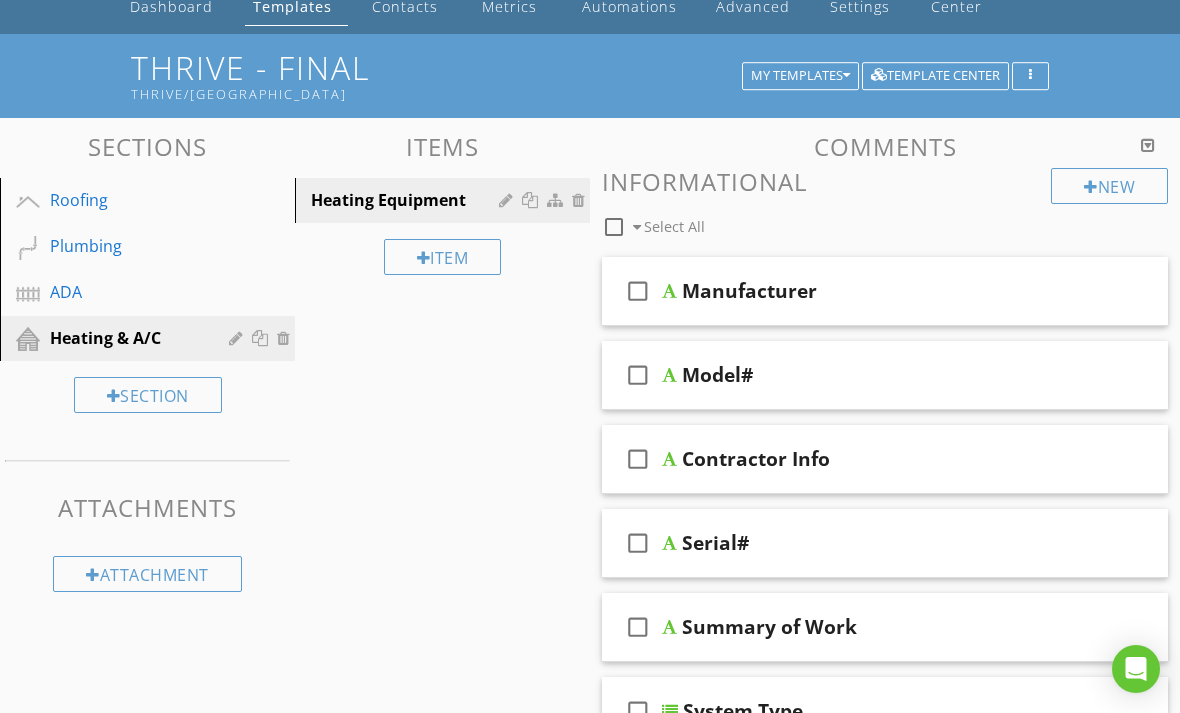 click on "check_box_outline_blank" at bounding box center (638, 291) 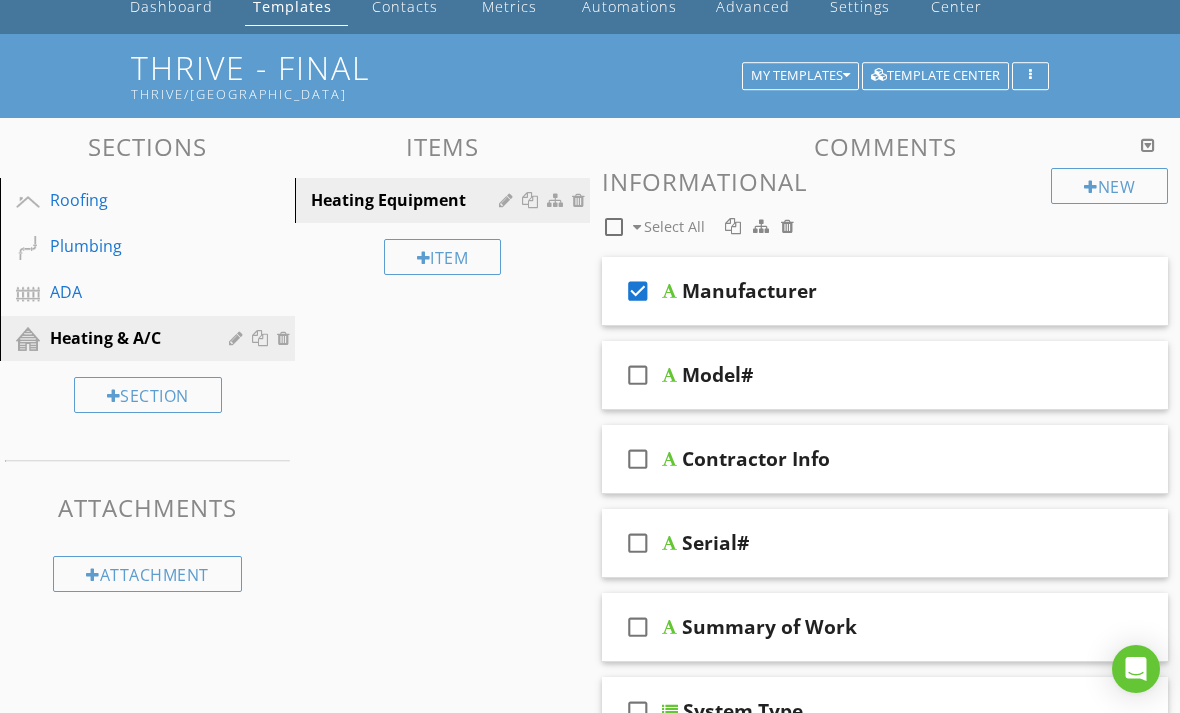 click on "check_box_outline_blank" at bounding box center (638, 543) 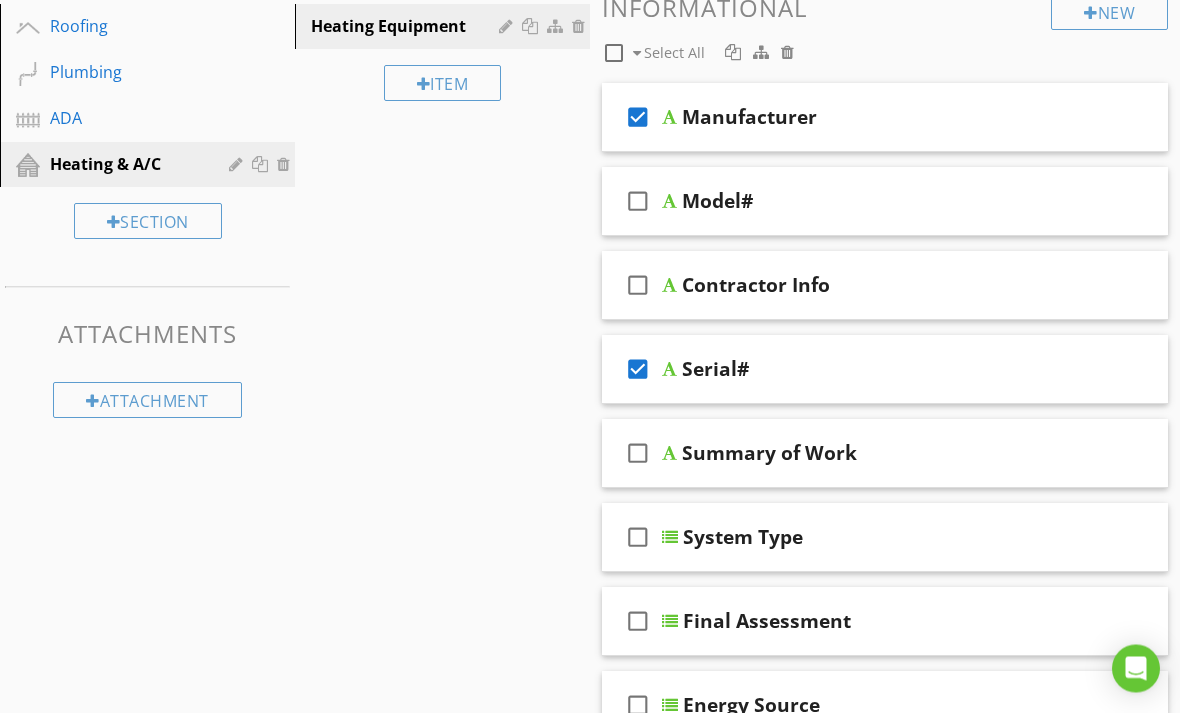 scroll, scrollTop: 277, scrollLeft: 0, axis: vertical 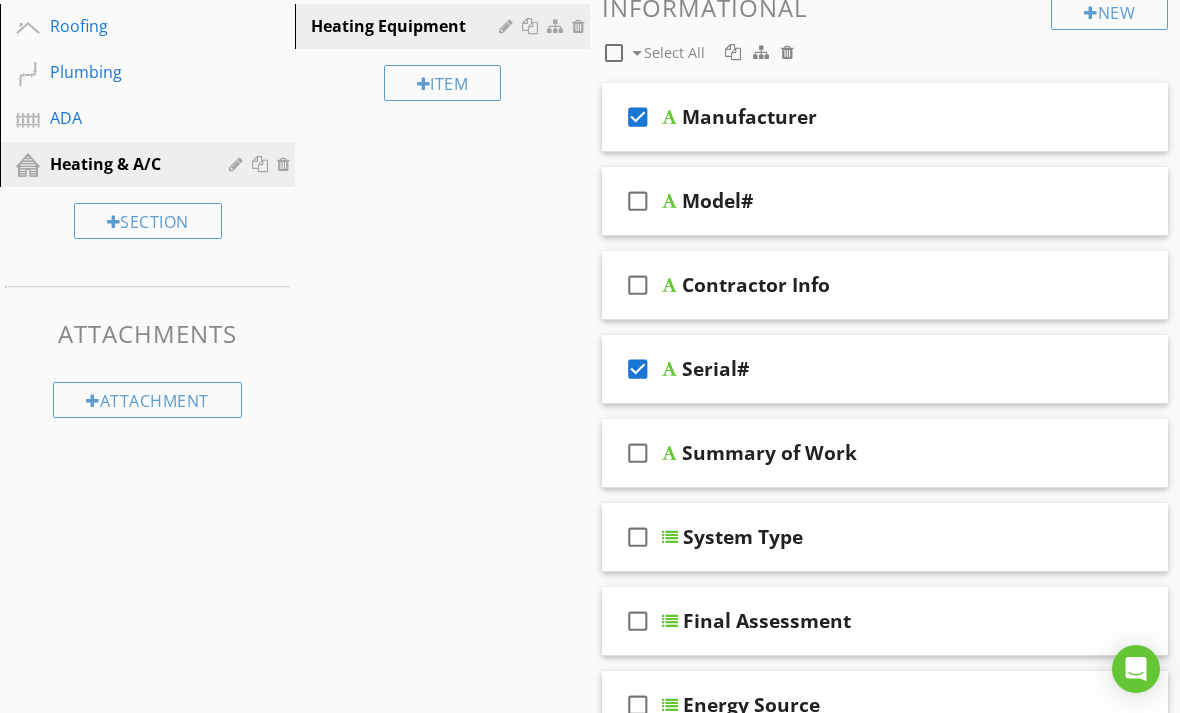 click on "check_box_outline_blank" at bounding box center (638, 537) 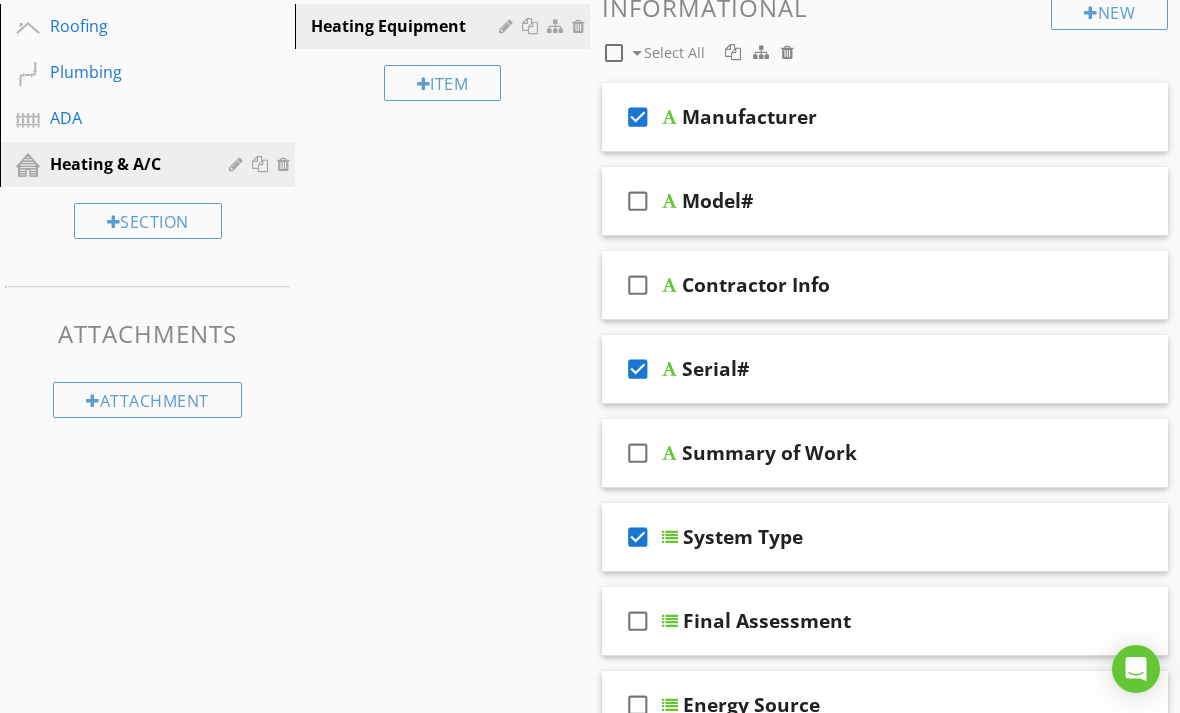 click on "check_box_outline_blank" at bounding box center [638, 705] 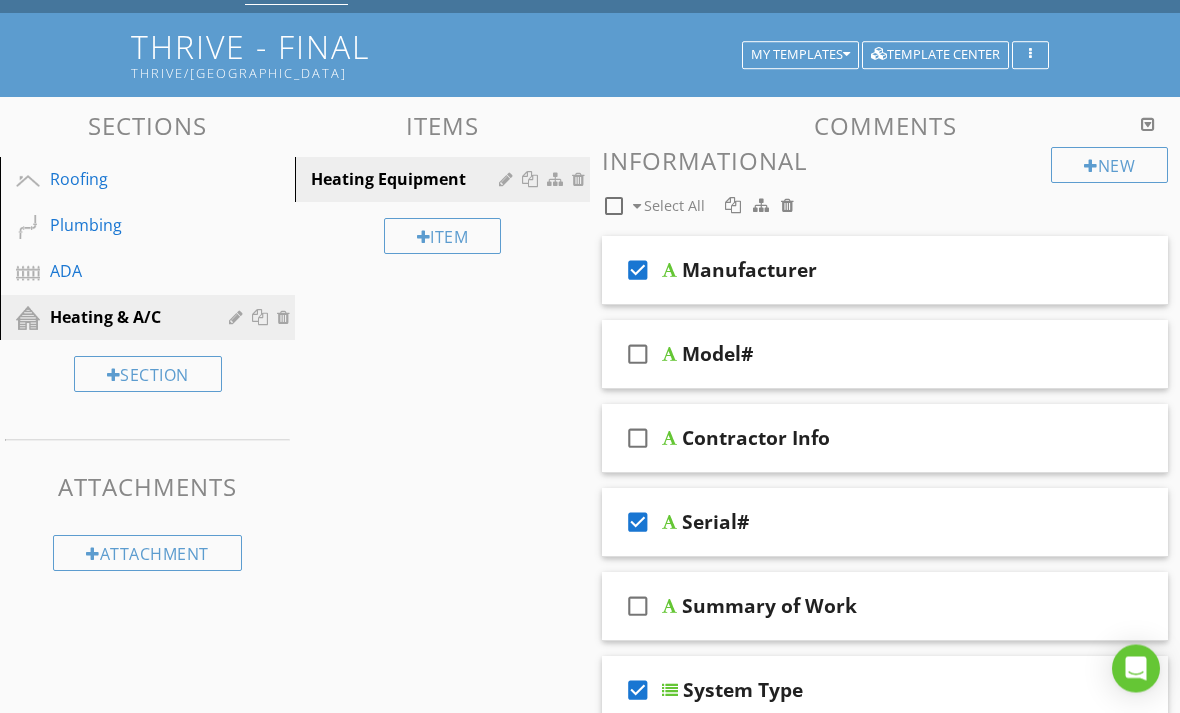 scroll, scrollTop: 124, scrollLeft: 0, axis: vertical 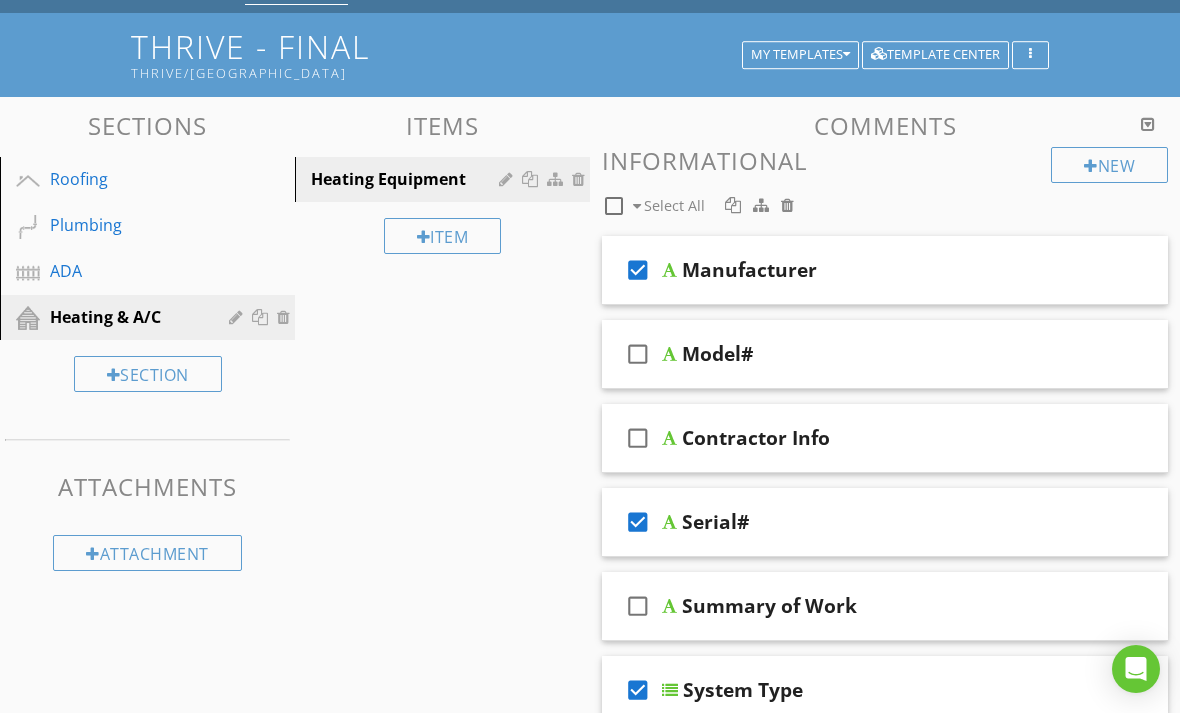 click at bounding box center (787, 205) 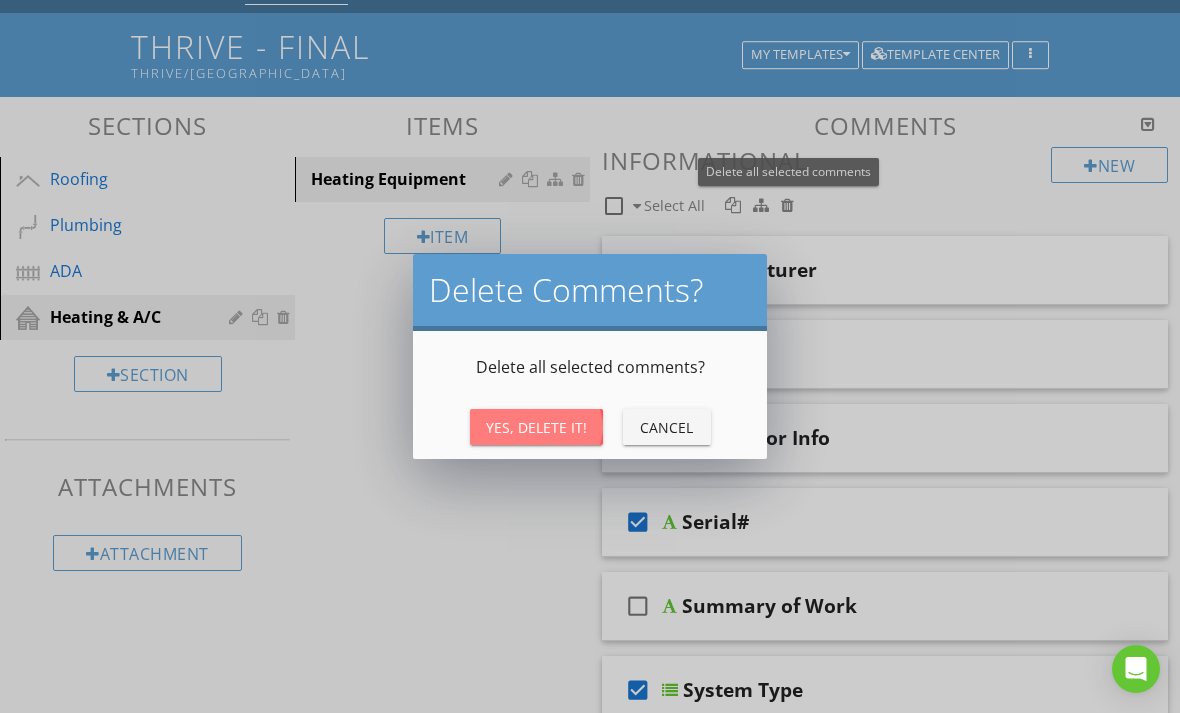 click on "Yes, Delete It!" at bounding box center [536, 427] 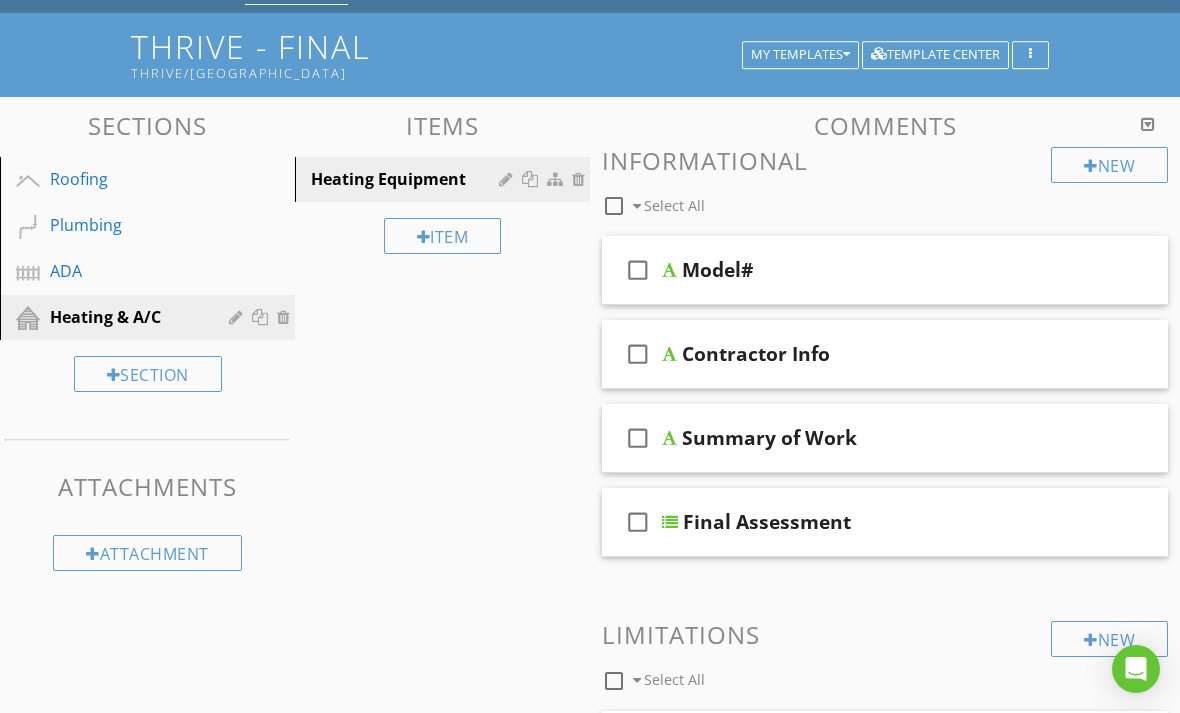click at bounding box center (1126, 269) 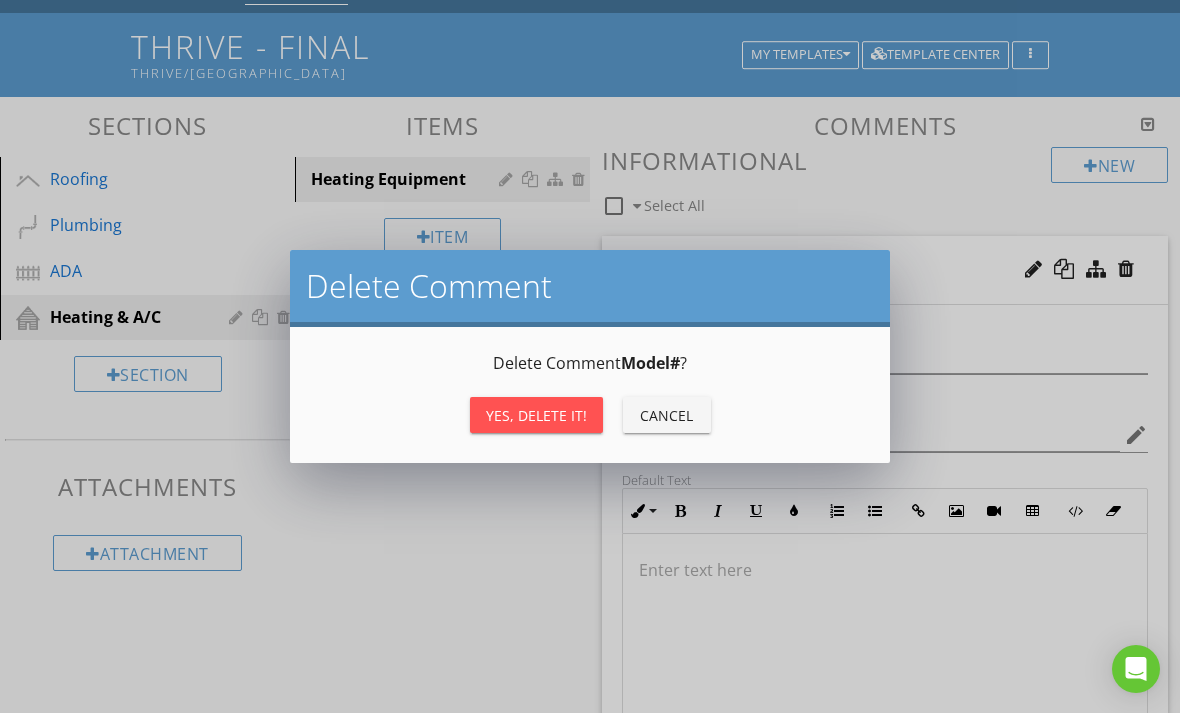 click on "Yes, Delete it!" at bounding box center [536, 415] 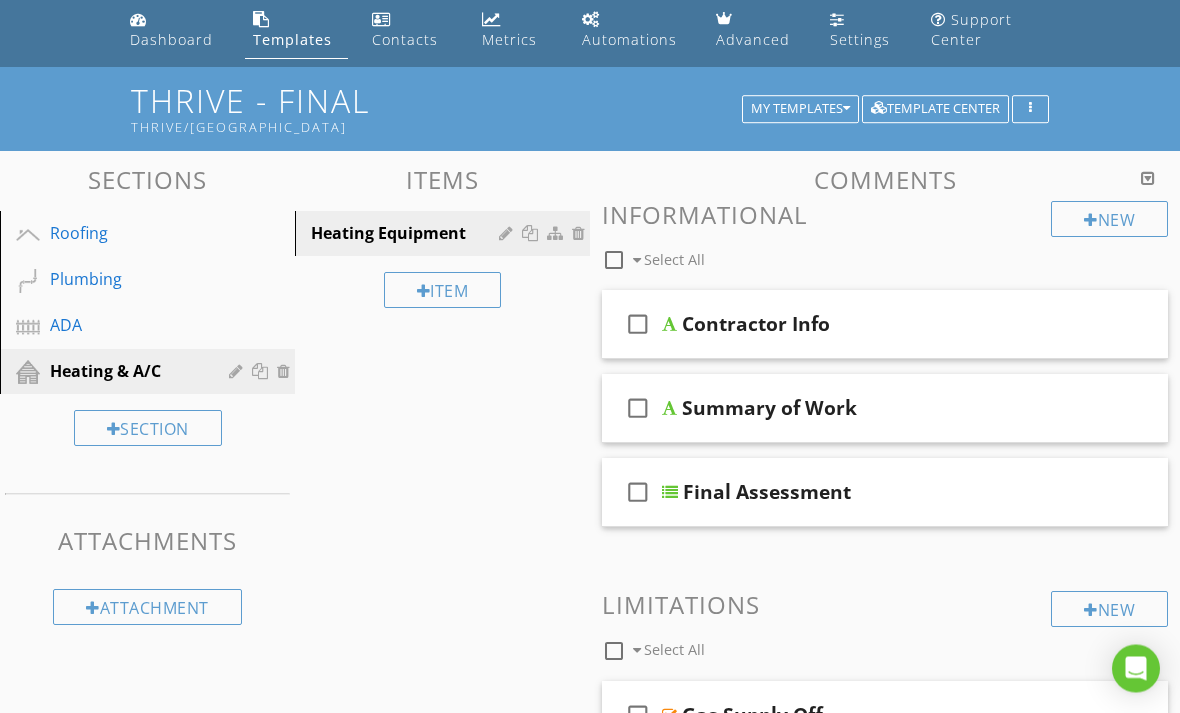 scroll, scrollTop: 0, scrollLeft: 0, axis: both 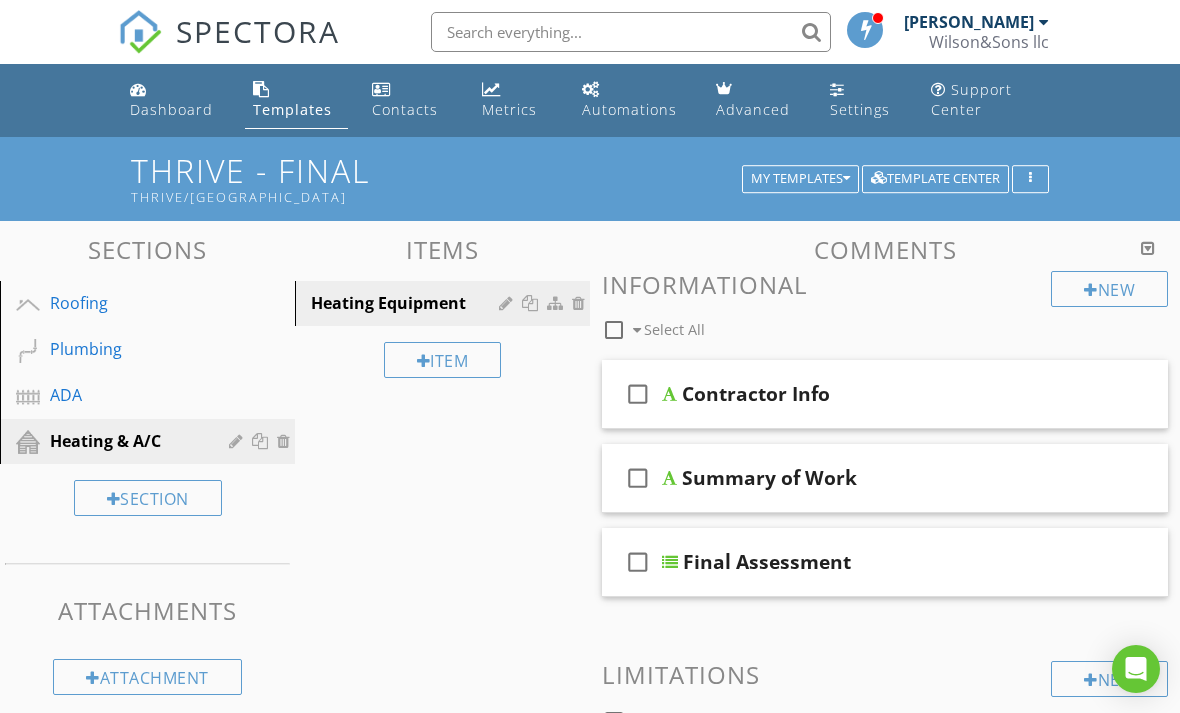 click on "ADA" at bounding box center [125, 395] 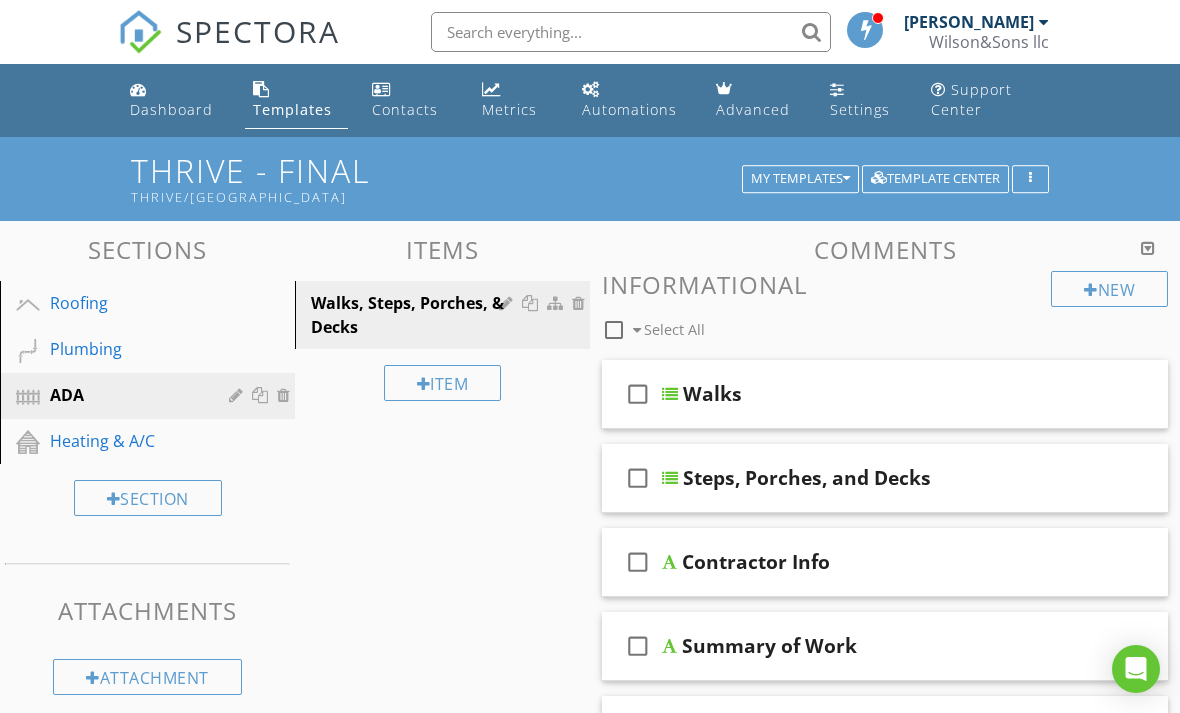 click on "Walks, Steps, Porches, & Decks" at bounding box center [408, 315] 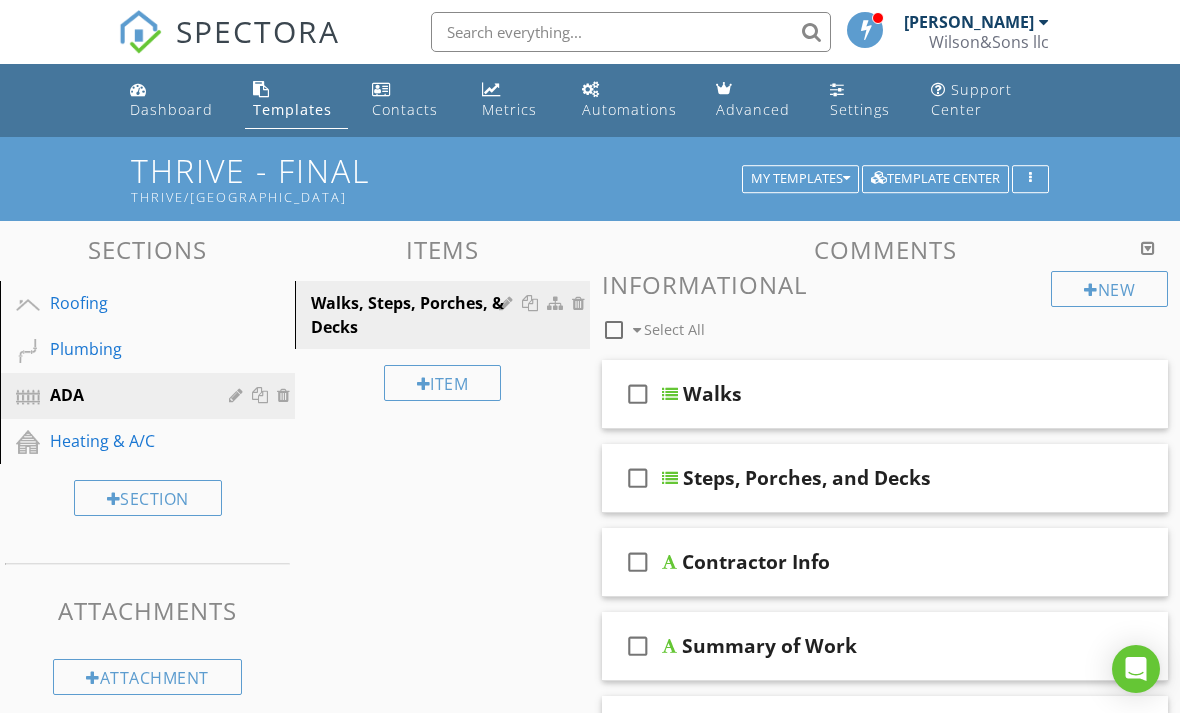 type 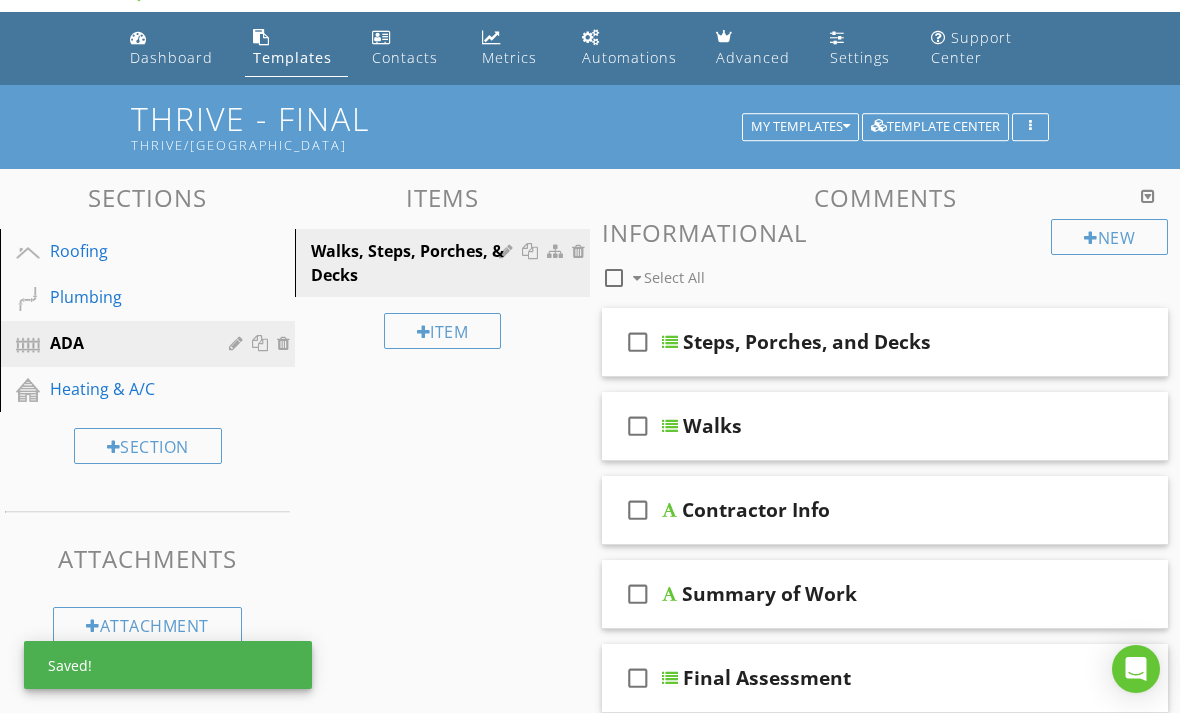 scroll, scrollTop: 52, scrollLeft: 0, axis: vertical 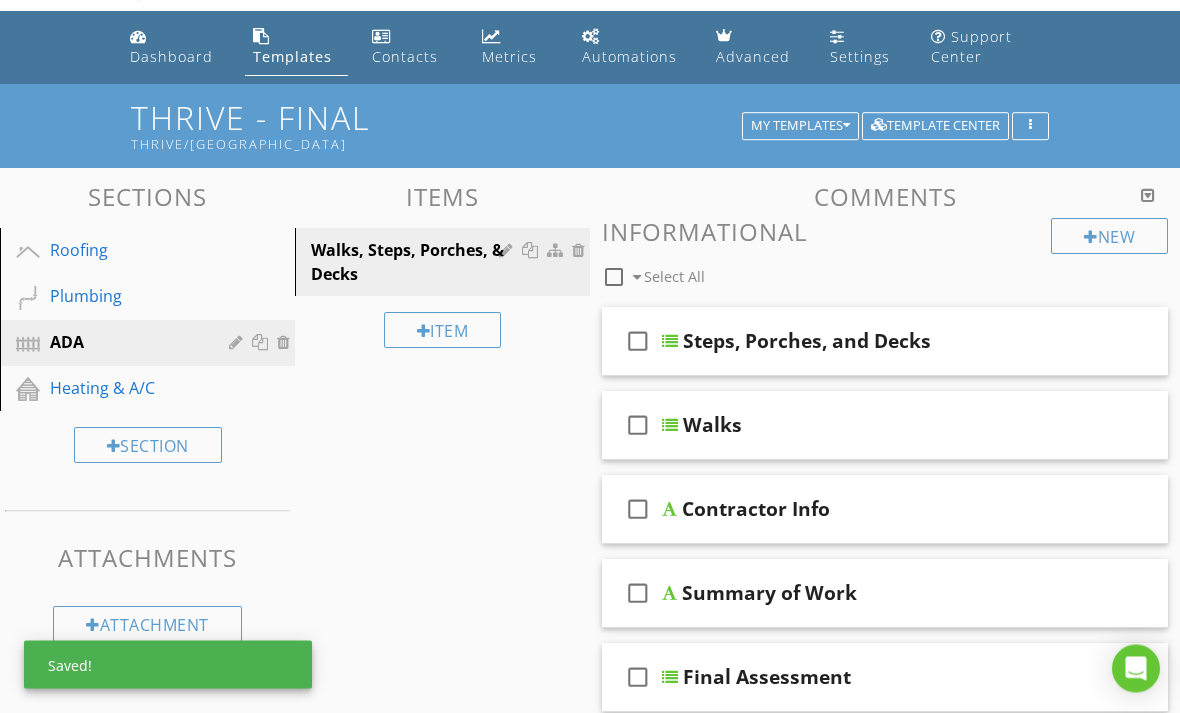 click on "check_box_outline_blank" at bounding box center (638, 342) 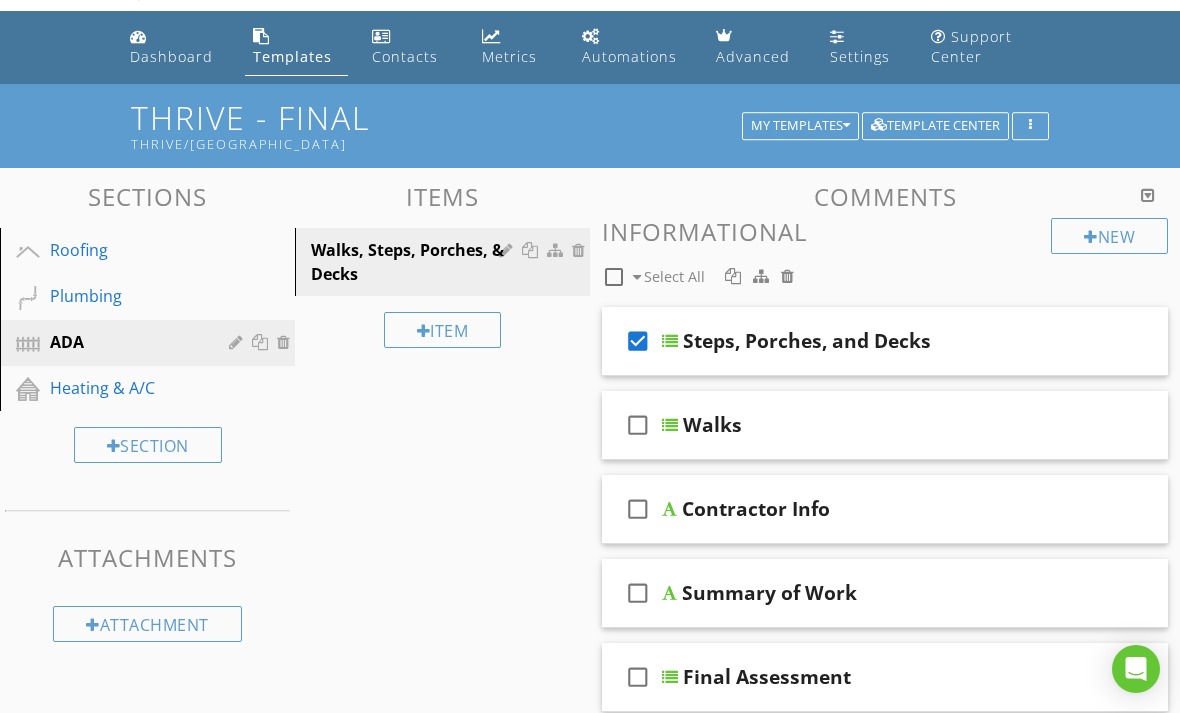 click on "check_box_outline_blank" at bounding box center [638, 425] 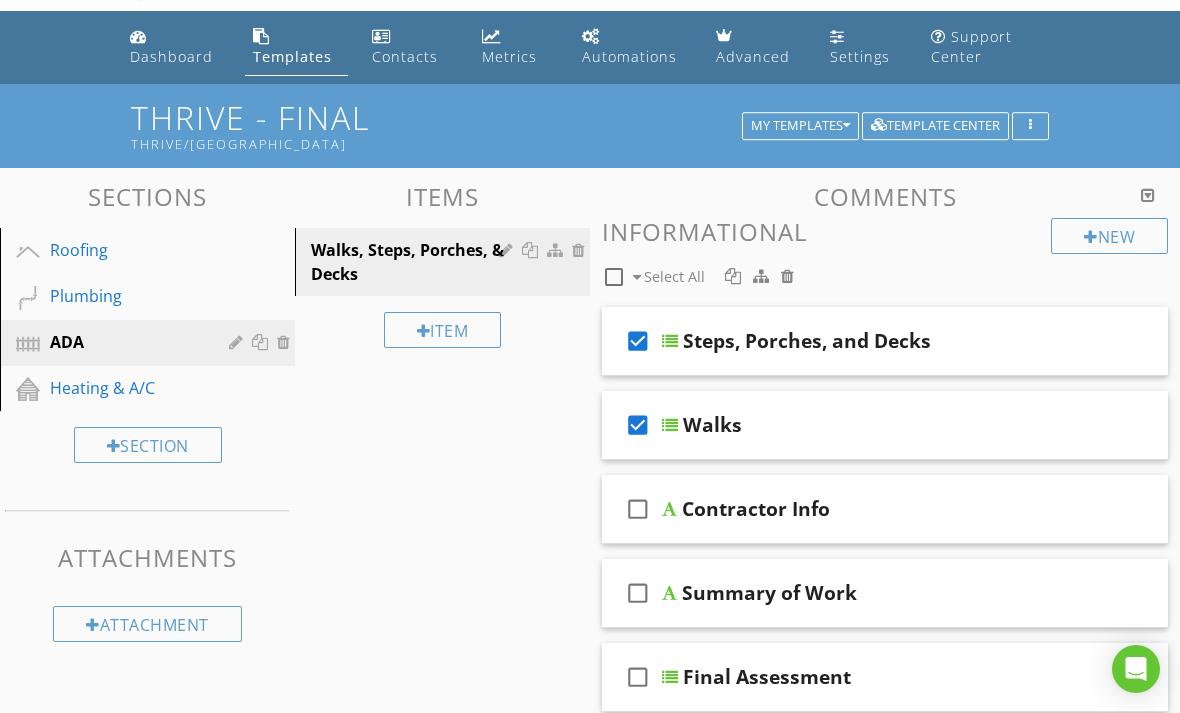 click at bounding box center [787, 276] 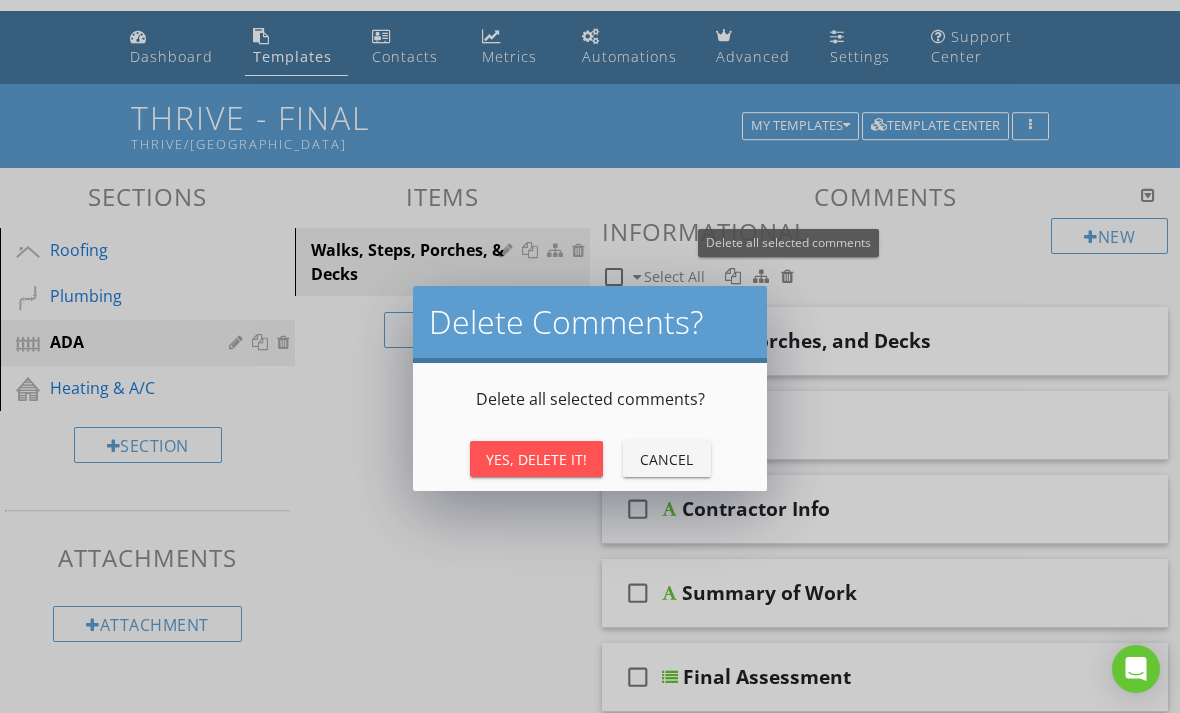 click on "Yes, Delete It!" at bounding box center (536, 459) 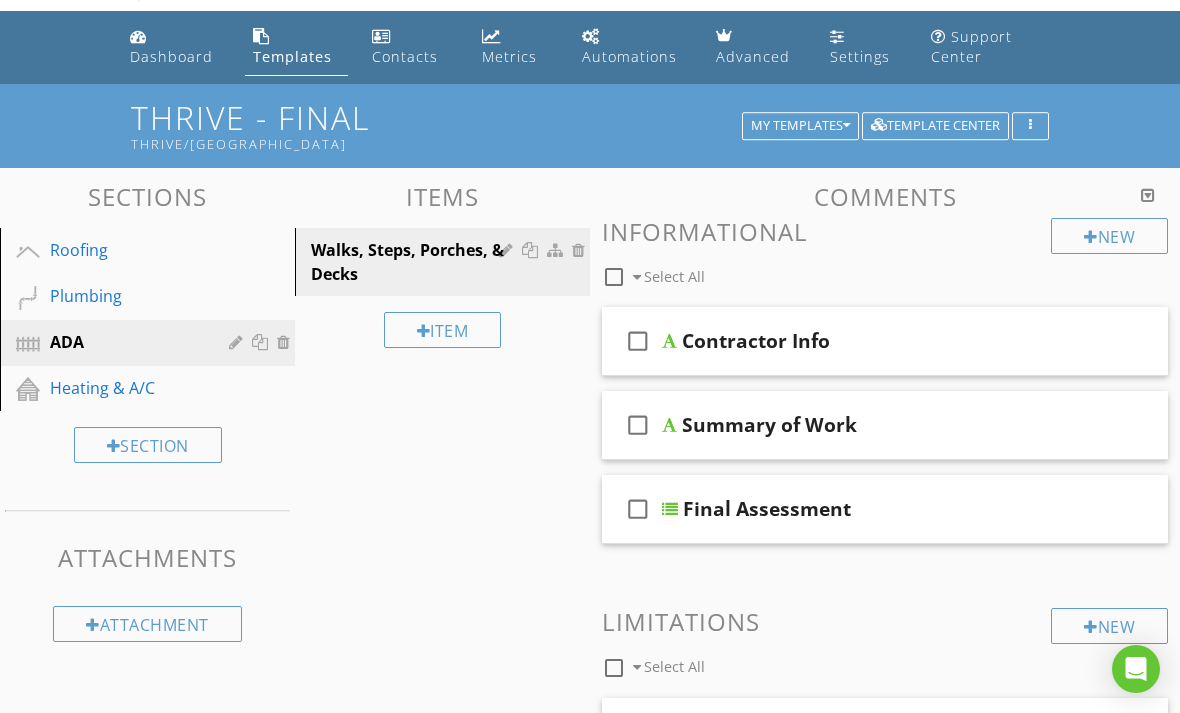 click on "Plumbing" at bounding box center (125, 296) 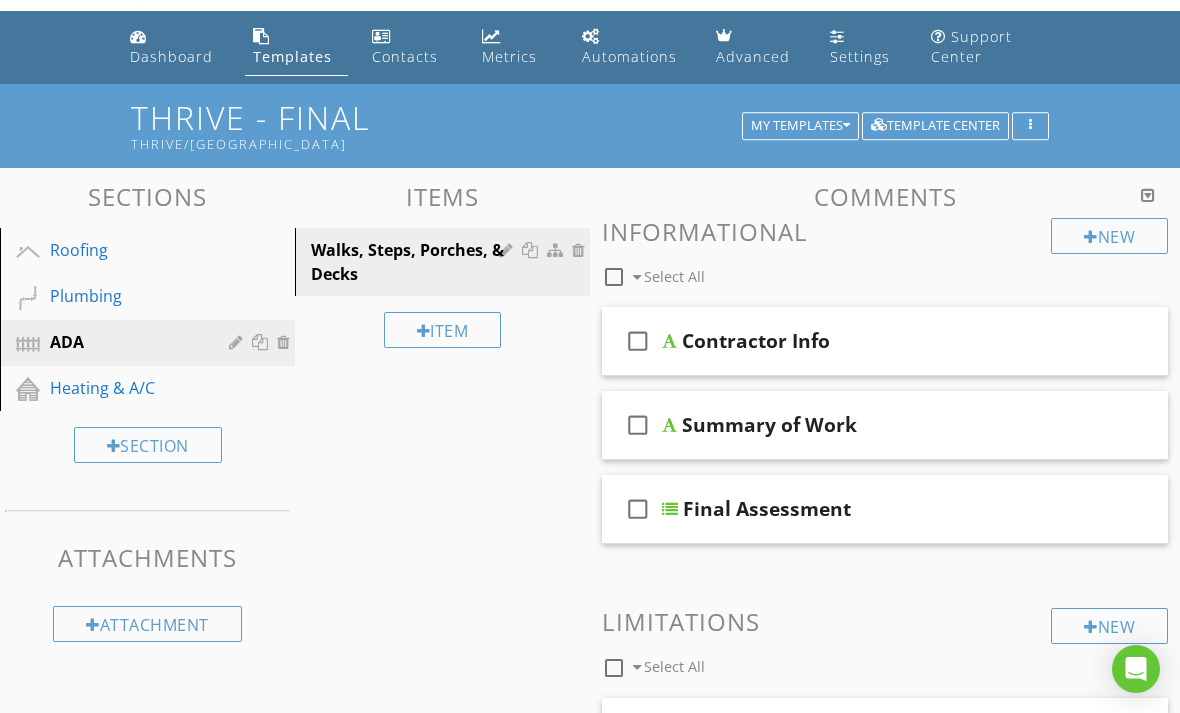 click on "Plumbing" at bounding box center [125, 296] 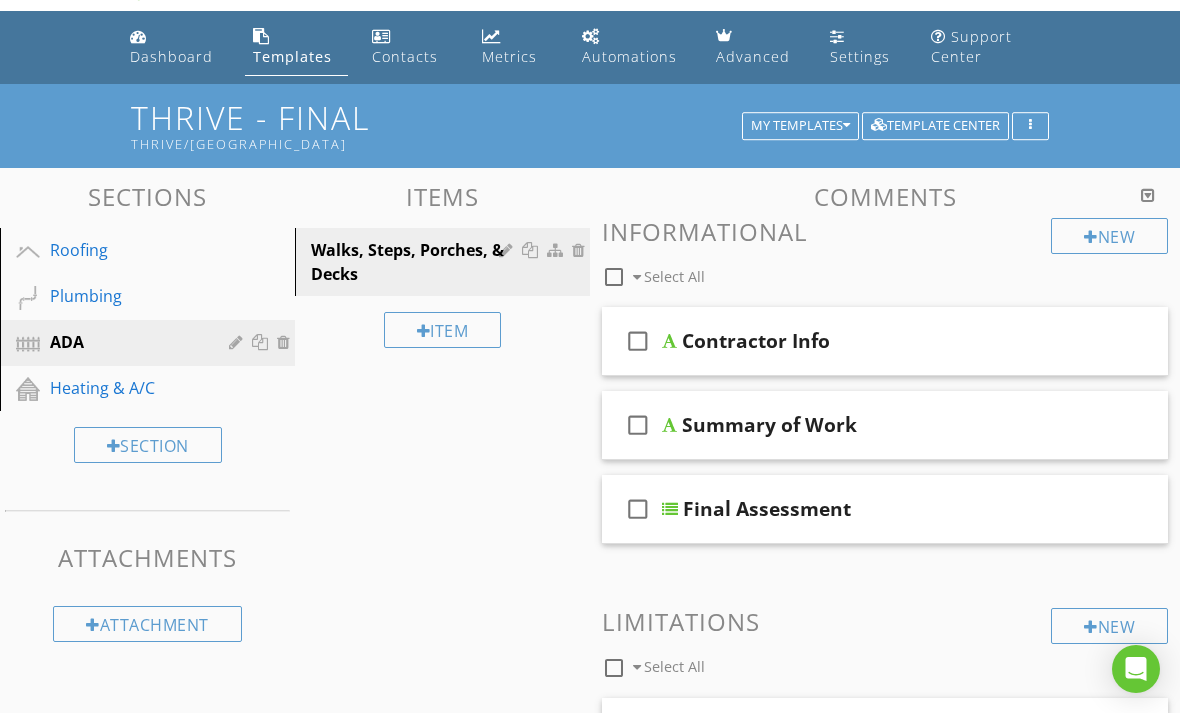 click on "Sections
Roofing           Plumbing           ADA           Heating & A/C
Section
Attachments
Attachment
Items
Walks, Steps, Porches, & Decks
Item
Comments
New
Informational   check_box_outline_blank     Select All       check_box_outline_blank
Contractor Info
check_box_outline_blank
Summary of Work
check_box_outline_blank
Final Assessment
New
Limitations   check_box_outline_blank     Select All     check_box_outline_blank
Snow
New
Observations   check_box_outline_blank     Select All     check_box_outline_blank
ADA Primary Entrance" at bounding box center (590, 710) 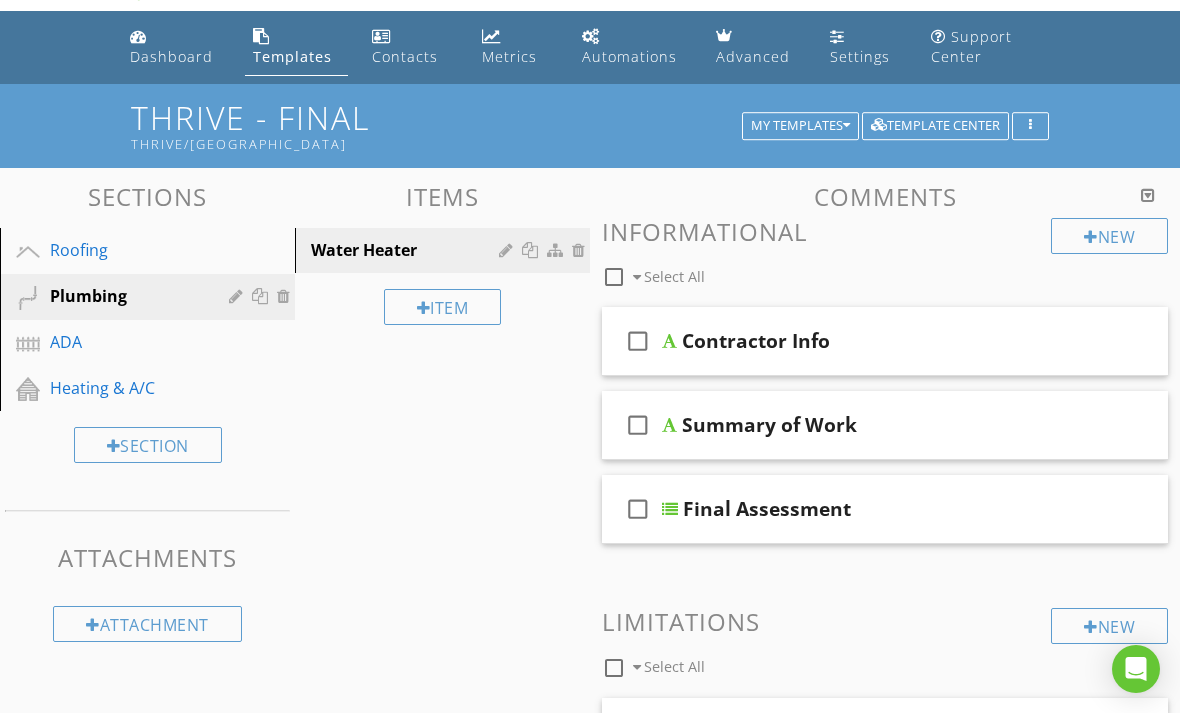 click on "Water Heater" at bounding box center [408, 250] 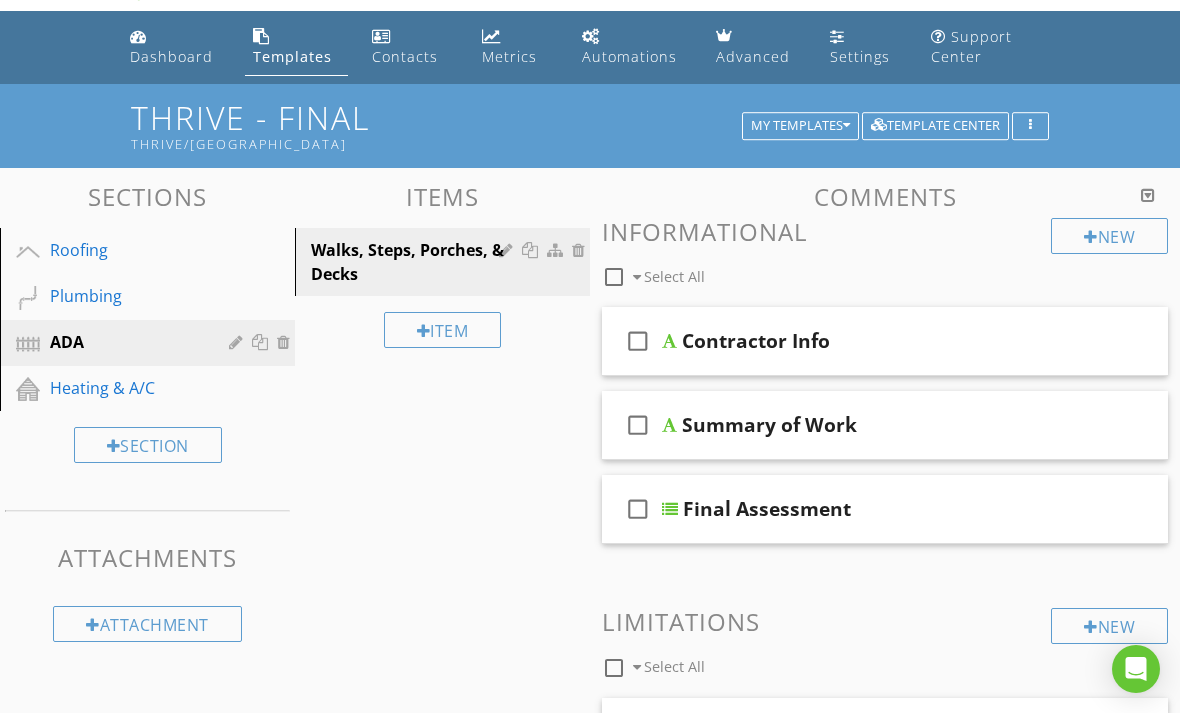 click on "Roofing" at bounding box center [125, 250] 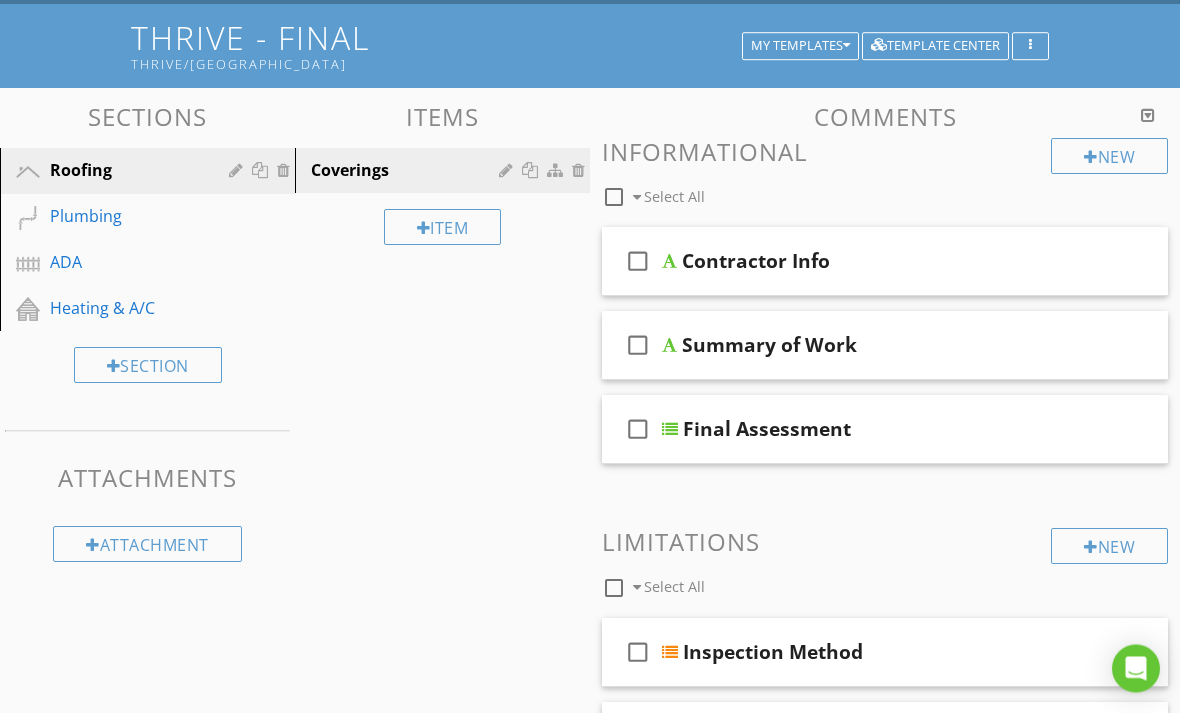 scroll, scrollTop: 0, scrollLeft: 0, axis: both 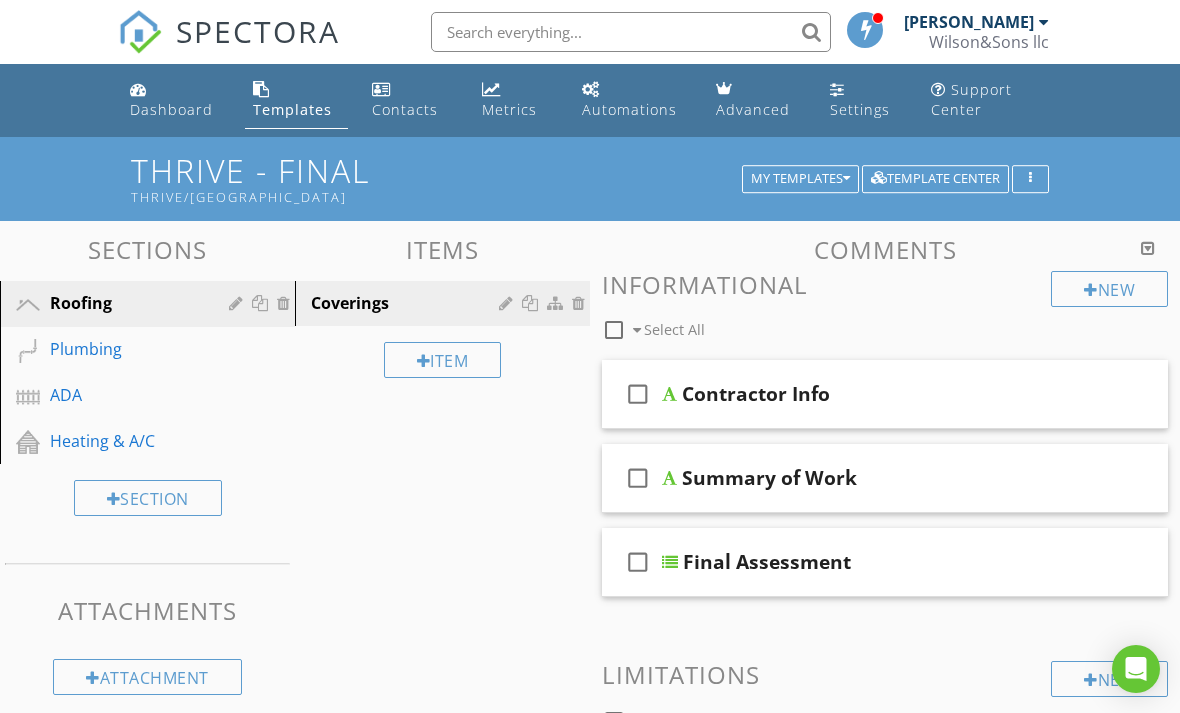 click on "Dashboard" at bounding box center (175, 100) 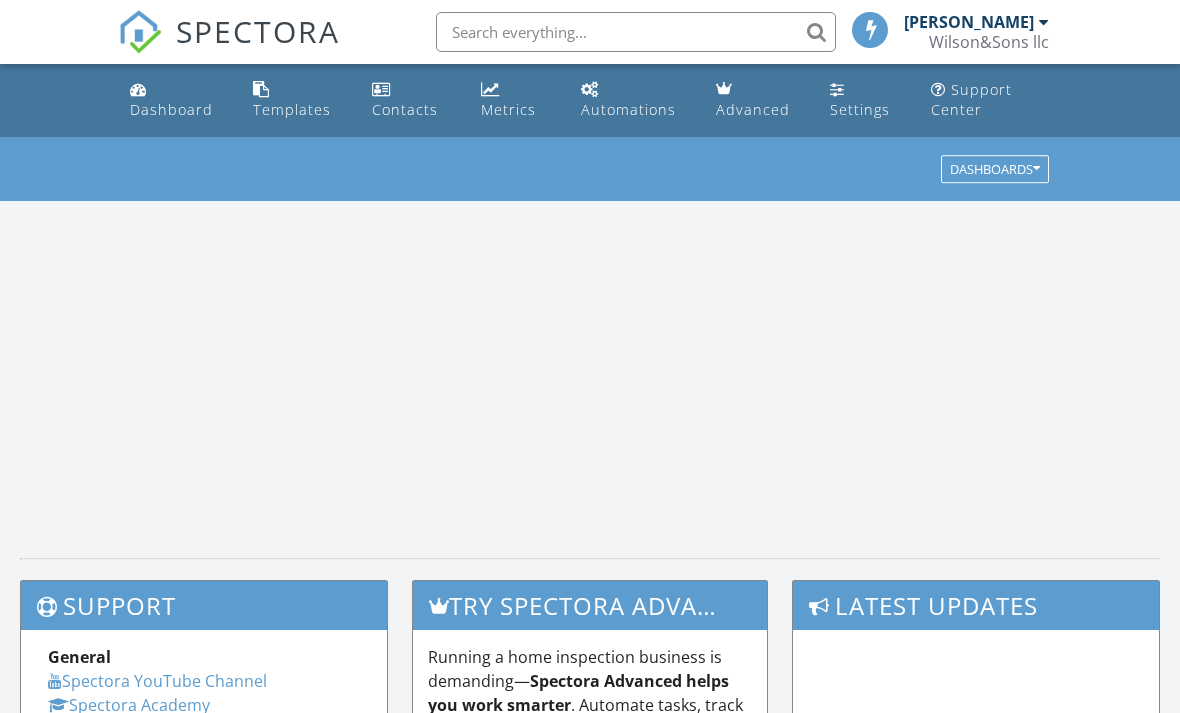 scroll, scrollTop: 0, scrollLeft: 0, axis: both 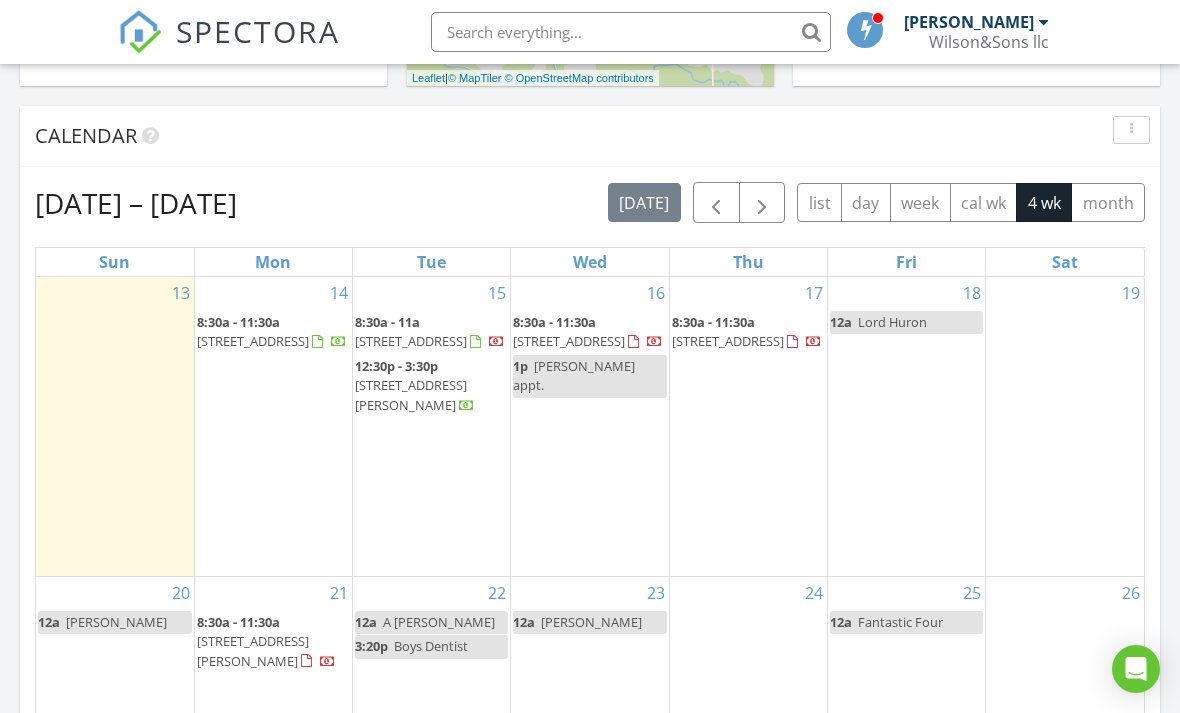 click on "month" at bounding box center [1108, 202] 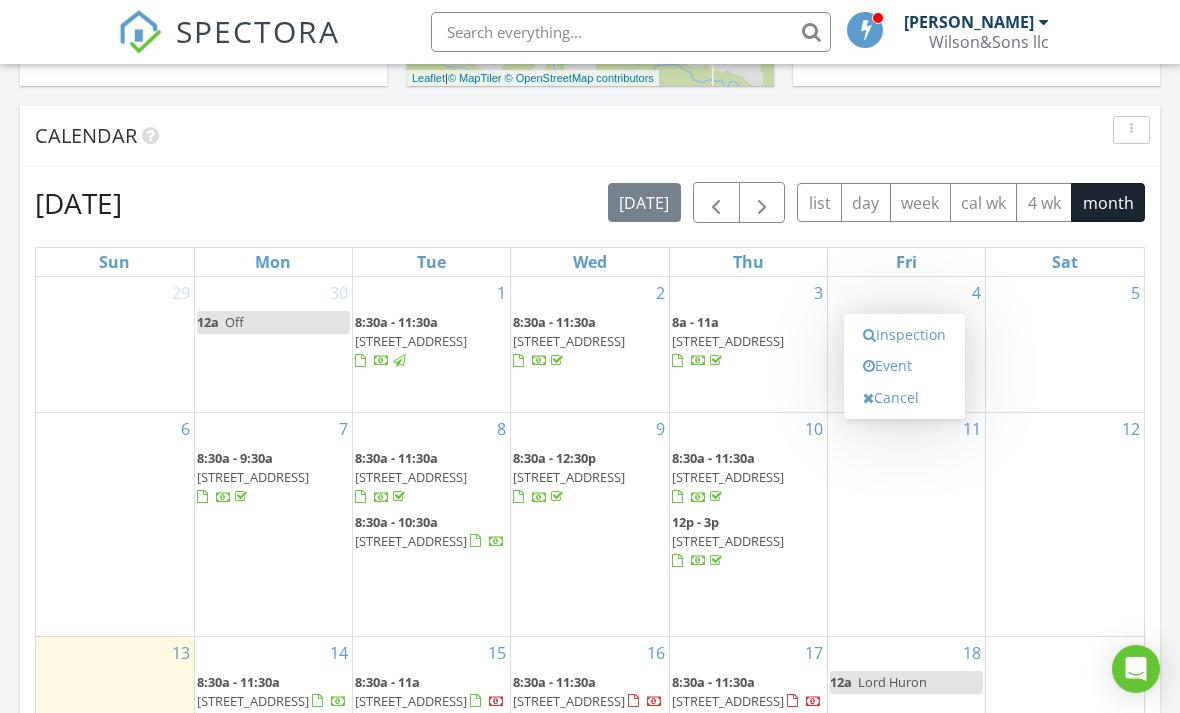 click on "Inspection" at bounding box center [904, 335] 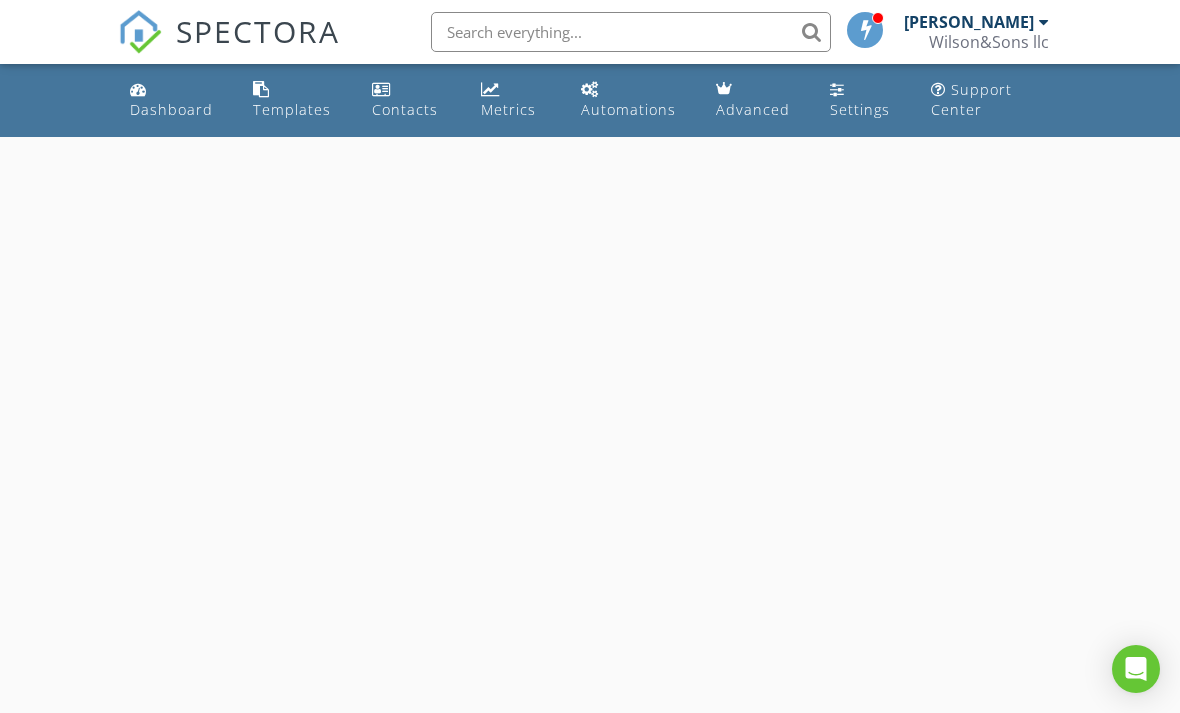 scroll, scrollTop: 0, scrollLeft: 0, axis: both 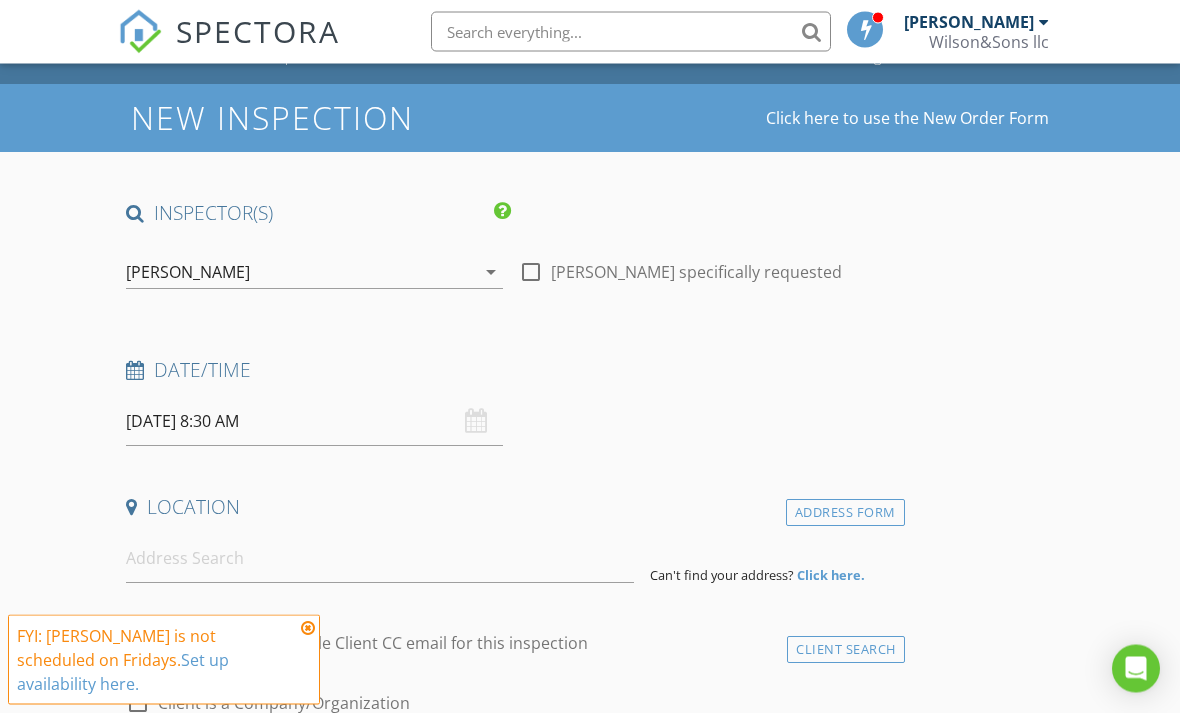 click on "07/11/2025 8:30 AM" at bounding box center [314, 422] 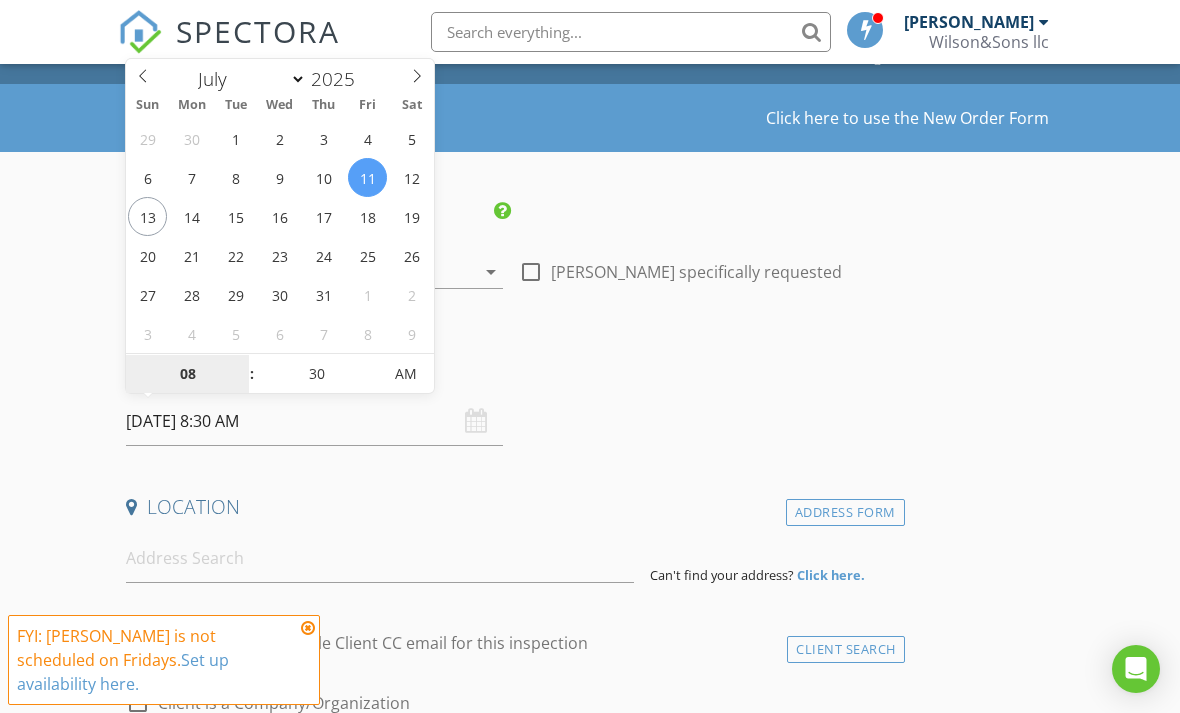 click on "08" at bounding box center (187, 375) 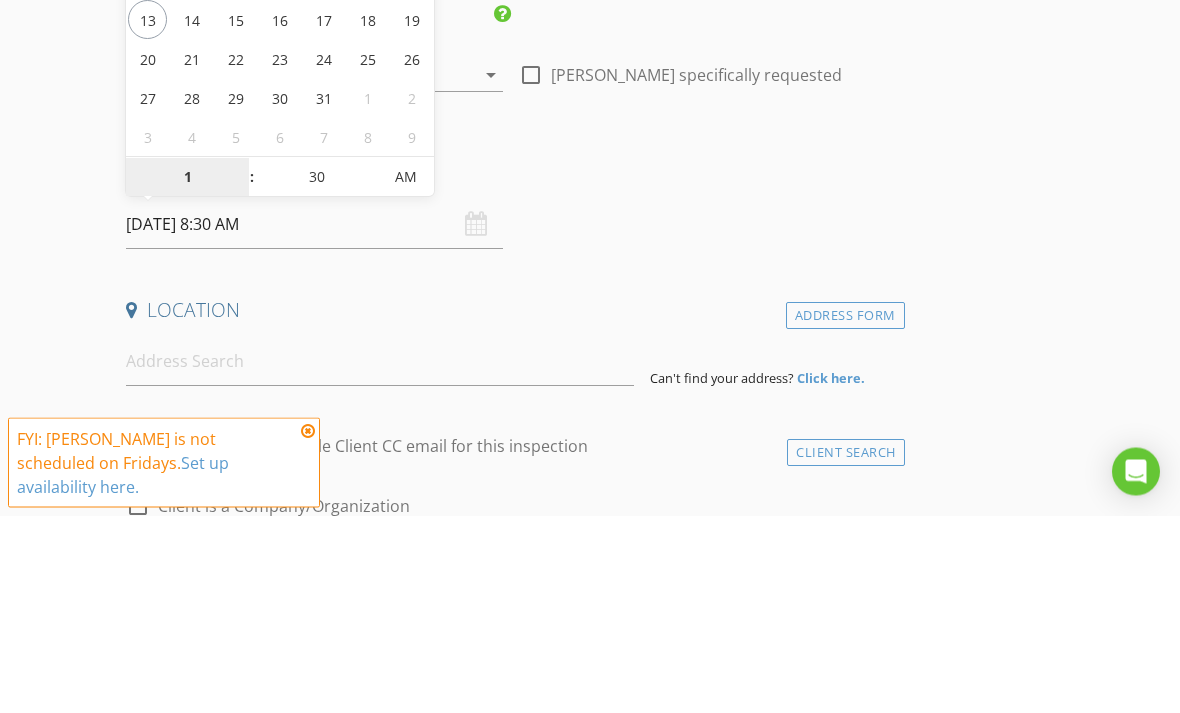 type on "10" 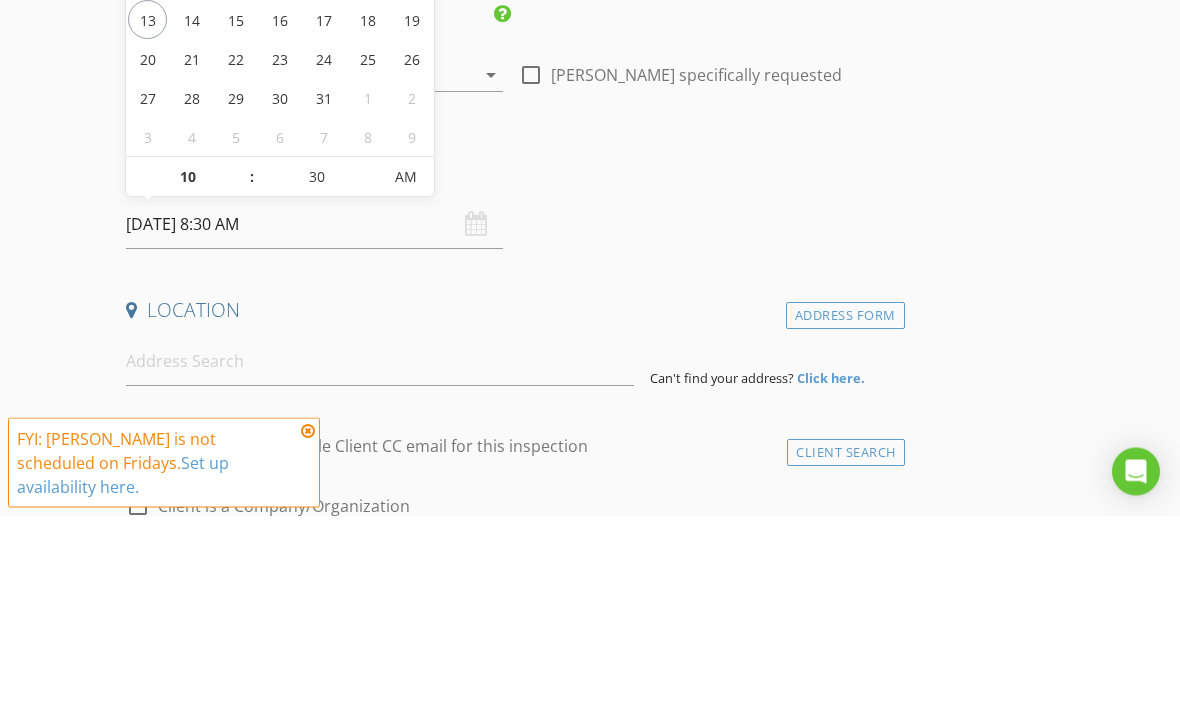 type on "07/11/2025 10:30 AM" 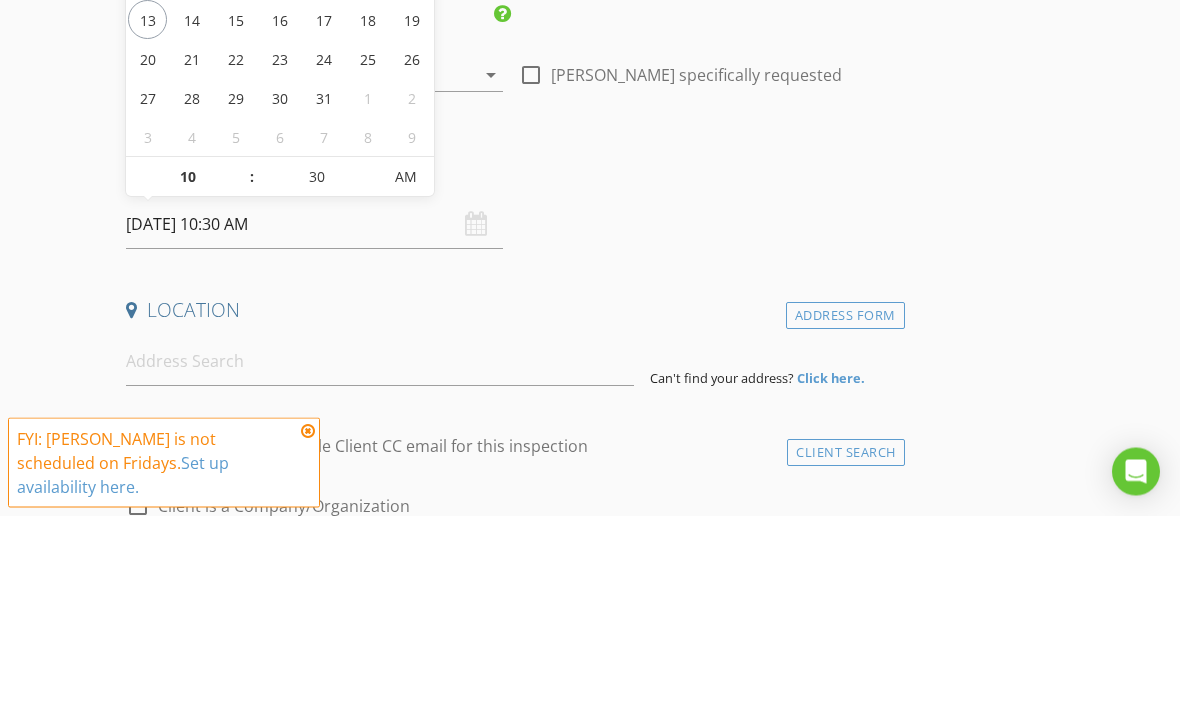 scroll, scrollTop: 250, scrollLeft: 0, axis: vertical 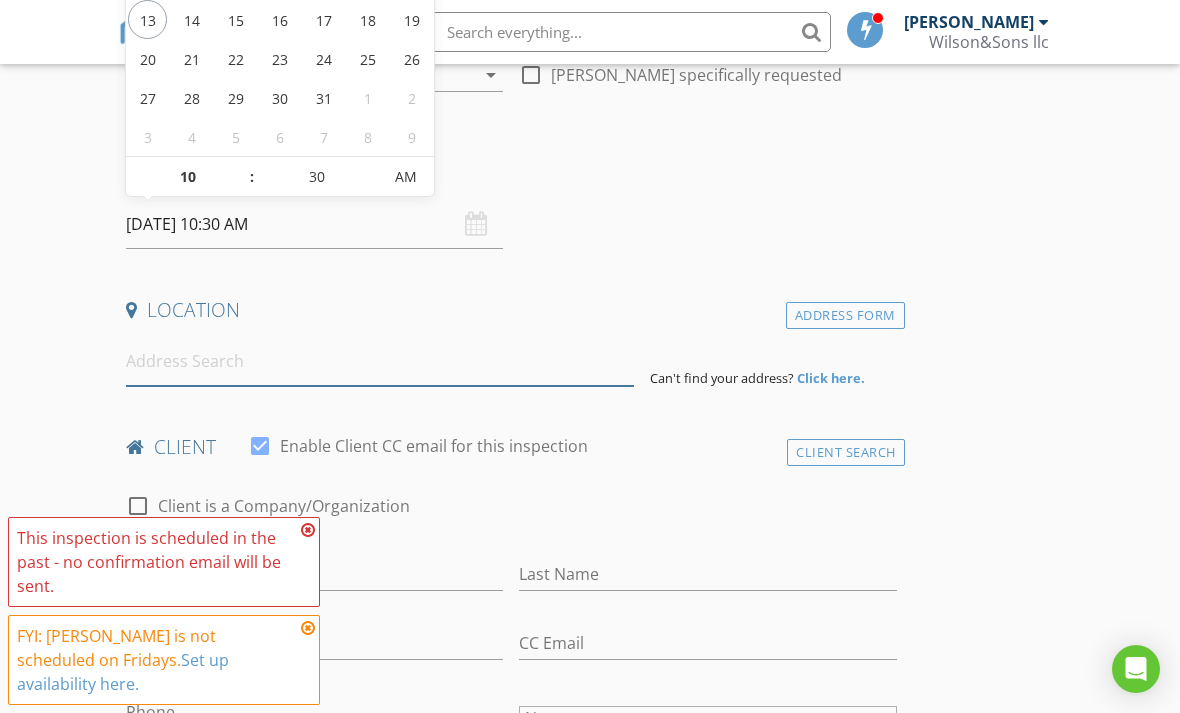 click at bounding box center (380, 361) 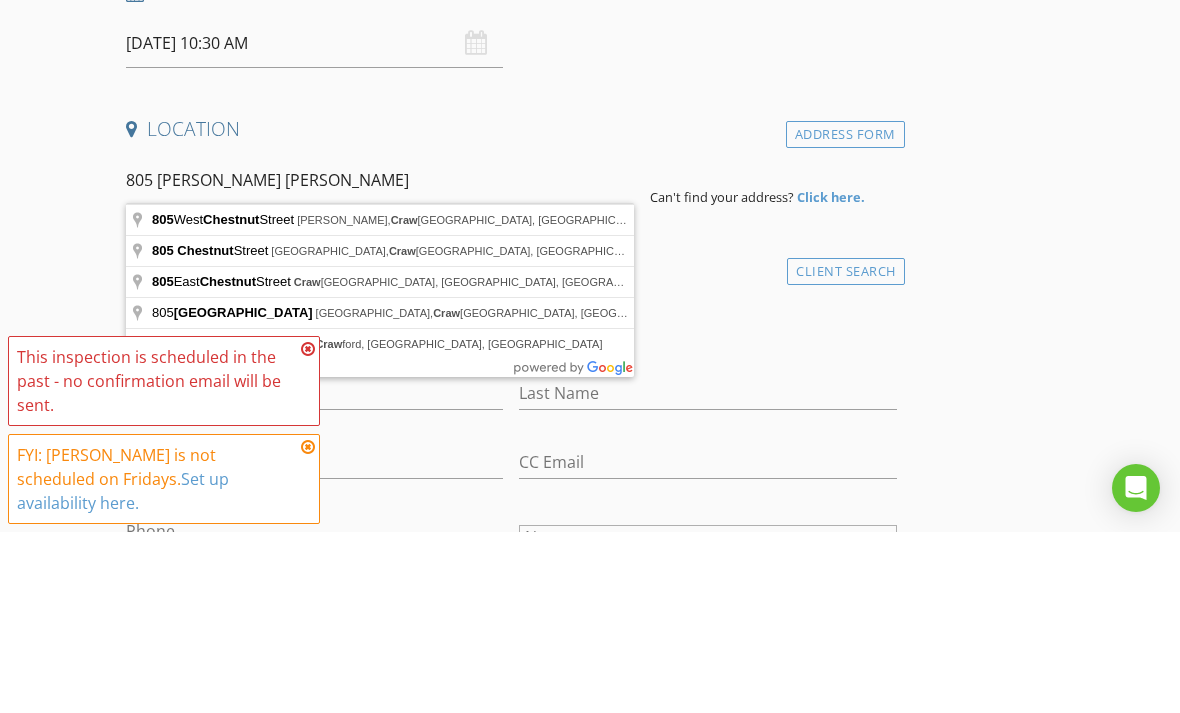 type on "805 East Chestnut Street, Crawfordsville, IN, USA" 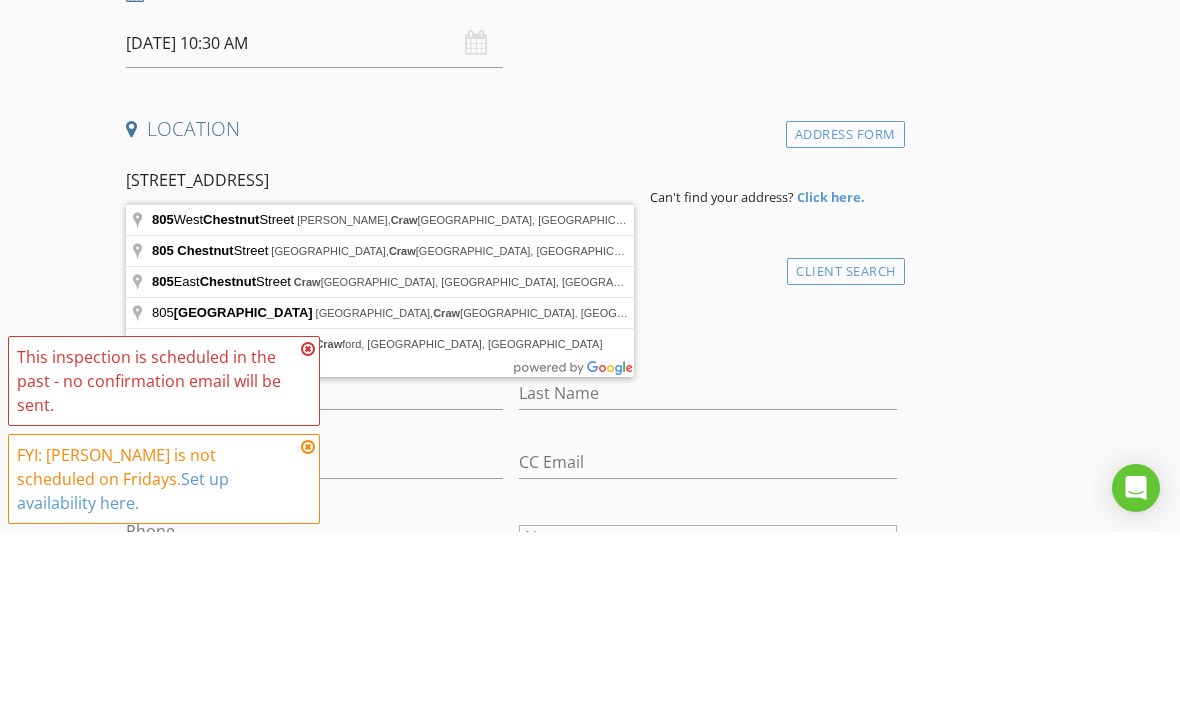 scroll, scrollTop: 431, scrollLeft: 0, axis: vertical 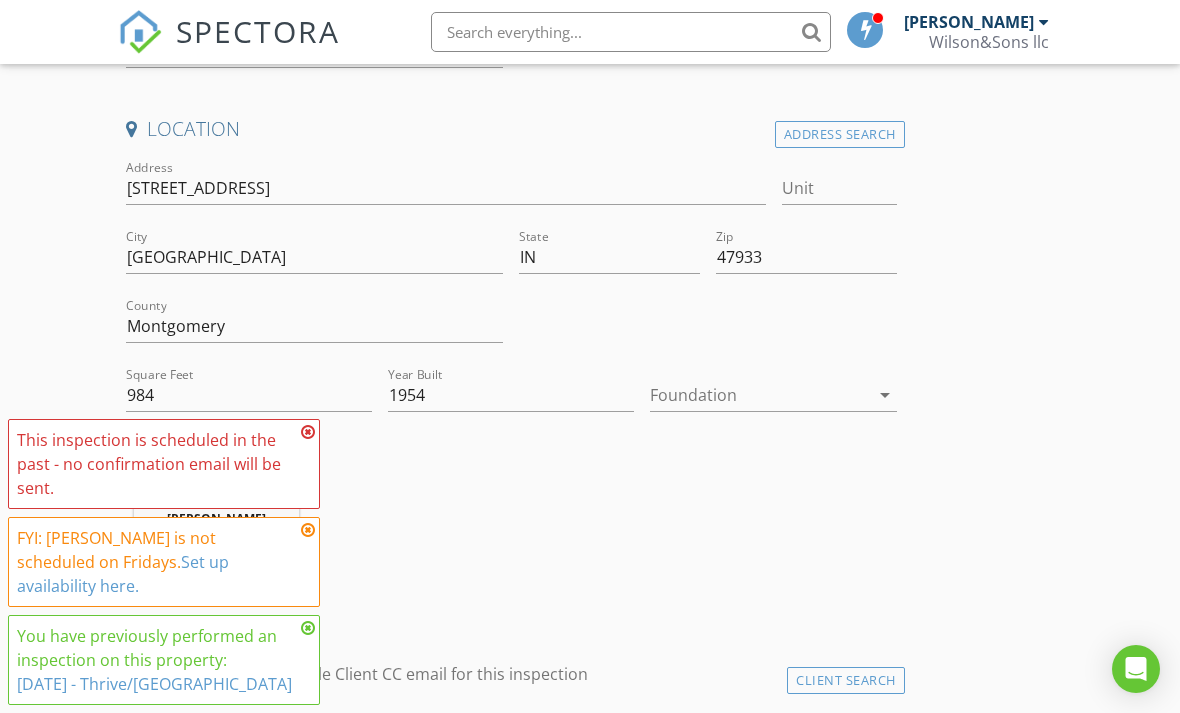 click at bounding box center (308, 628) 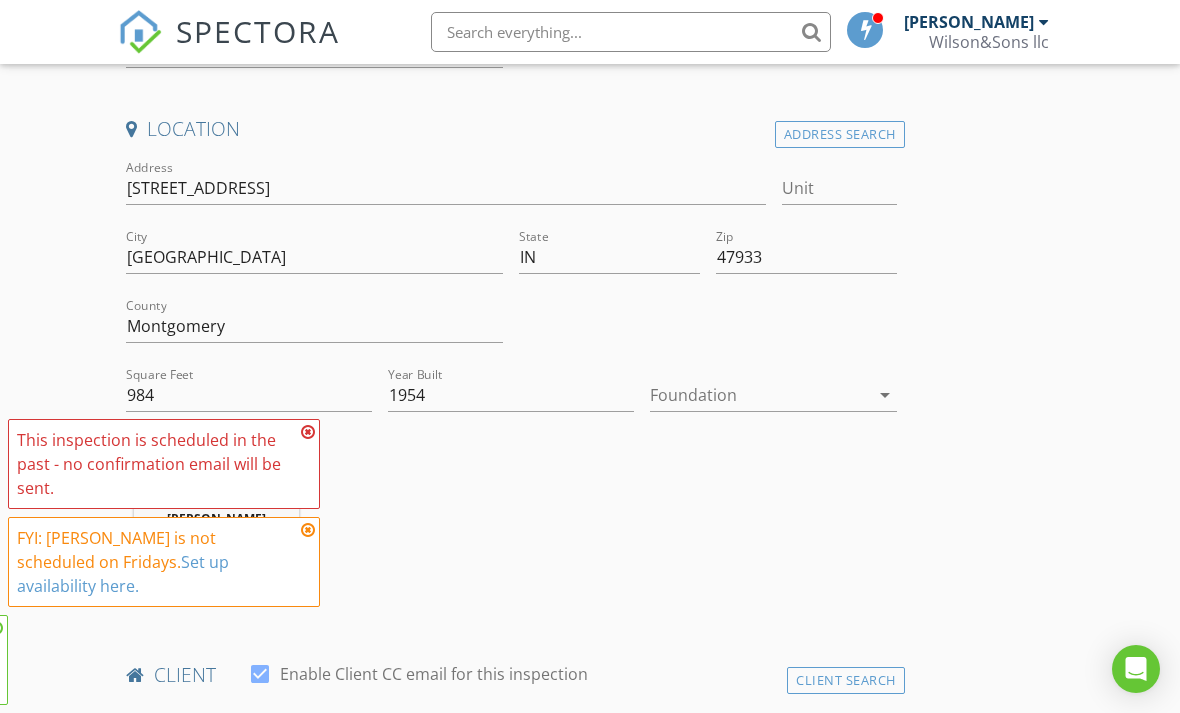 click on "Khanrad Wilson     60.7 miles     (an hour)" at bounding box center (216, 531) 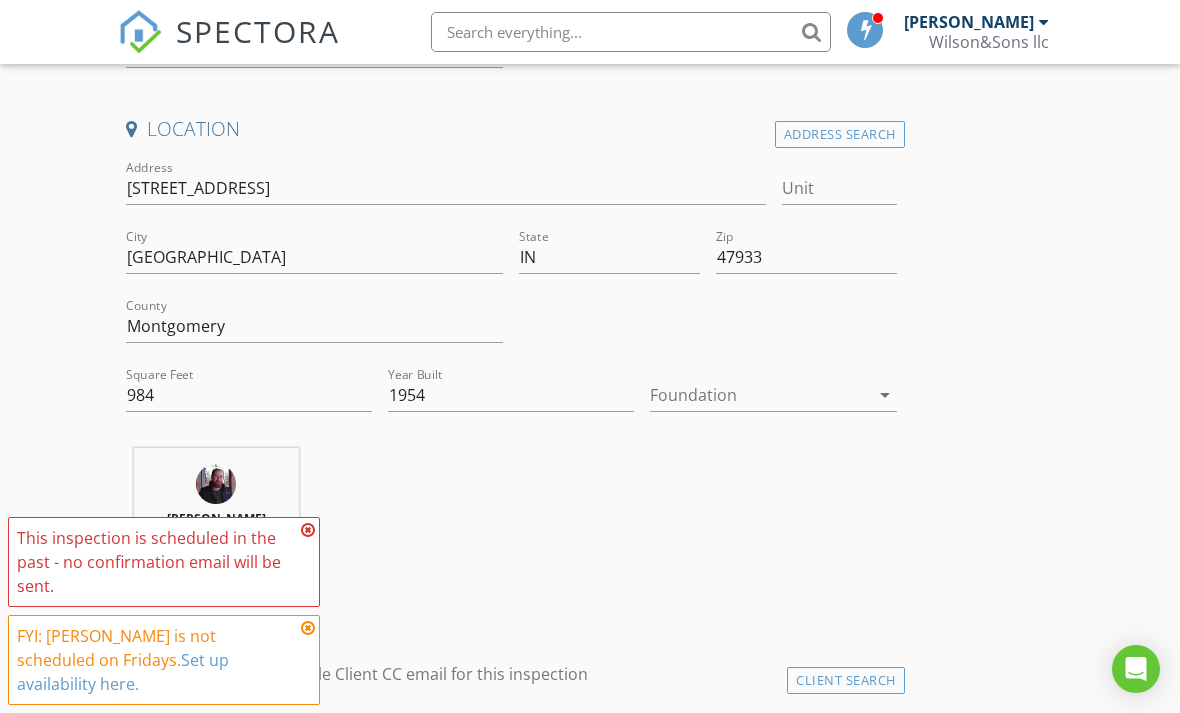 click at bounding box center (308, 530) 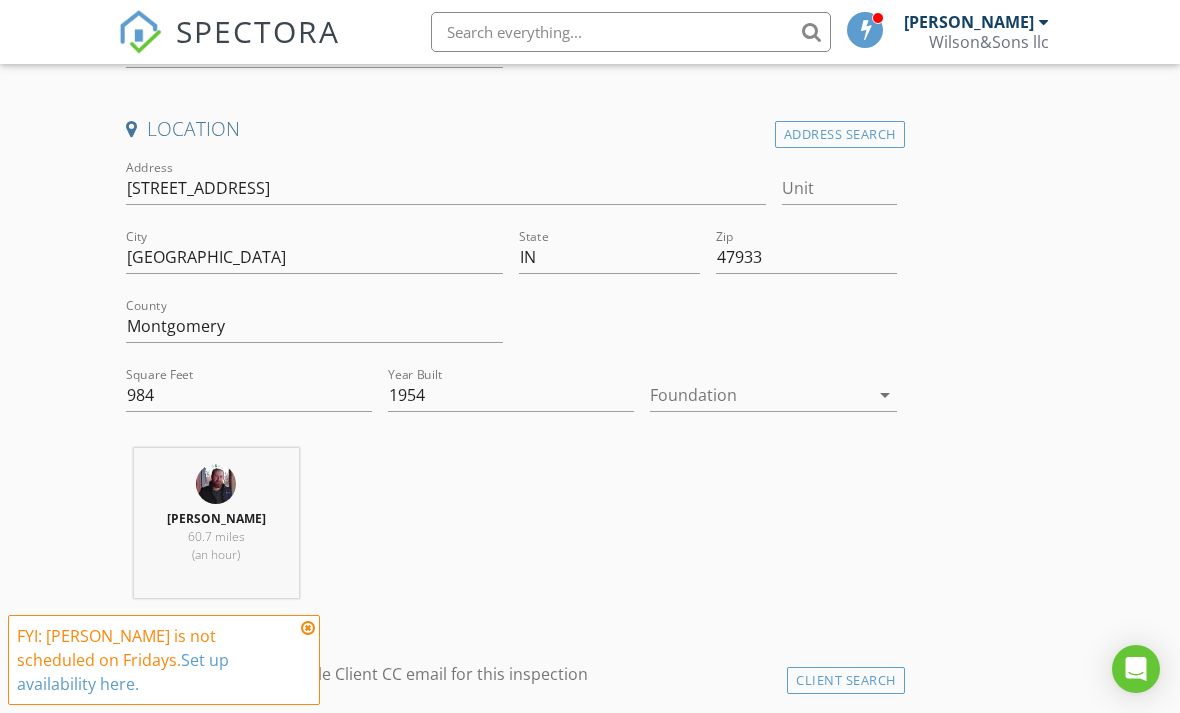 click at bounding box center (308, 628) 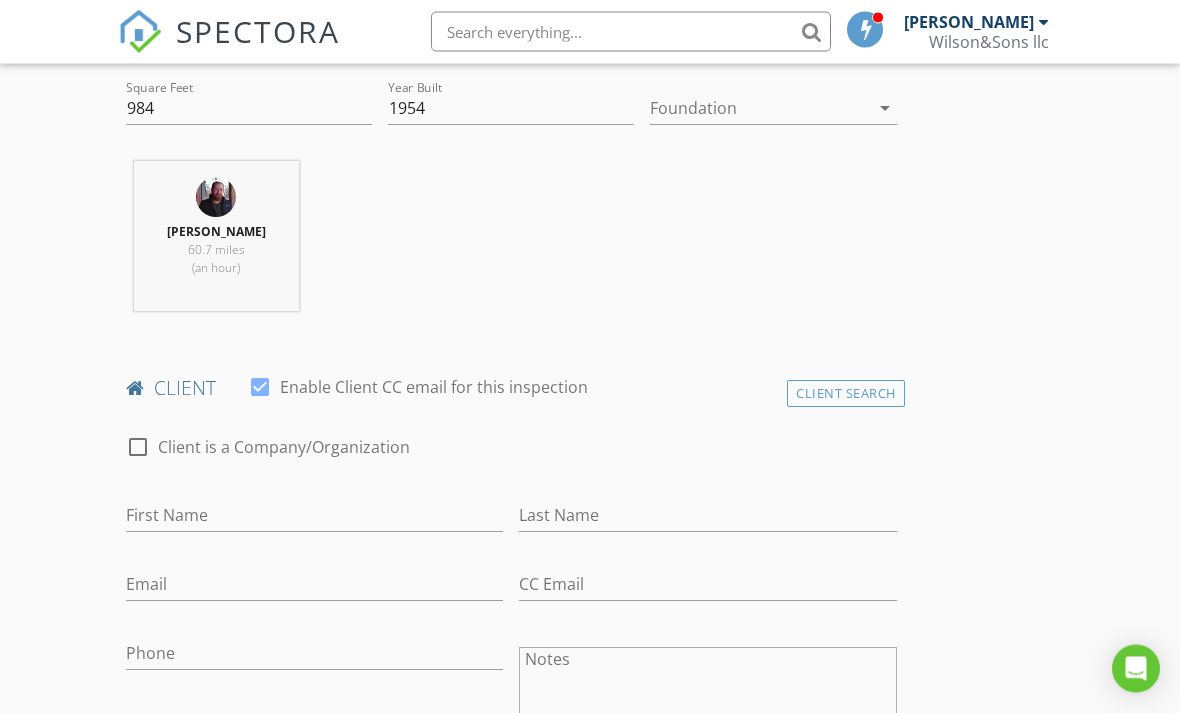 scroll, scrollTop: 758, scrollLeft: 0, axis: vertical 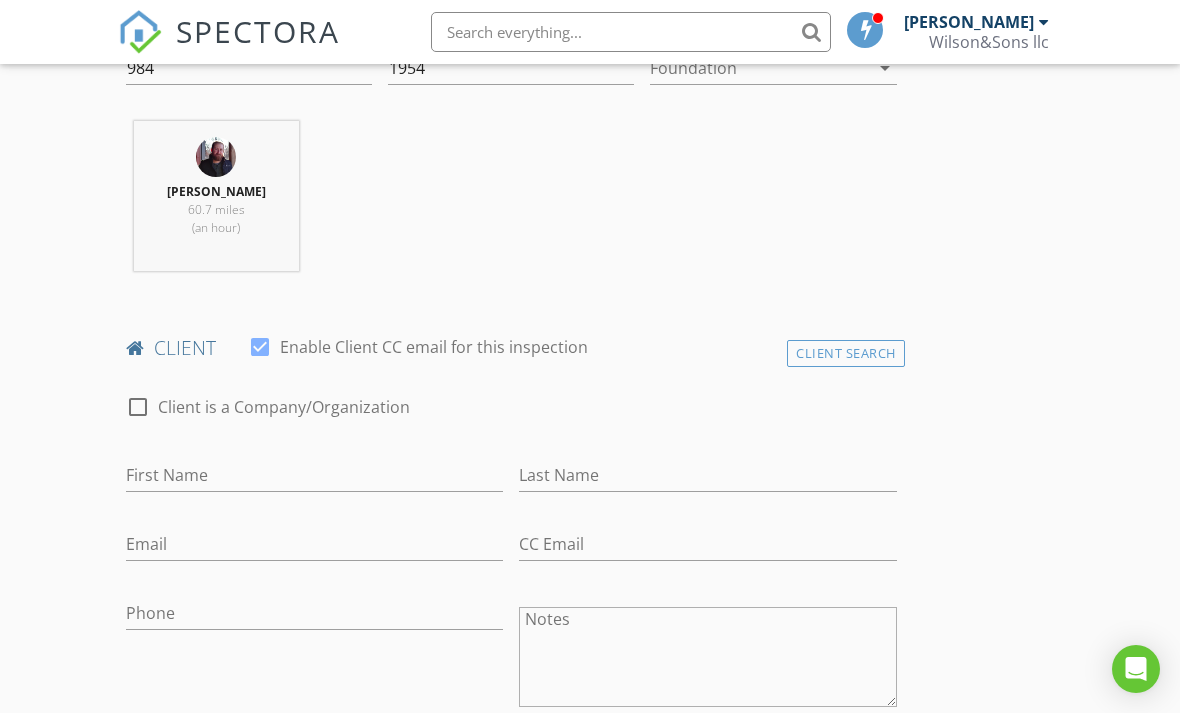 click at bounding box center [138, 407] 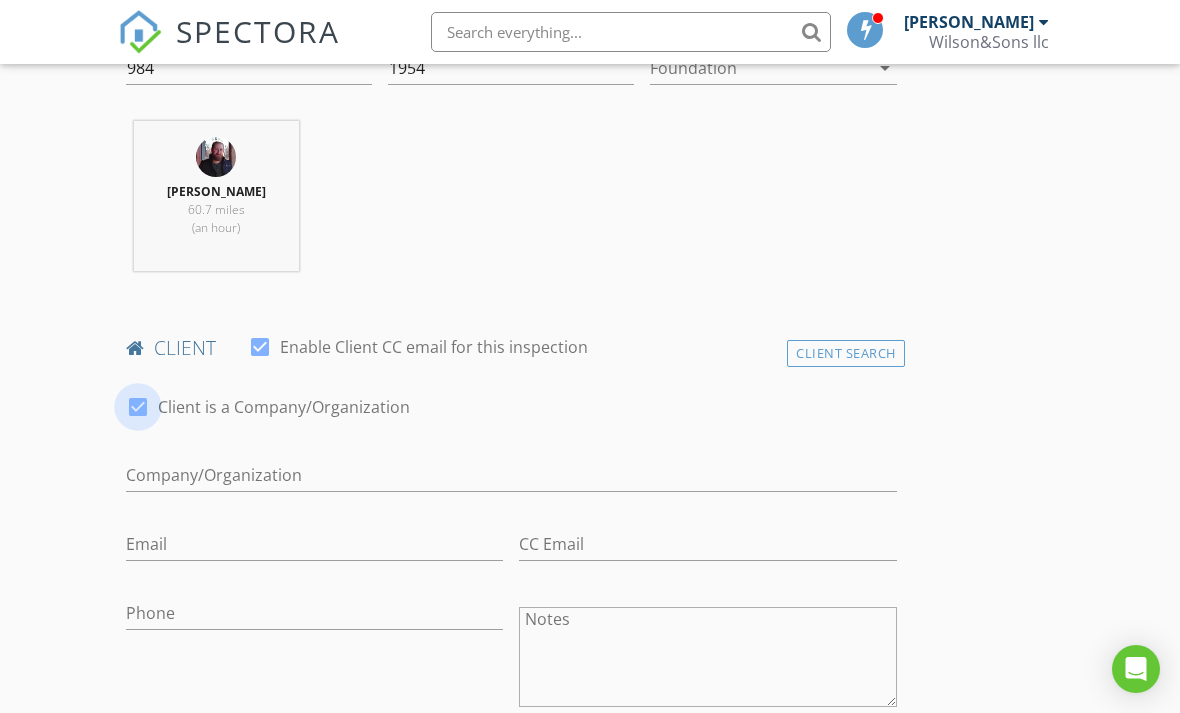 checkbox on "true" 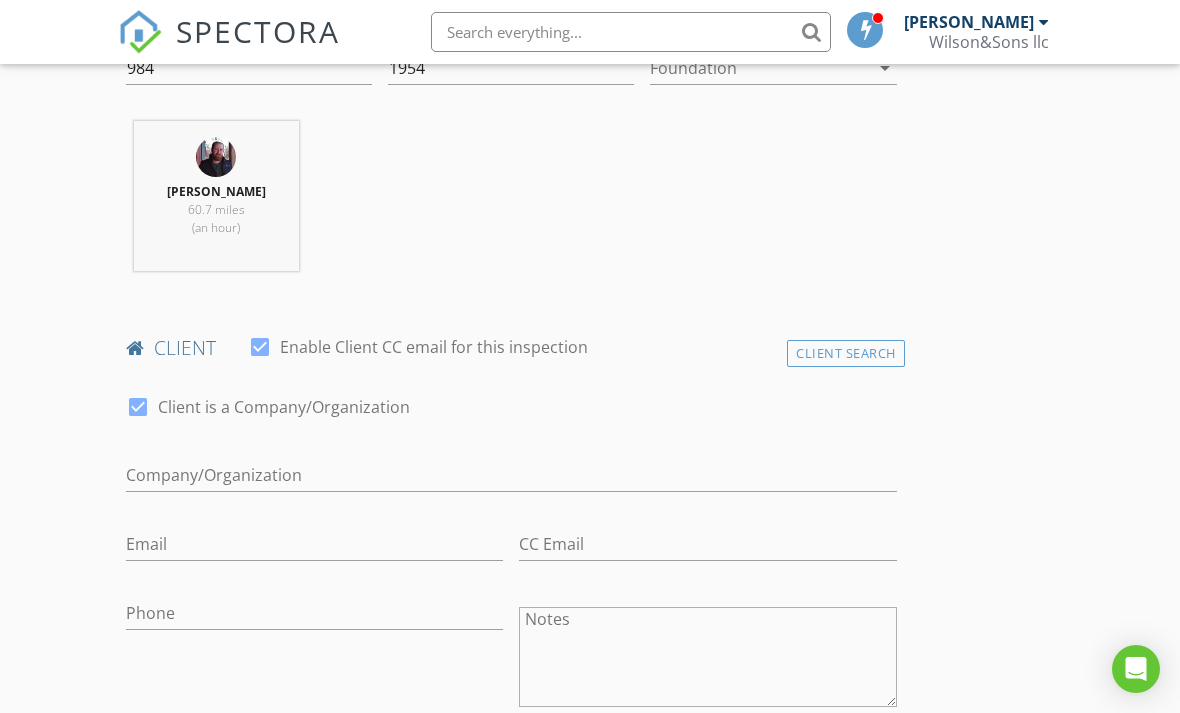 click on "Client Search" at bounding box center [846, 353] 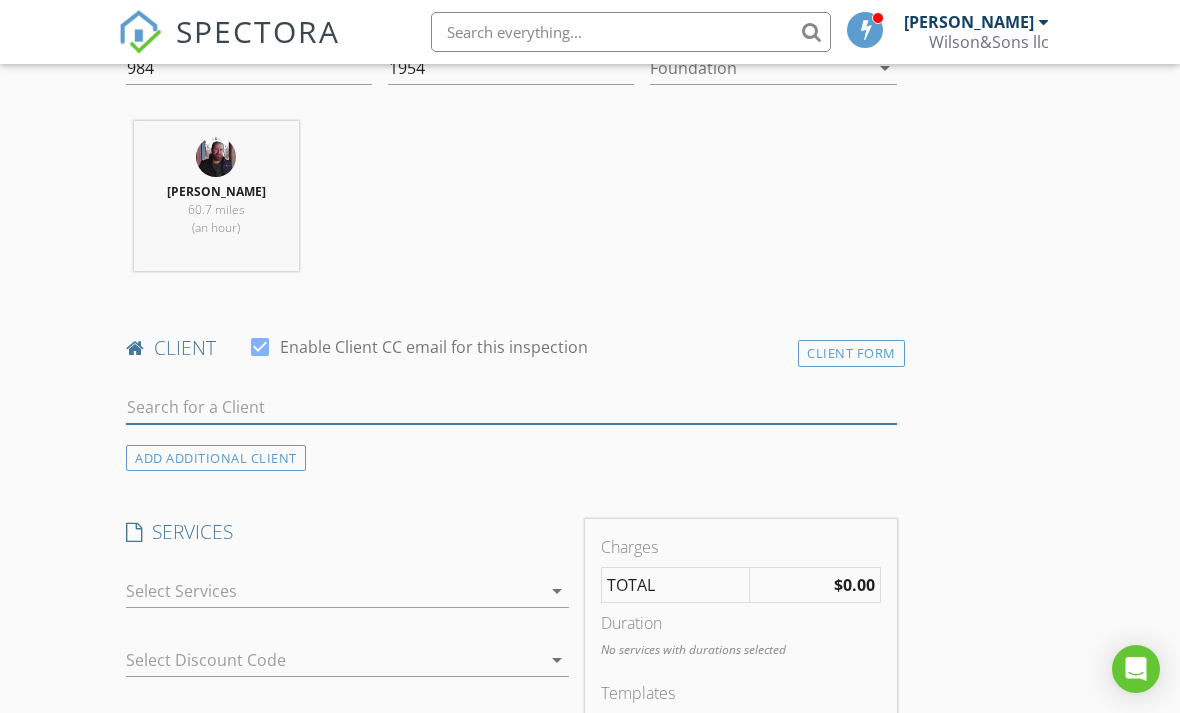 click at bounding box center [511, 407] 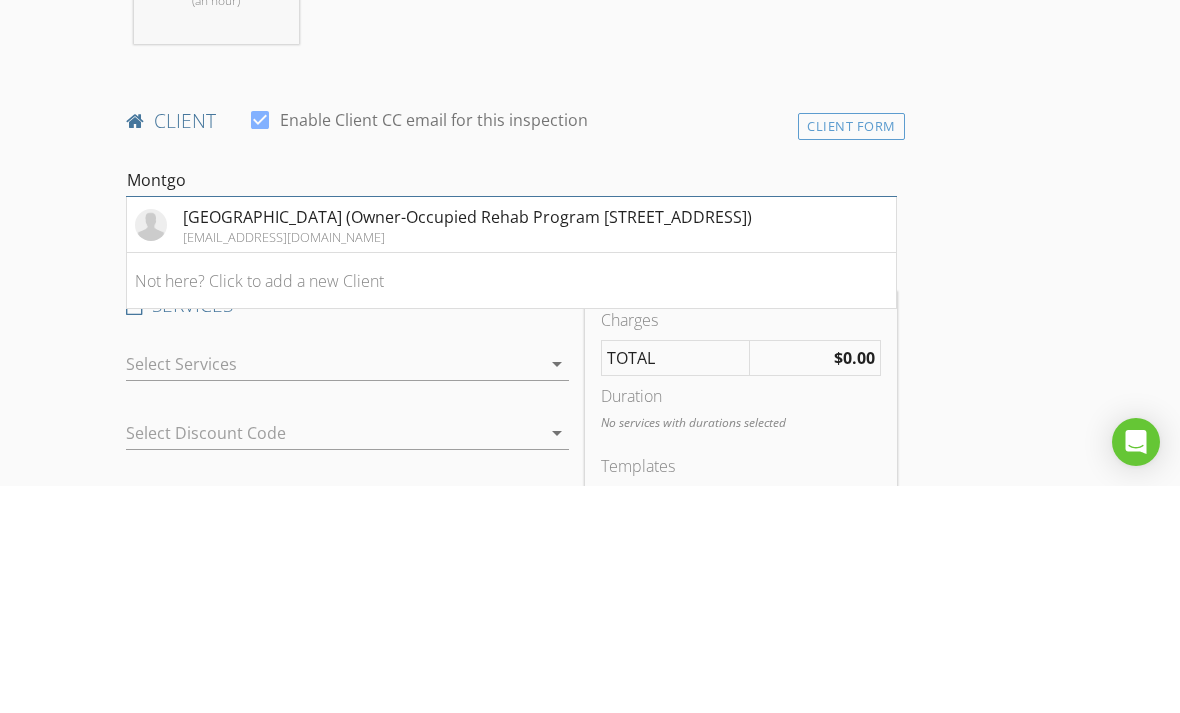 type on "Montgo" 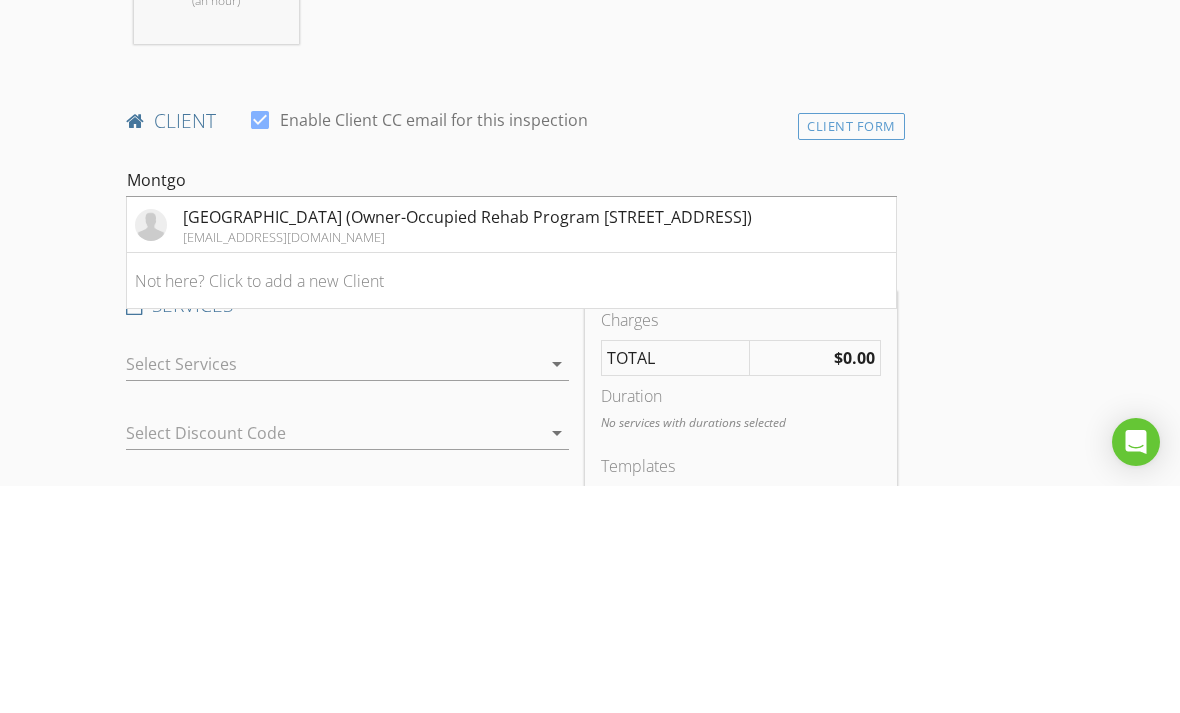 click on "Montgomery County (Owner-Occupied Rehab Program 1580 Constitution Row, Crawfordsville, IN 47933)" at bounding box center [467, 444] 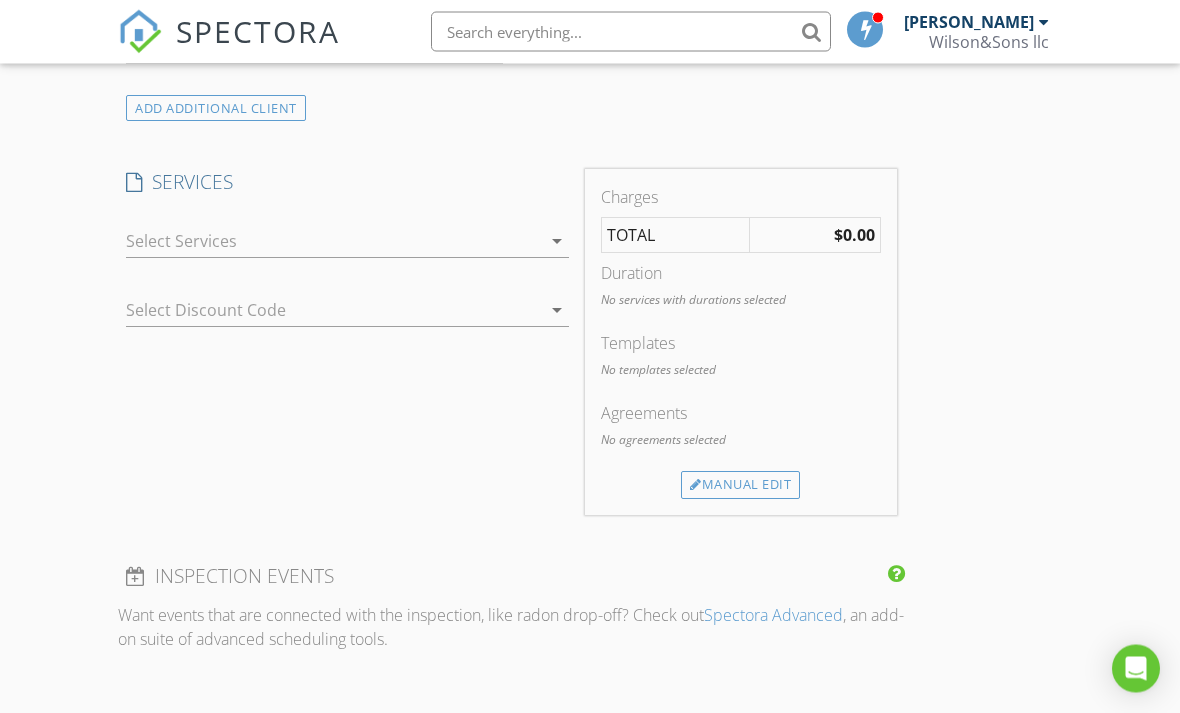 scroll, scrollTop: 1470, scrollLeft: 0, axis: vertical 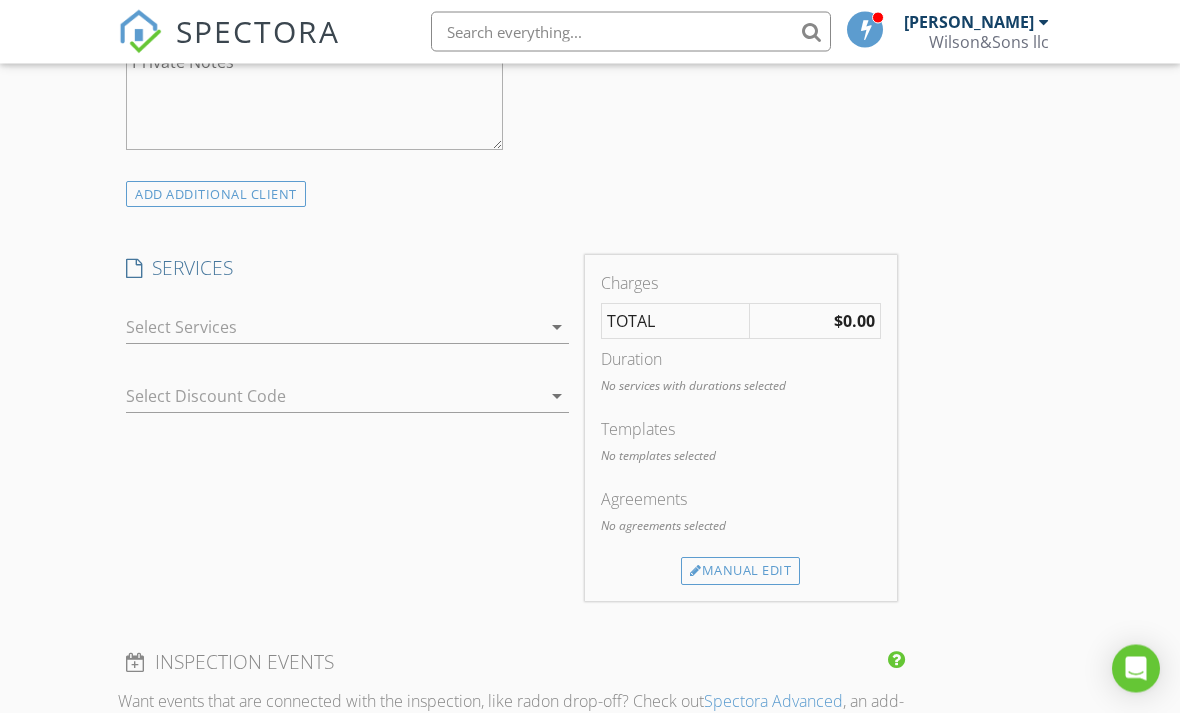 click on "arrow_drop_down" at bounding box center (557, 328) 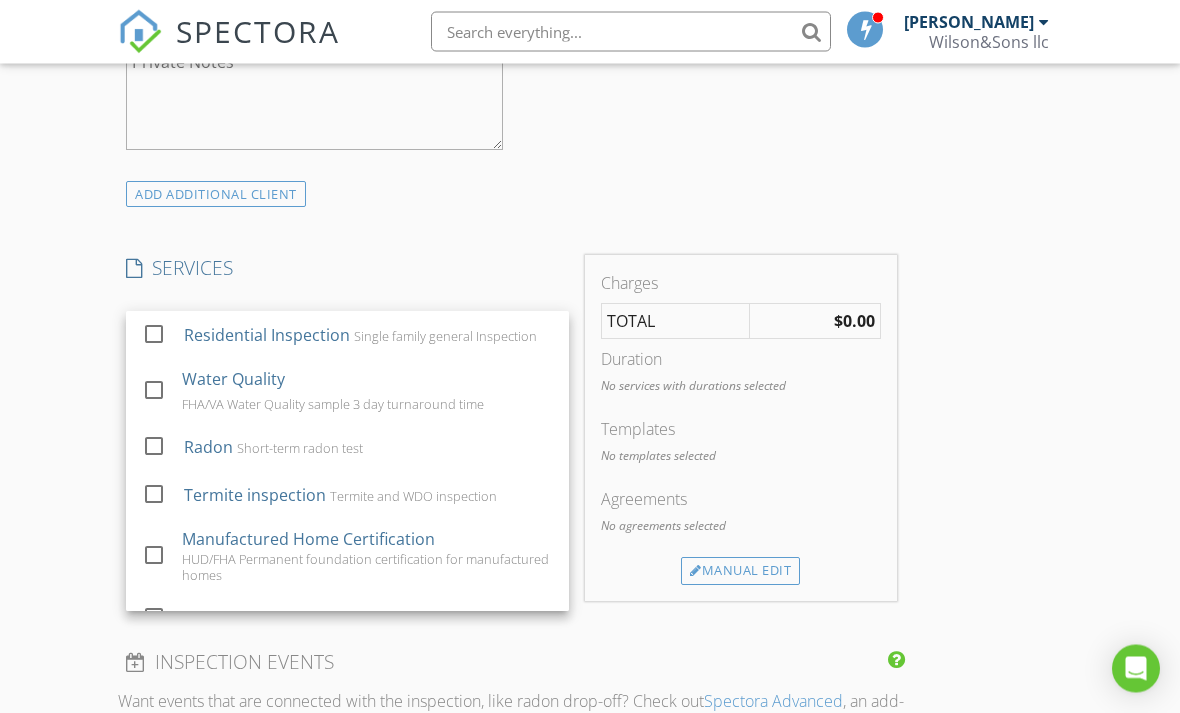 scroll, scrollTop: 1471, scrollLeft: 0, axis: vertical 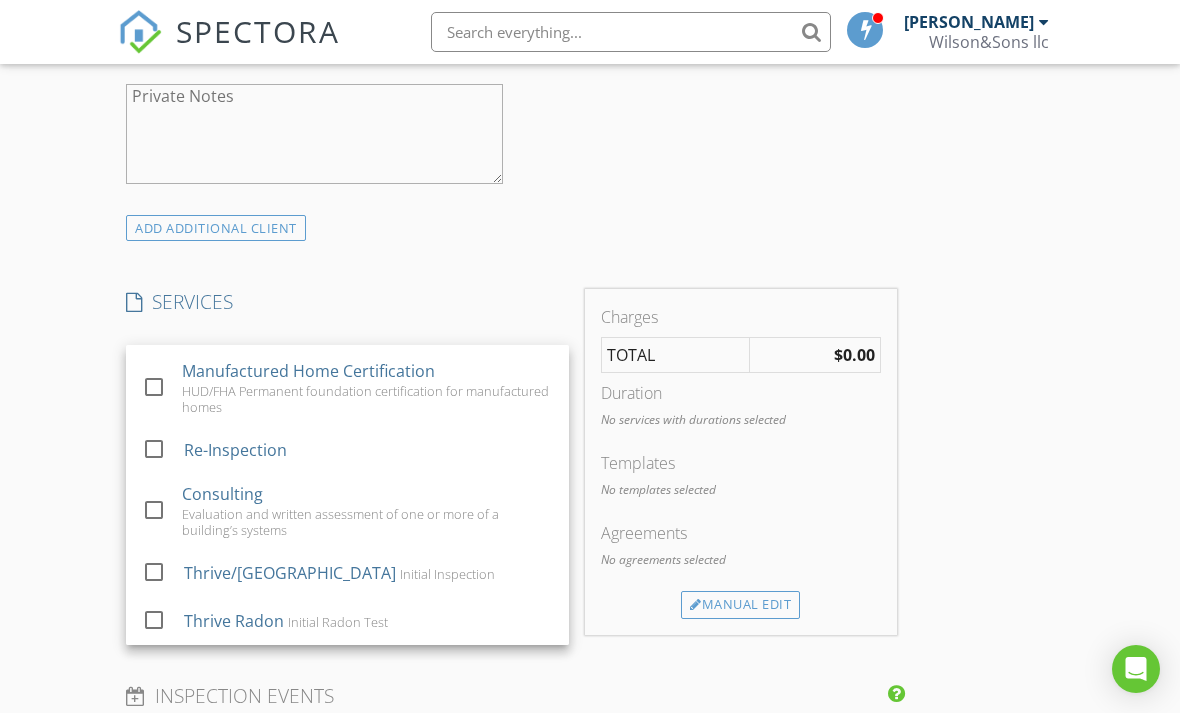 click on "New Inspection
Click here to use the New Order Form
INSPECTOR(S)
check_box   Khanrad Wilson   PRIMARY   Khanrad Wilson arrow_drop_down   check_box_outline_blank Khanrad Wilson specifically requested
Date/Time
07/11/2025 10:30 AM
Location
Address Search       Address 805 E Chestnut St   Unit   City Crawfordsville   State IN   Zip 47933   County Montgomery     Square Feet 984   Year Built 1954   Foundation arrow_drop_down     Khanrad Wilson     60.7 miles     (an hour)
client
check_box Enable Client CC email for this inspection   Client Search     check_box Client is a Company/Organization   Company/Organization Montgomery County (Owner-Occupied Rehab Program 1580 Constitution Row, Crawfordsville, IN 47933)       Email kkrueger@thrivewestcentral.com   CC Email   Phone 812-238-1561           Notes Ext. 259   Private Notes                    Radon" at bounding box center [590, 421] 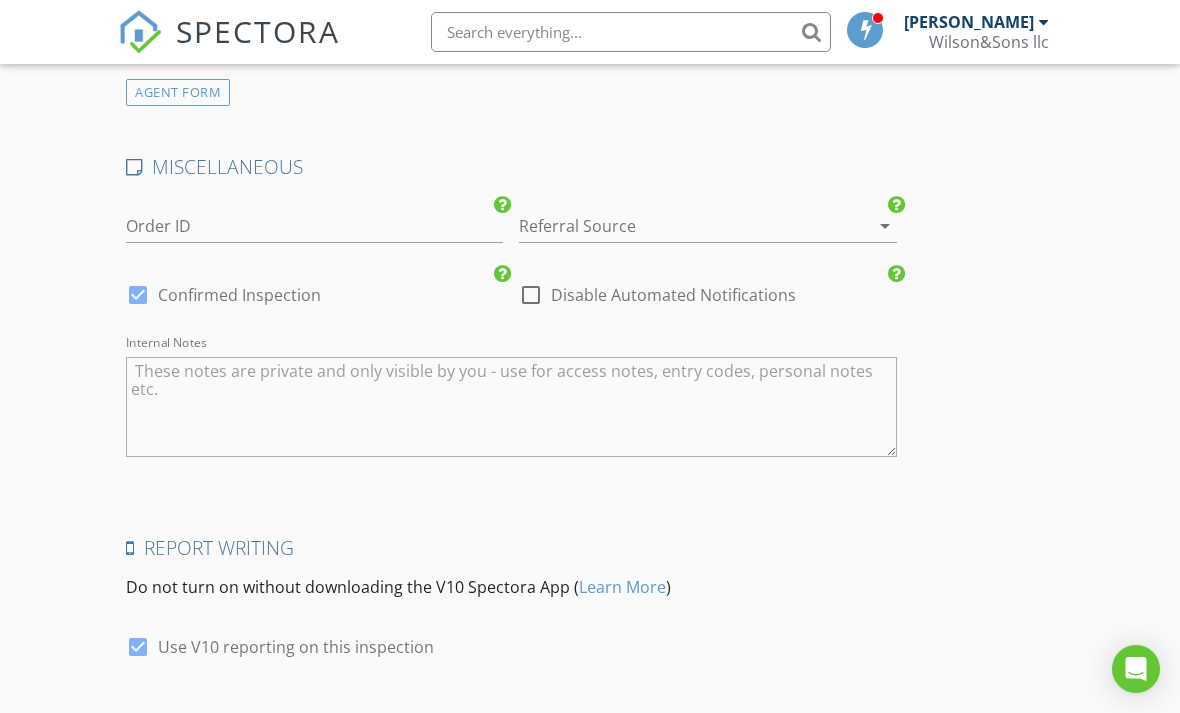 scroll, scrollTop: 2794, scrollLeft: 0, axis: vertical 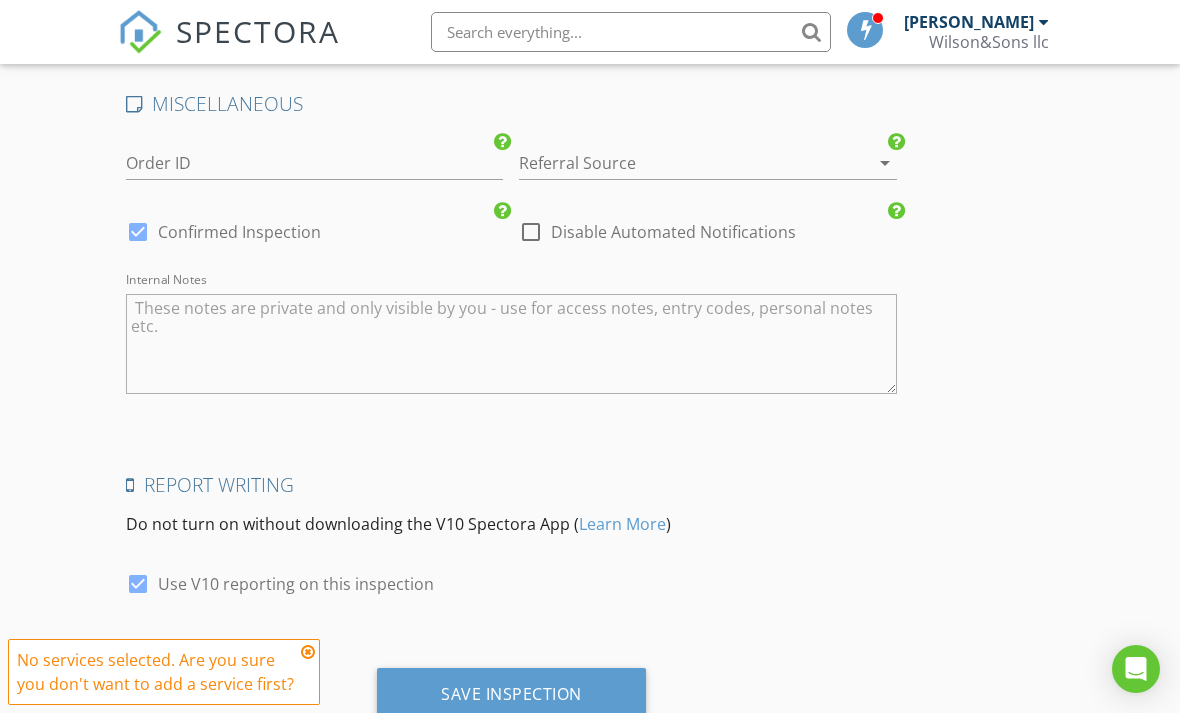 click on "Save Inspection" at bounding box center [511, 694] 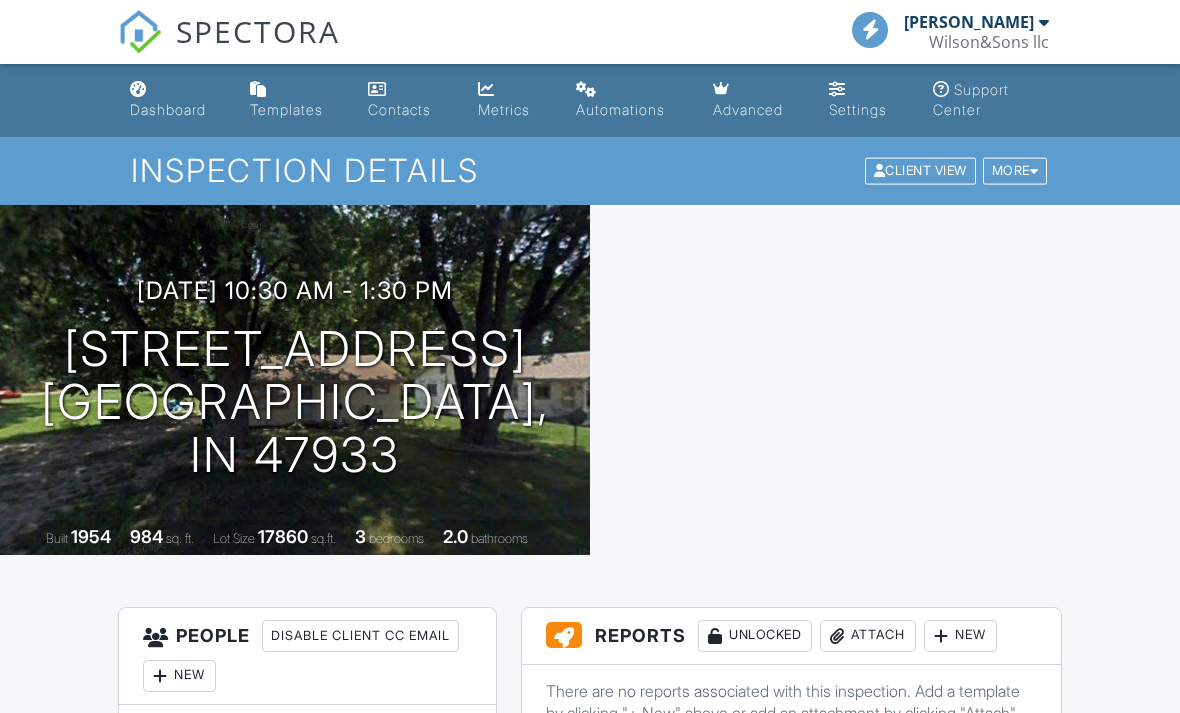 scroll, scrollTop: 0, scrollLeft: 0, axis: both 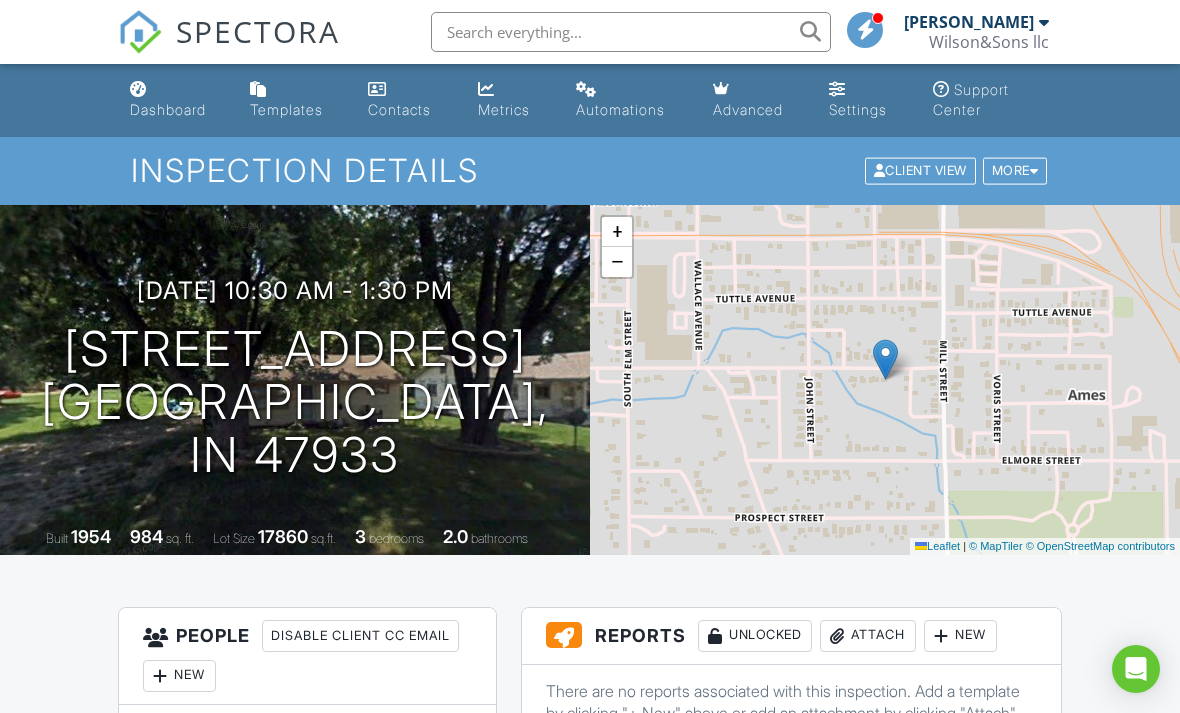 click on "Settings" at bounding box center [858, 109] 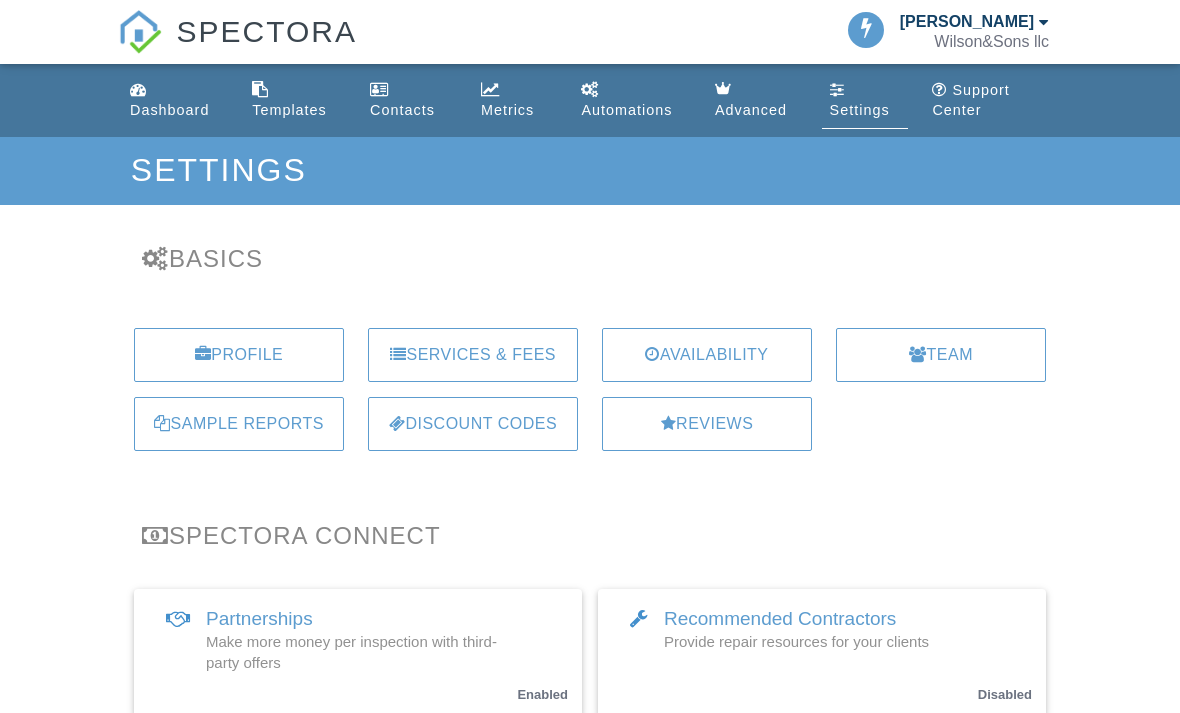 scroll, scrollTop: 0, scrollLeft: 0, axis: both 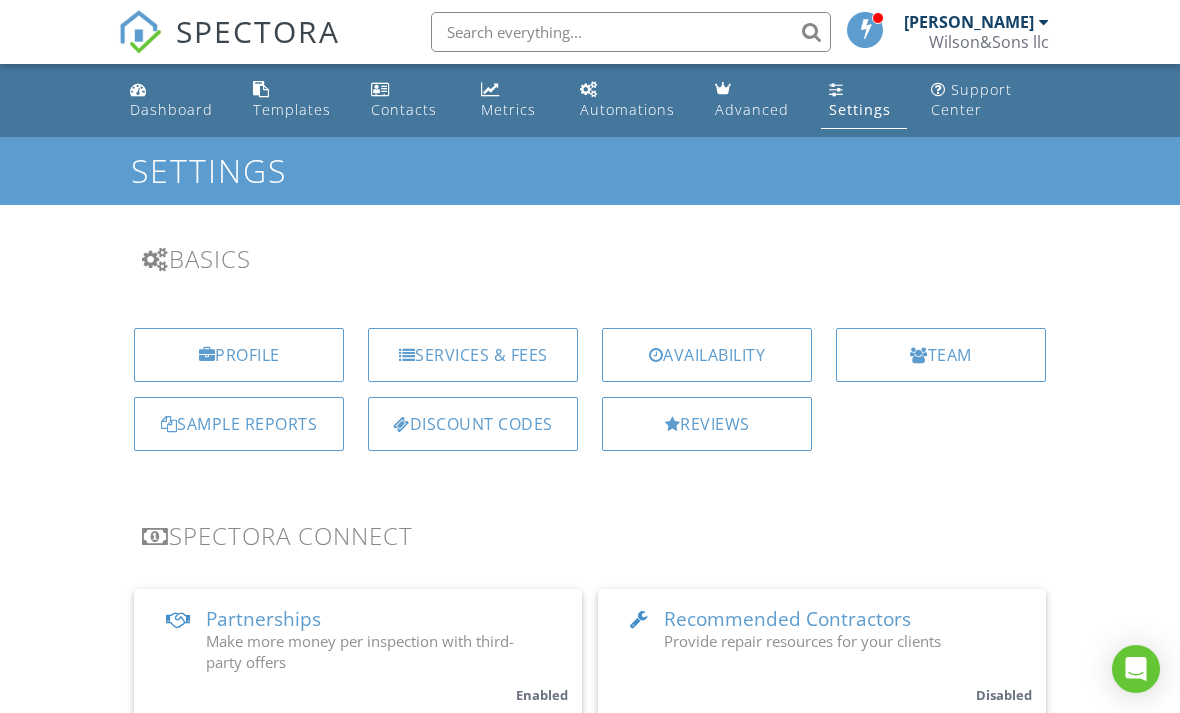 click on "Services & Fees" at bounding box center (473, 355) 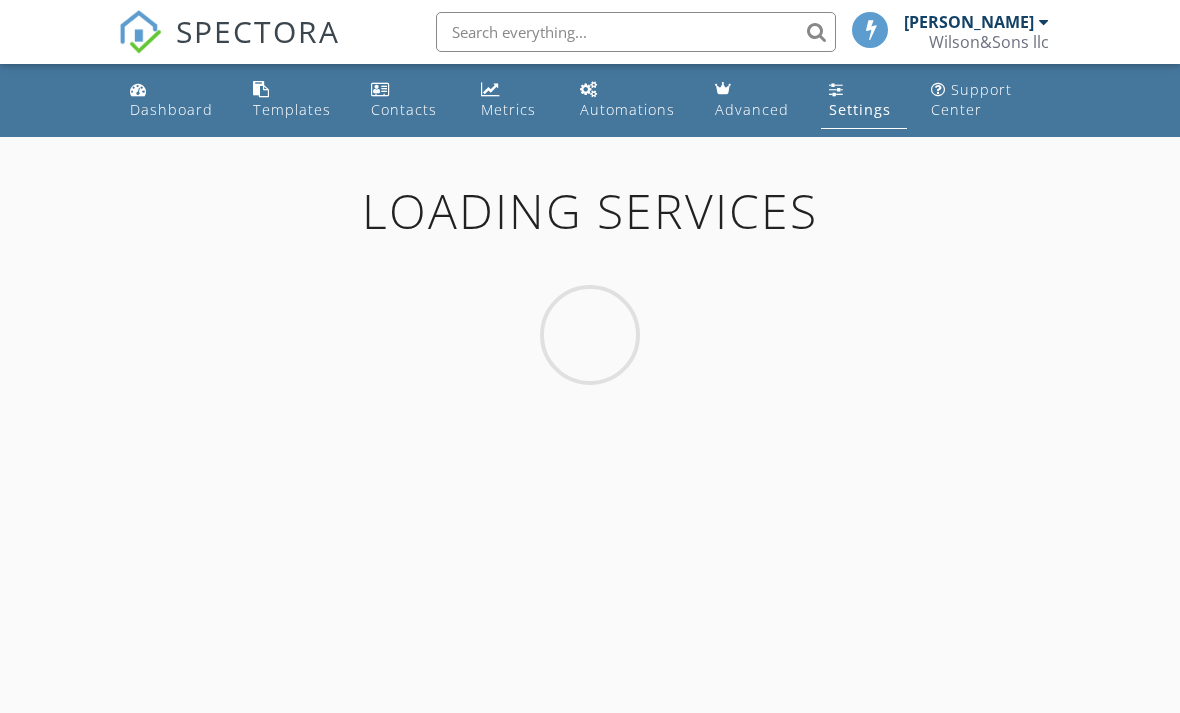 scroll, scrollTop: 0, scrollLeft: 0, axis: both 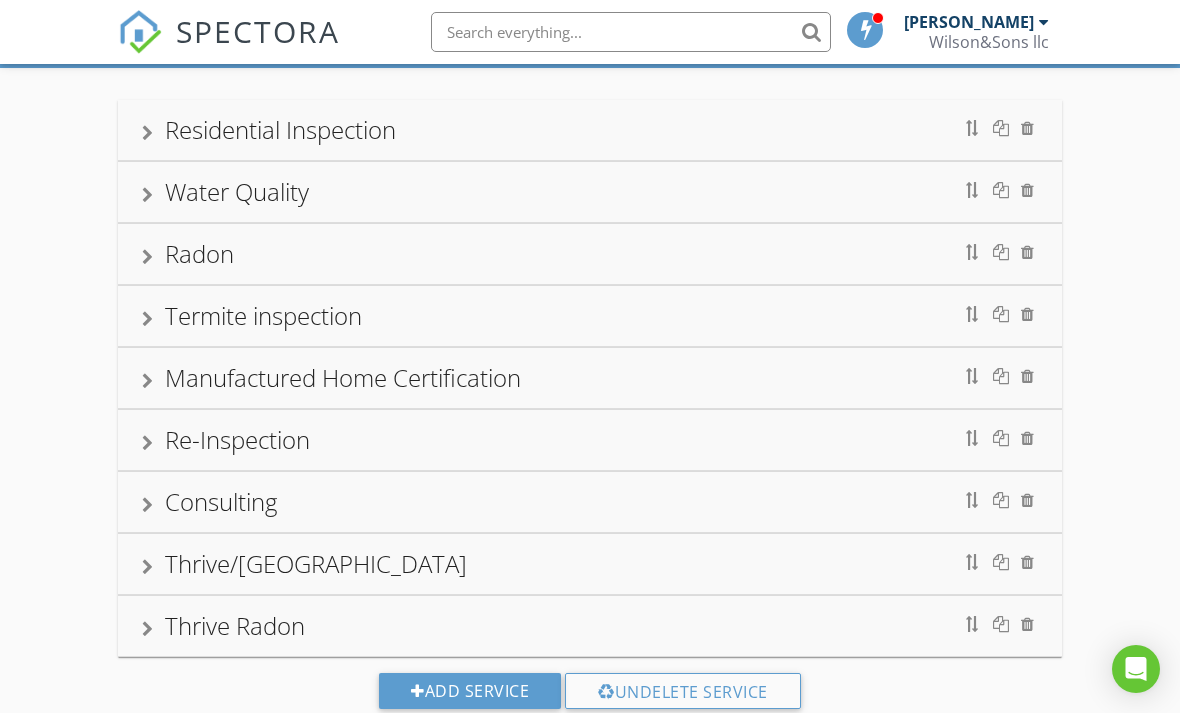 click on "Add Service" at bounding box center (470, 691) 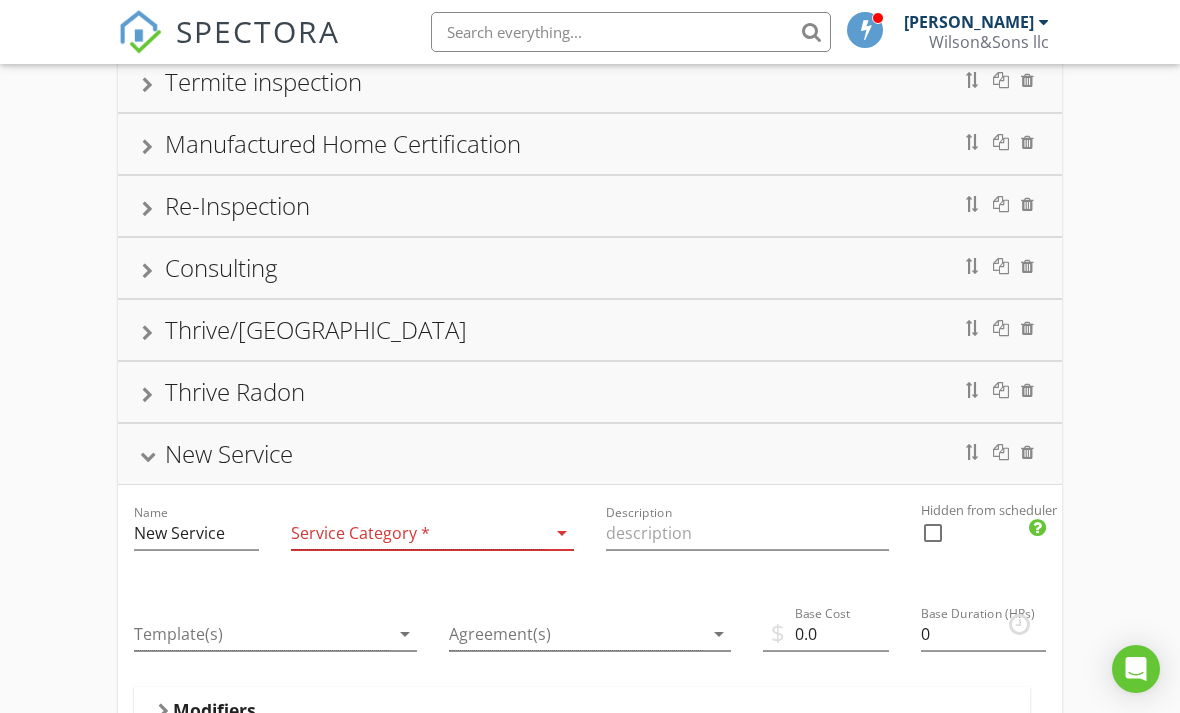 scroll, scrollTop: 373, scrollLeft: 0, axis: vertical 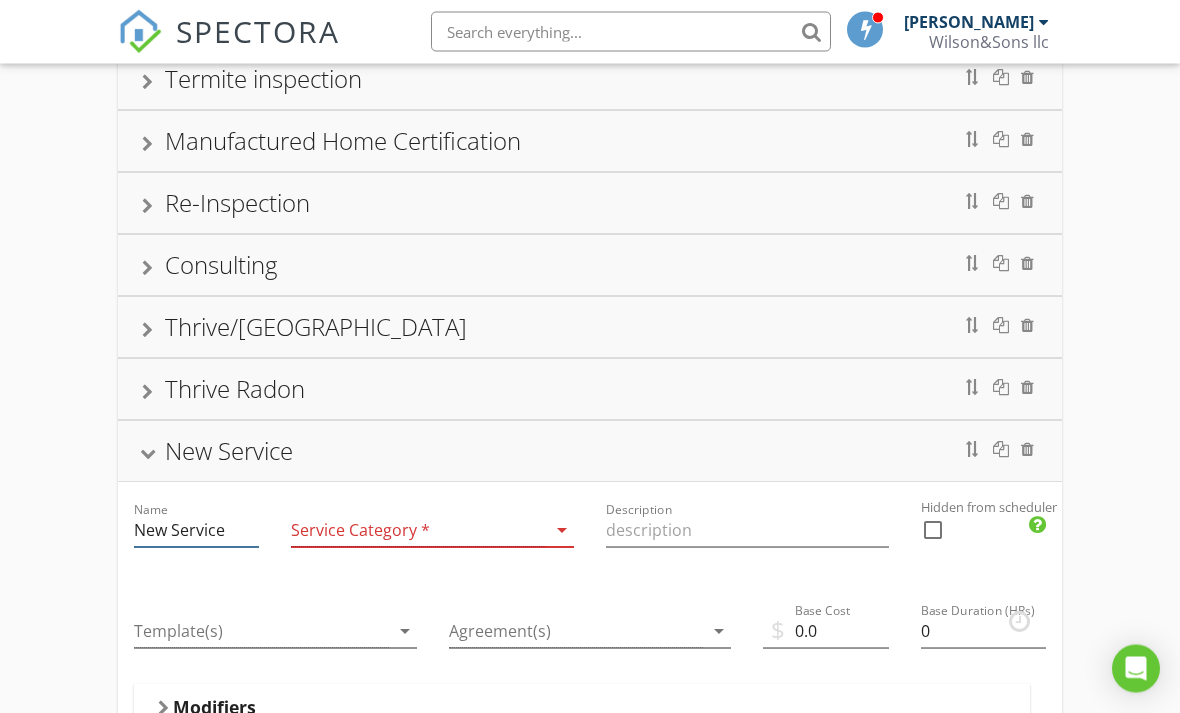 click on "New Service" at bounding box center (196, 531) 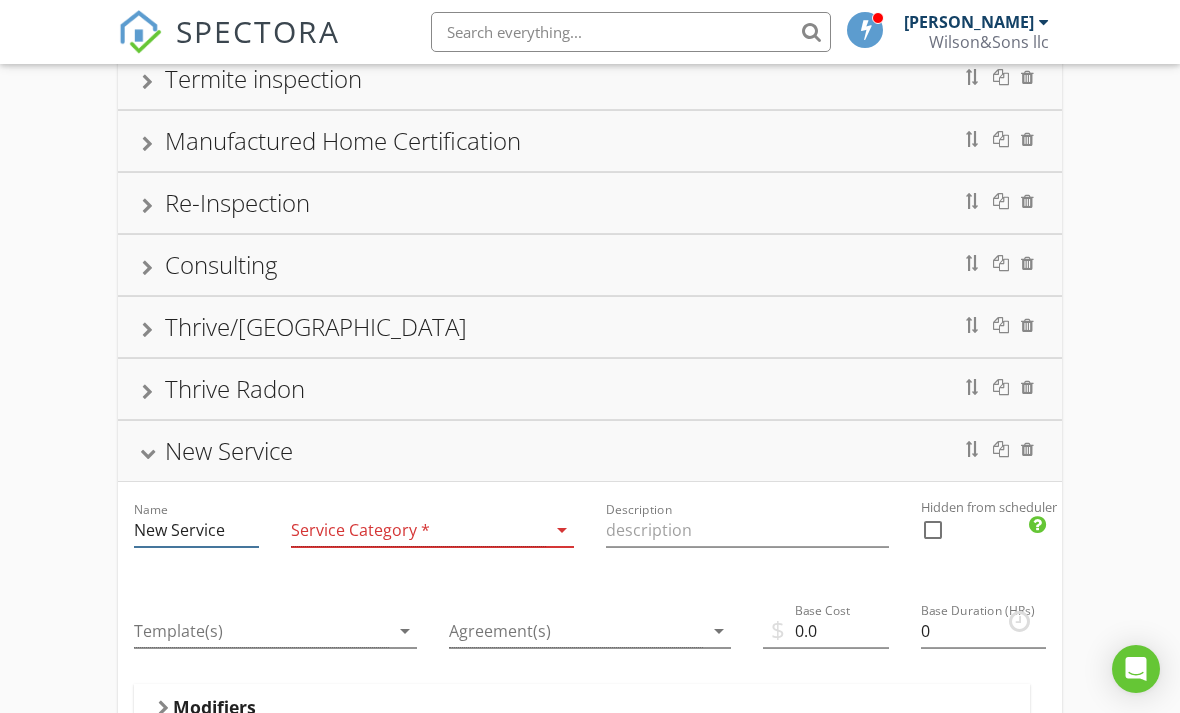 scroll, scrollTop: 373, scrollLeft: 0, axis: vertical 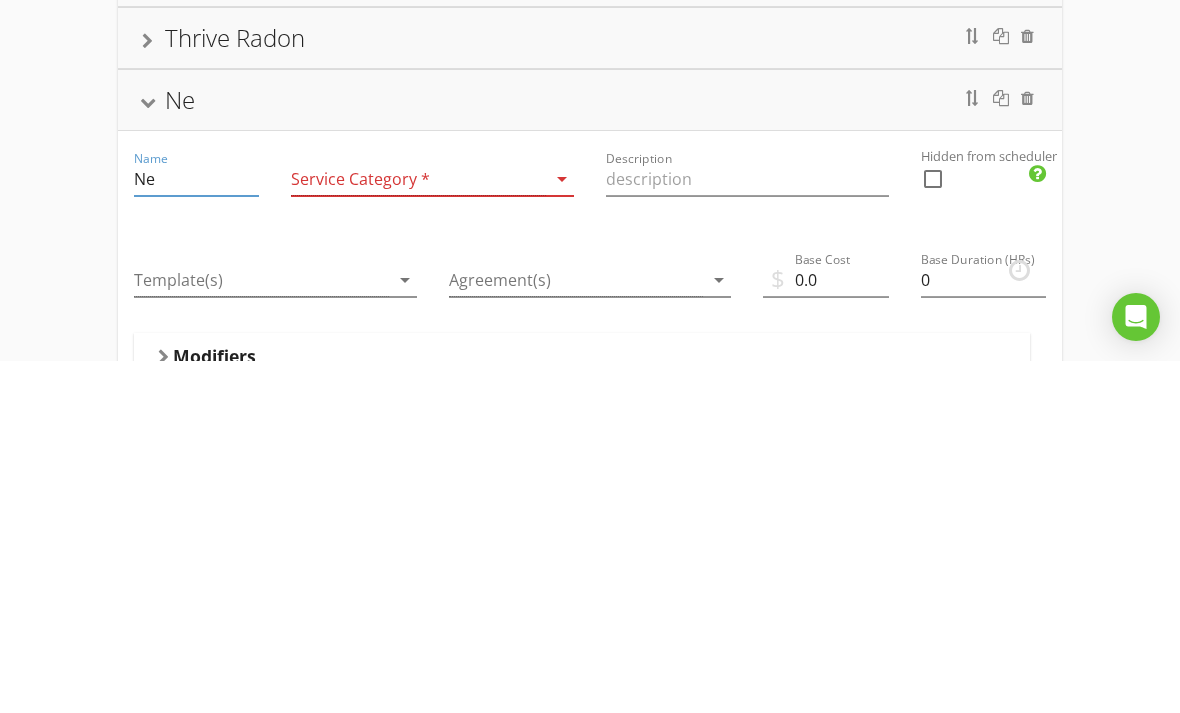 type on "N" 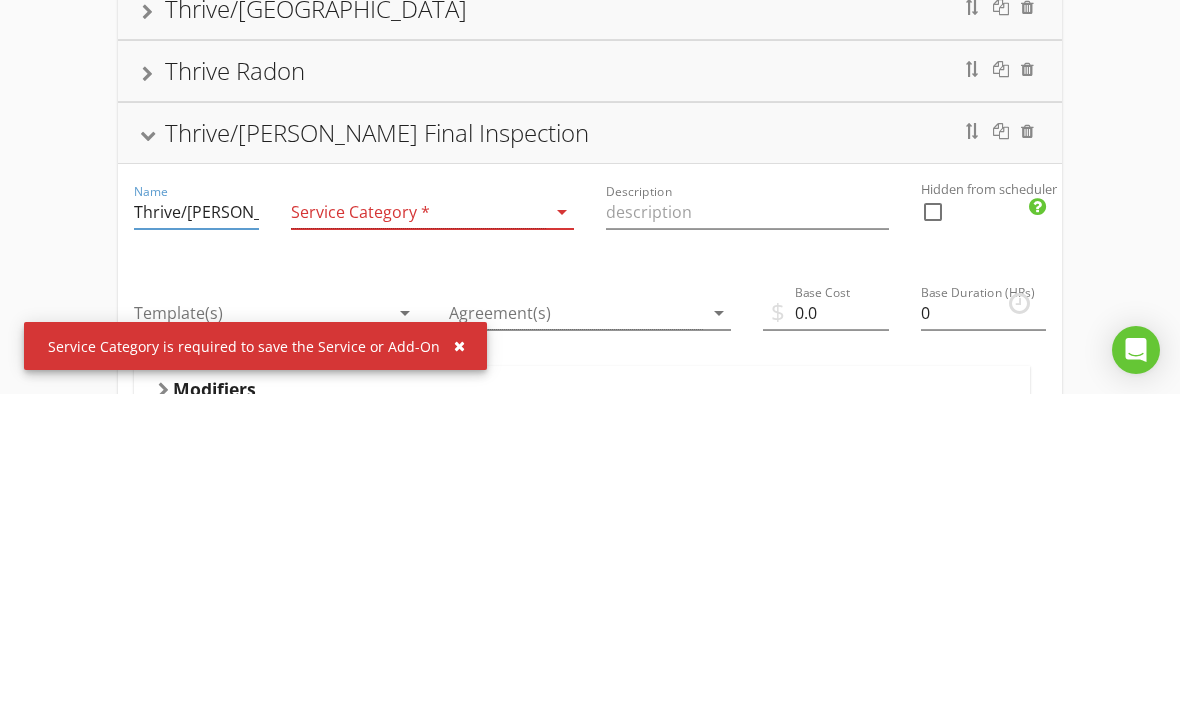 type on "Thrive/[PERSON_NAME] Final Inspection" 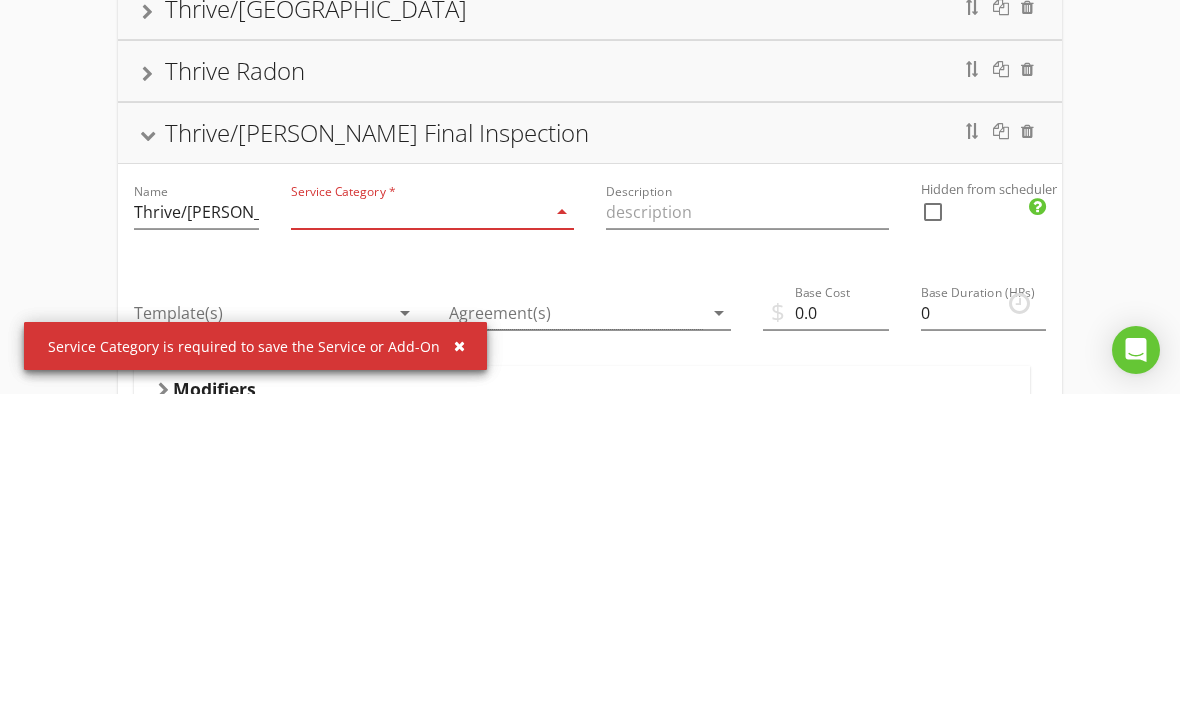 scroll, scrollTop: 693, scrollLeft: 0, axis: vertical 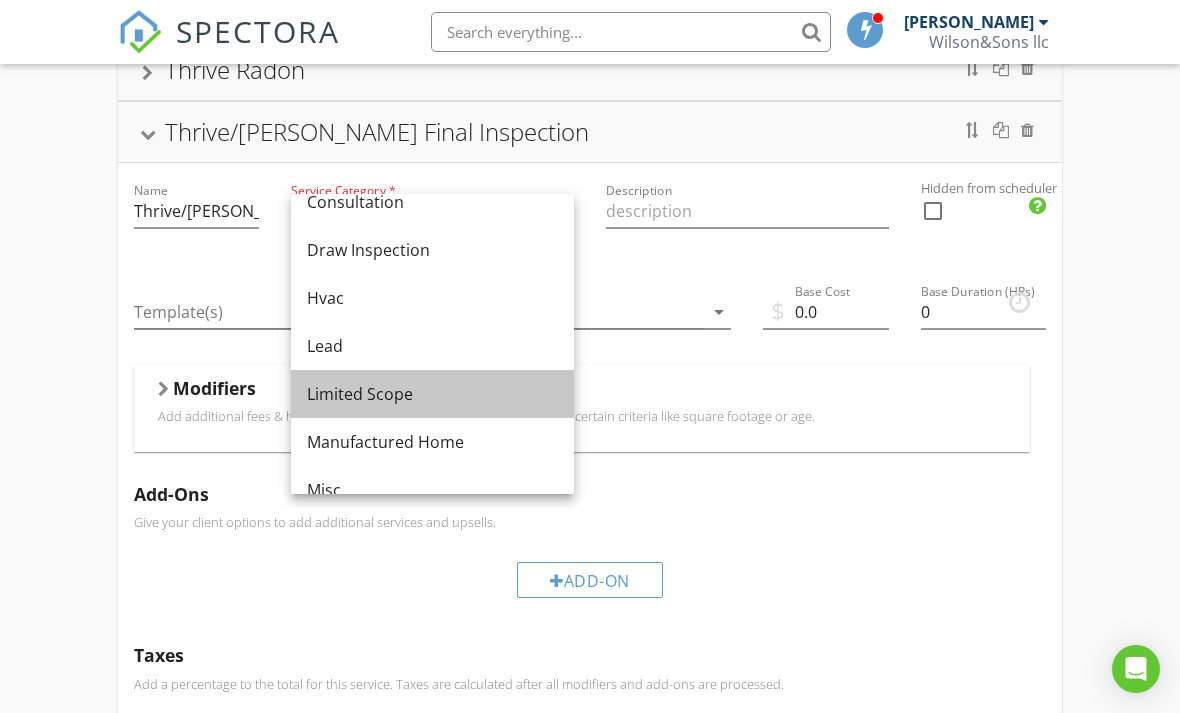 click on "Limited Scope" at bounding box center (432, 394) 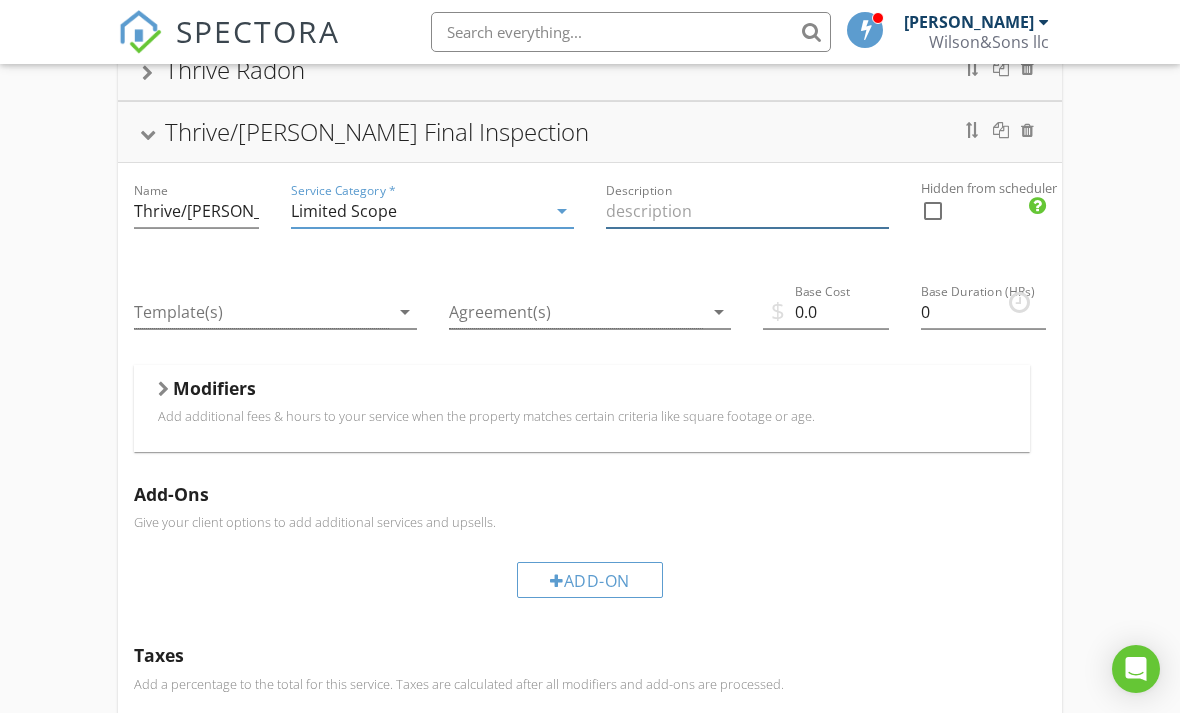 click at bounding box center [747, 211] 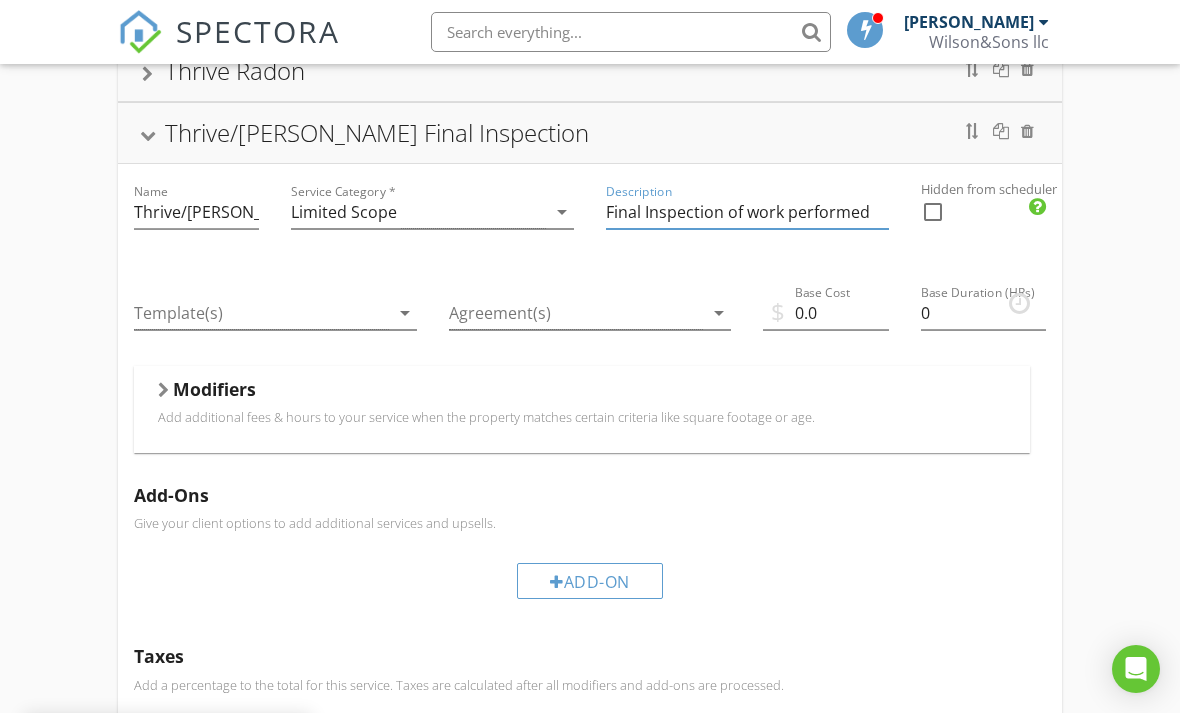 scroll, scrollTop: 693, scrollLeft: 0, axis: vertical 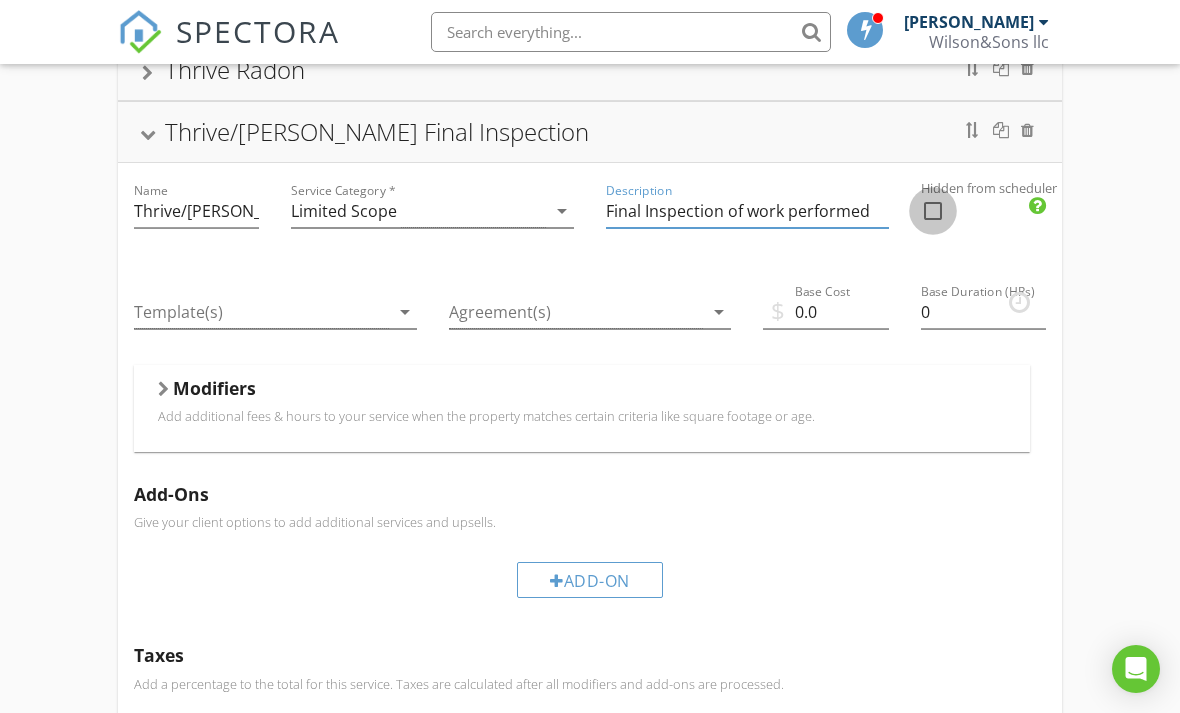 type on "Final Inspection of work performed" 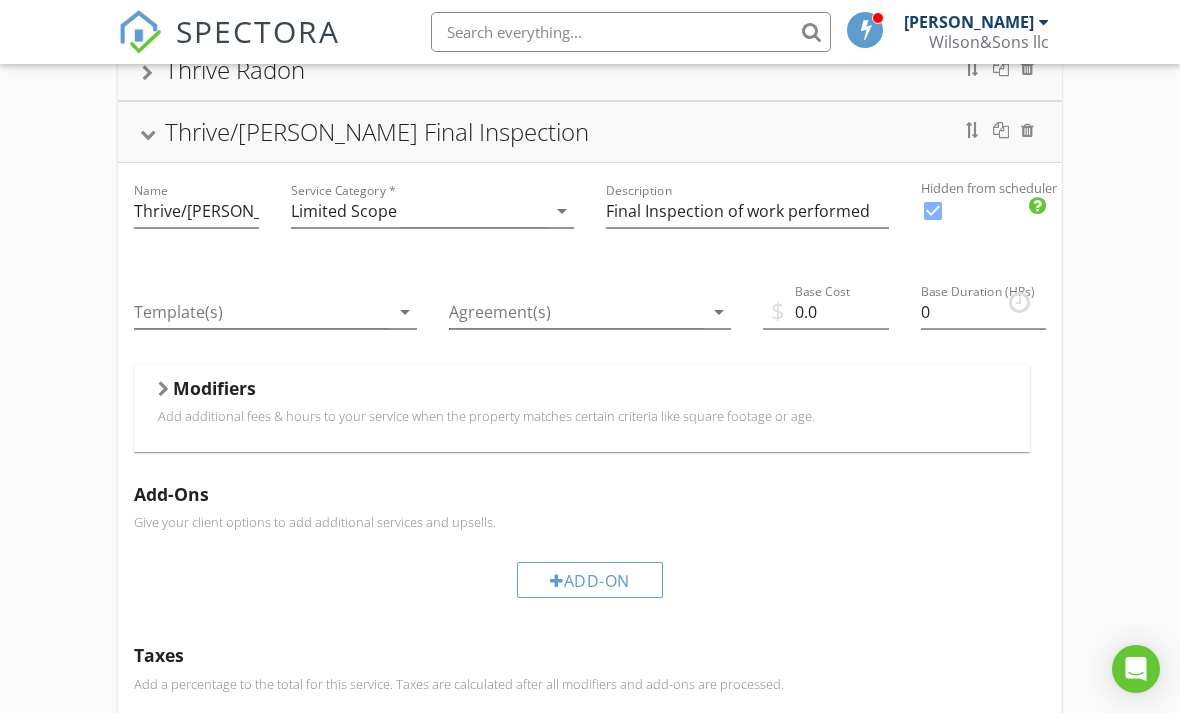 click on "arrow_drop_down" at bounding box center (405, 312) 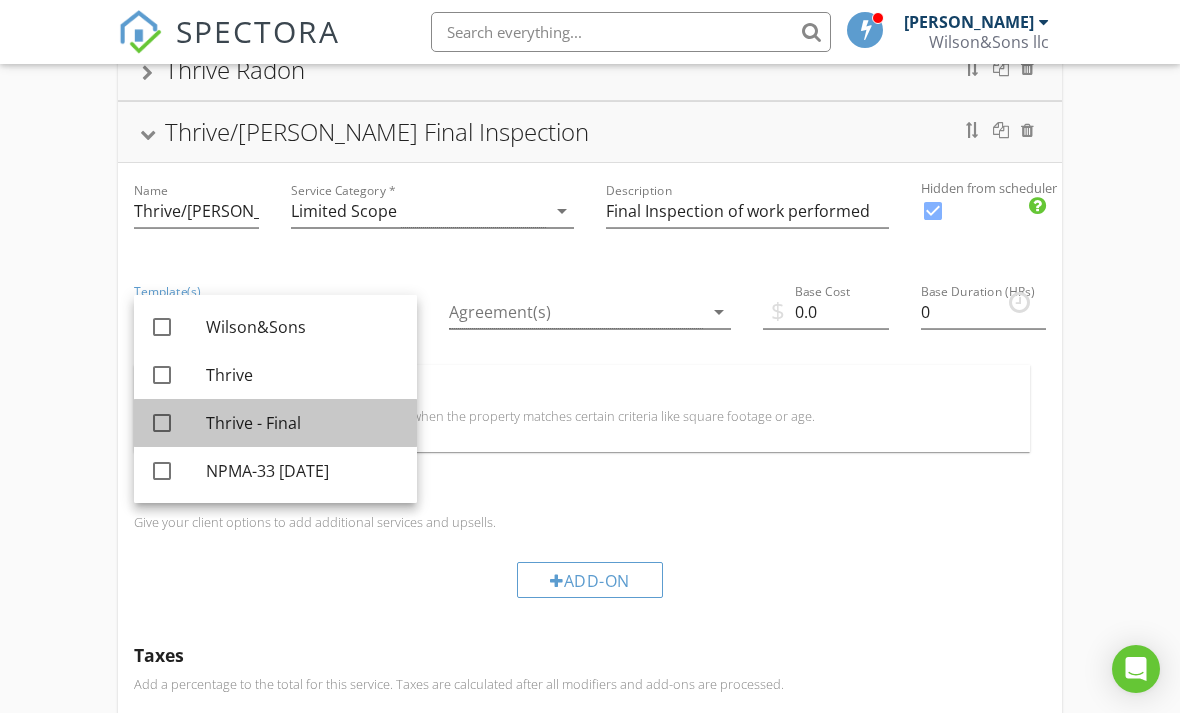click on "Thrive - Final" at bounding box center [303, 423] 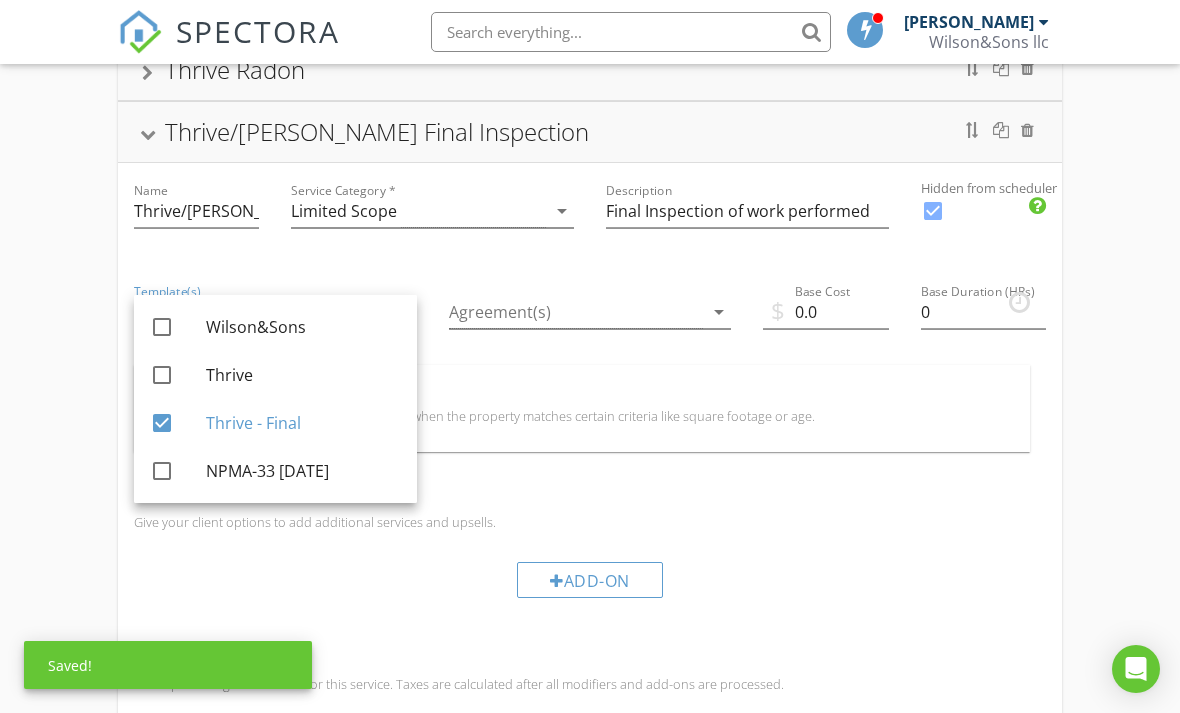click on "Residential Inspection         Water Quality          Radon         Termite inspection          Manufactured Home Certification          Re-Inspection         Consulting         Thrive/Montgomery County         Thrive Radon         Thrive/Montgomery Final Inspection   Name Thrive/Montgomery Final Inspection   Service Category * Limited Scope arrow_drop_down   Description Final Inspection of work performed   Hidden from scheduler   check_box     Template(s) Thrive - Final arrow_drop_down   Agreement(s) arrow_drop_down   $   Base Cost 0.0   Base Duration (HRs) 0               Modifiers
Add additional fees & hours to your service when the
property matches certain criteria like square footage or age.
Modifiers
Add-Ons
Give your client options to add additional services and upsells.
Add-On
Taxes
Tax
Partnership Offers   enabled" at bounding box center (590, 311) 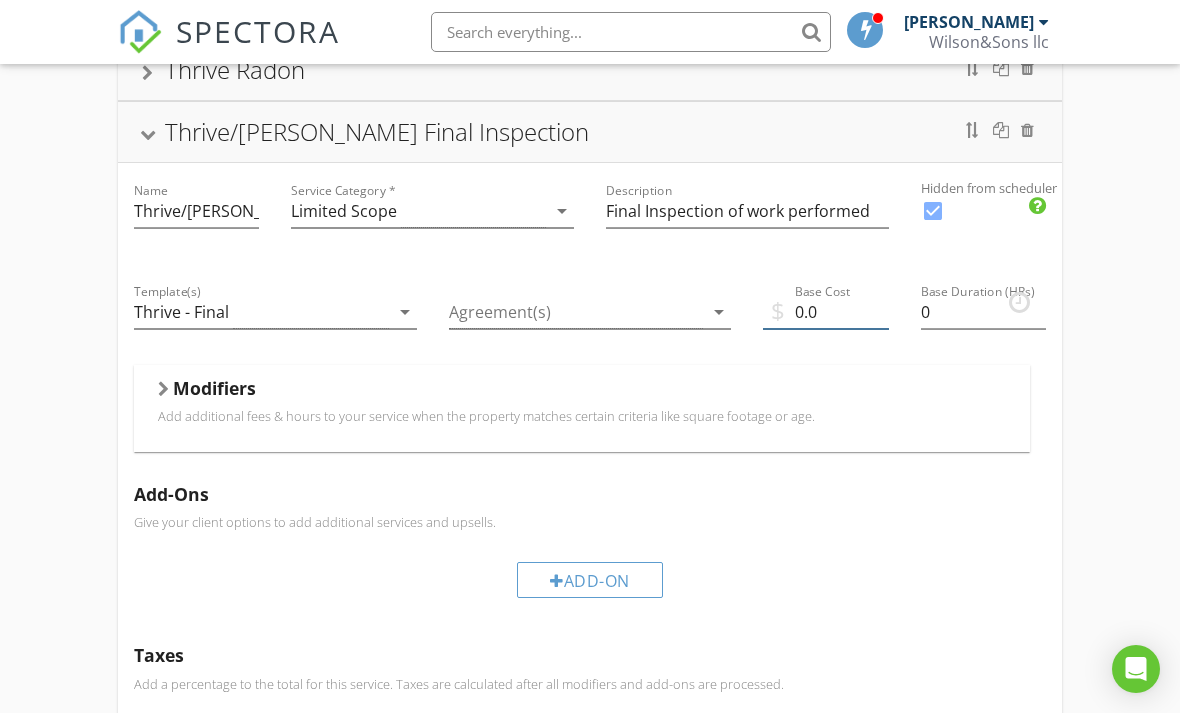 click on "0.0" at bounding box center [825, 312] 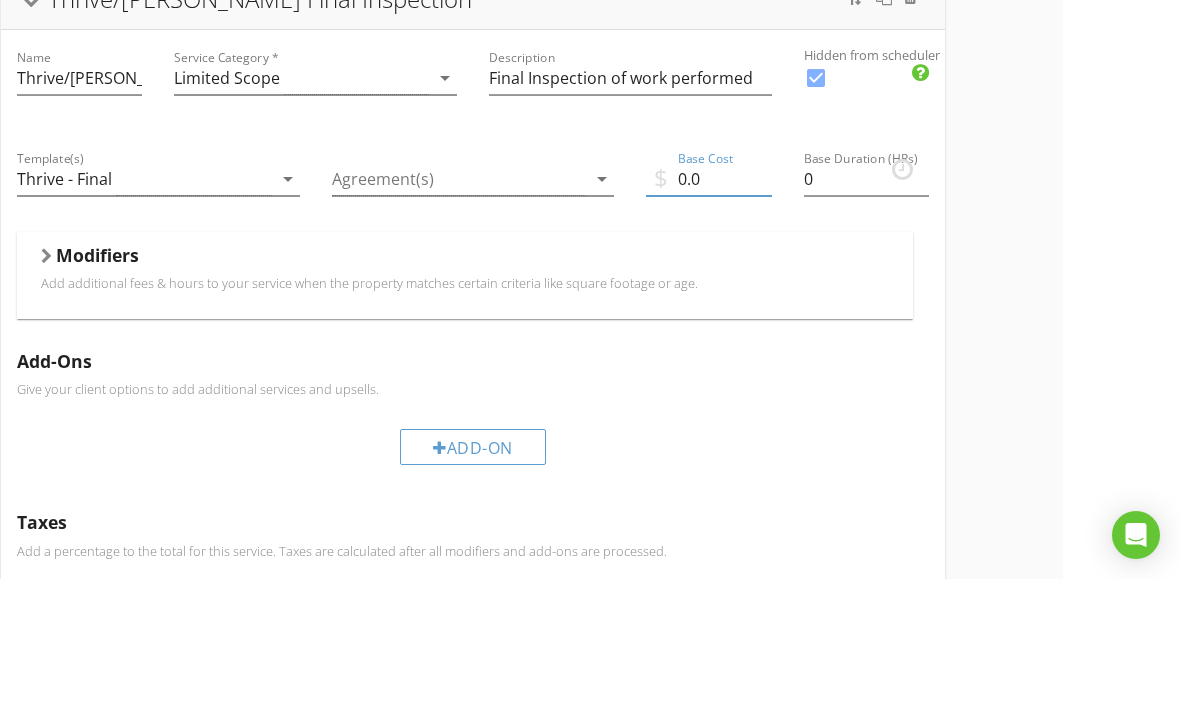 type on "0" 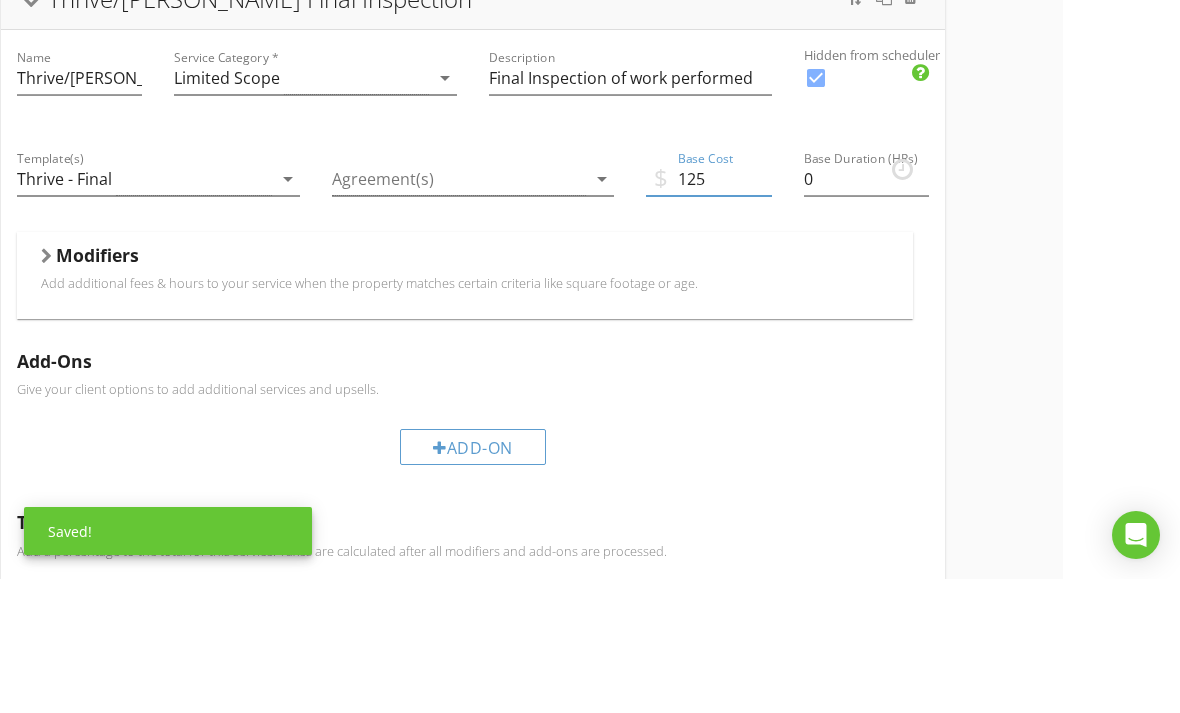 type on "125" 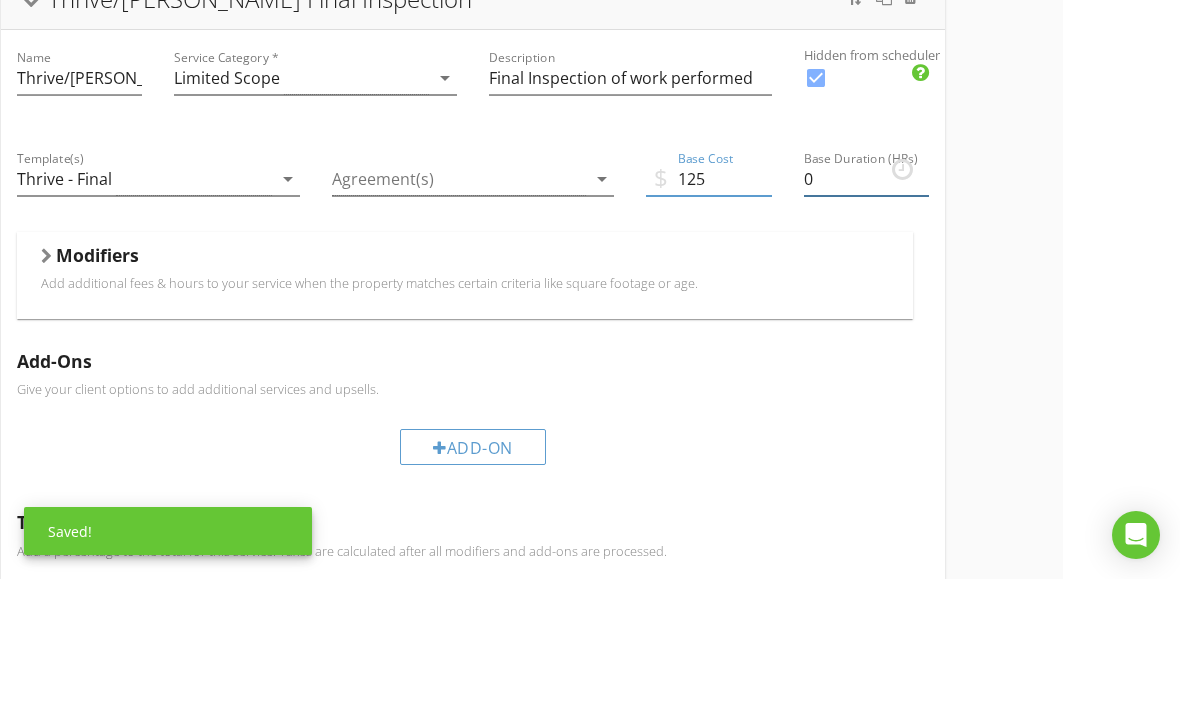 click on "0" at bounding box center [866, 313] 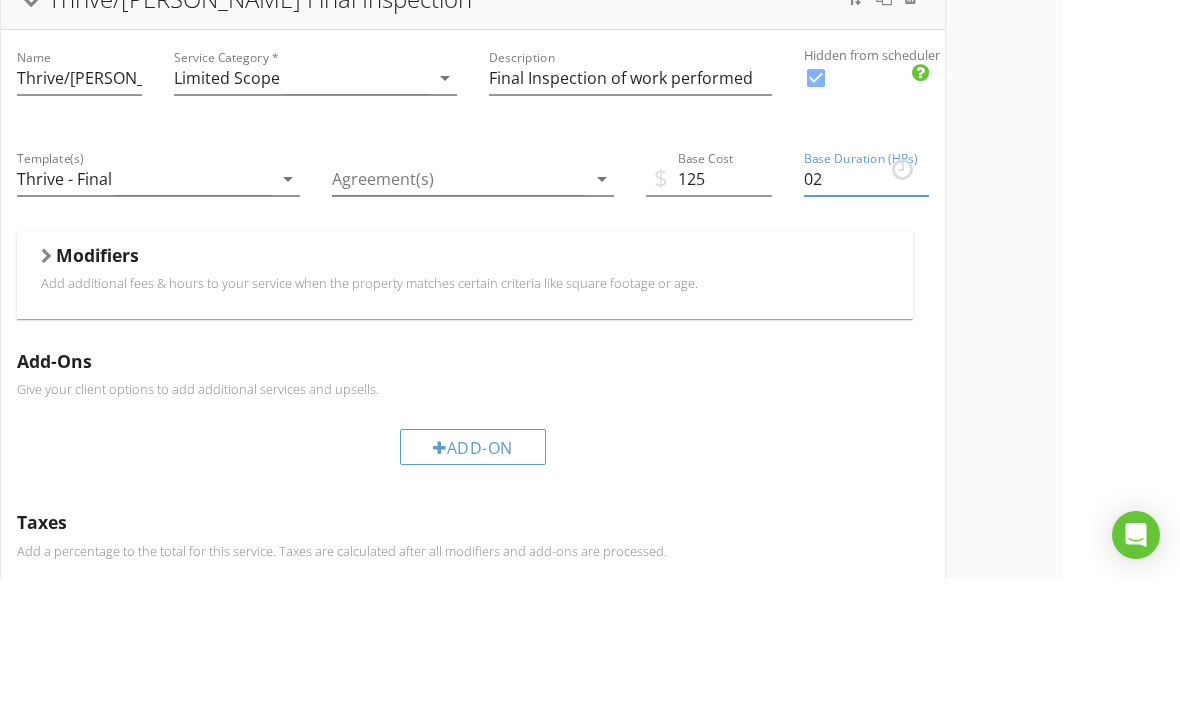 type on "0" 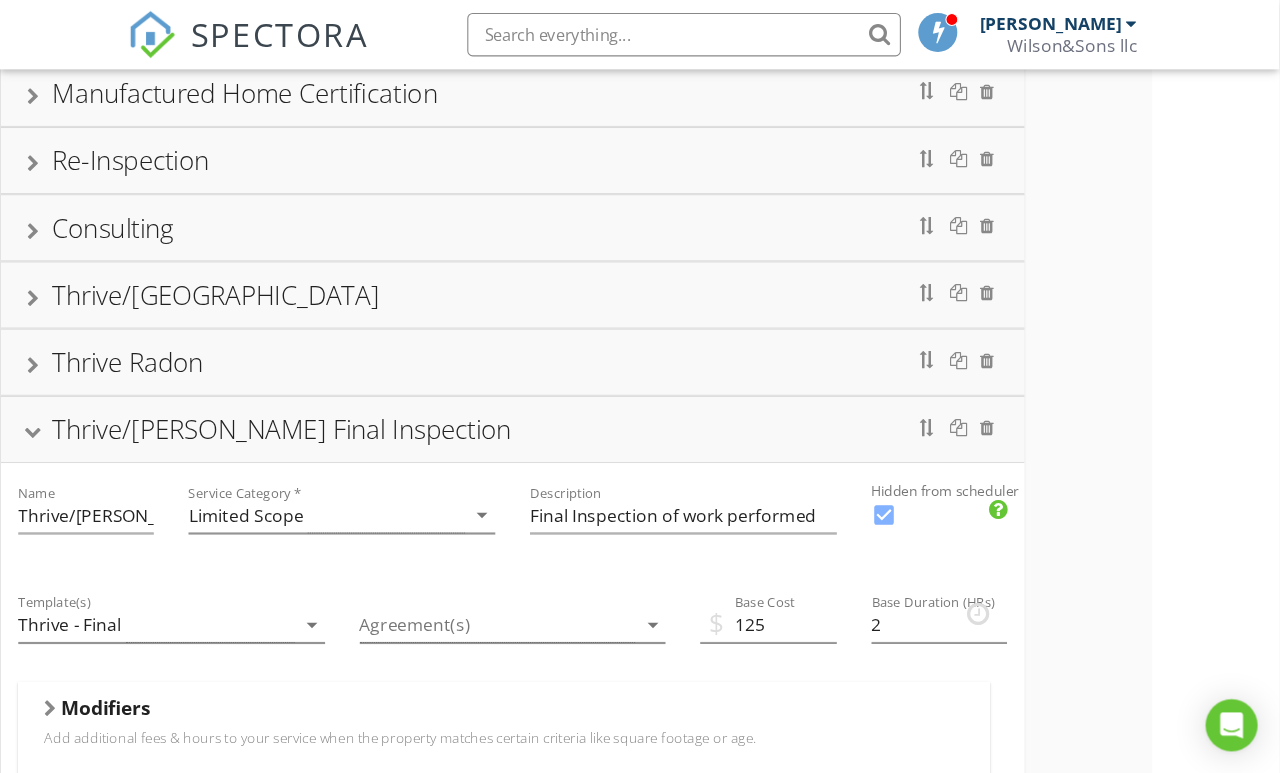 scroll, scrollTop: 433, scrollLeft: 117, axis: both 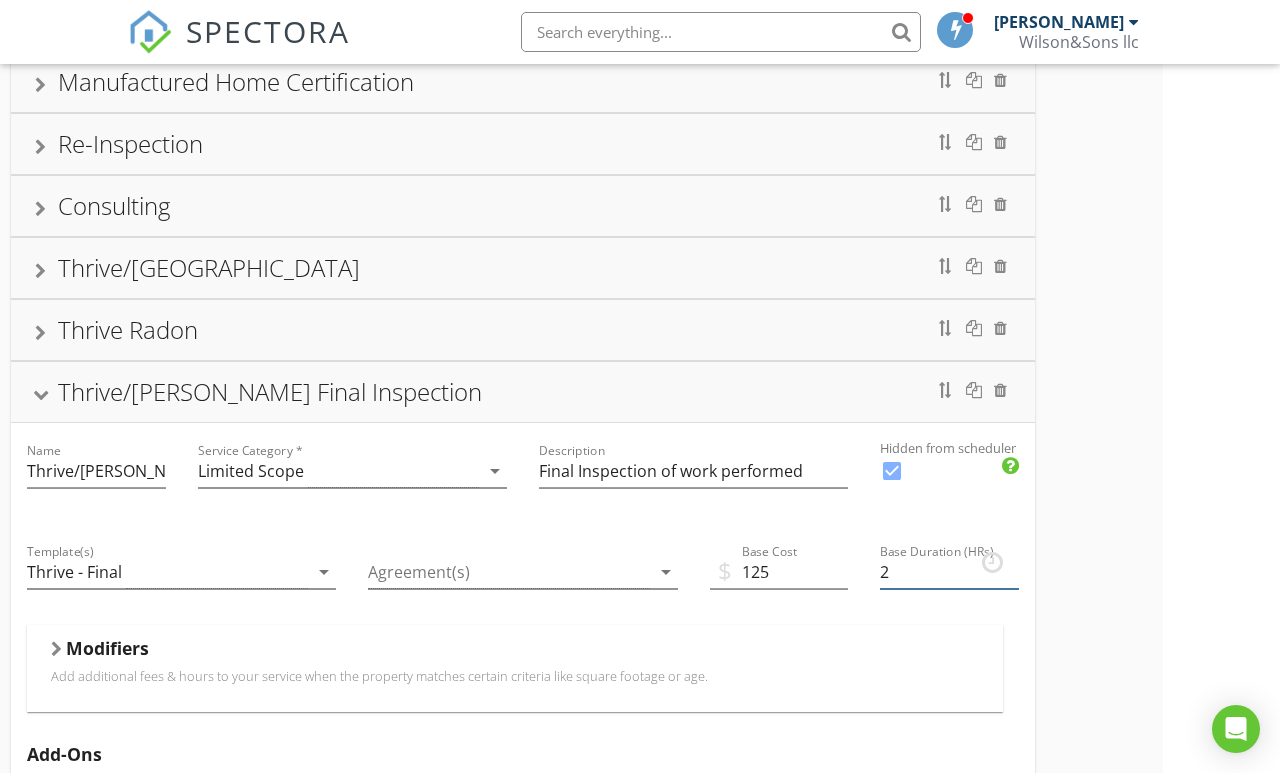 type on "2" 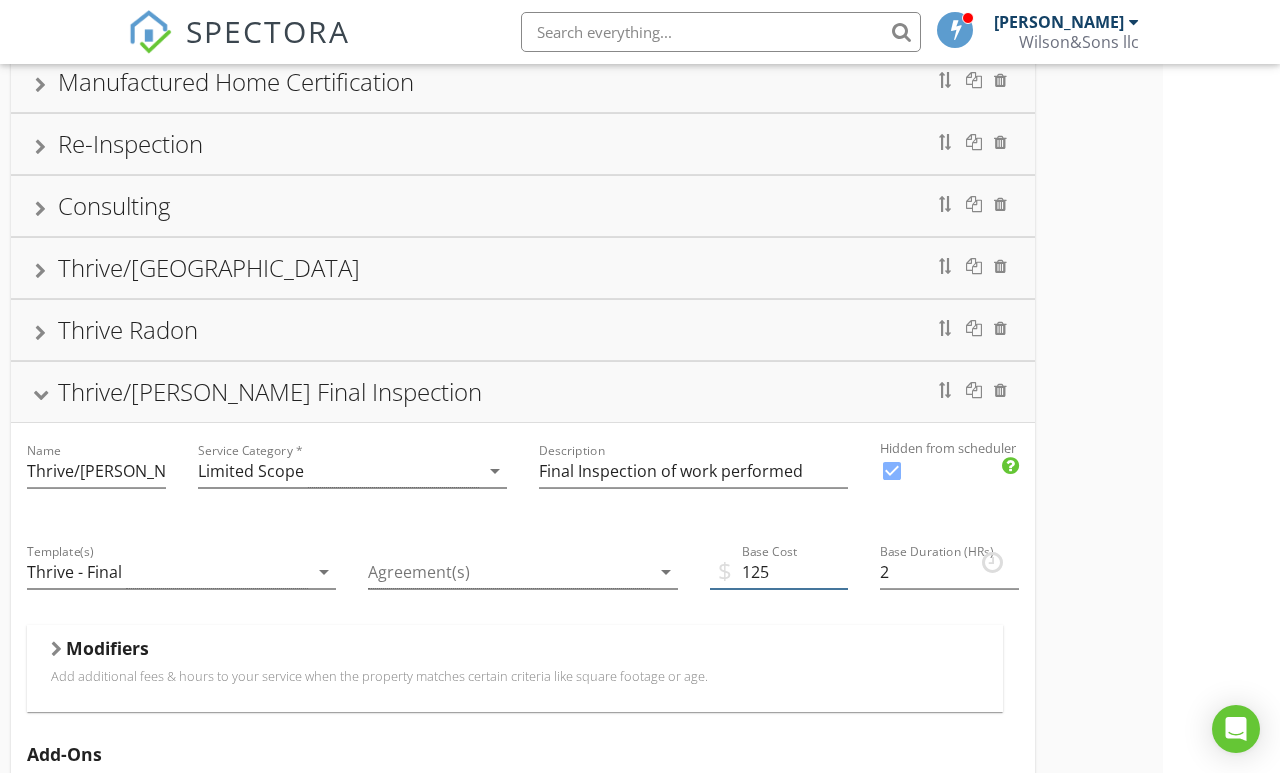 click on "125" at bounding box center (779, 572) 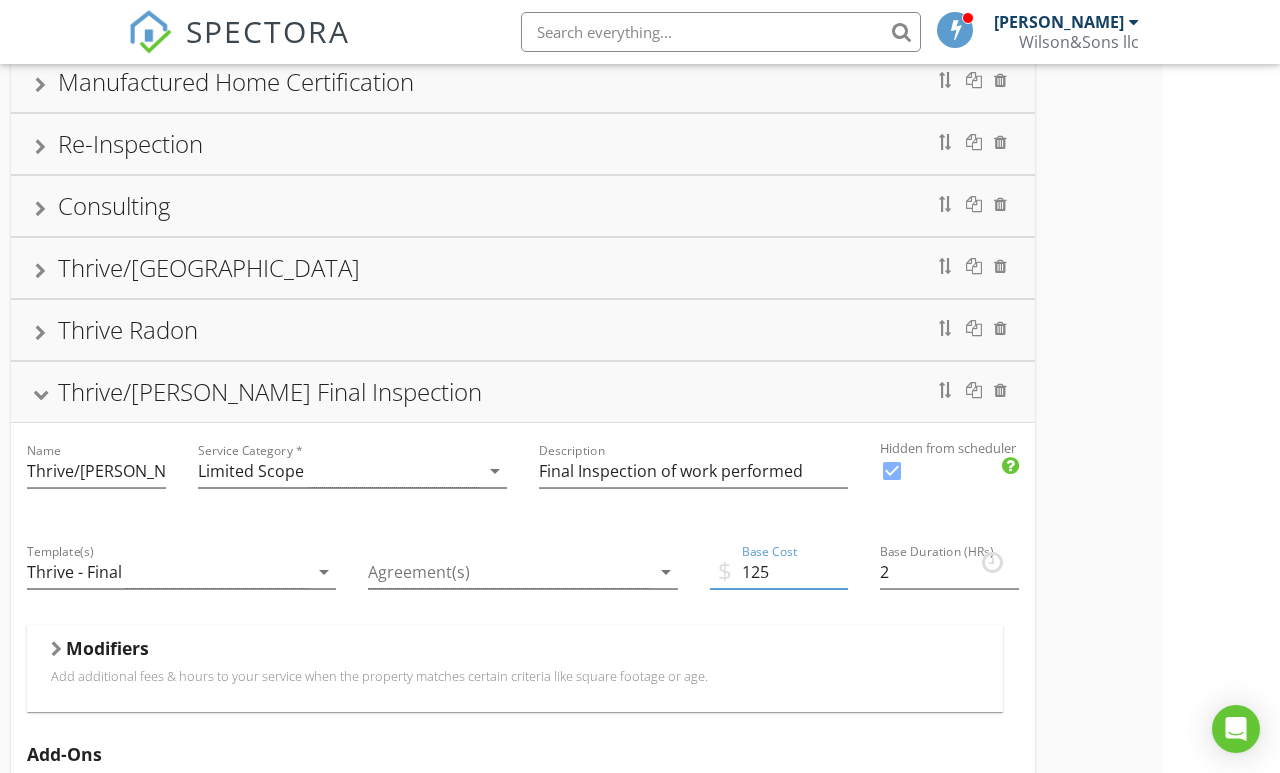 scroll, scrollTop: 432, scrollLeft: 132, axis: both 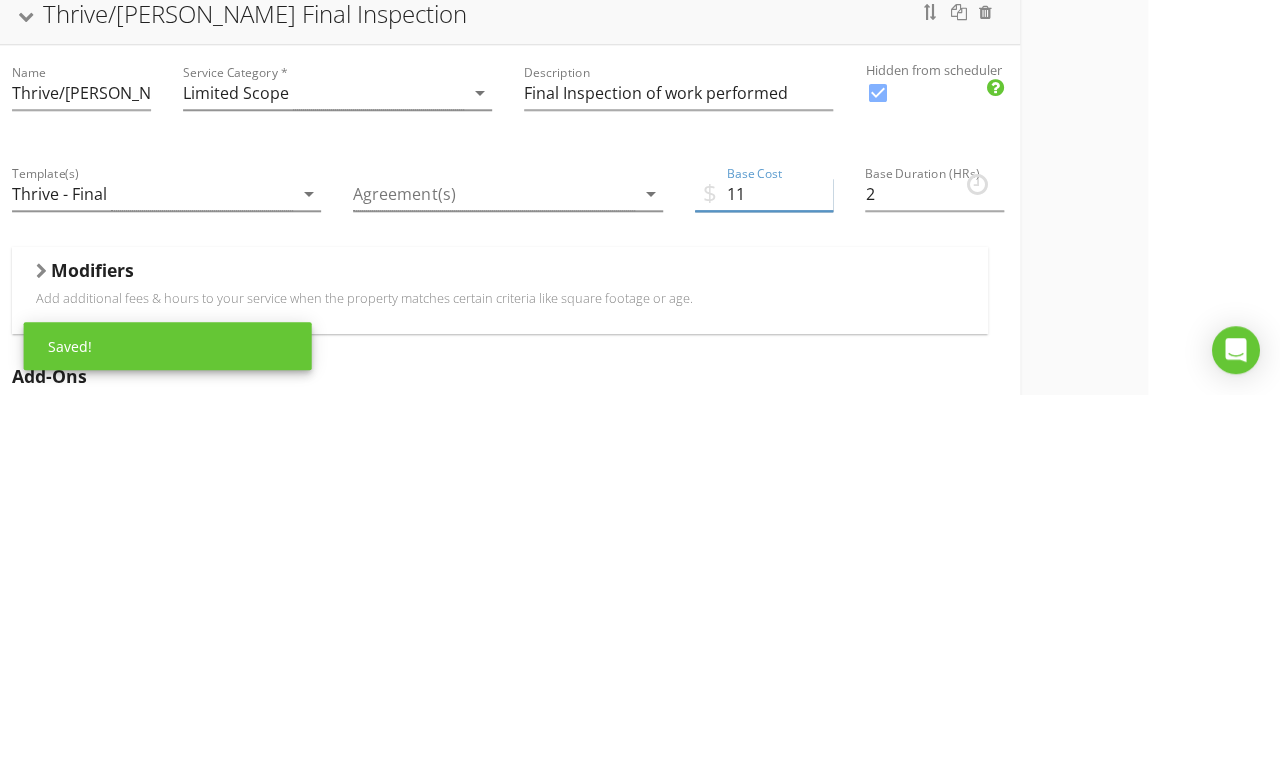 type on "110" 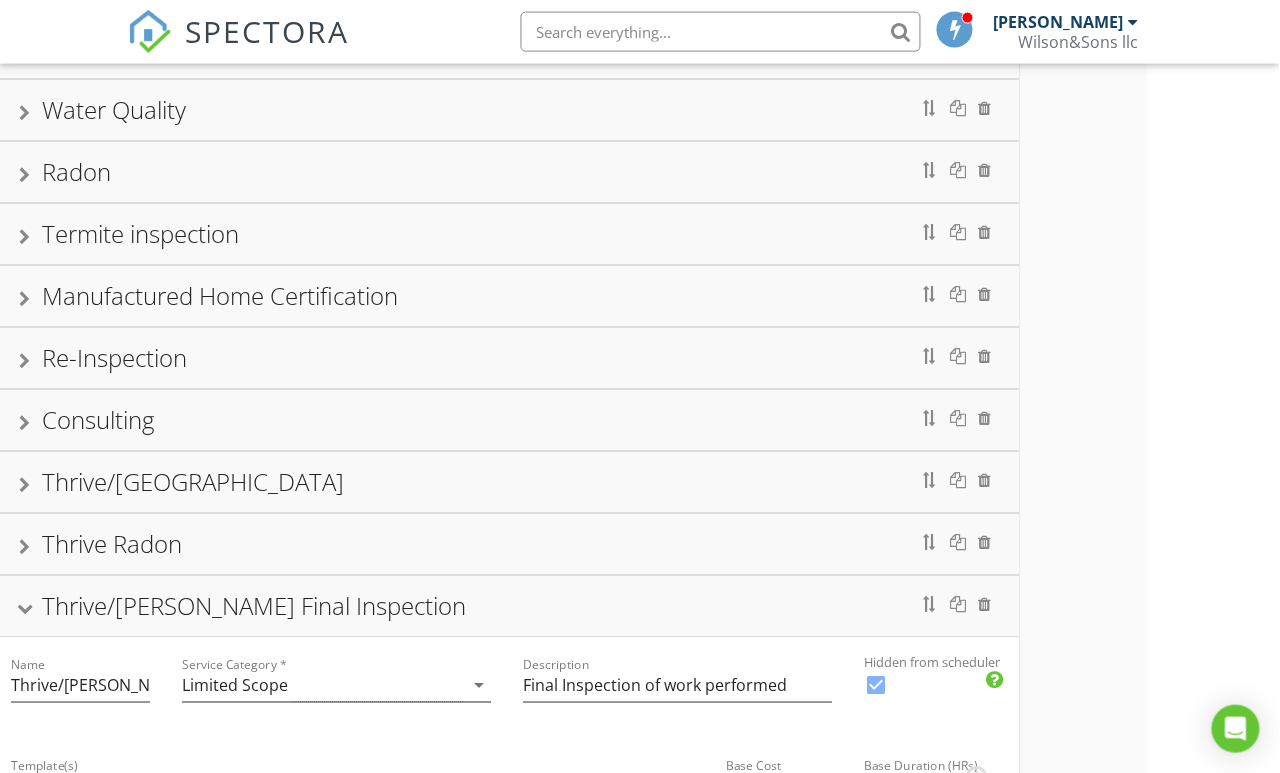 scroll, scrollTop: 220, scrollLeft: 133, axis: both 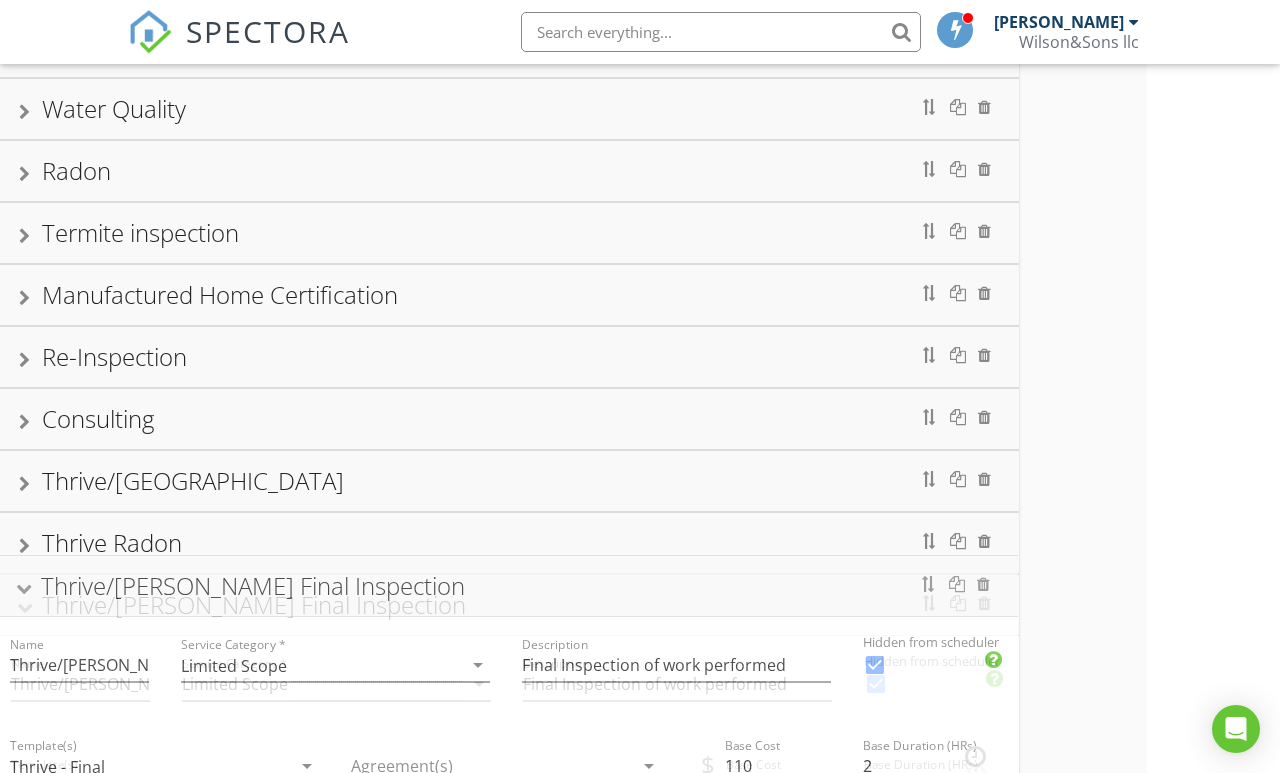 type 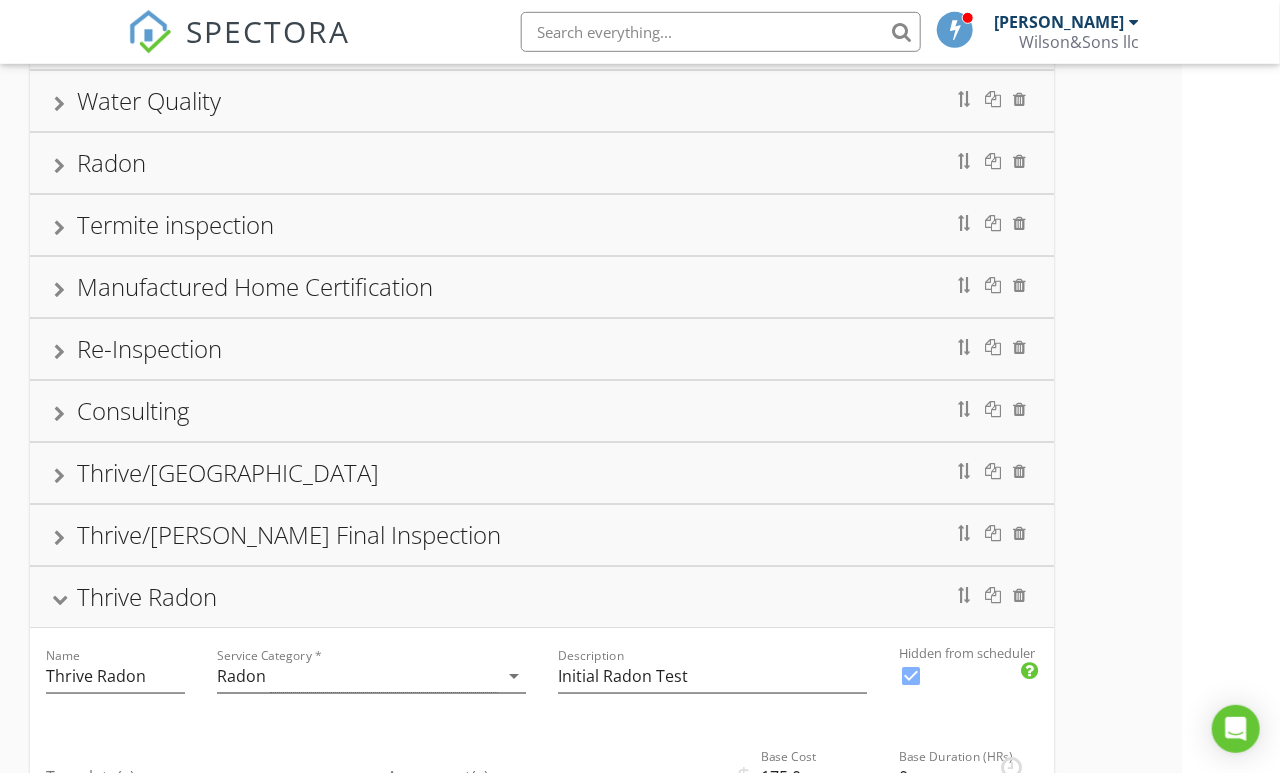 scroll, scrollTop: 234, scrollLeft: 91, axis: both 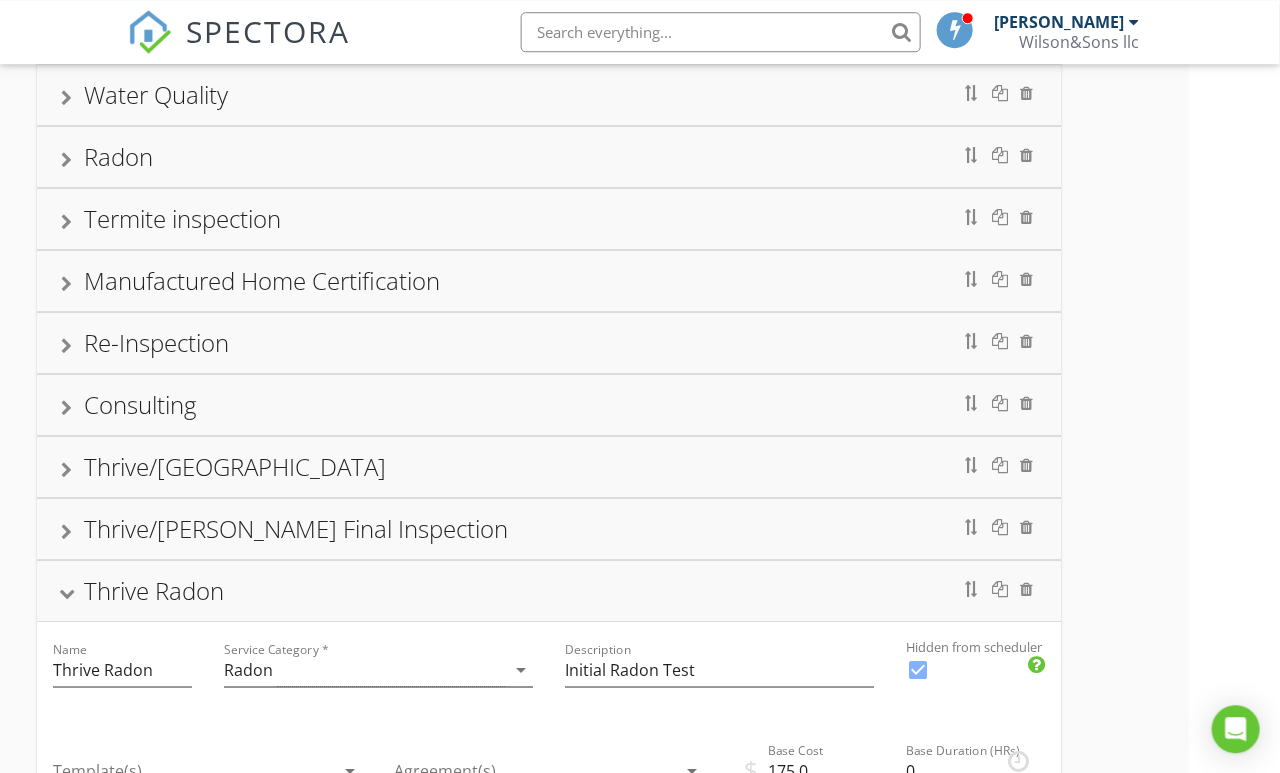 click on "Thrive Radon" at bounding box center [549, 591] 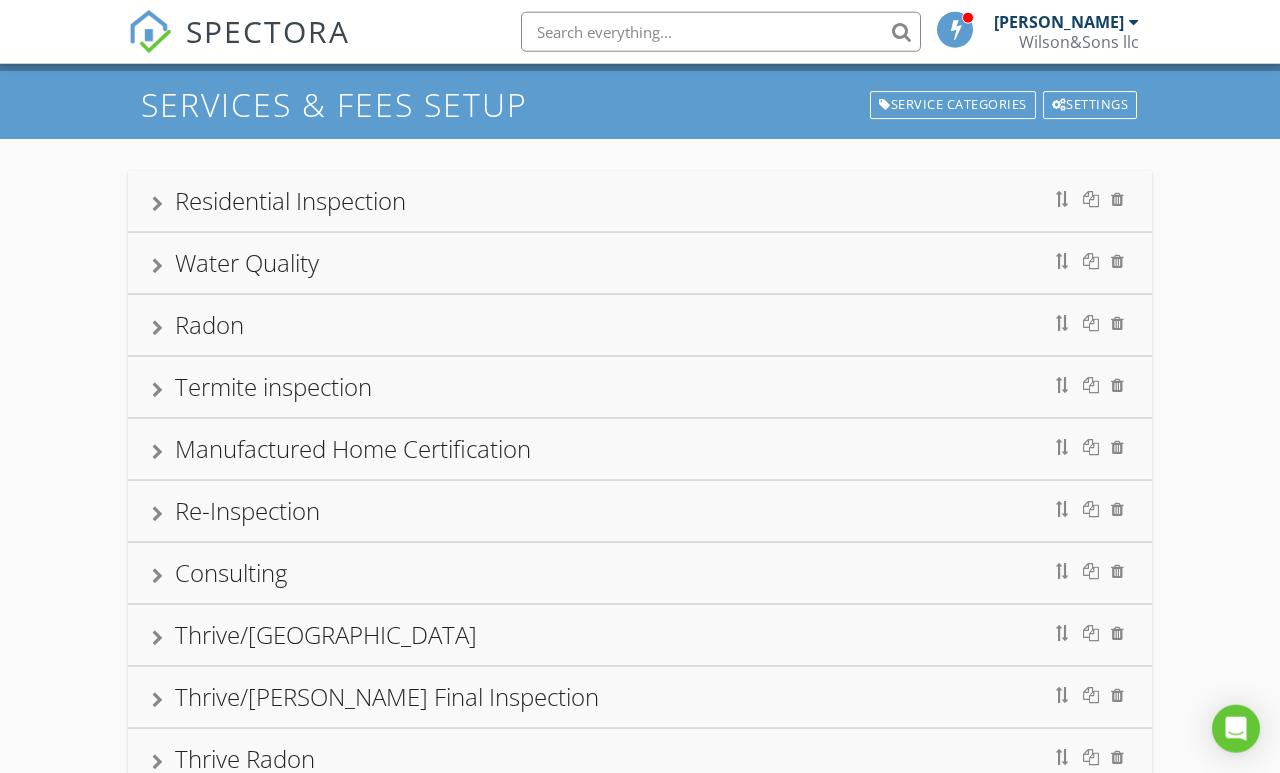 scroll, scrollTop: 0, scrollLeft: 0, axis: both 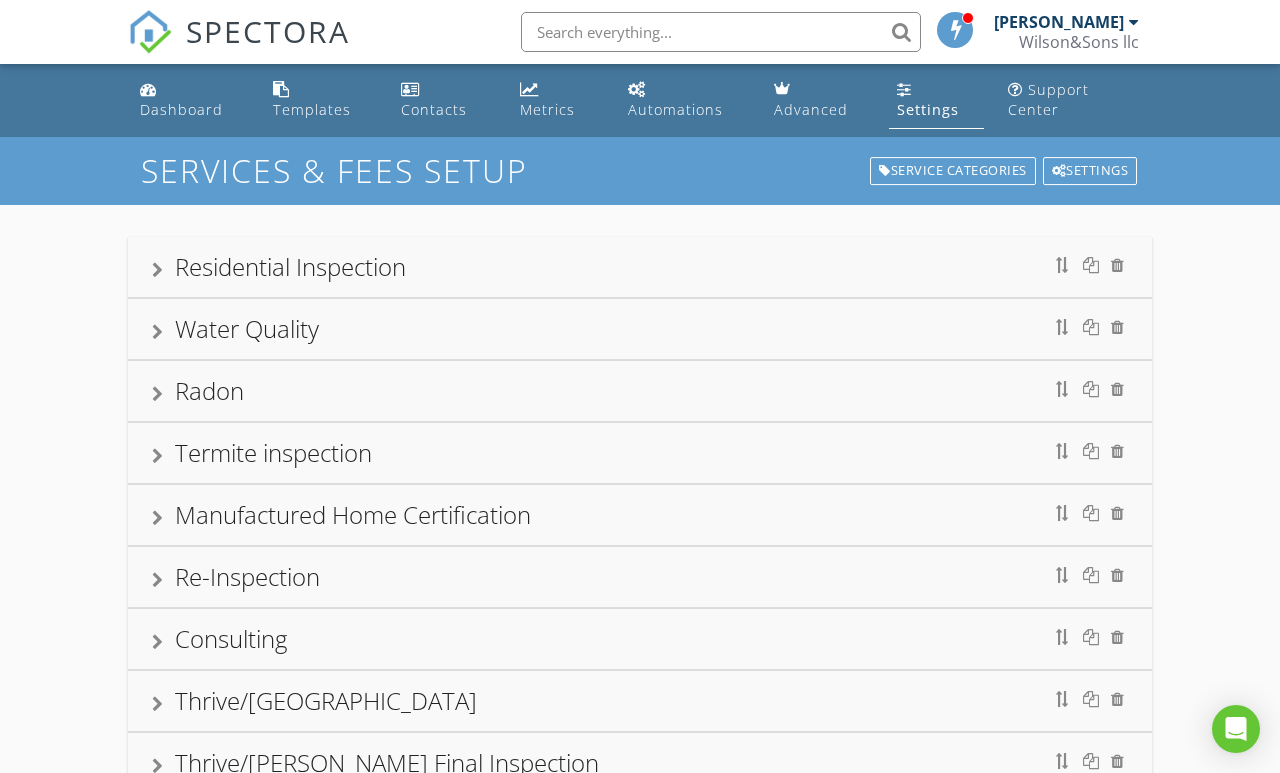 click on "Dashboard" at bounding box center (181, 109) 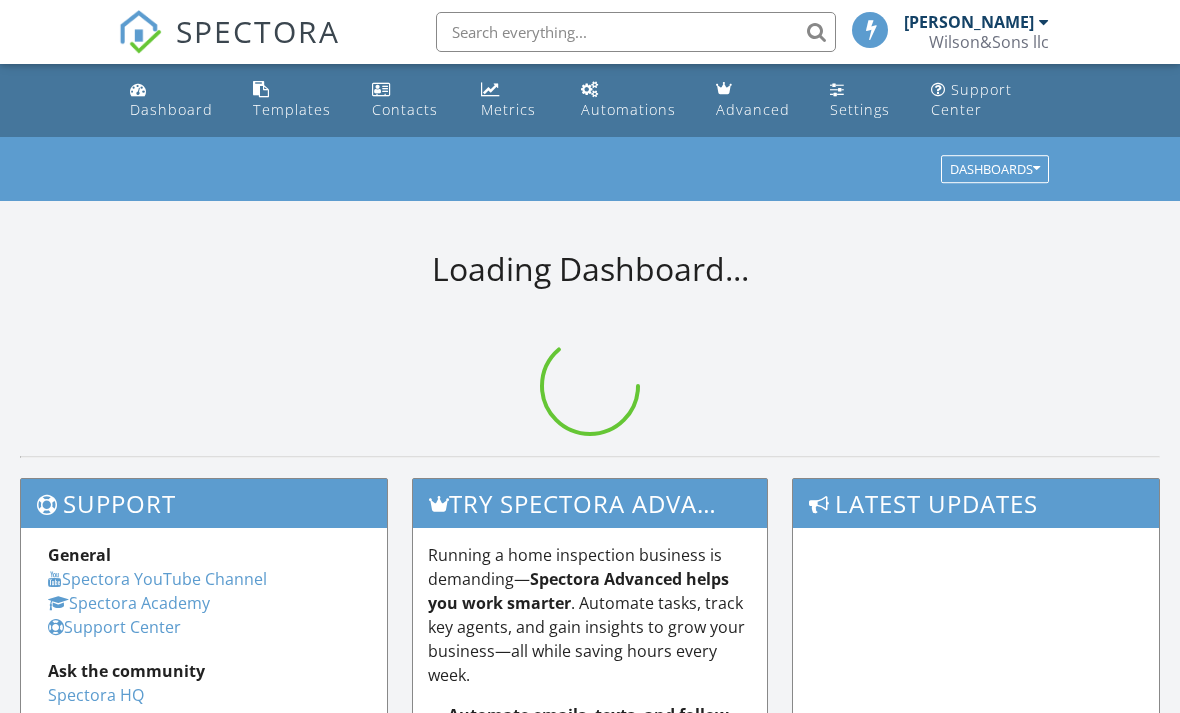 scroll, scrollTop: 0, scrollLeft: 0, axis: both 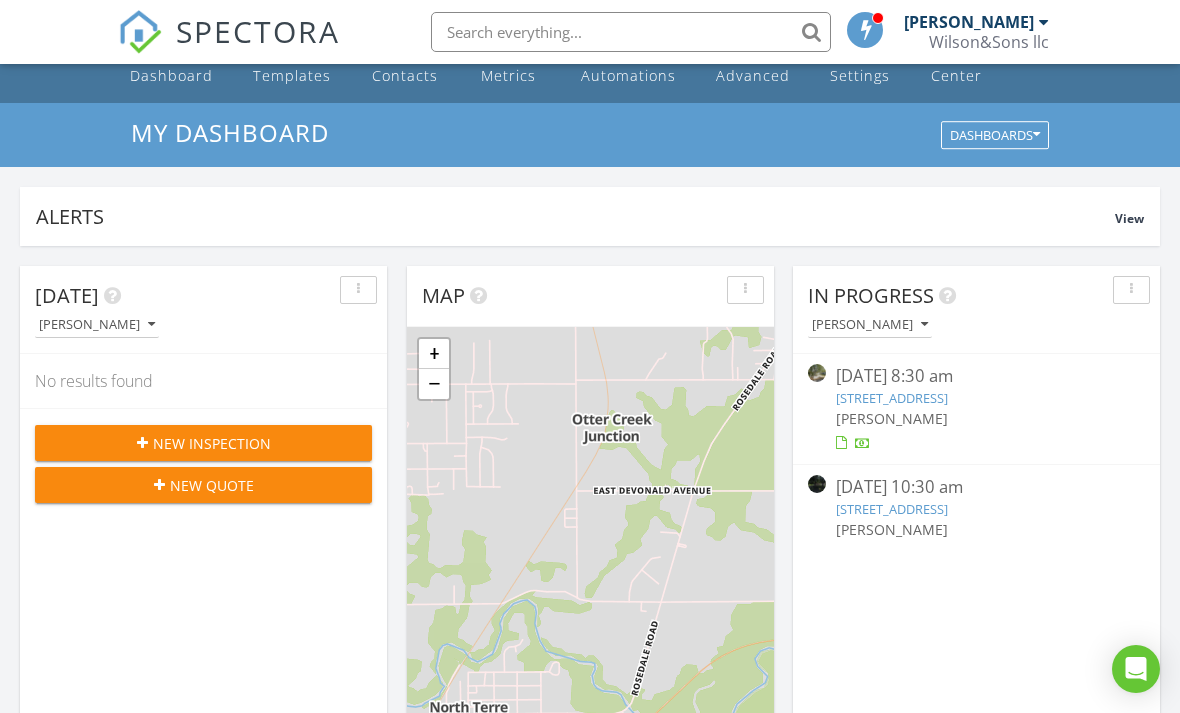 click on "[STREET_ADDRESS]" at bounding box center [892, 509] 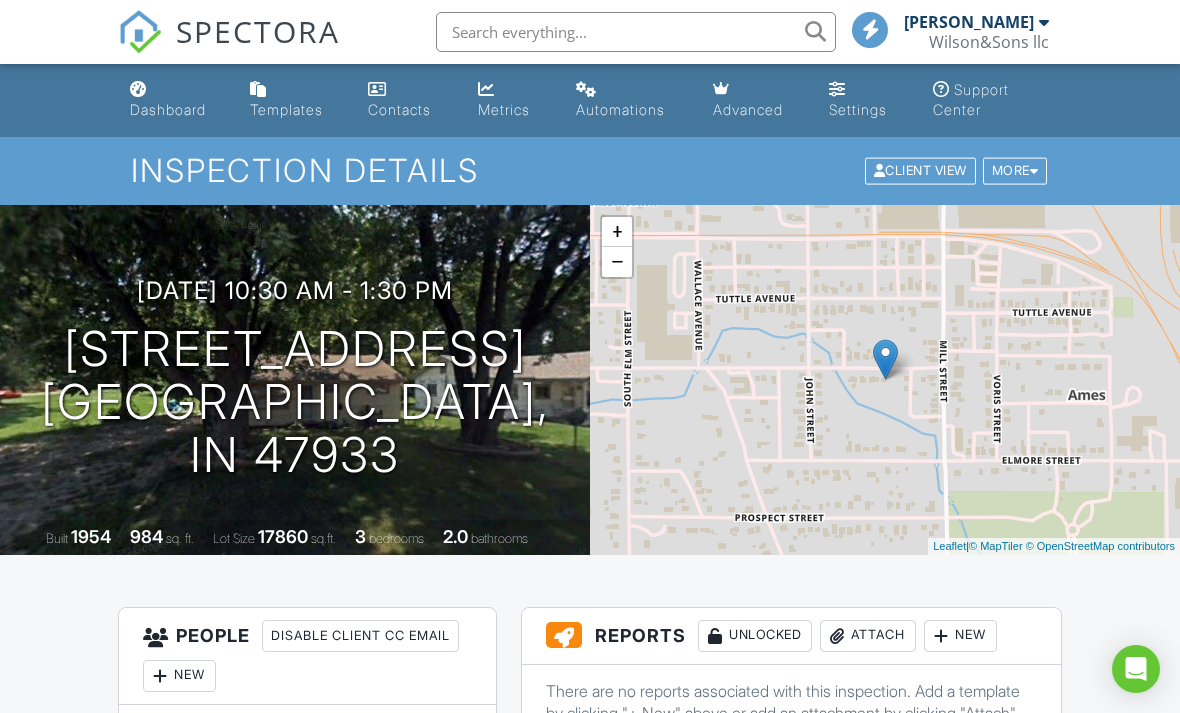 scroll, scrollTop: 0, scrollLeft: 0, axis: both 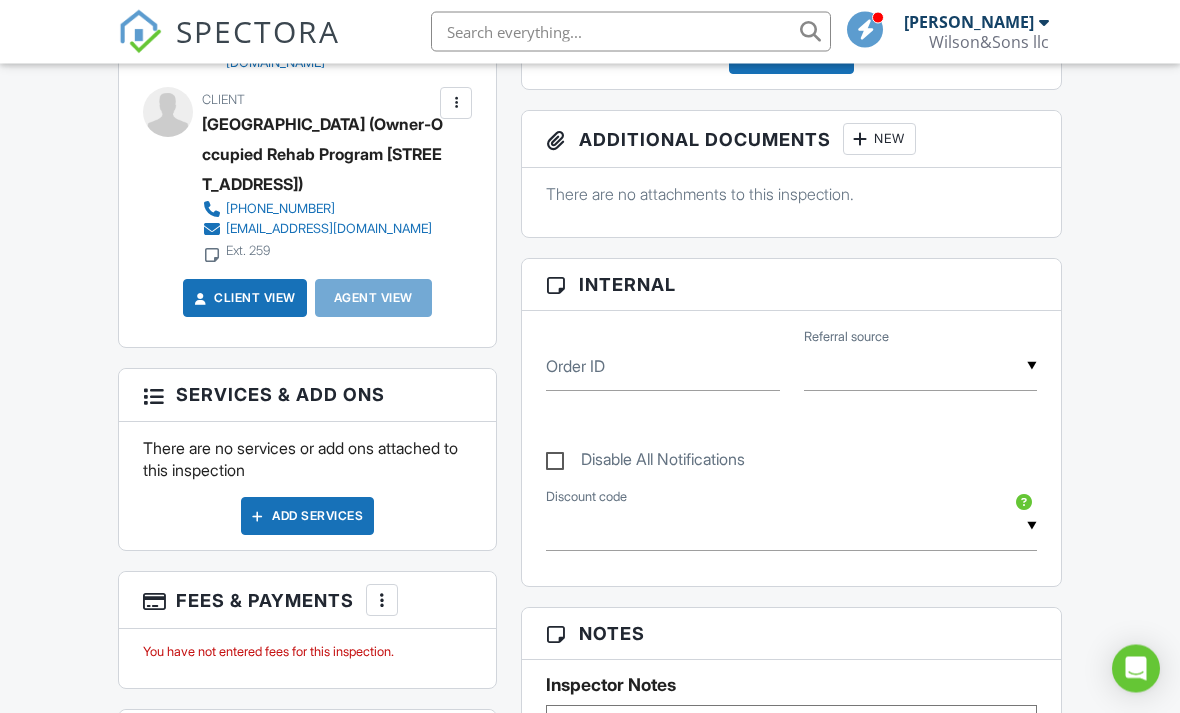click on "Add Services" at bounding box center [307, 517] 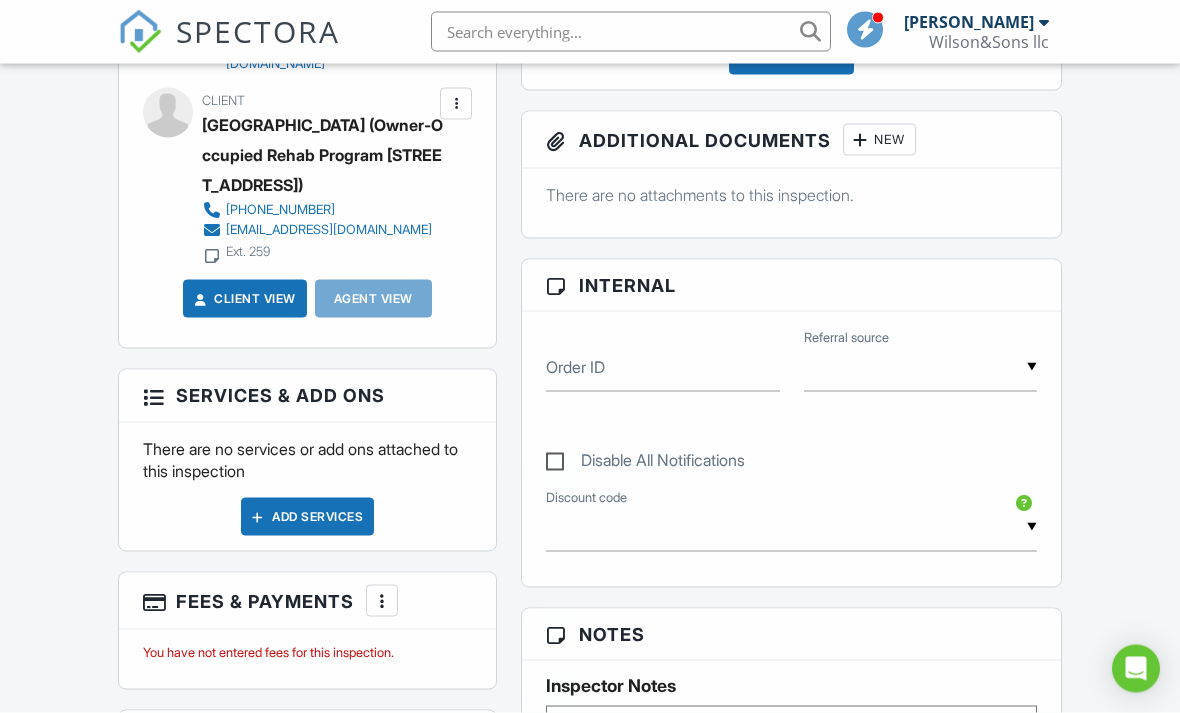 scroll, scrollTop: 753, scrollLeft: 0, axis: vertical 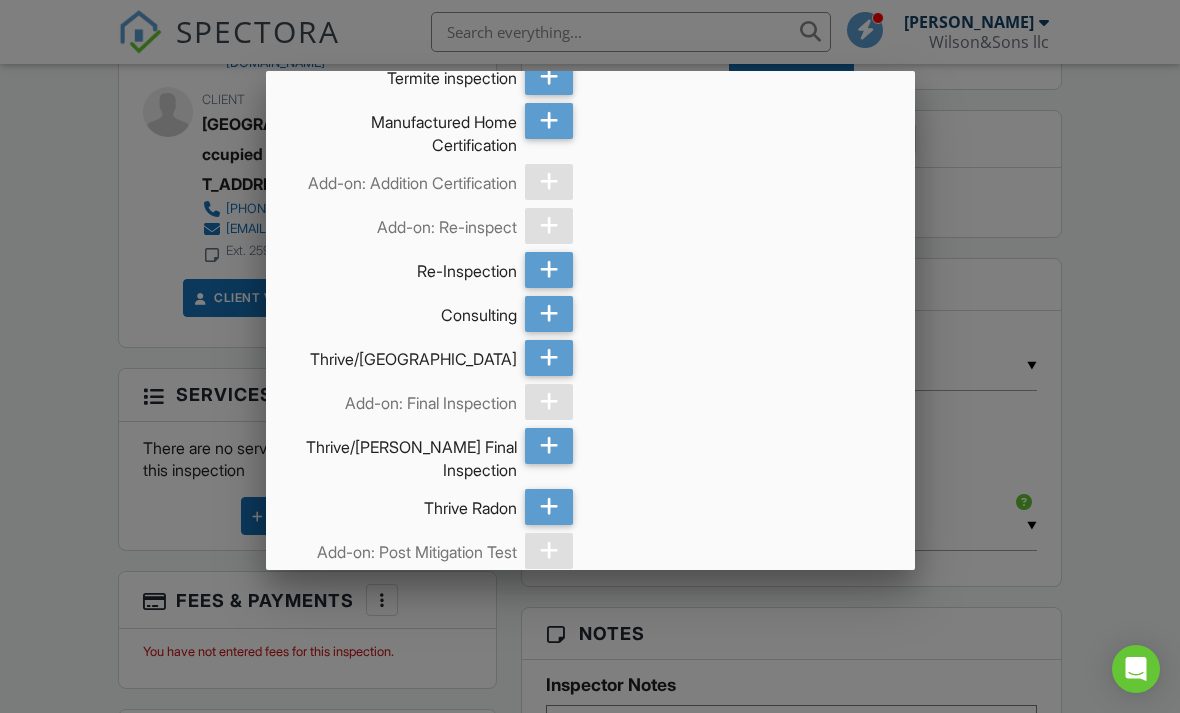 click at bounding box center [549, 446] 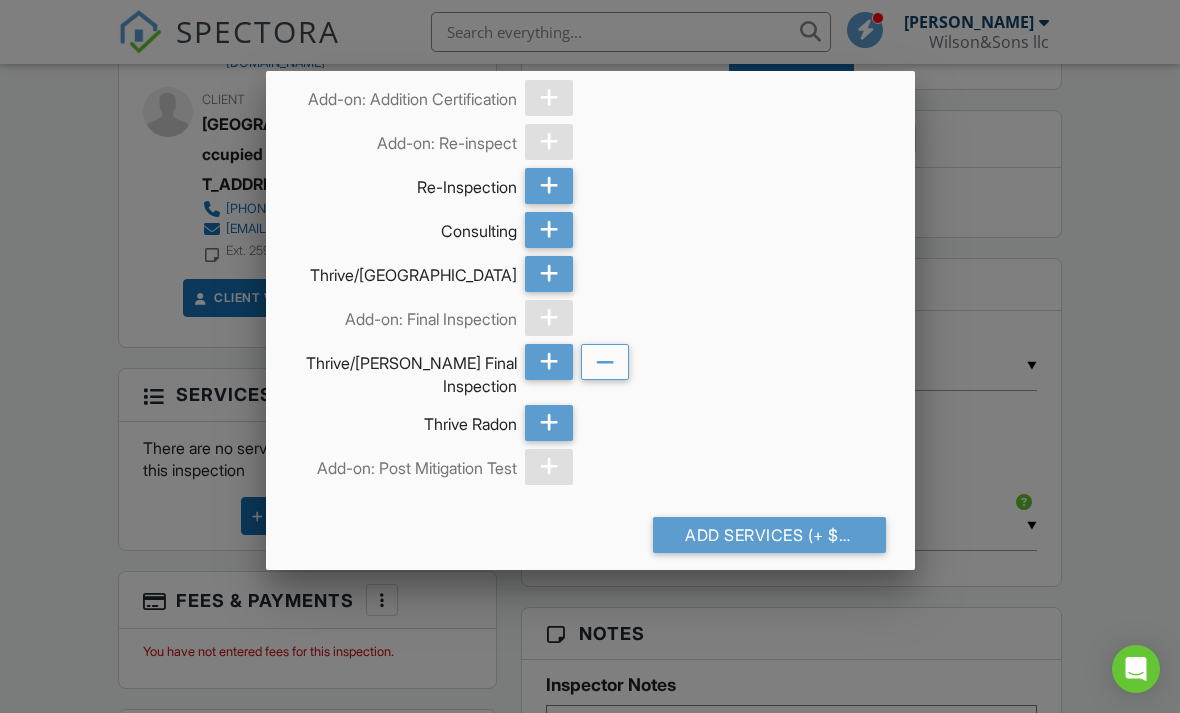 scroll, scrollTop: 448, scrollLeft: 0, axis: vertical 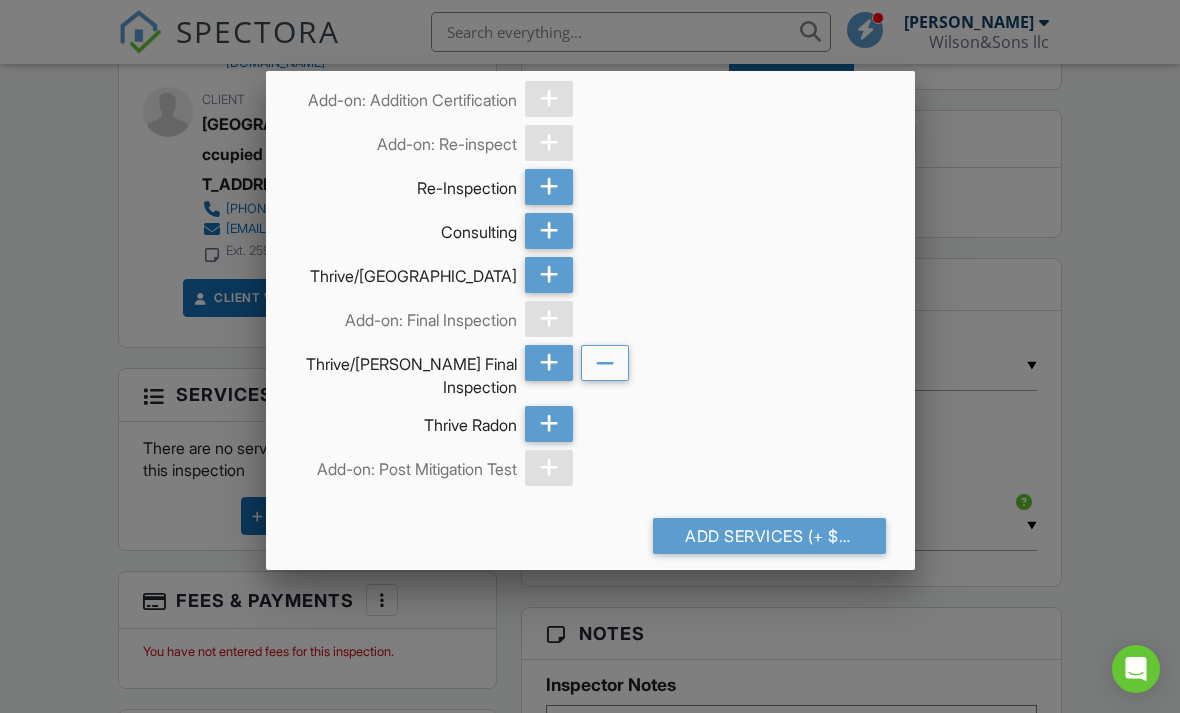 click on "Add Services
(+ $110.0)" at bounding box center [769, 536] 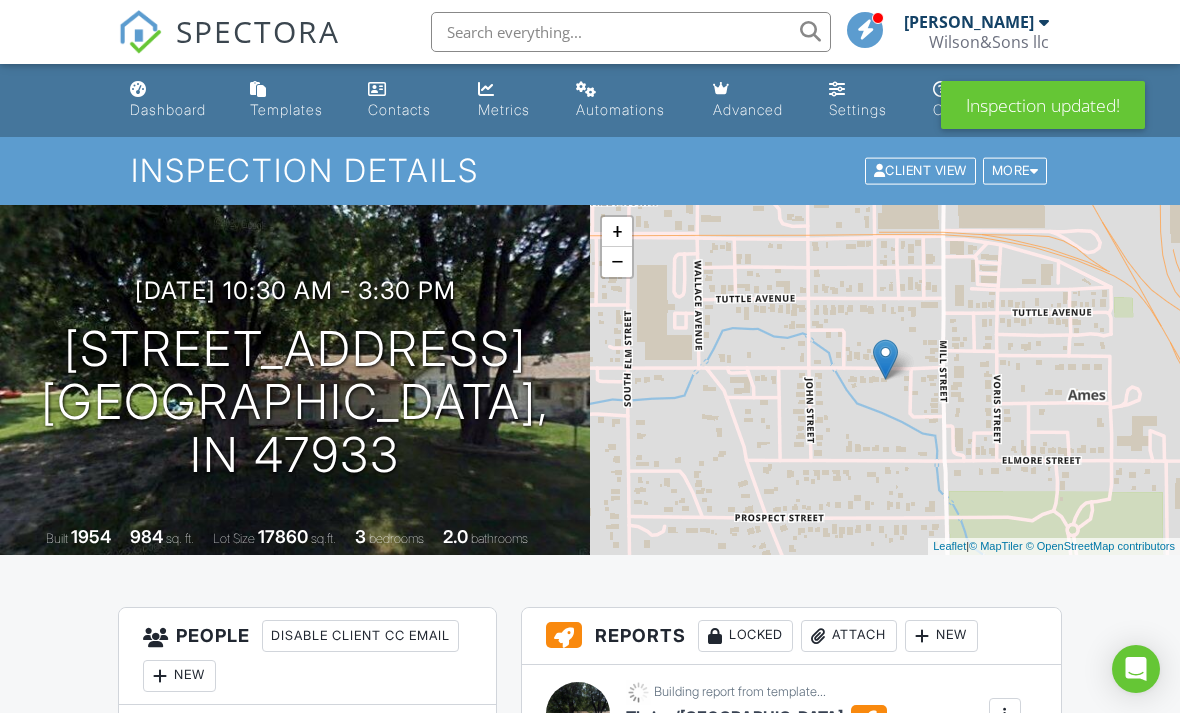 scroll, scrollTop: 0, scrollLeft: 0, axis: both 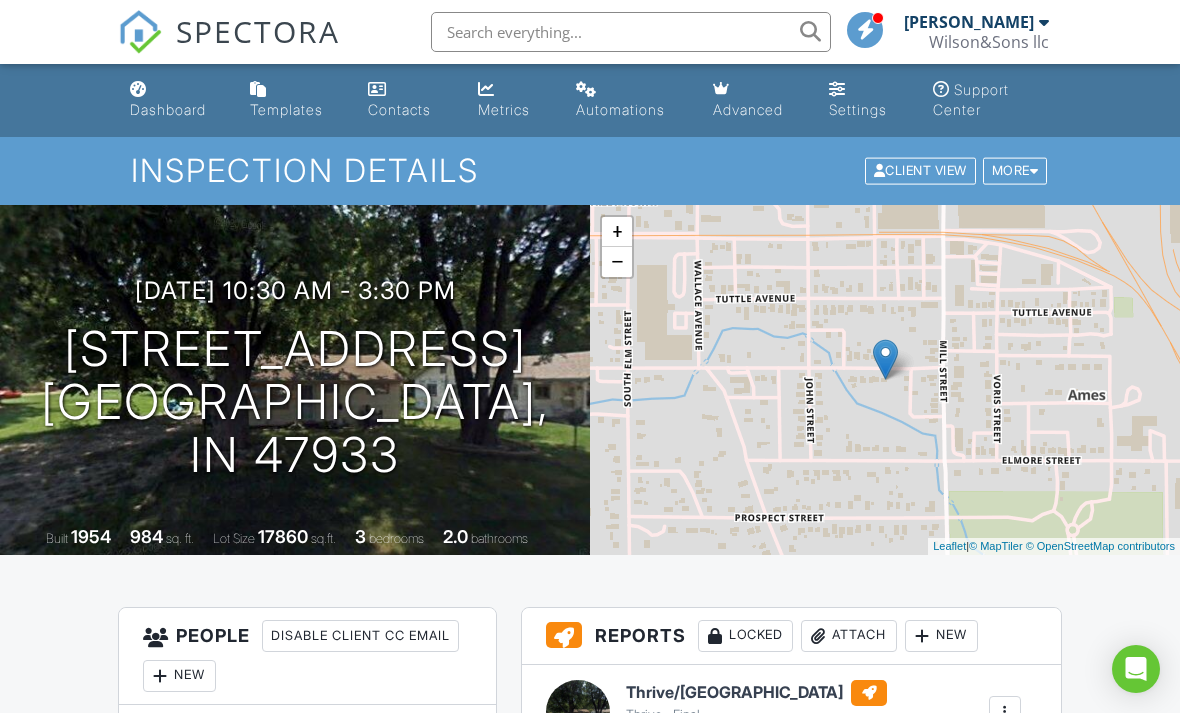 click on "All emails and texts are disabled for this inspection!
All emails and texts have been disabled for this inspection. This may have happened due to someone manually disabling them or this inspection being unconfirmed when it was scheduled. To re-enable emails and texts for this inspection, click the button below.
Turn on emails and texts
Turn on and Requeue Notifications
Reports
Locked
Attach
New
Thrive/Montgomery County
Thrive - Final
Edit
View
Thrive/Montgomery County
Thrive - Final
Building report from template...
Quick Publish
Copy
Delete
Publish All
Checking report completion
Publish report?
Before publishing from the web, click "Preview/Publish" in the Report Editor to save your changes ( don't know where that is?
Cancel
Publish
Share archived report" at bounding box center (590, 1678) 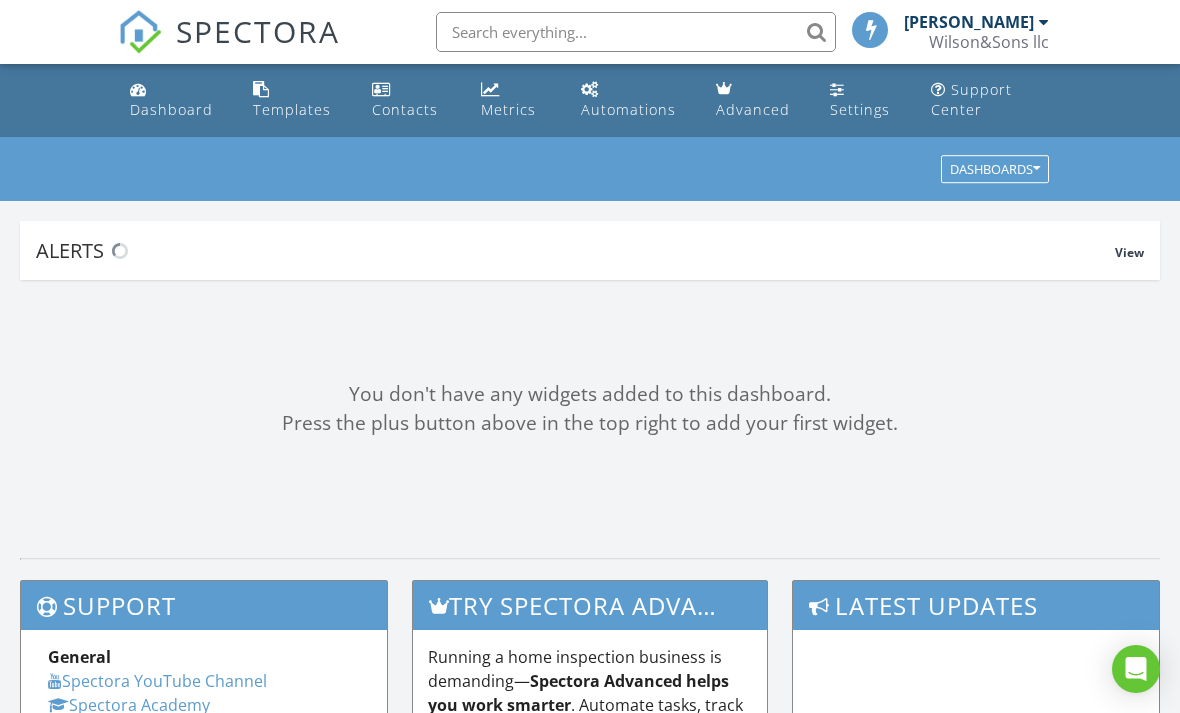 scroll, scrollTop: 0, scrollLeft: 0, axis: both 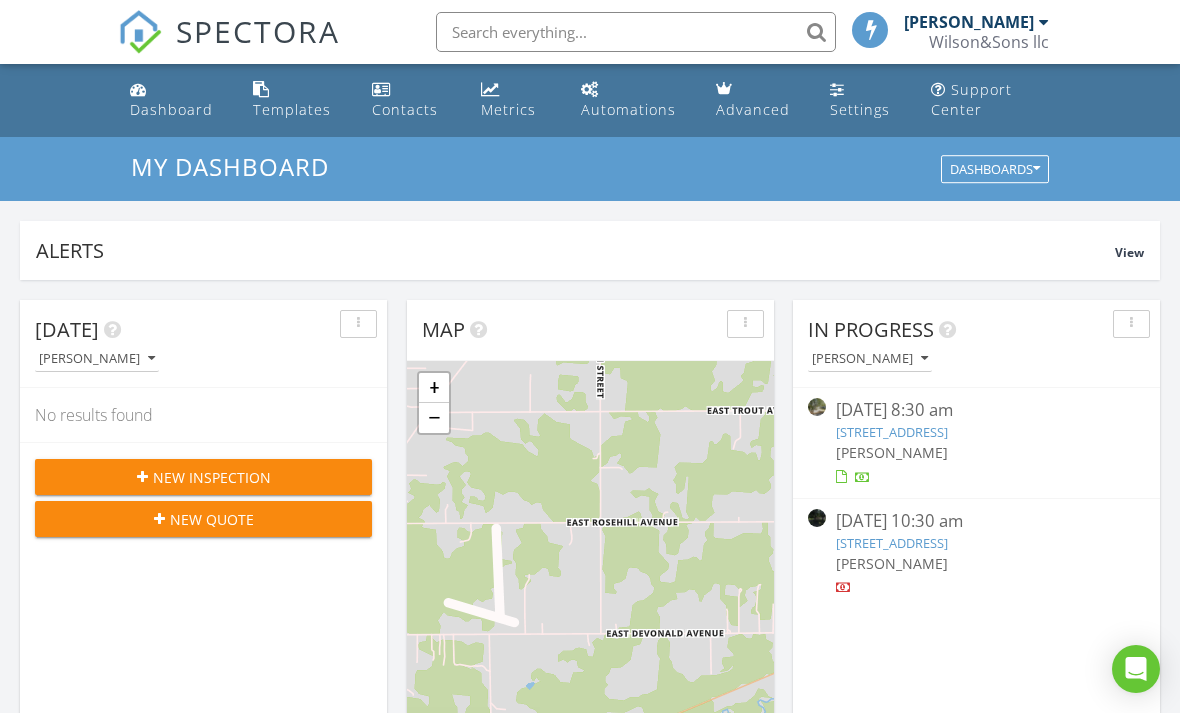 click at bounding box center (1136, 669) 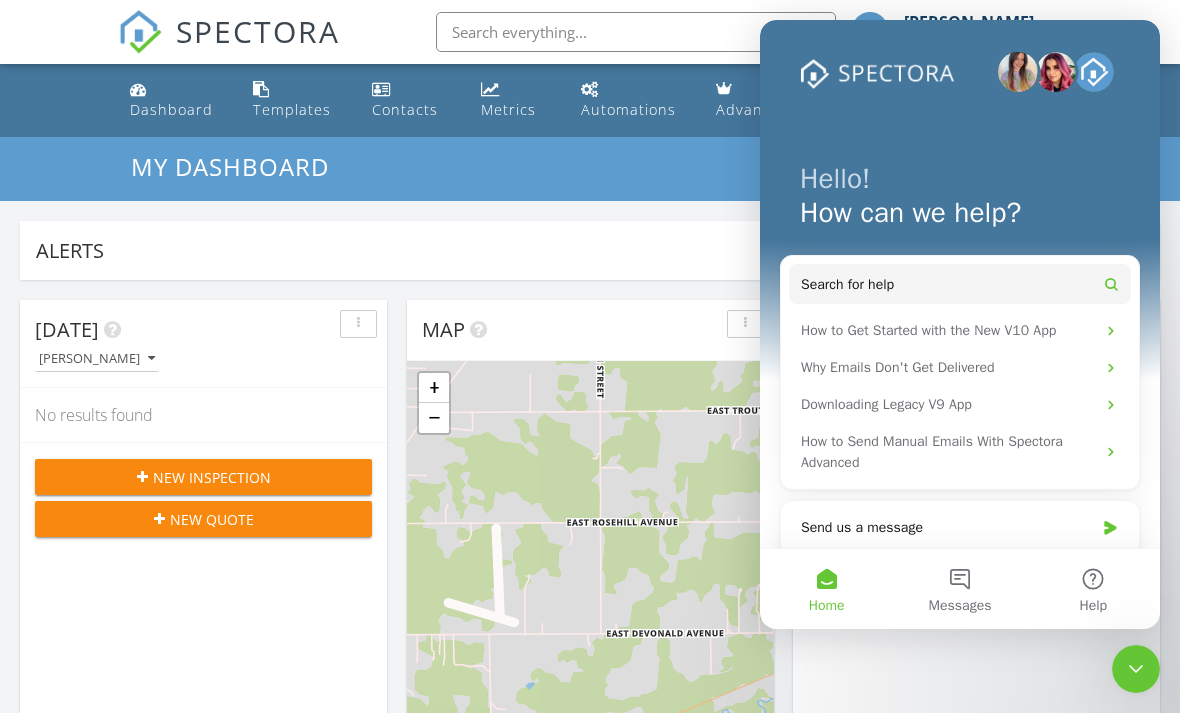 scroll, scrollTop: 0, scrollLeft: 0, axis: both 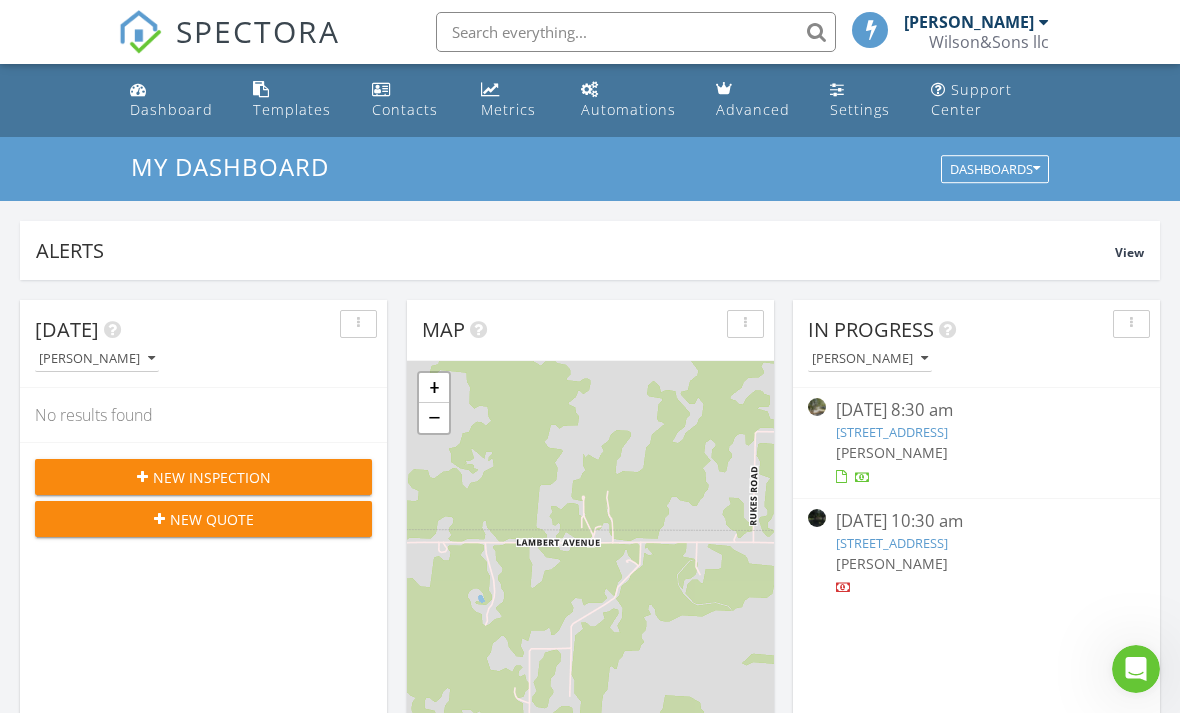 click on "805 E Chestnut St, Crawfordsville, IN 47933" at bounding box center (892, 543) 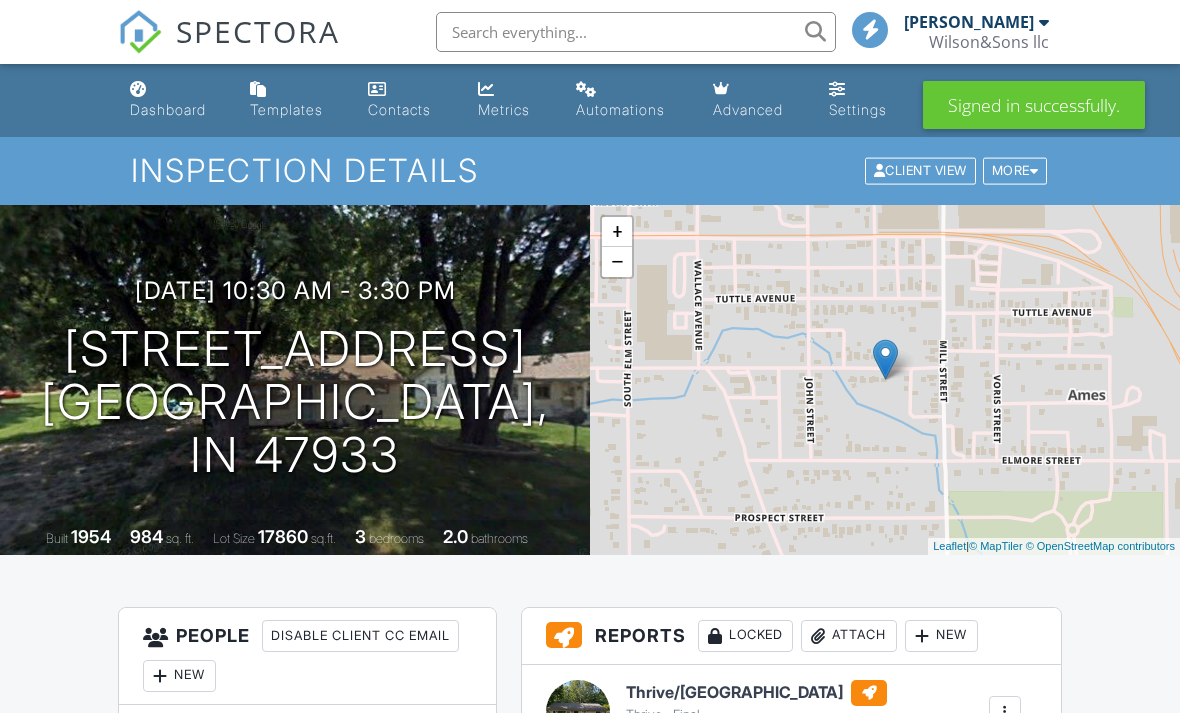 scroll, scrollTop: 0, scrollLeft: 0, axis: both 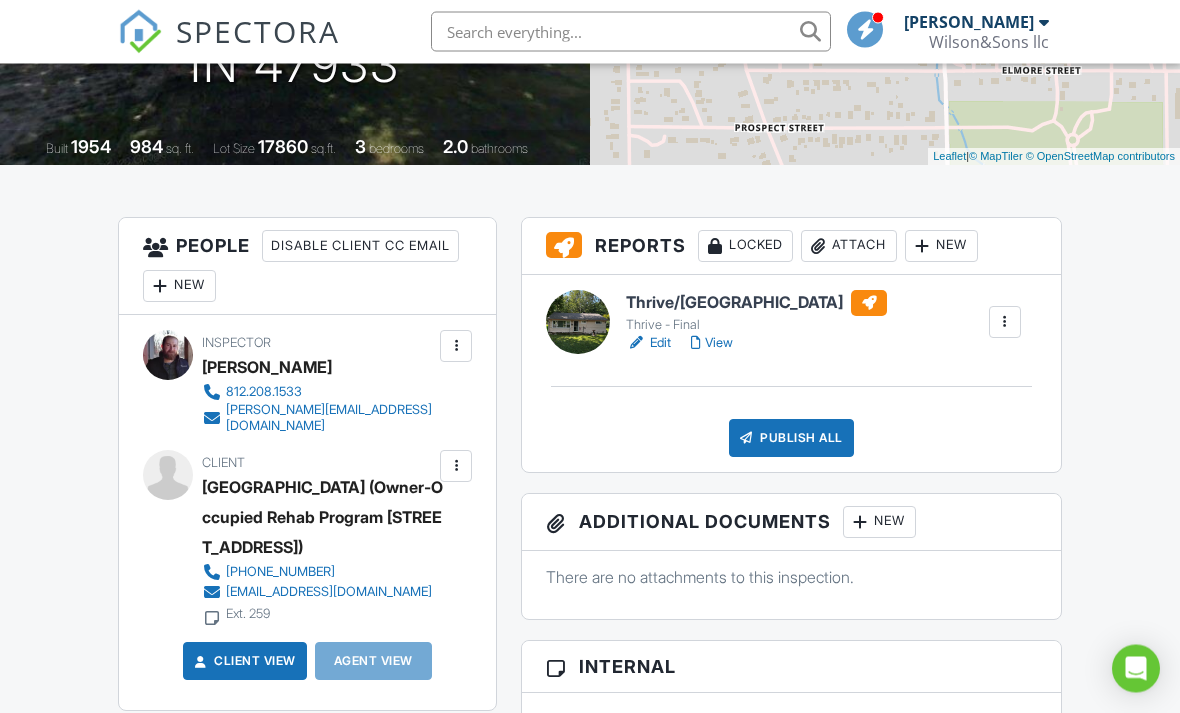 click on "View" at bounding box center (712, 344) 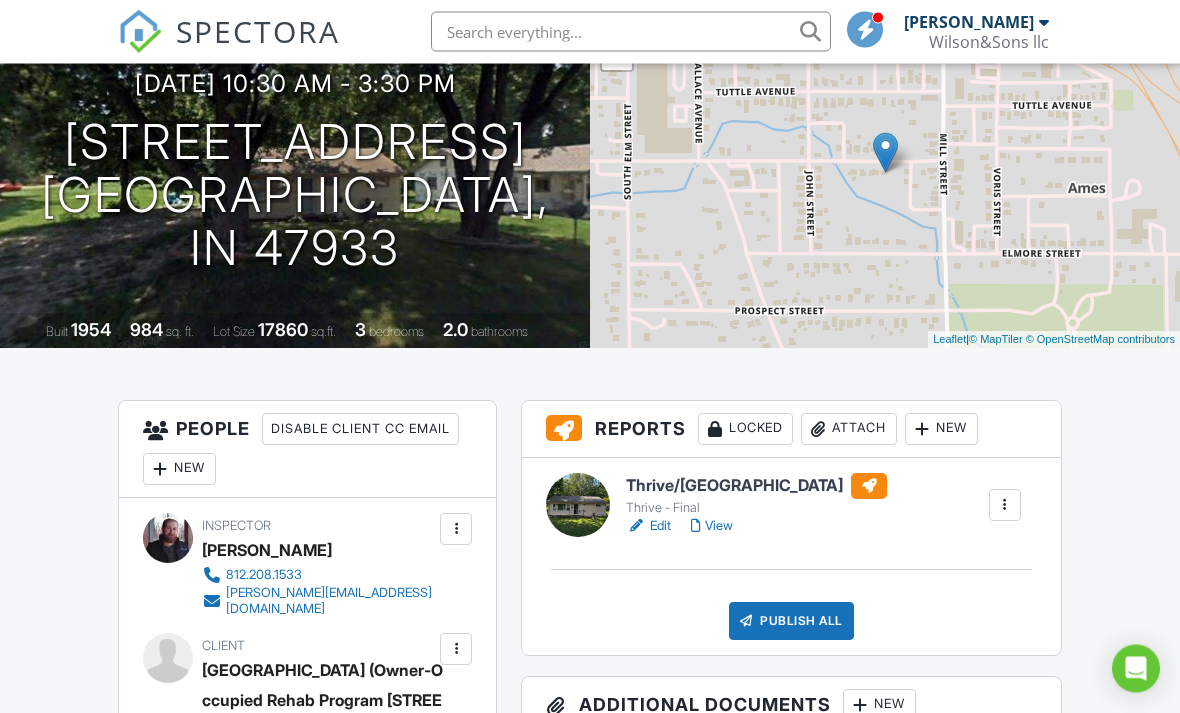 scroll, scrollTop: 208, scrollLeft: 0, axis: vertical 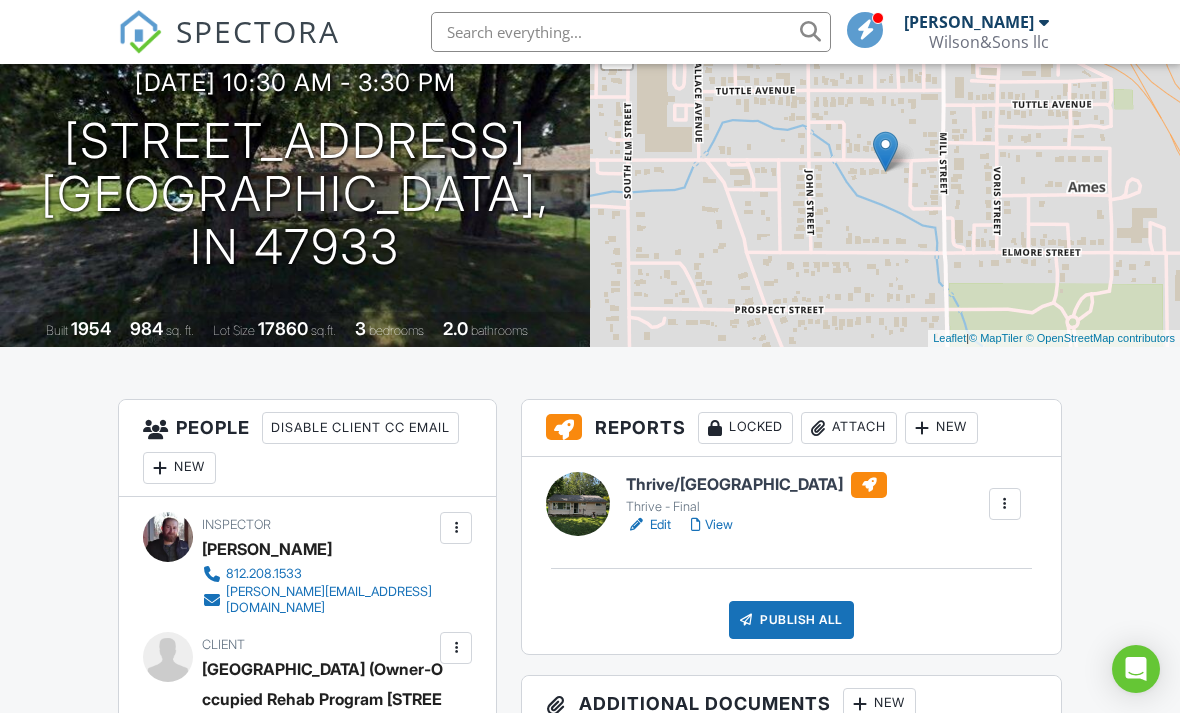 click on "Locked" at bounding box center (745, 428) 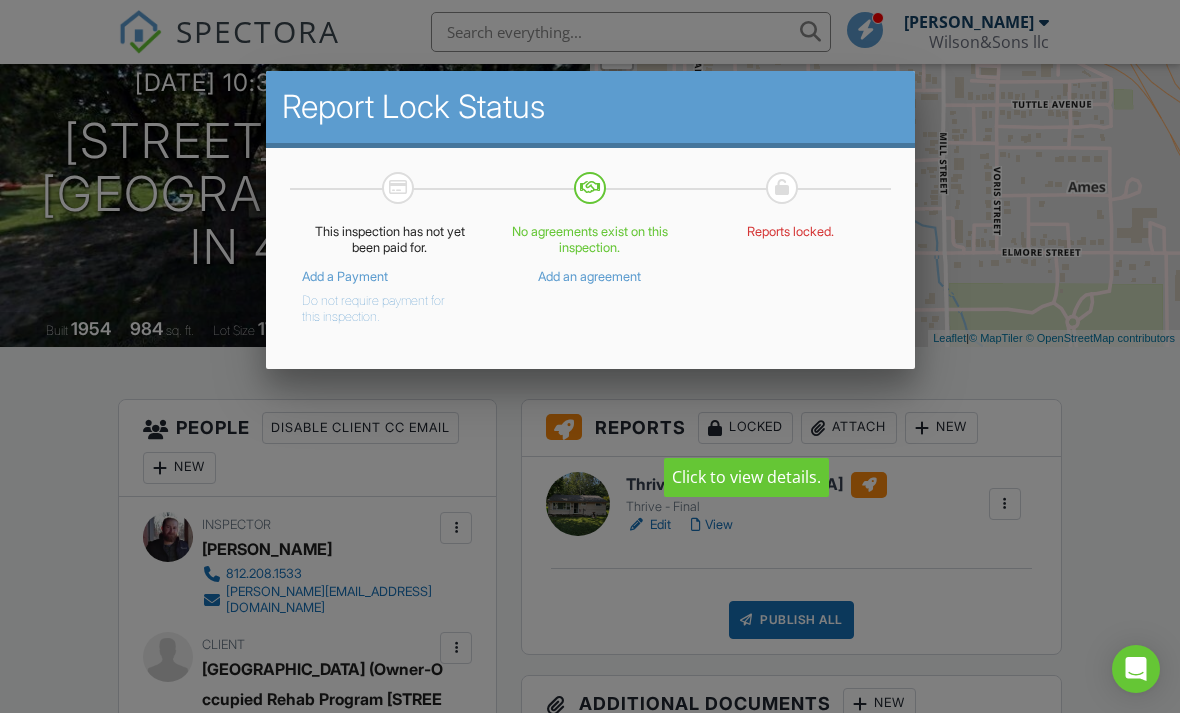 click on "Do not require payment for this inspection." at bounding box center [375, 305] 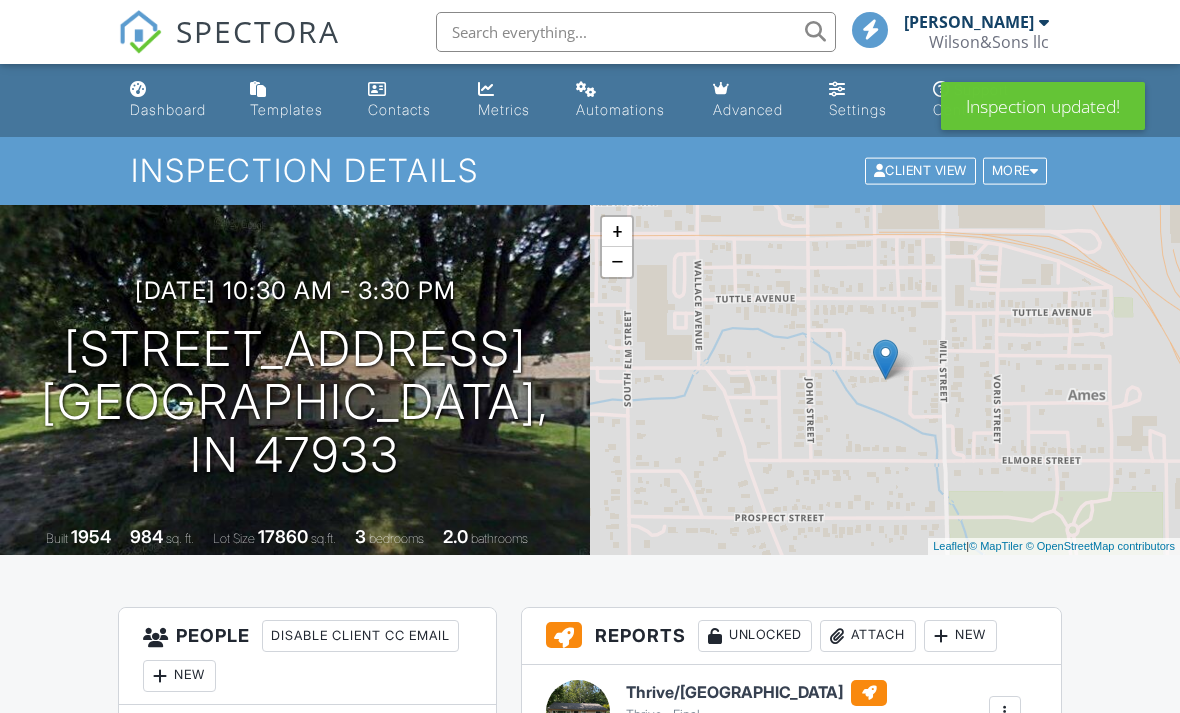 scroll, scrollTop: 30, scrollLeft: 0, axis: vertical 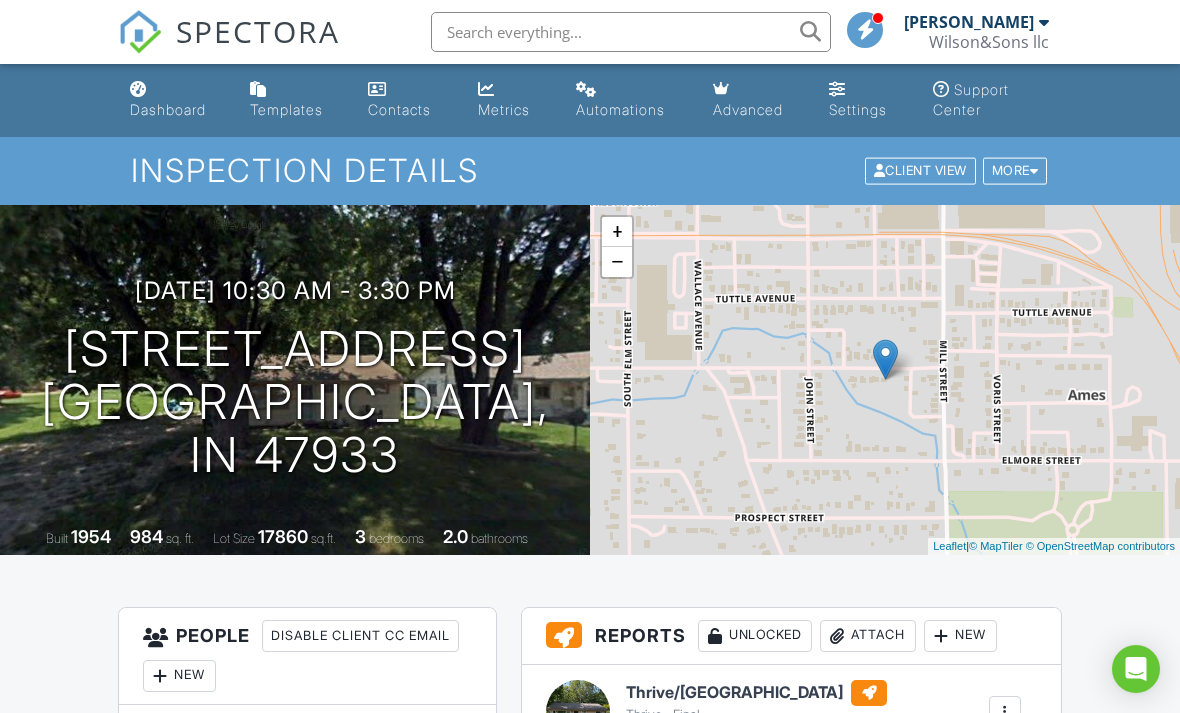 click on "Dashboard" at bounding box center (168, 109) 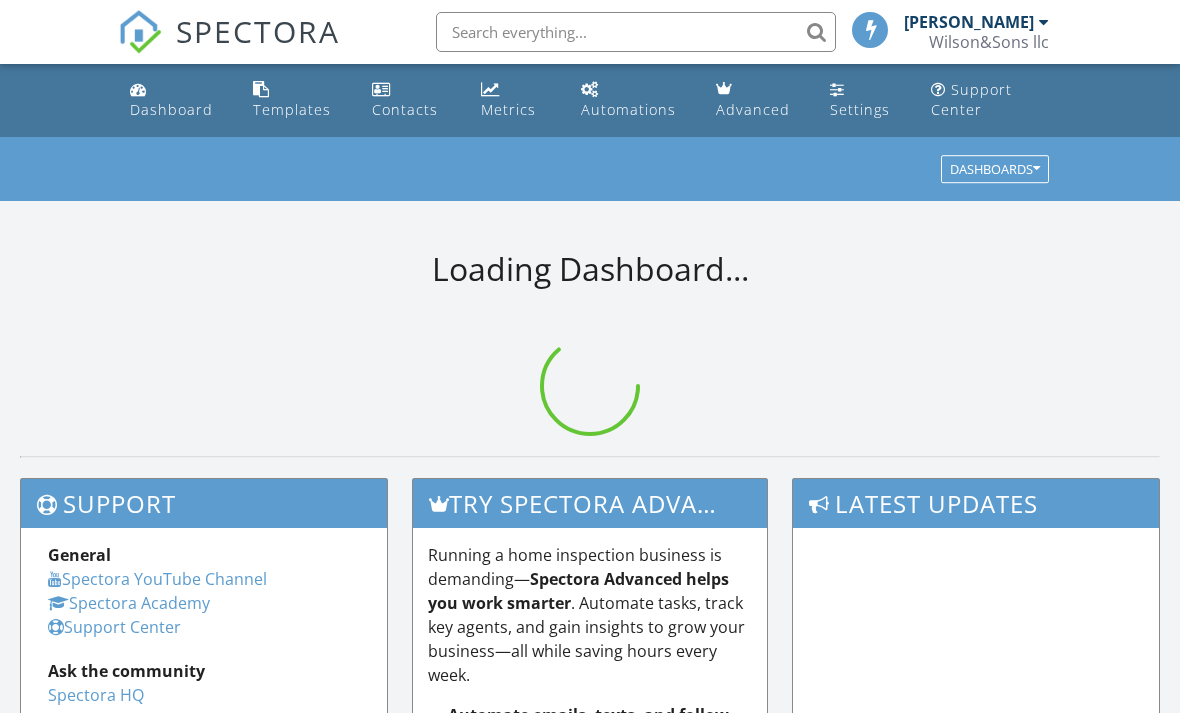 scroll, scrollTop: 0, scrollLeft: 0, axis: both 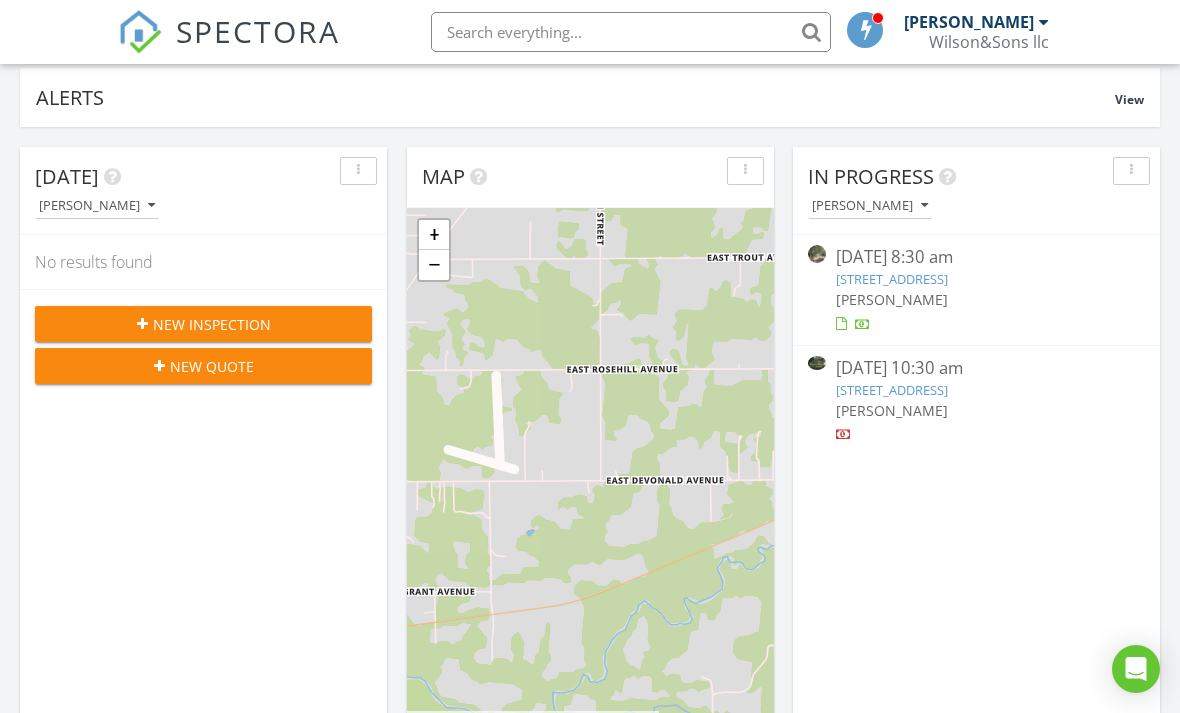 click on "805 E Chestnut St, Crawfordsville, IN 47933" at bounding box center [892, 390] 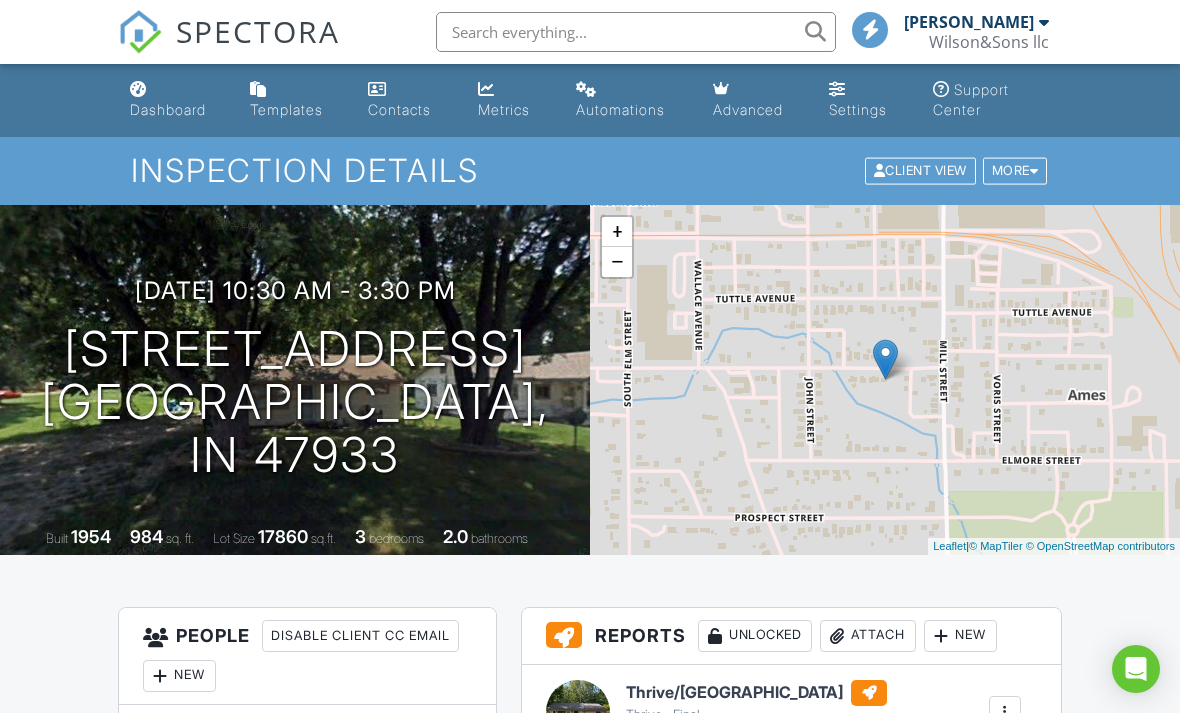 scroll, scrollTop: 49, scrollLeft: 0, axis: vertical 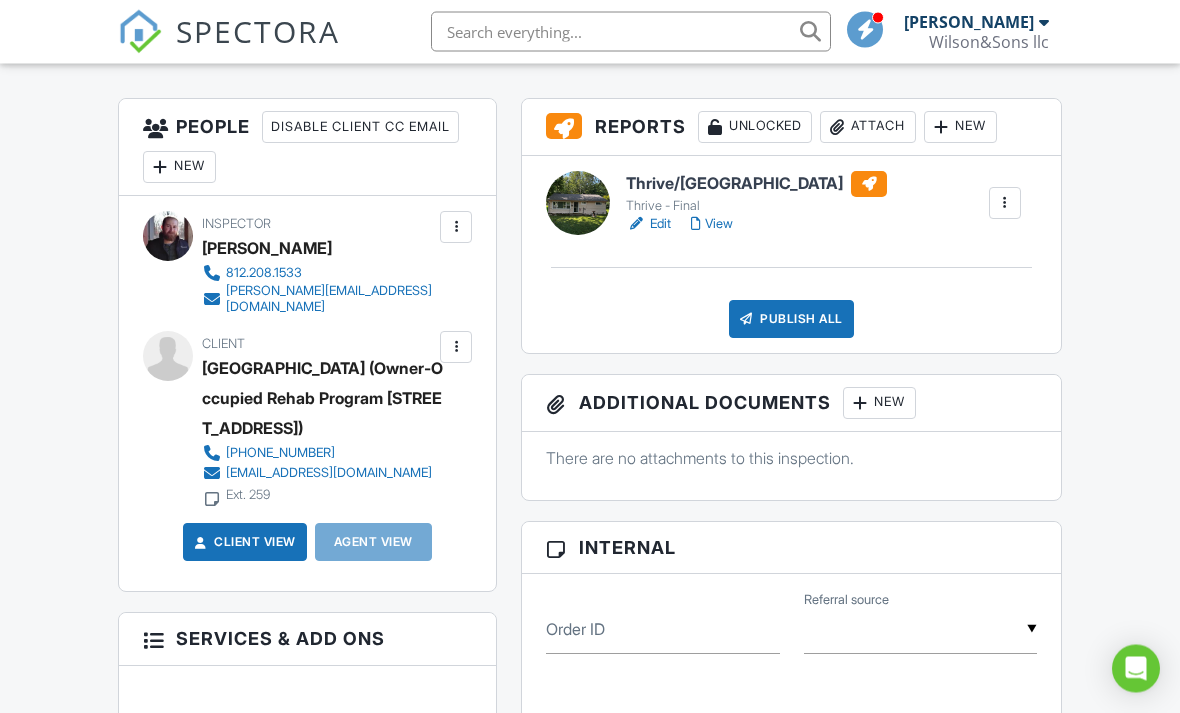 click on "Publish All" at bounding box center (791, 320) 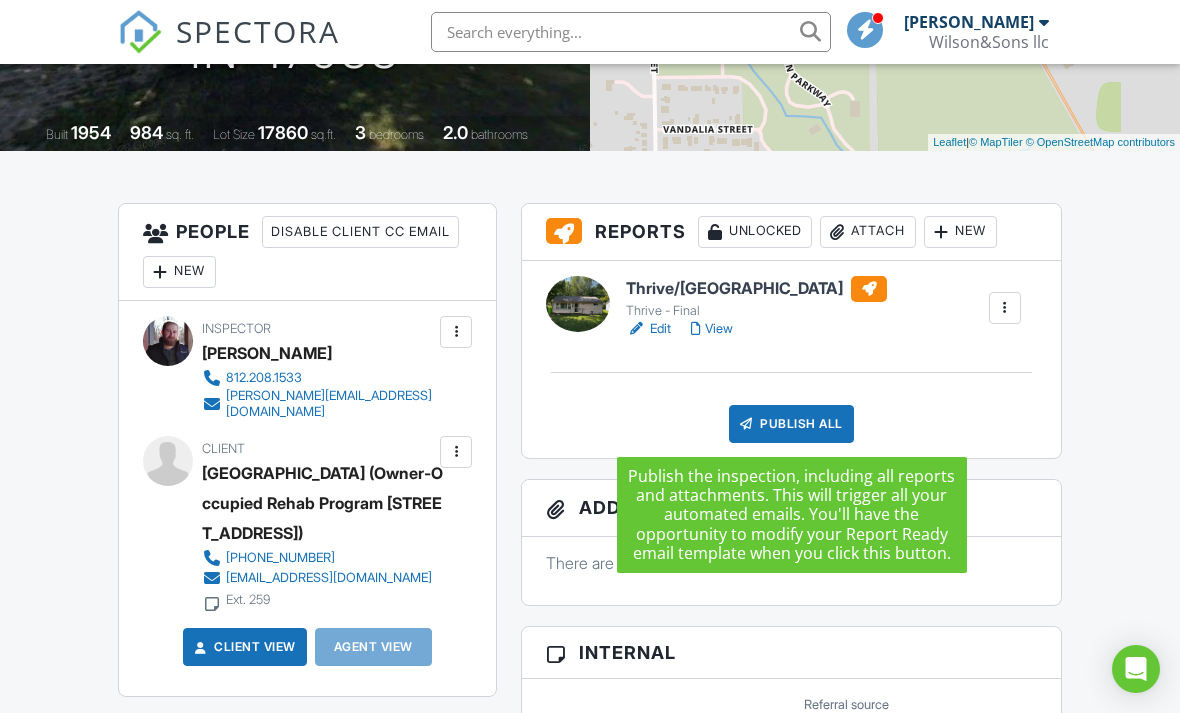 scroll, scrollTop: 347, scrollLeft: 0, axis: vertical 